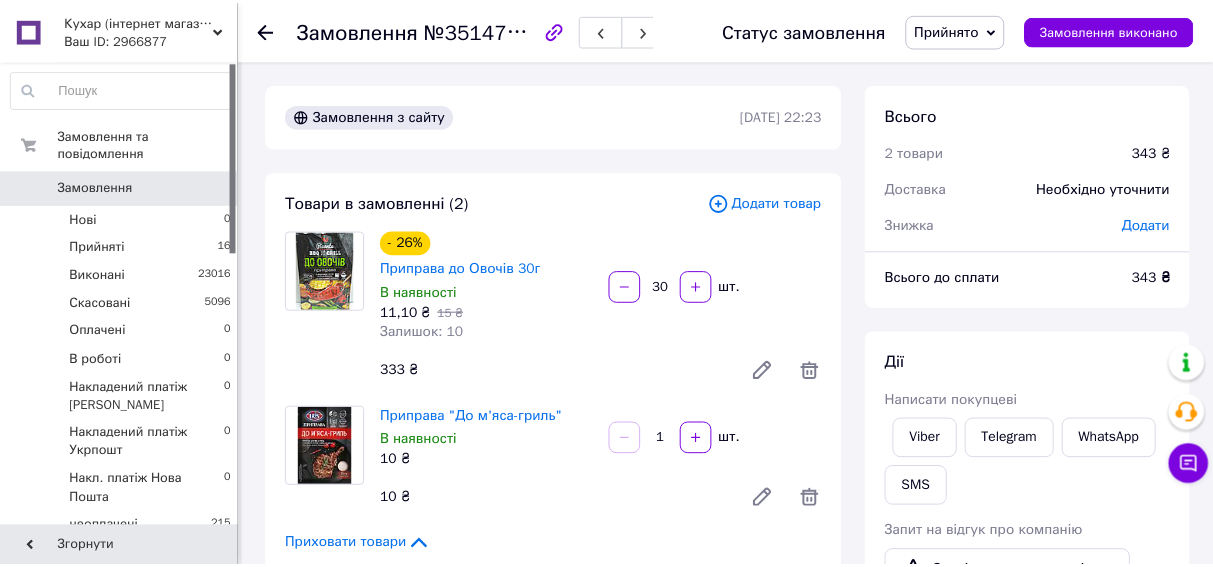 scroll, scrollTop: 0, scrollLeft: 0, axis: both 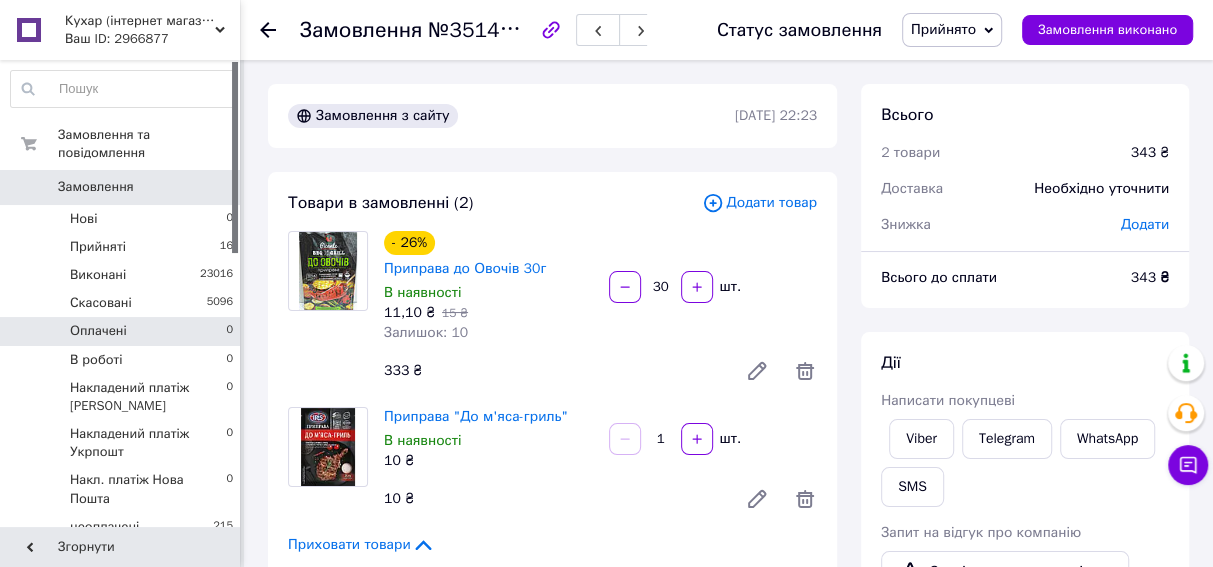 click on "Оплачені 0" at bounding box center [122, 331] 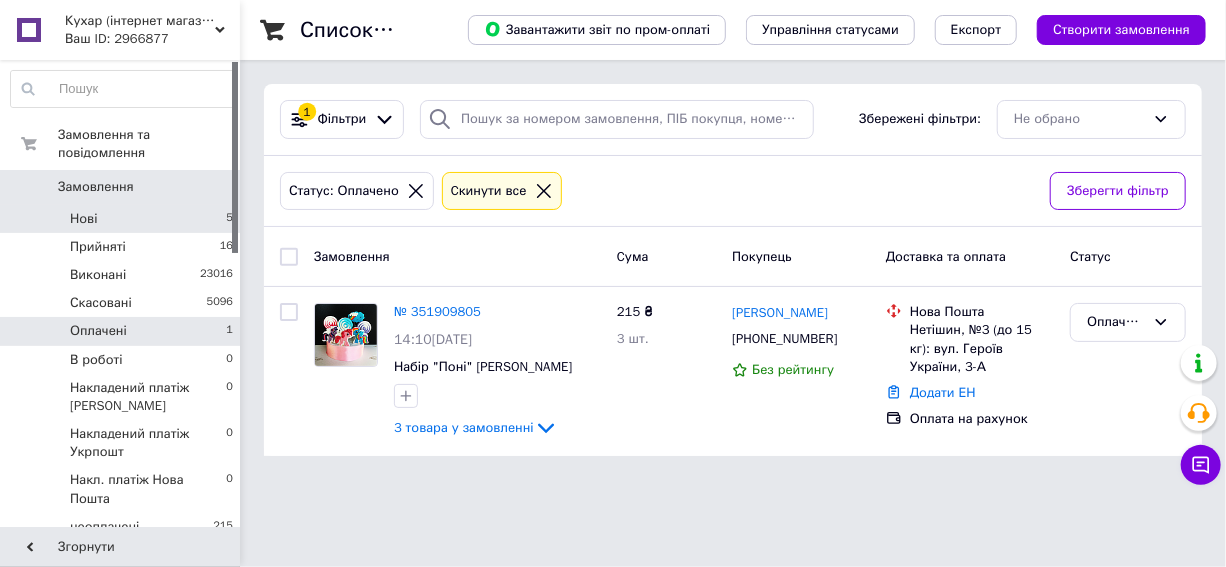 click on "Нові 5" at bounding box center (122, 219) 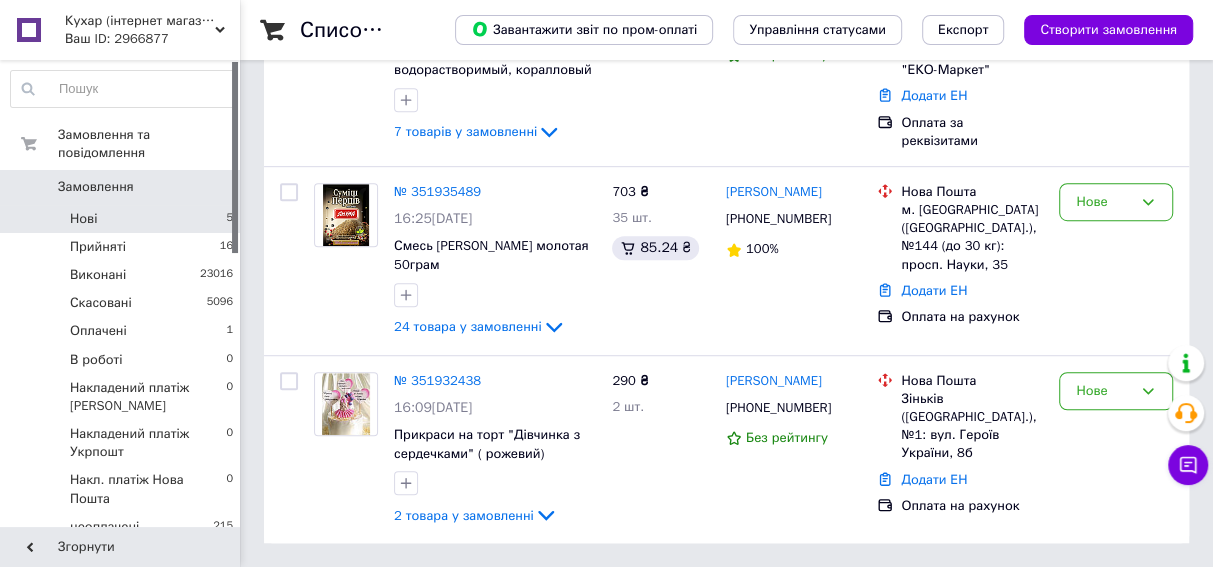 scroll, scrollTop: 624, scrollLeft: 0, axis: vertical 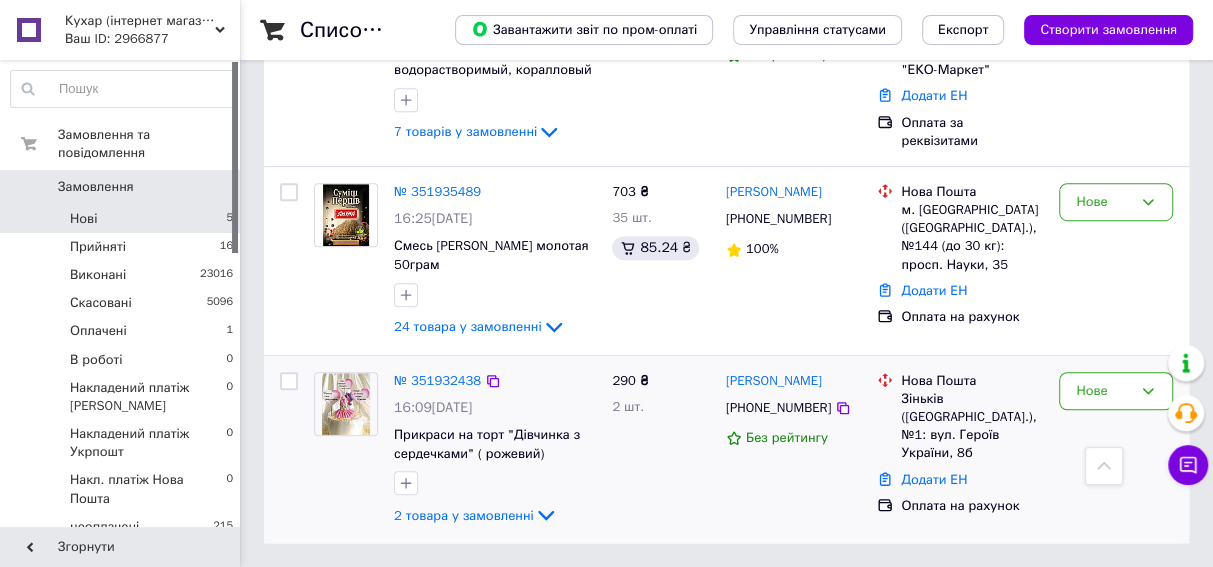 click at bounding box center [346, 404] 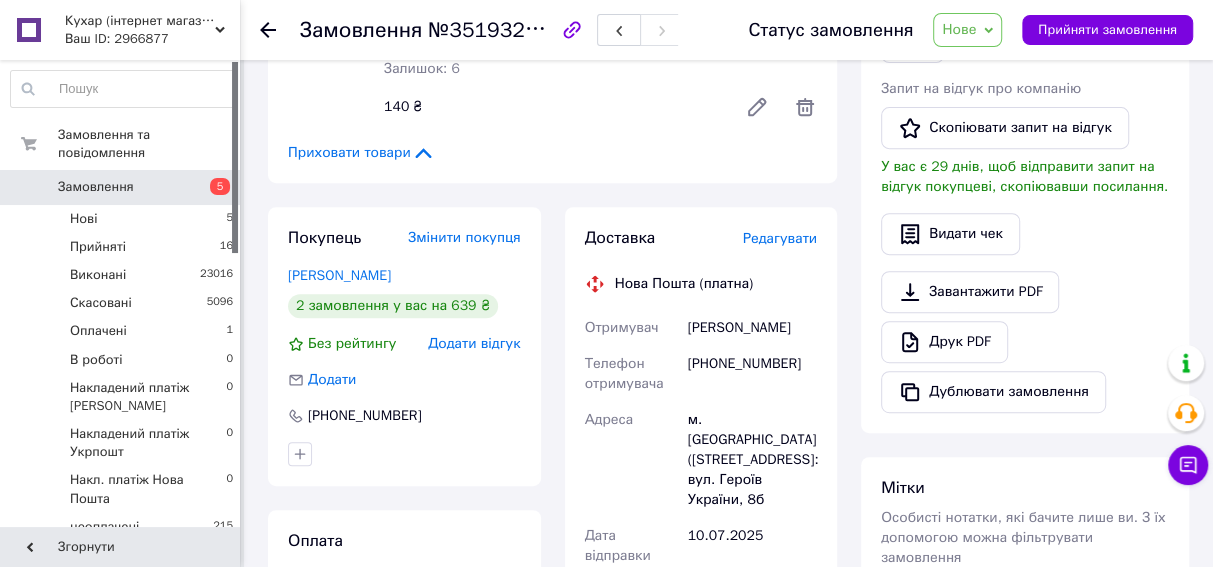 scroll, scrollTop: 454, scrollLeft: 0, axis: vertical 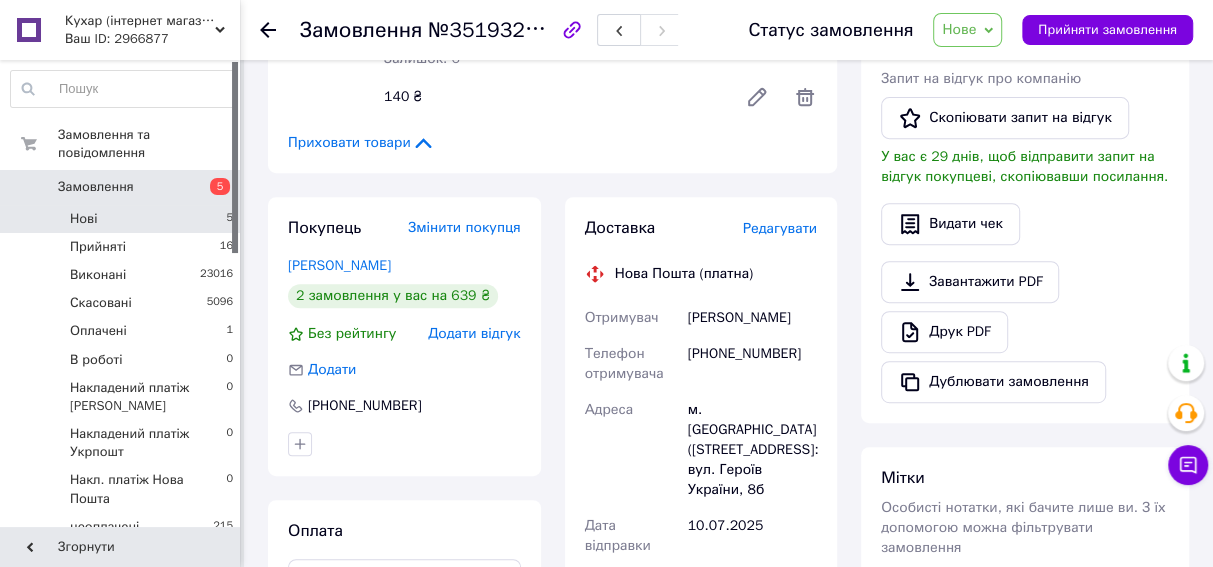 click on "Нові 5" at bounding box center [122, 219] 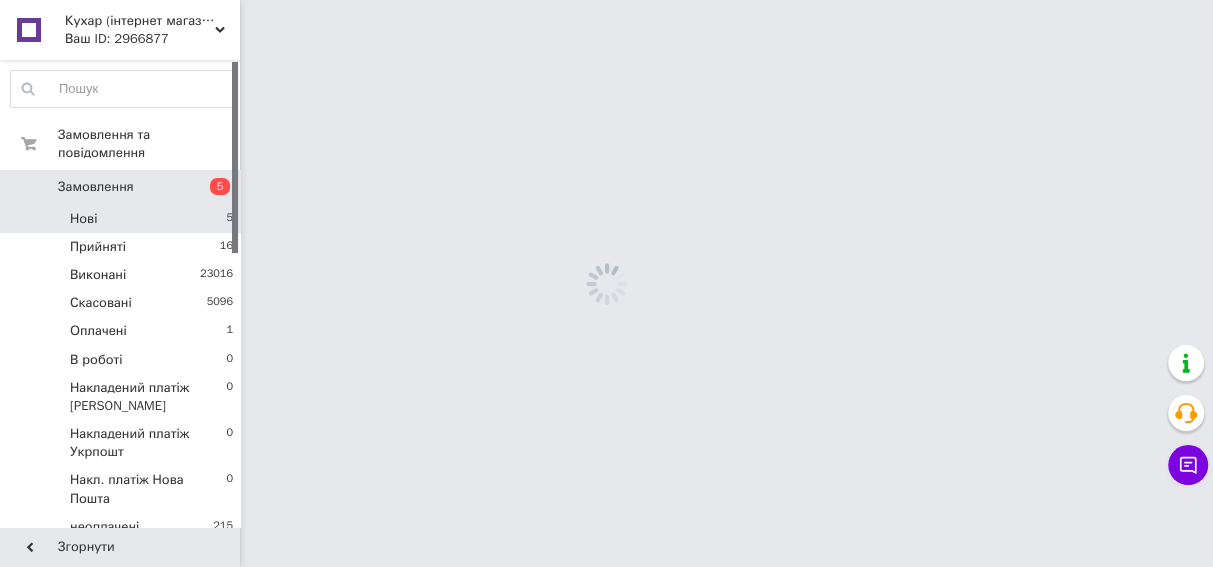 scroll, scrollTop: 0, scrollLeft: 0, axis: both 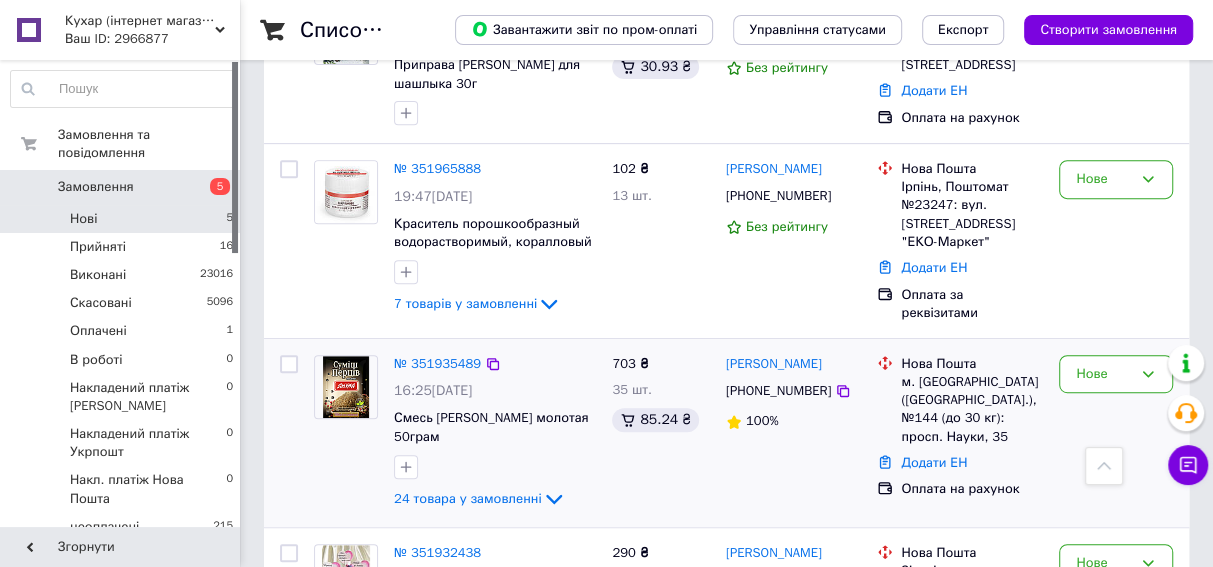 click at bounding box center (346, 387) 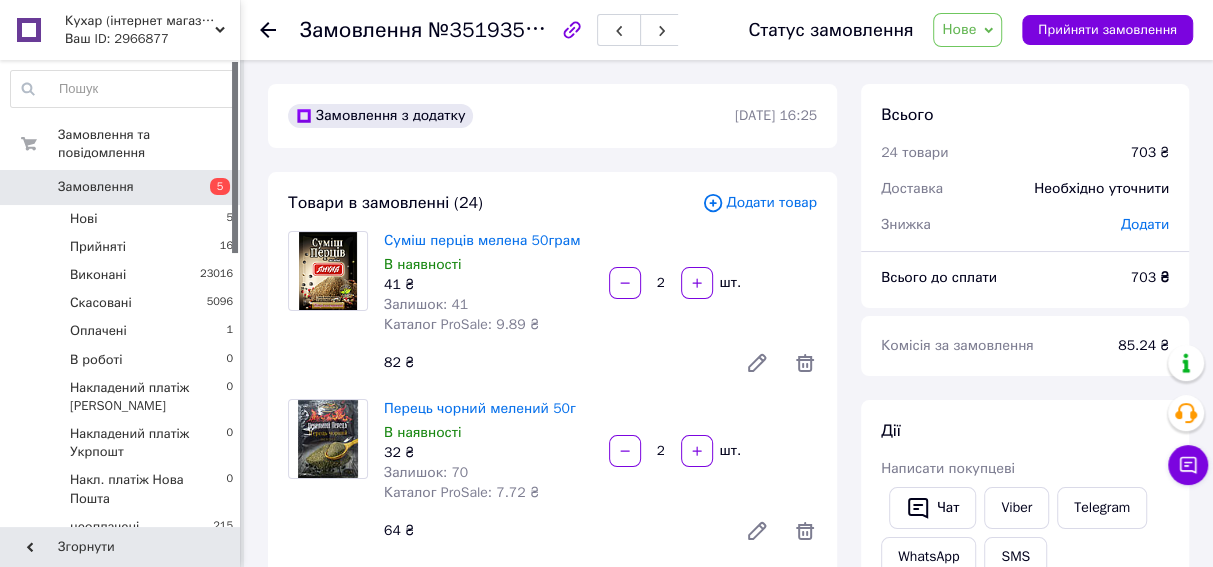 scroll, scrollTop: 90, scrollLeft: 0, axis: vertical 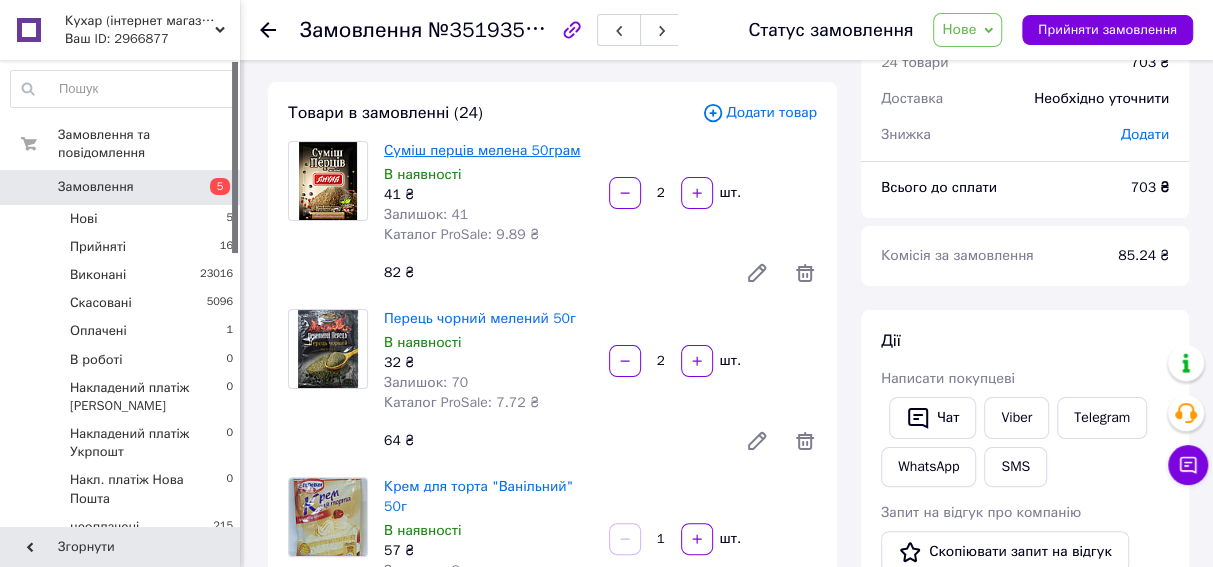 click on "Суміш перців мелена 50грам" at bounding box center (482, 150) 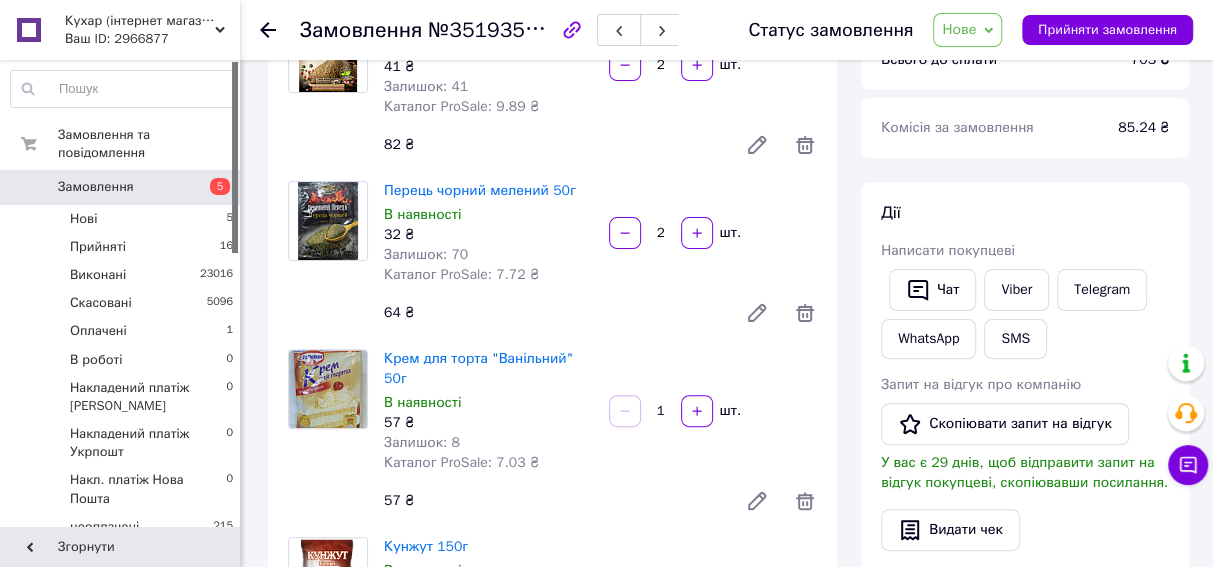 scroll, scrollTop: 272, scrollLeft: 0, axis: vertical 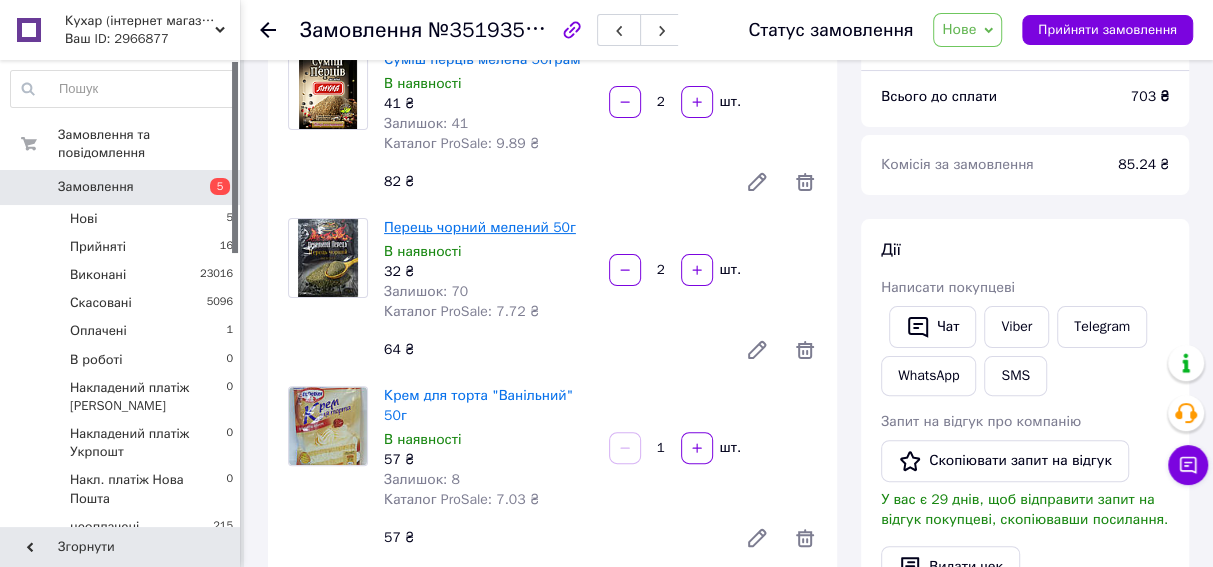 click on "Перець чорний мелений 50г" at bounding box center [480, 227] 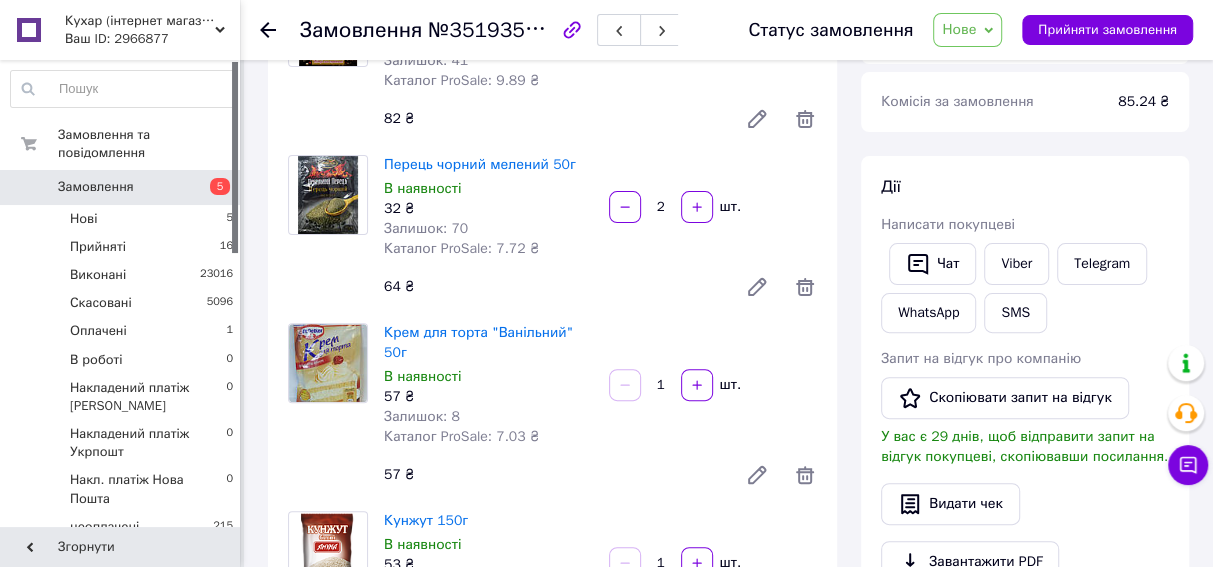scroll, scrollTop: 272, scrollLeft: 0, axis: vertical 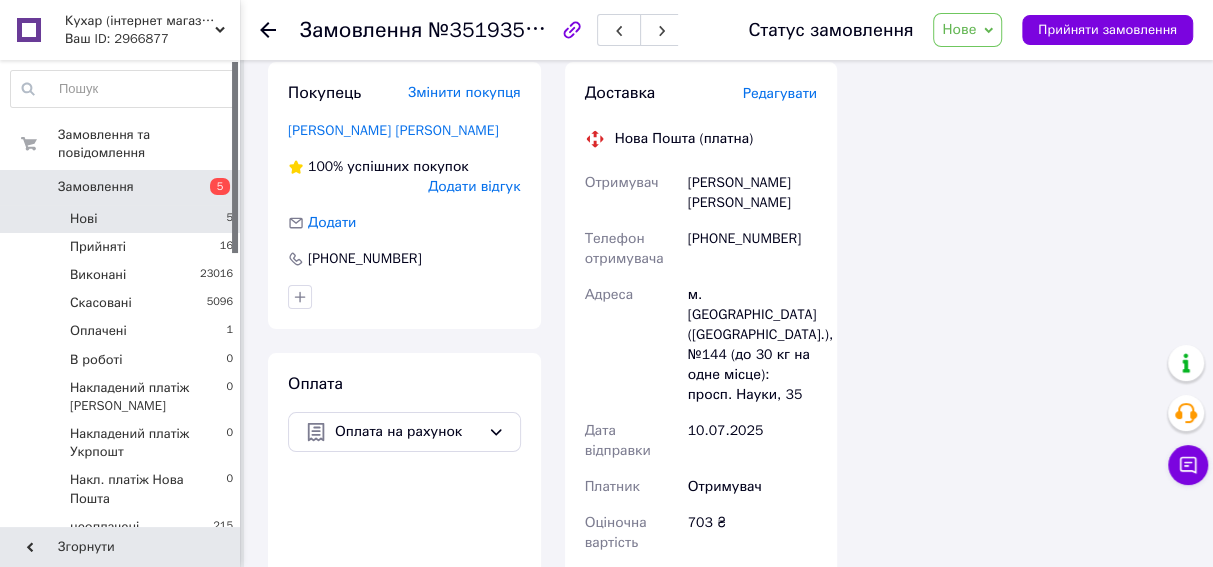 click on "Нові 5" at bounding box center (122, 219) 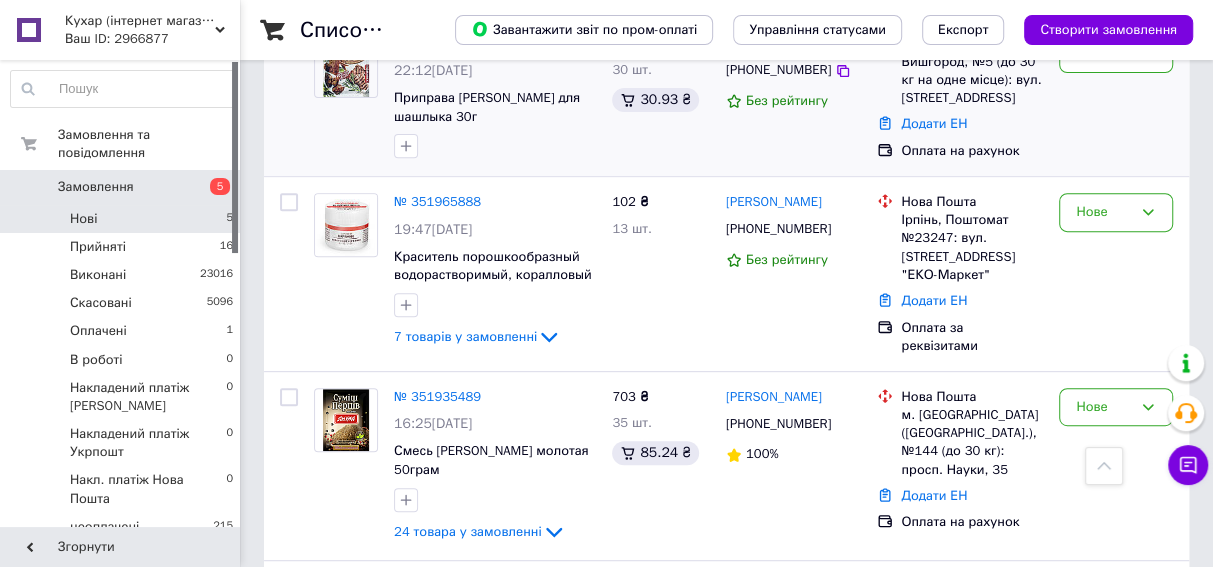 scroll, scrollTop: 454, scrollLeft: 0, axis: vertical 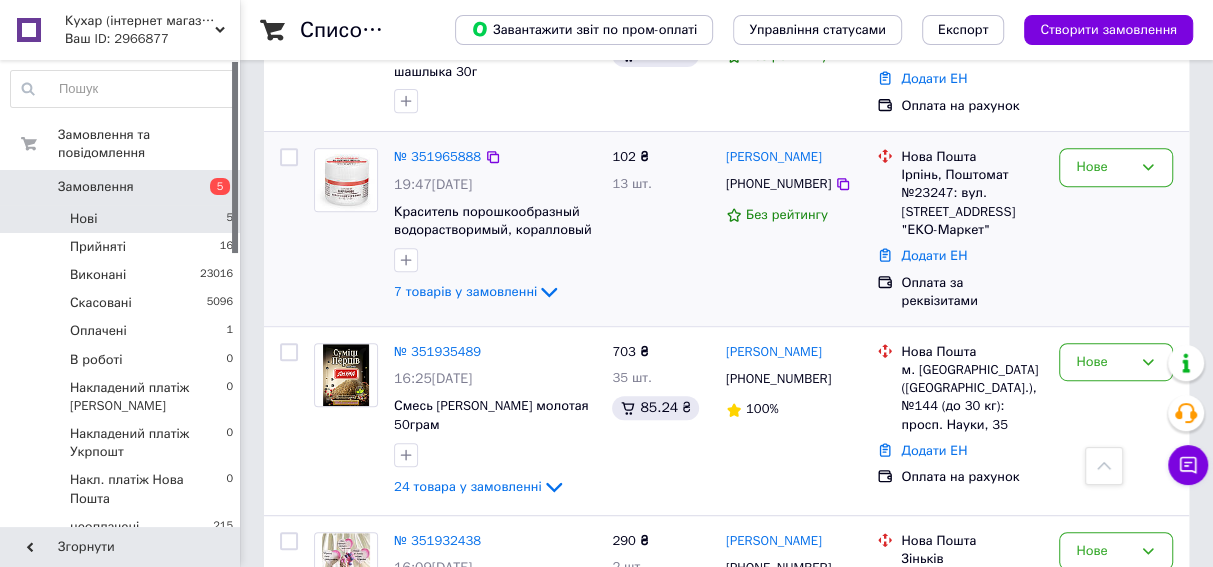 click at bounding box center [346, 180] 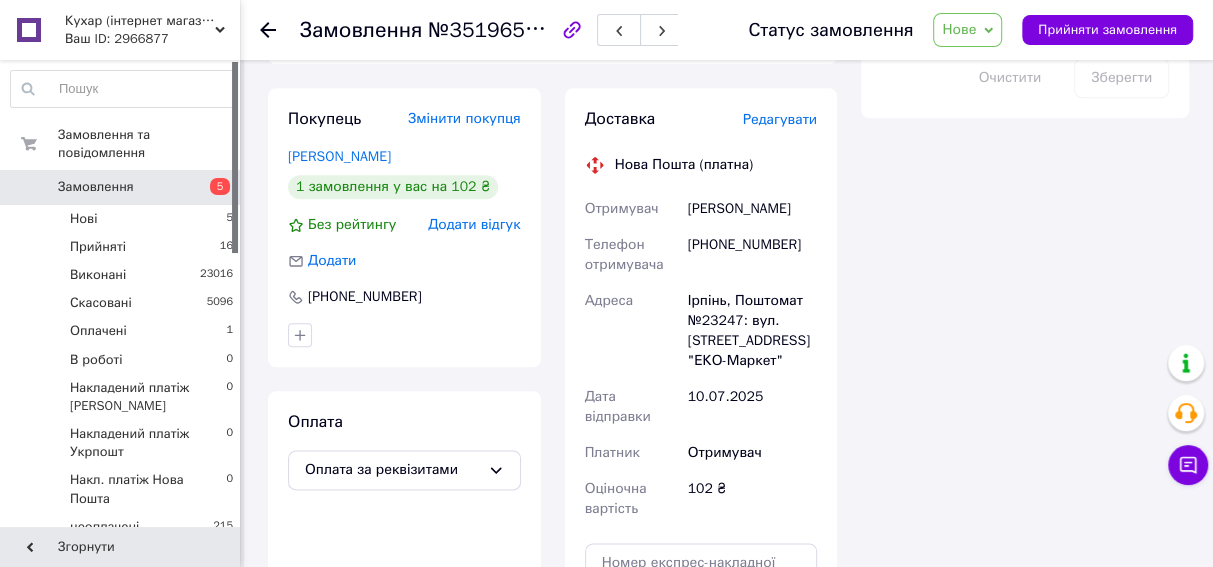 scroll, scrollTop: 1272, scrollLeft: 0, axis: vertical 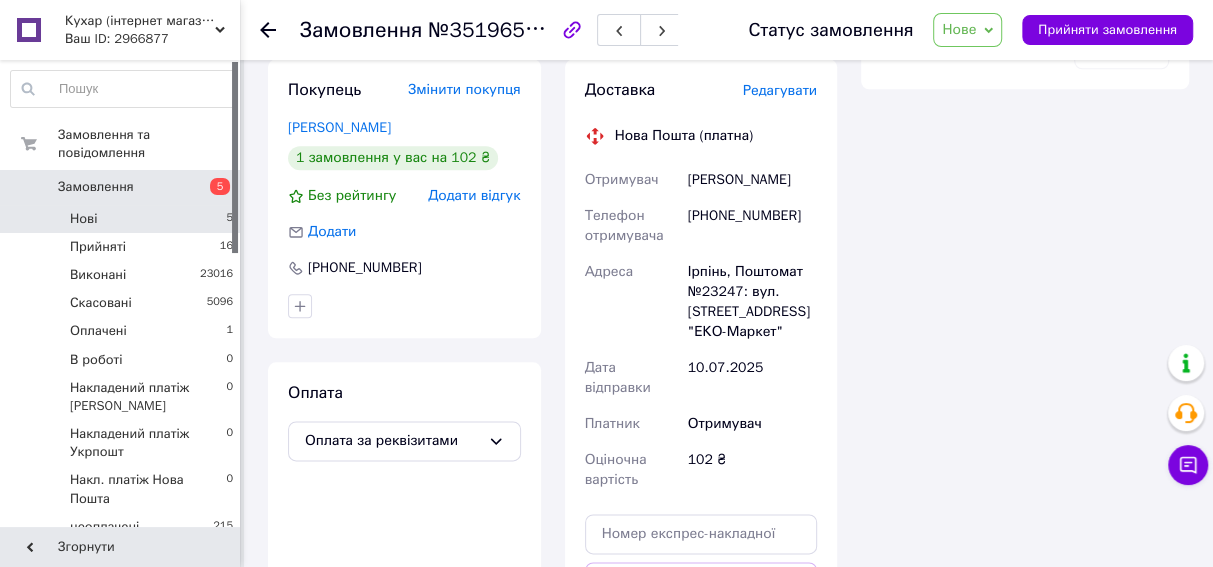click on "Нові 5" at bounding box center (122, 219) 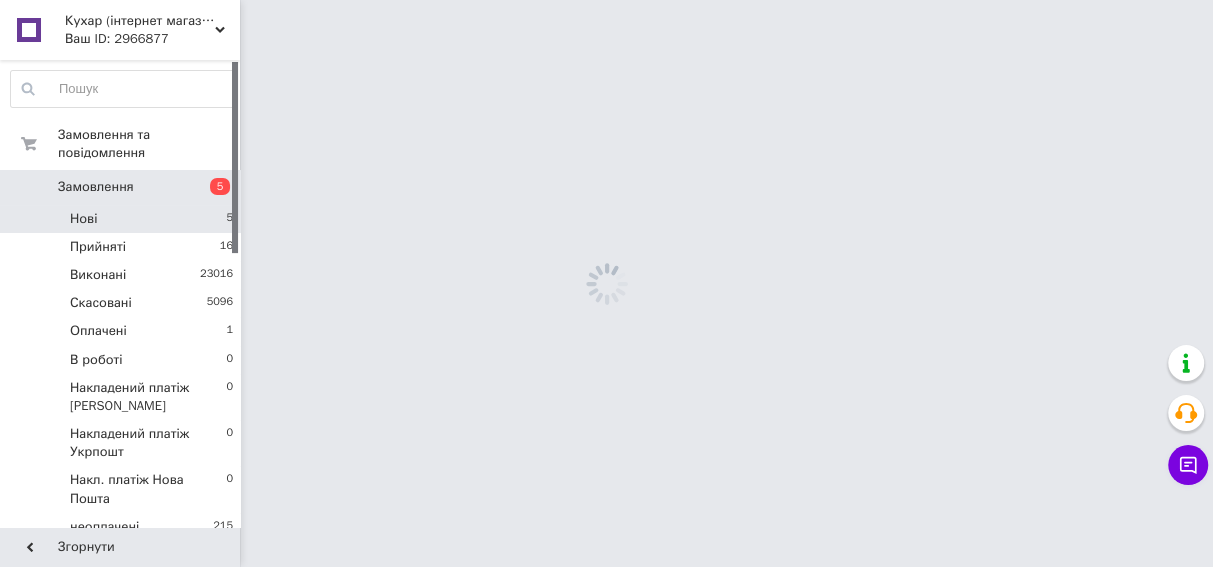 scroll, scrollTop: 0, scrollLeft: 0, axis: both 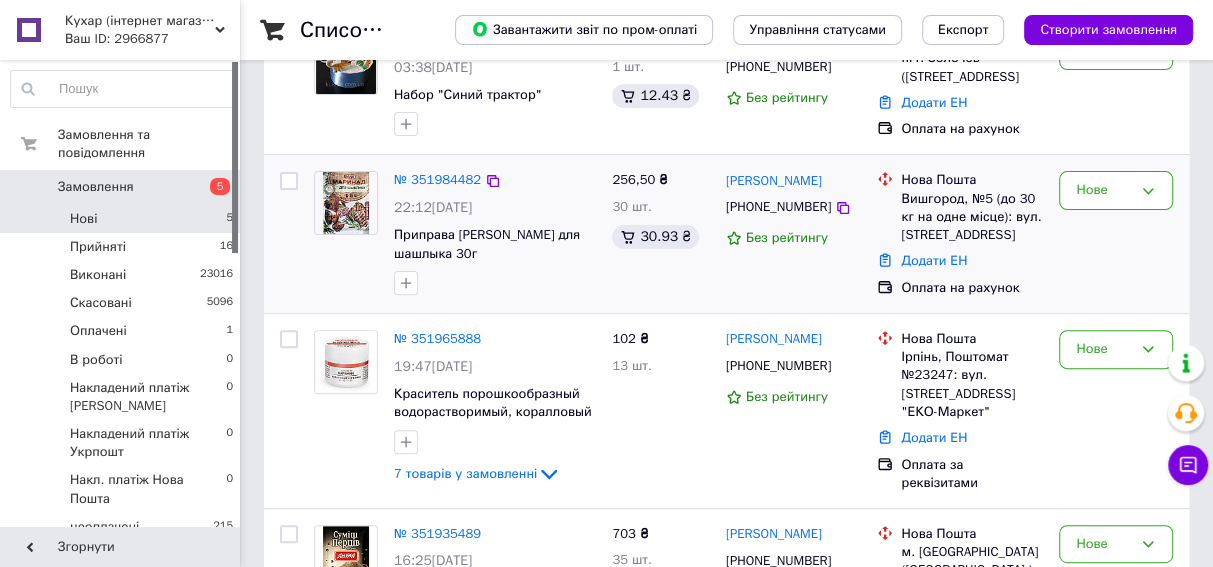 click at bounding box center [346, 203] 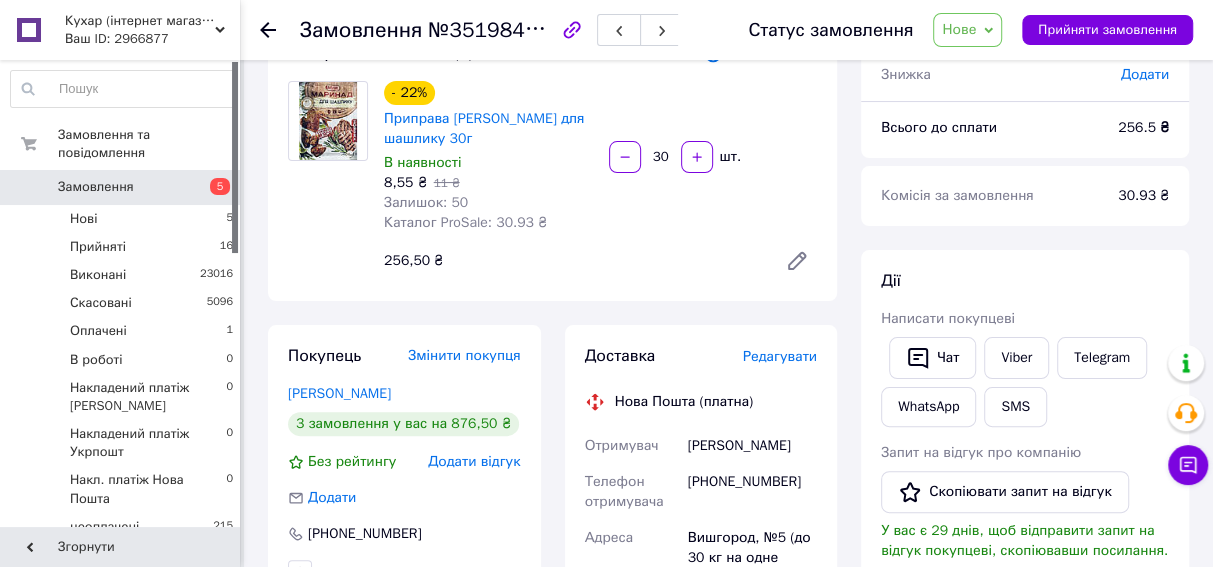 scroll, scrollTop: 181, scrollLeft: 0, axis: vertical 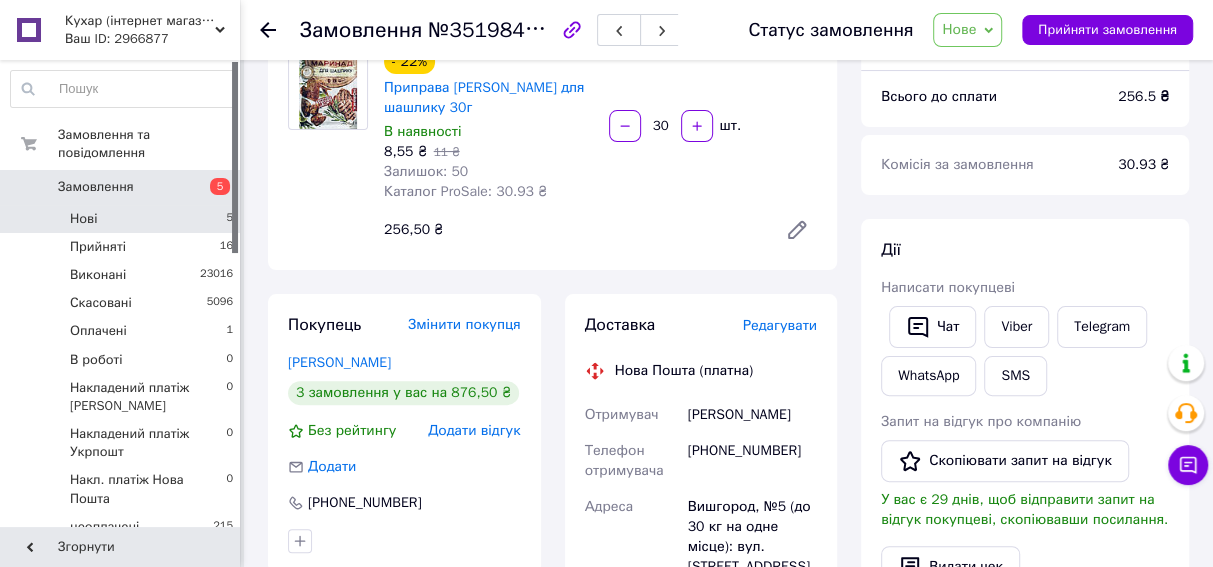 click on "Нові 5" at bounding box center [122, 219] 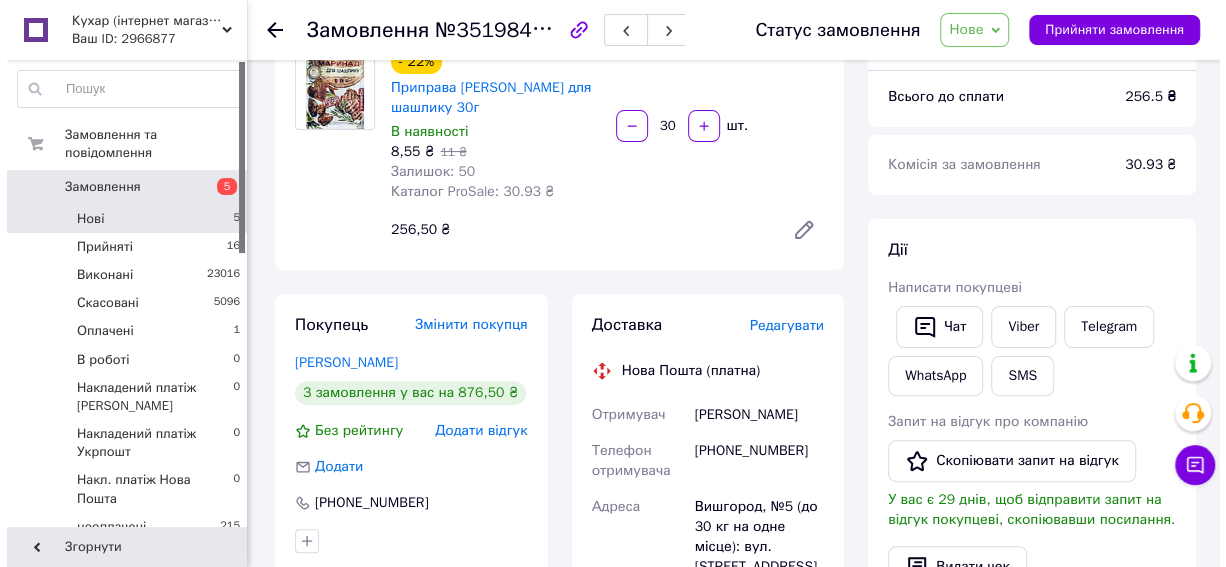 scroll, scrollTop: 0, scrollLeft: 0, axis: both 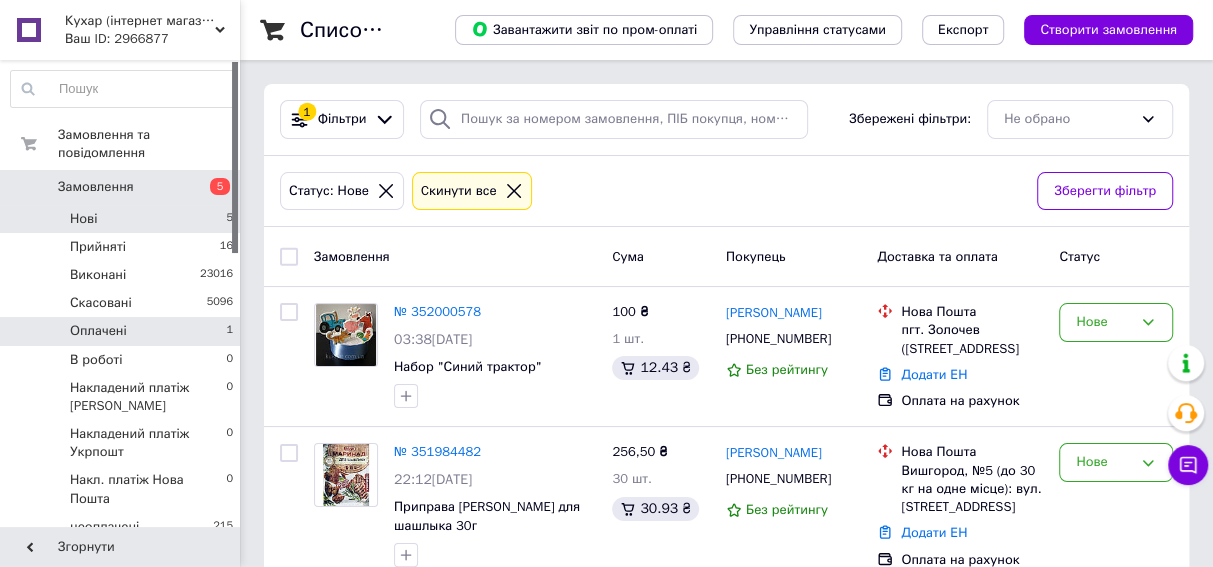 click on "Оплачені 1" at bounding box center (122, 331) 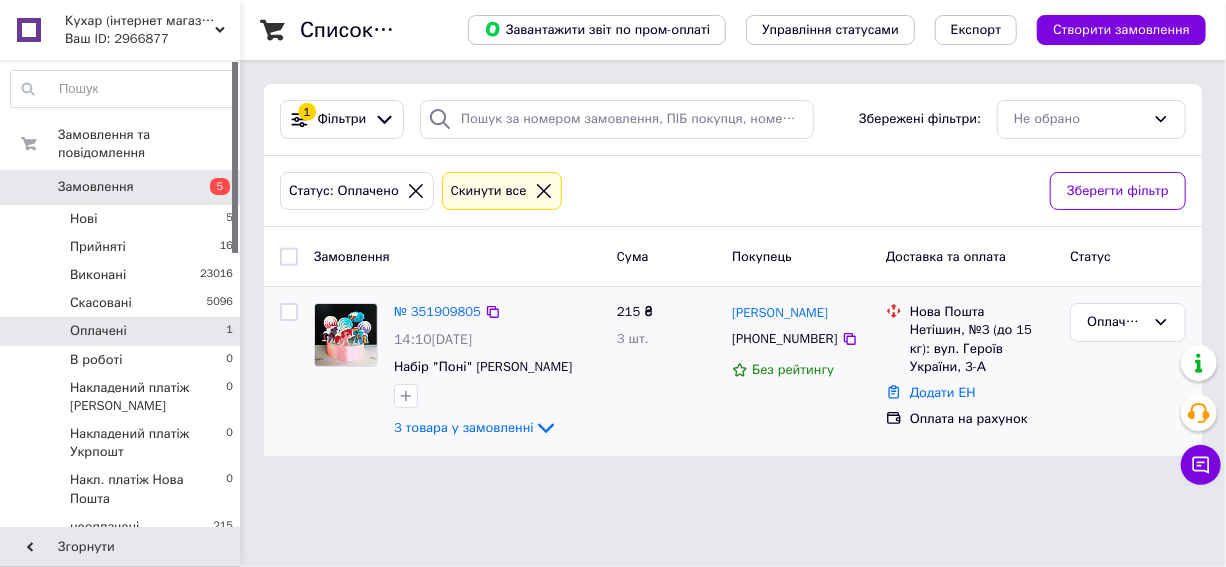 click at bounding box center [346, 334] 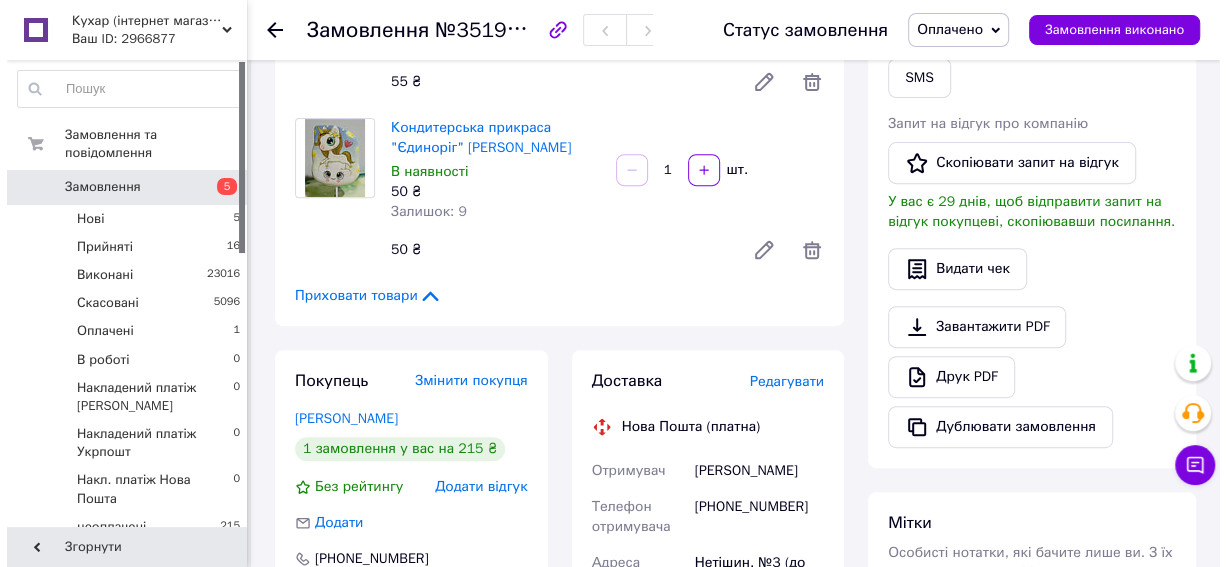 scroll, scrollTop: 636, scrollLeft: 0, axis: vertical 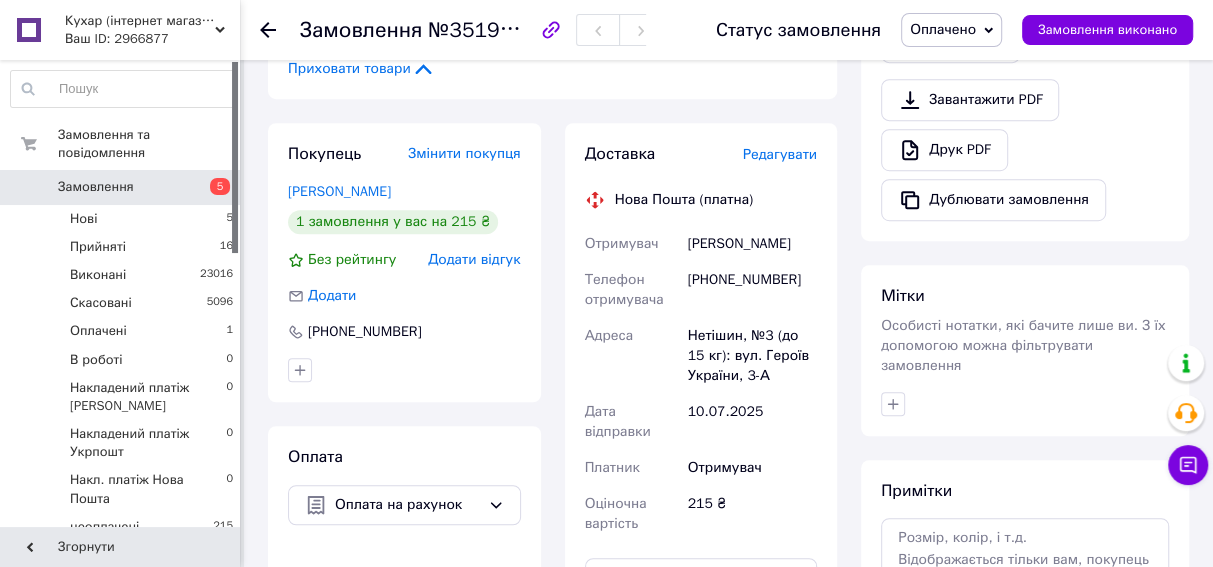 click on "Редагувати" at bounding box center [780, 154] 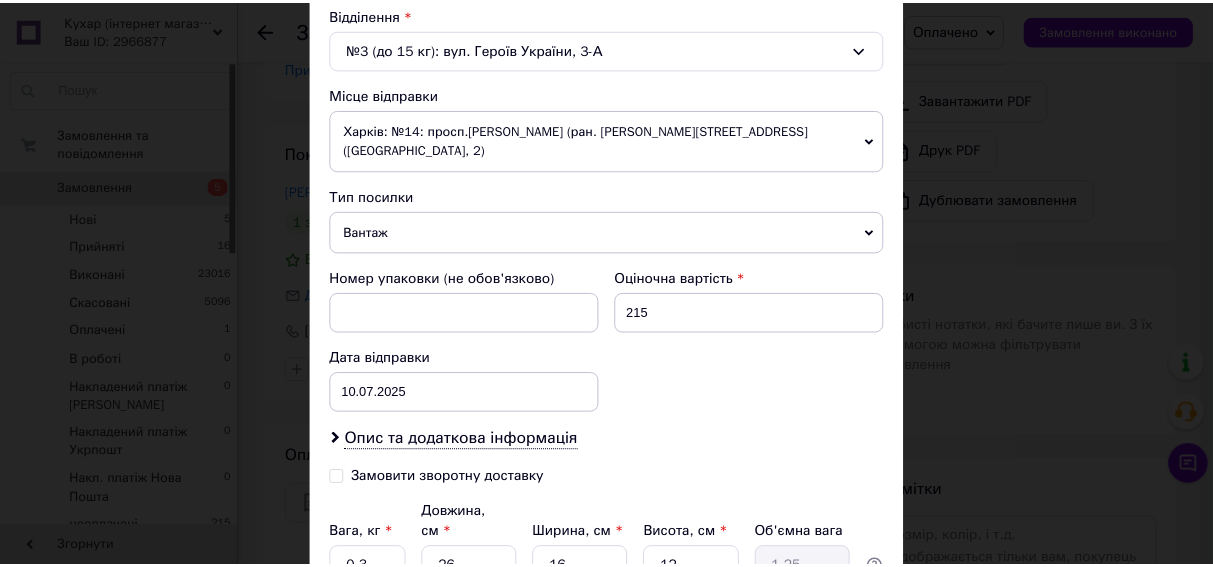 scroll, scrollTop: 793, scrollLeft: 0, axis: vertical 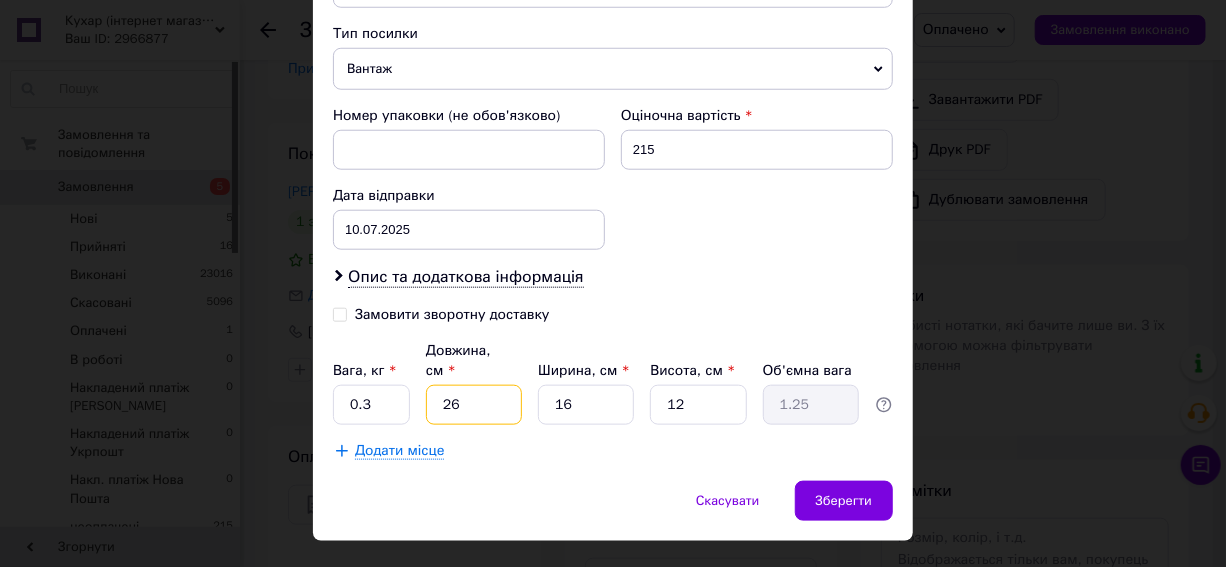 drag, startPoint x: 436, startPoint y: 362, endPoint x: 479, endPoint y: 366, distance: 43.185646 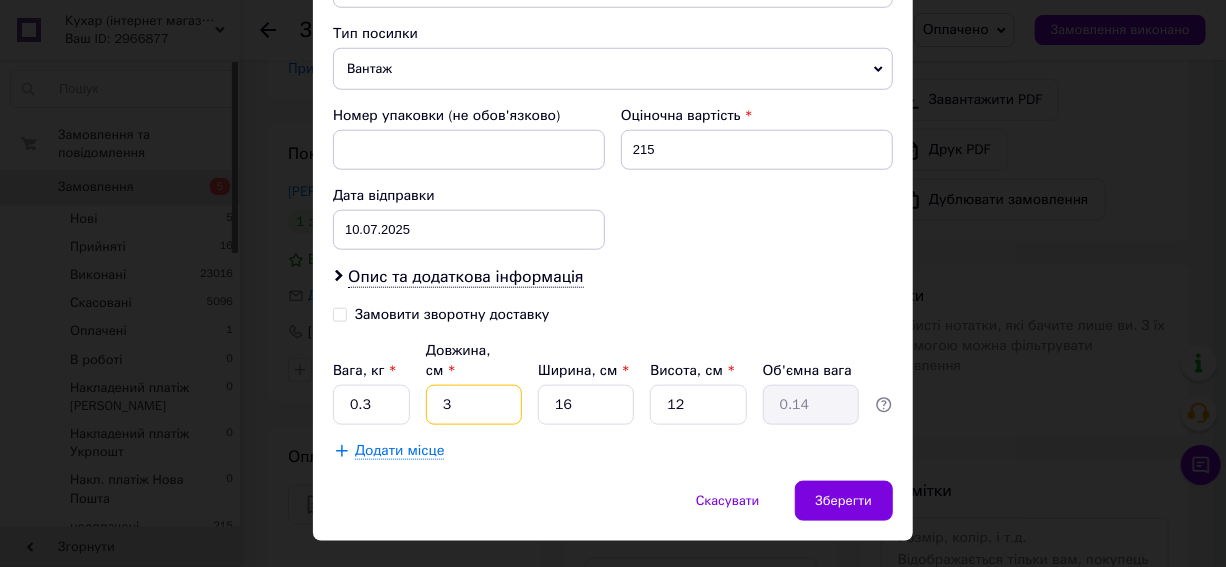 type on "30" 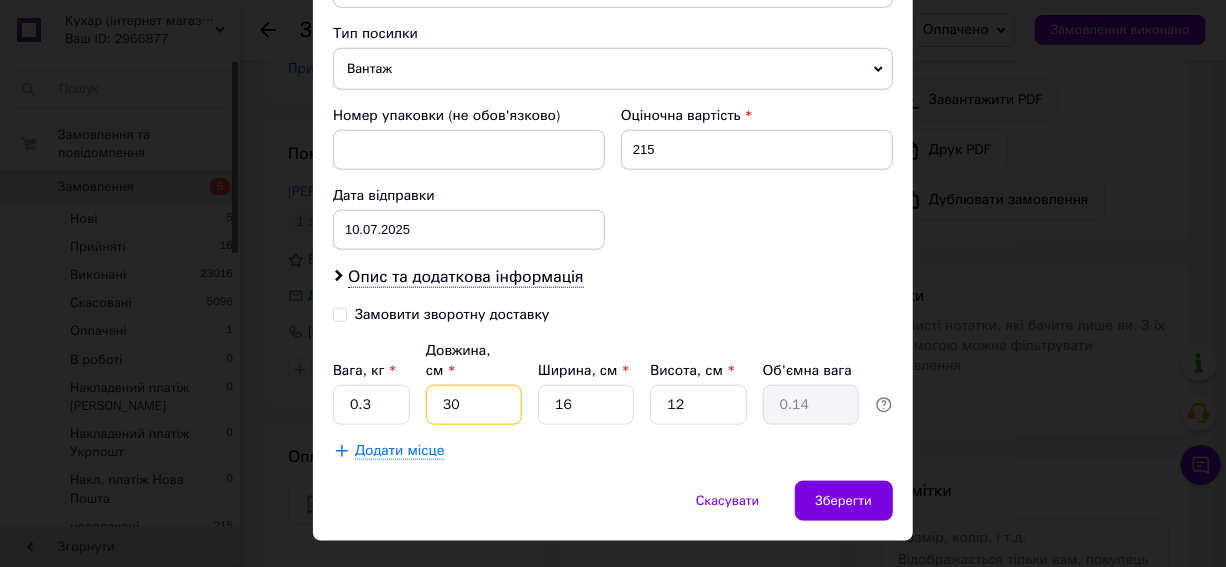 type on "1.44" 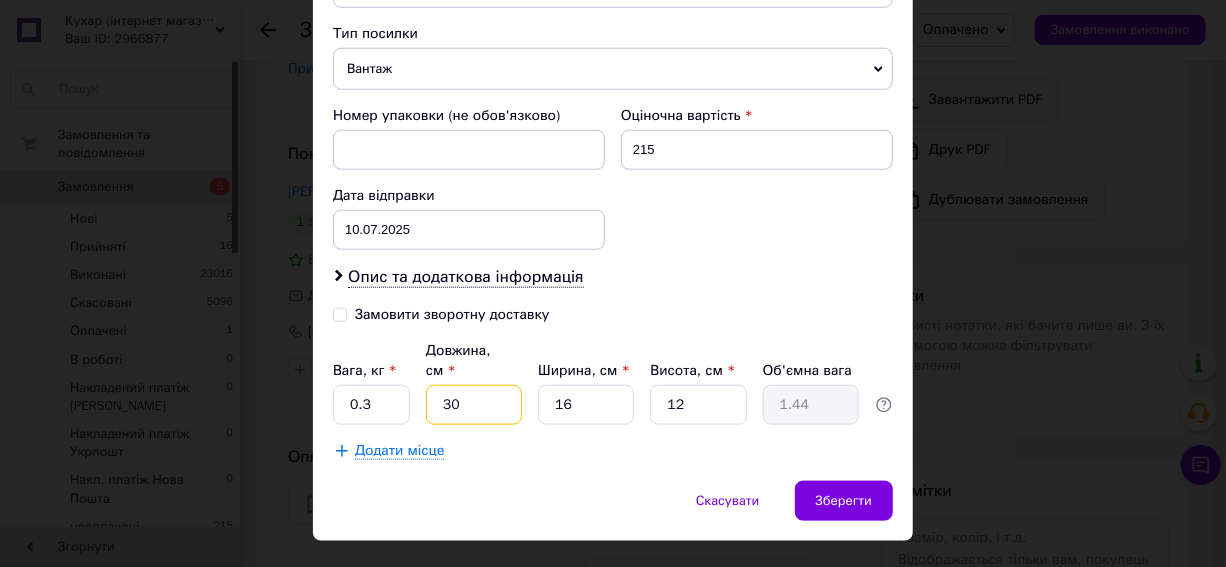 type on "30" 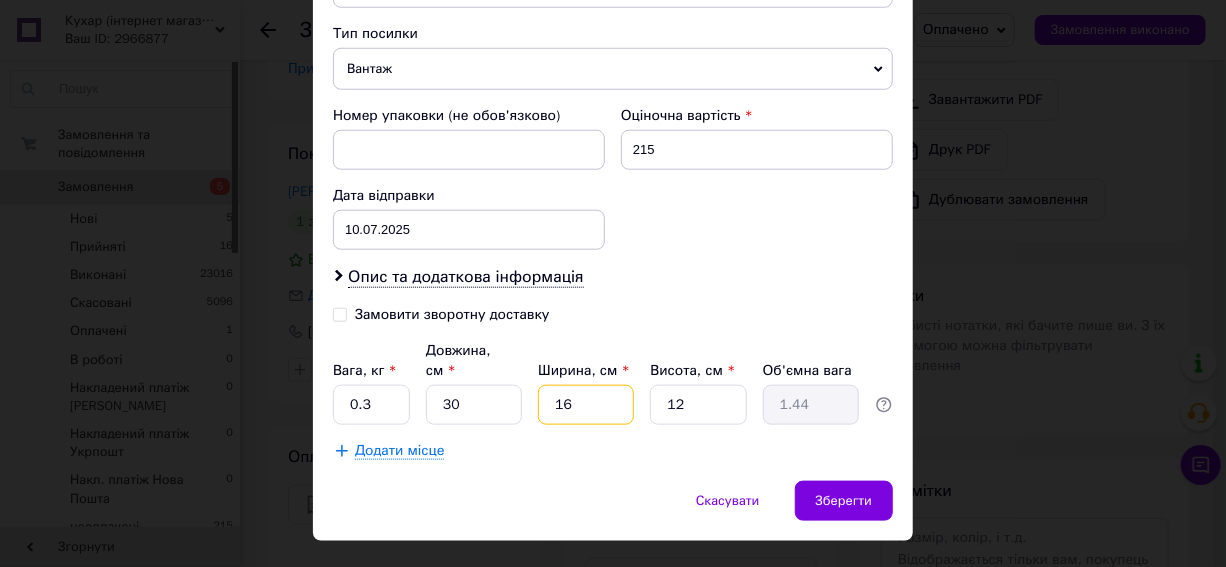 type on "2" 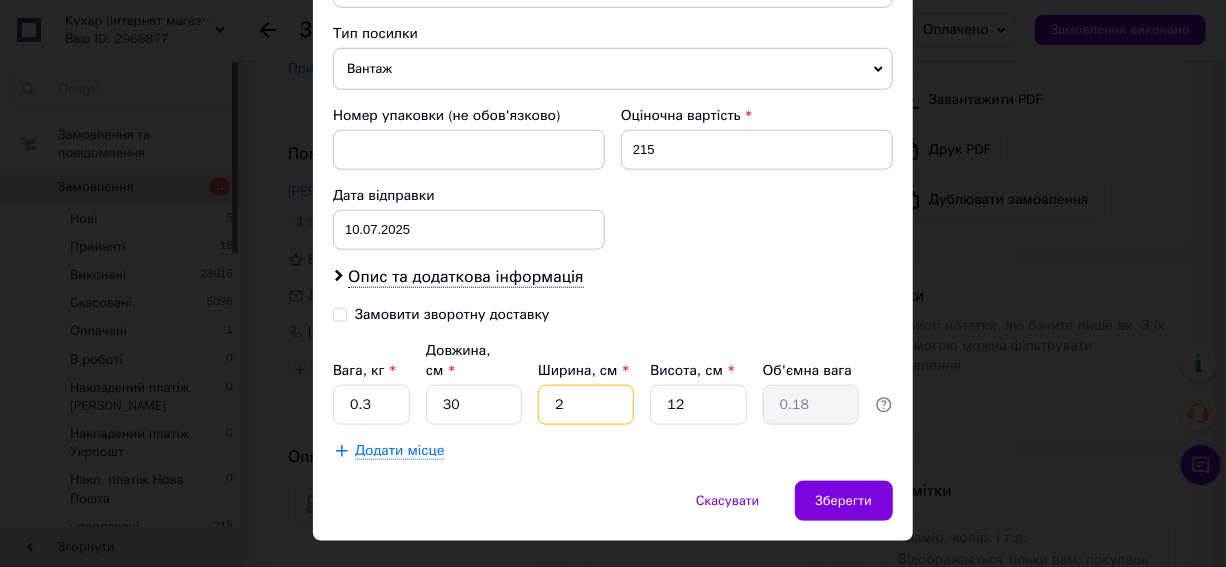 type on "20" 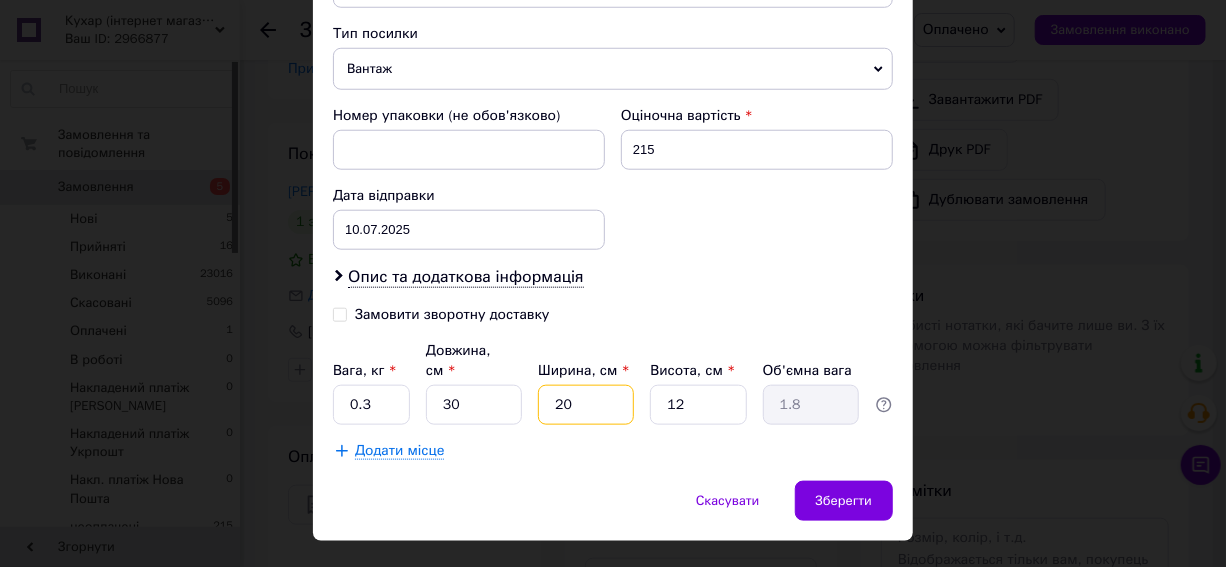 type on "20" 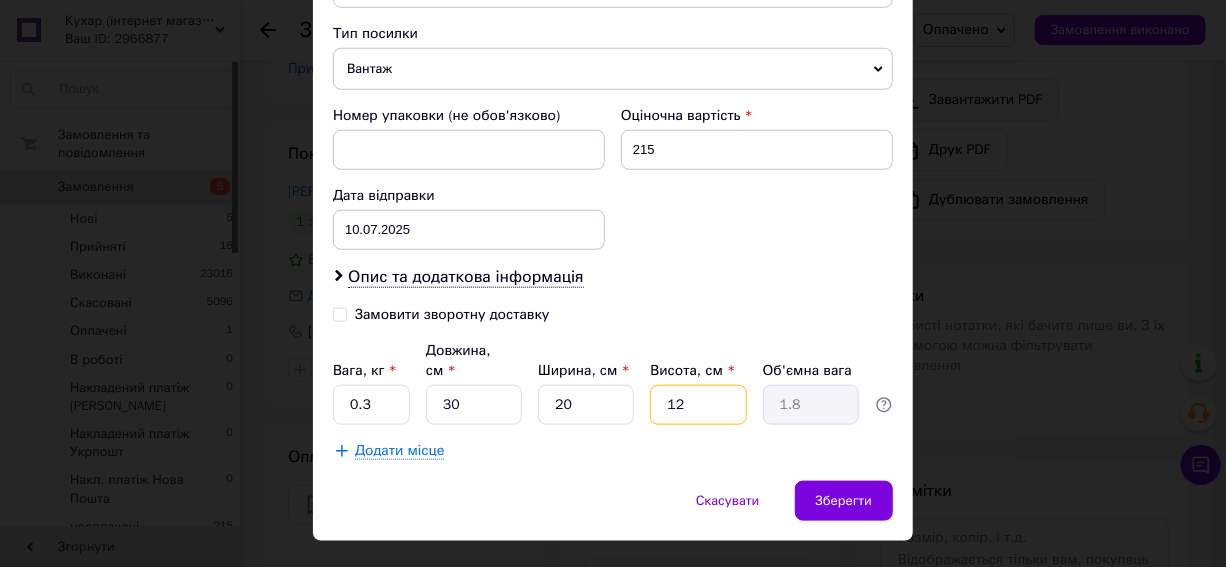 type on "9" 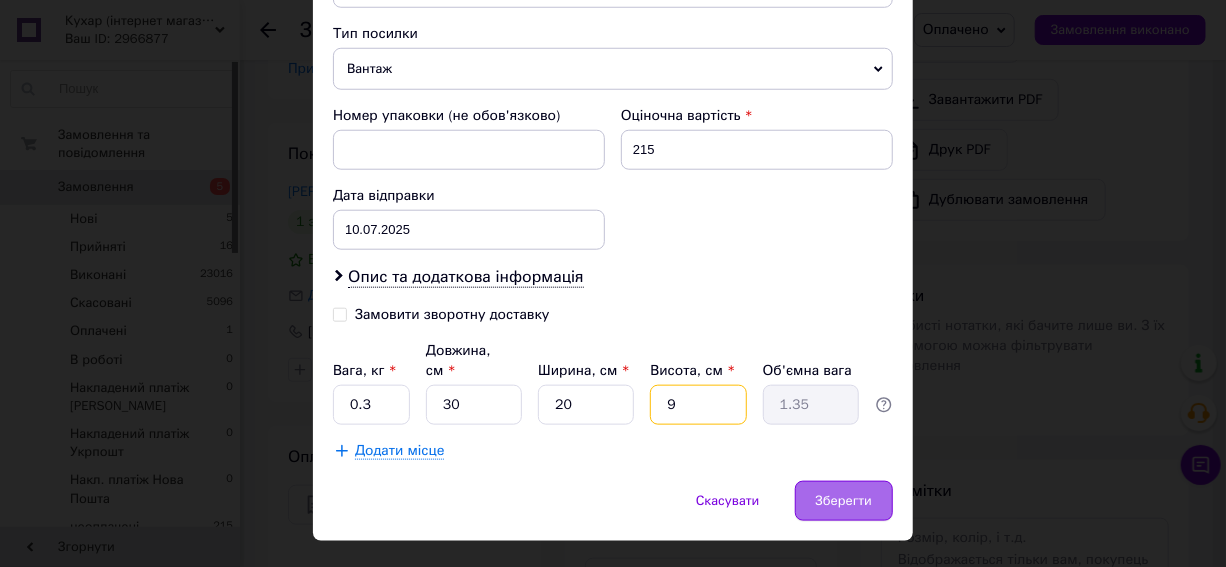 type on "9" 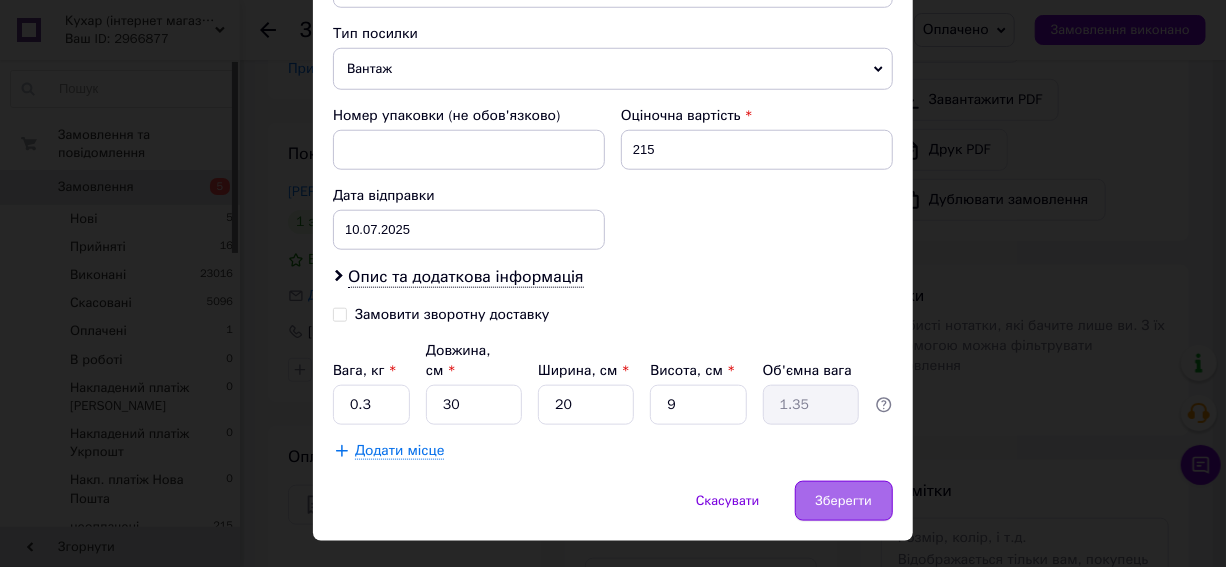 click on "Зберегти" at bounding box center [844, 501] 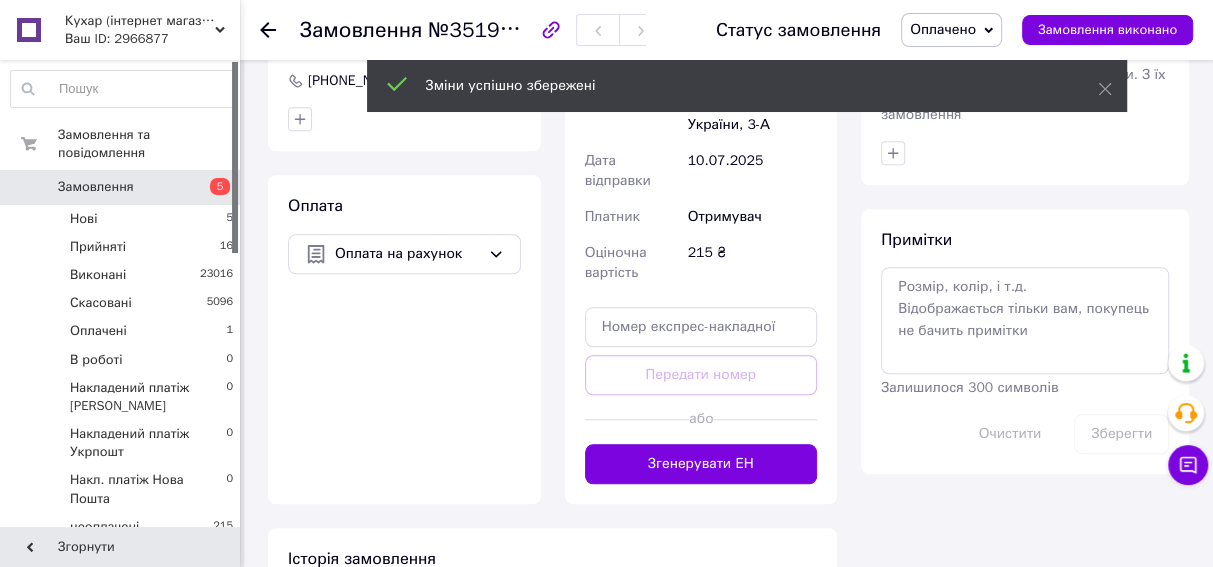 scroll, scrollTop: 909, scrollLeft: 0, axis: vertical 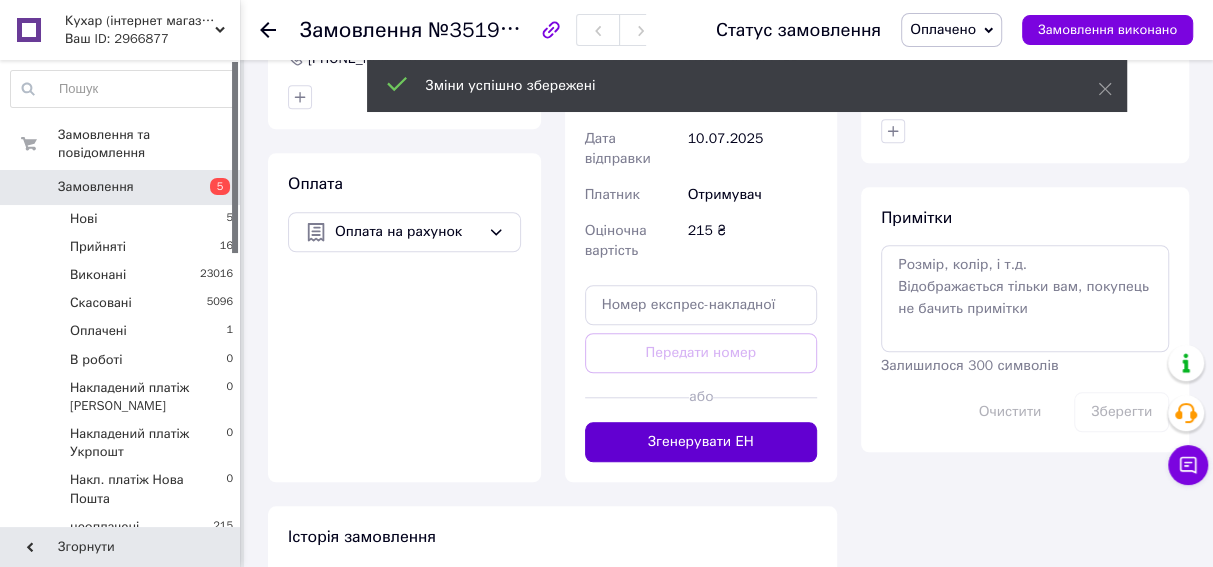 click on "Згенерувати ЕН" at bounding box center [701, 442] 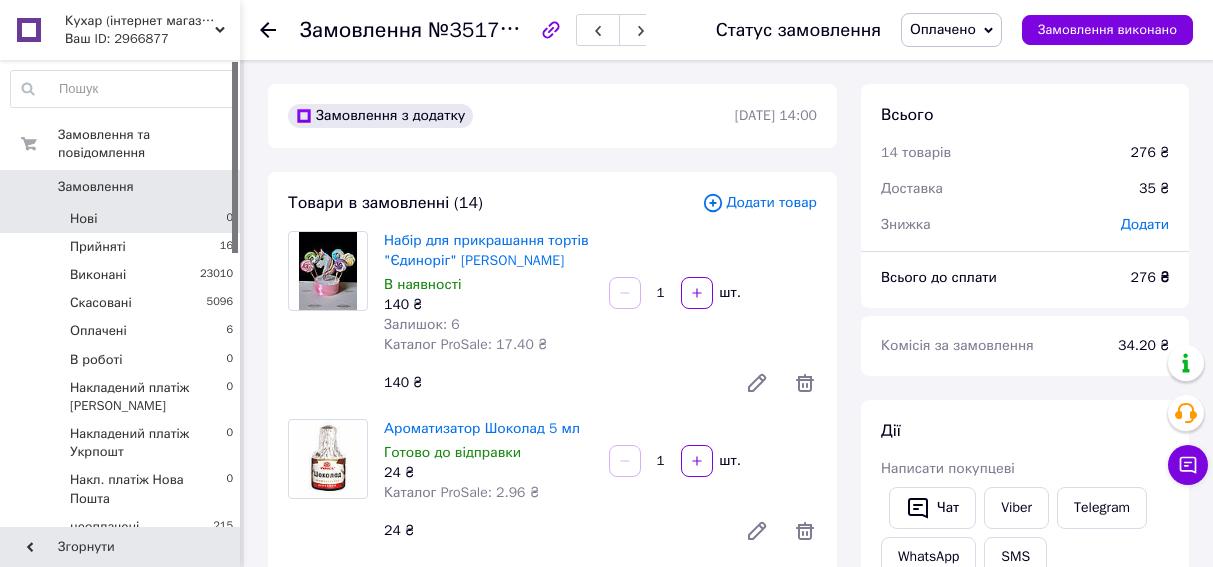 scroll, scrollTop: 0, scrollLeft: 0, axis: both 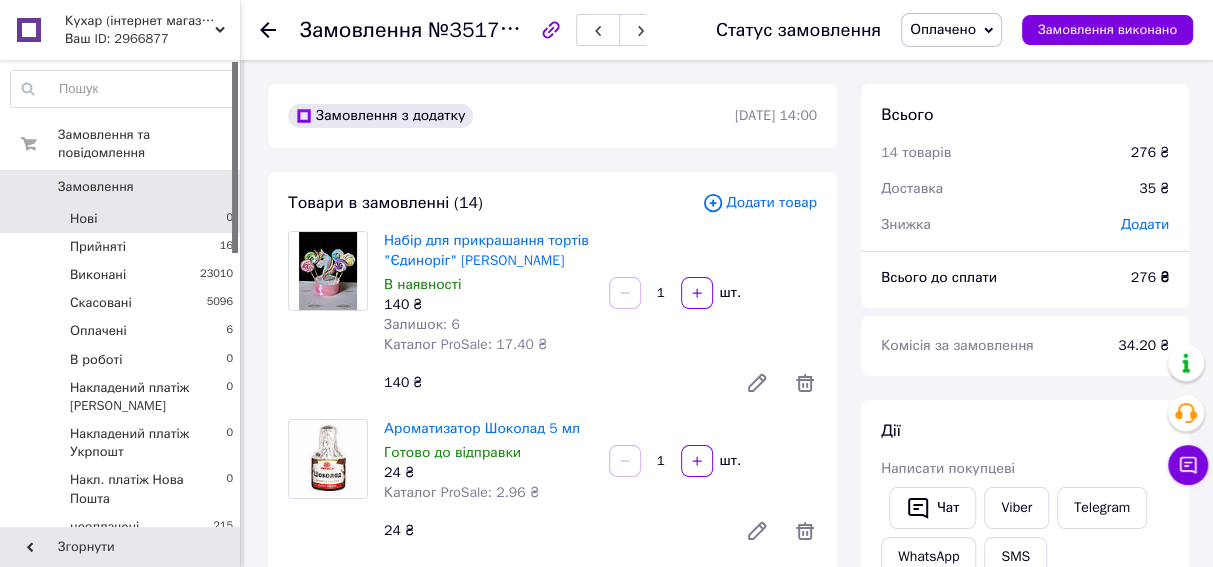 click on "Нові 0" at bounding box center [122, 219] 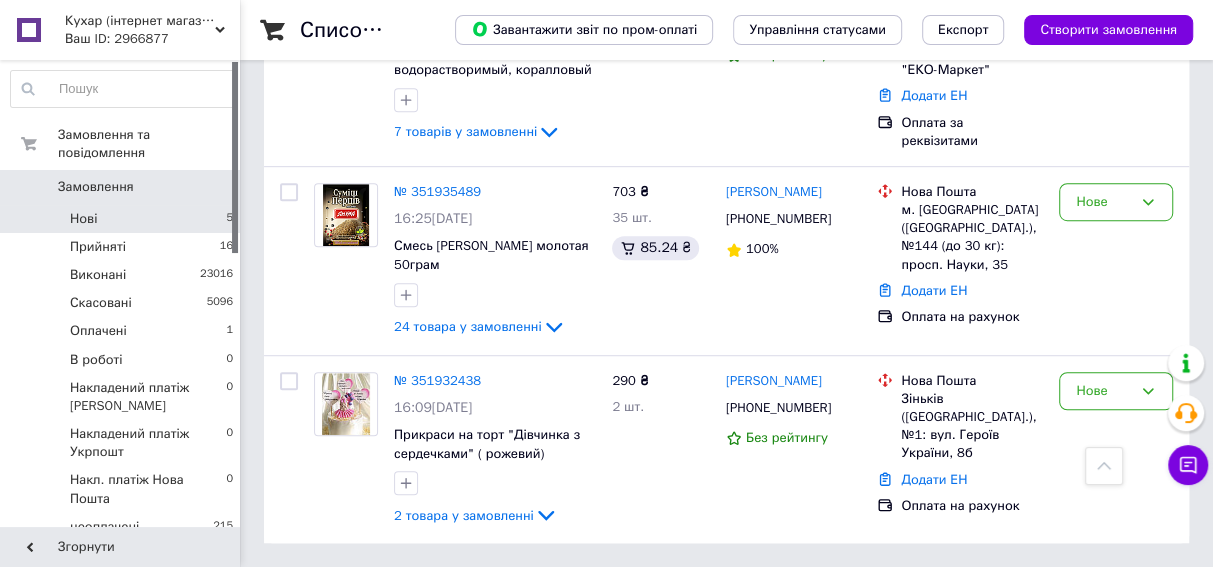 scroll, scrollTop: 624, scrollLeft: 0, axis: vertical 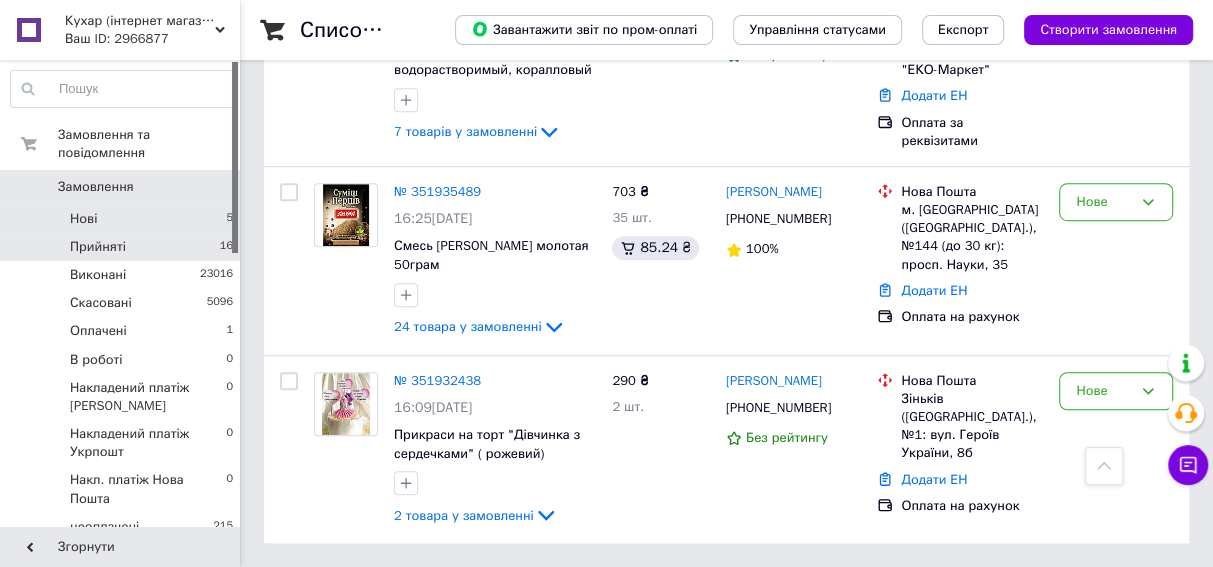 click on "Прийняті 16" at bounding box center [122, 247] 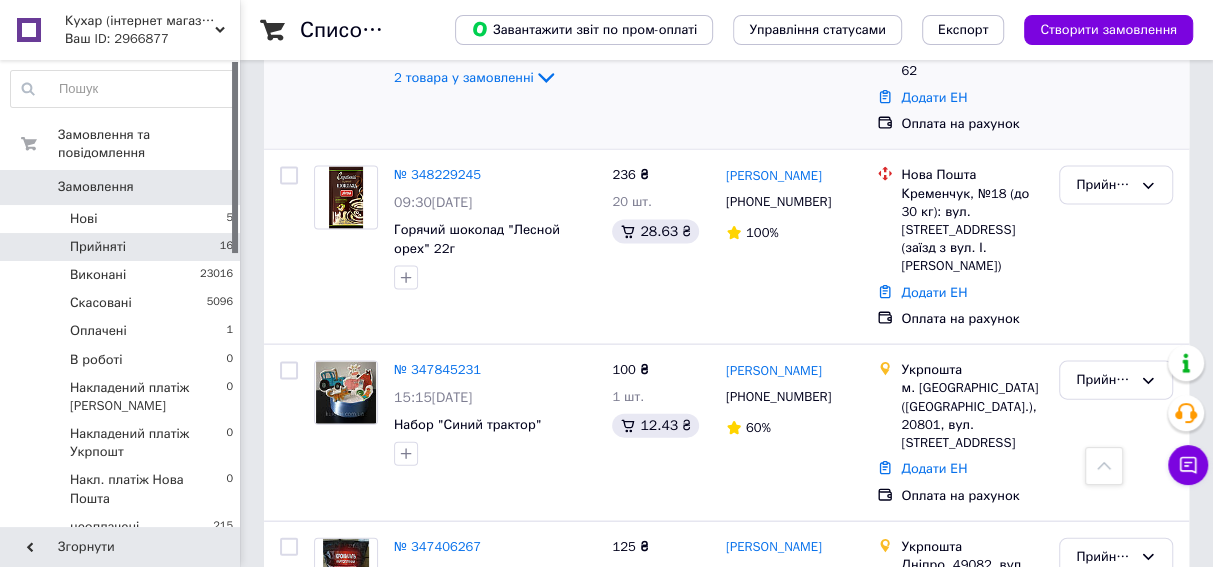 scroll, scrollTop: 2299, scrollLeft: 0, axis: vertical 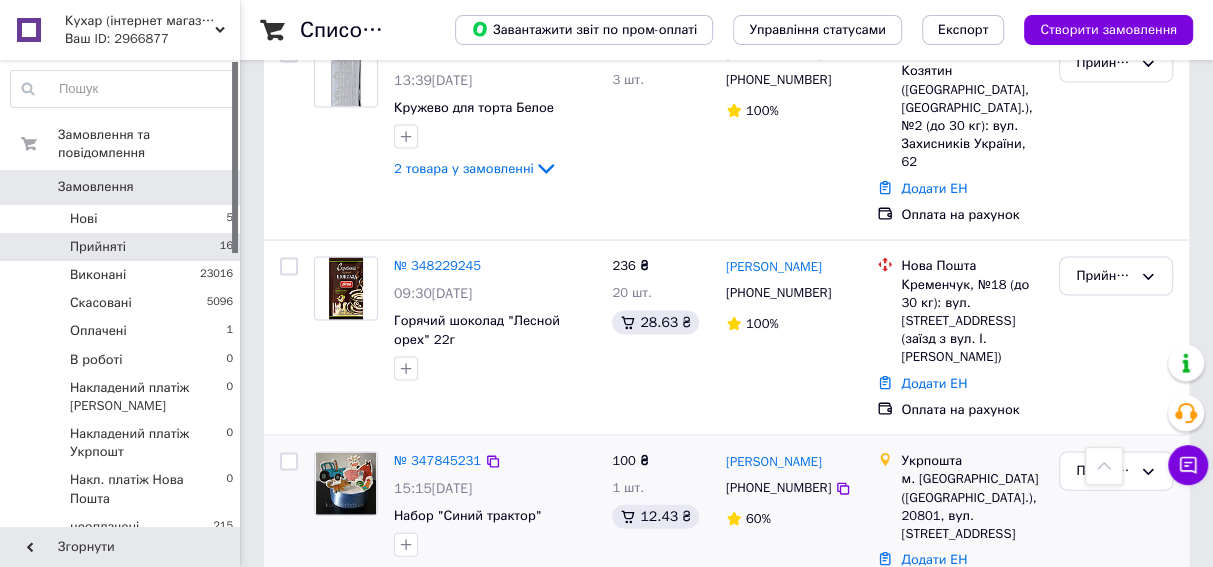 click at bounding box center [346, 484] 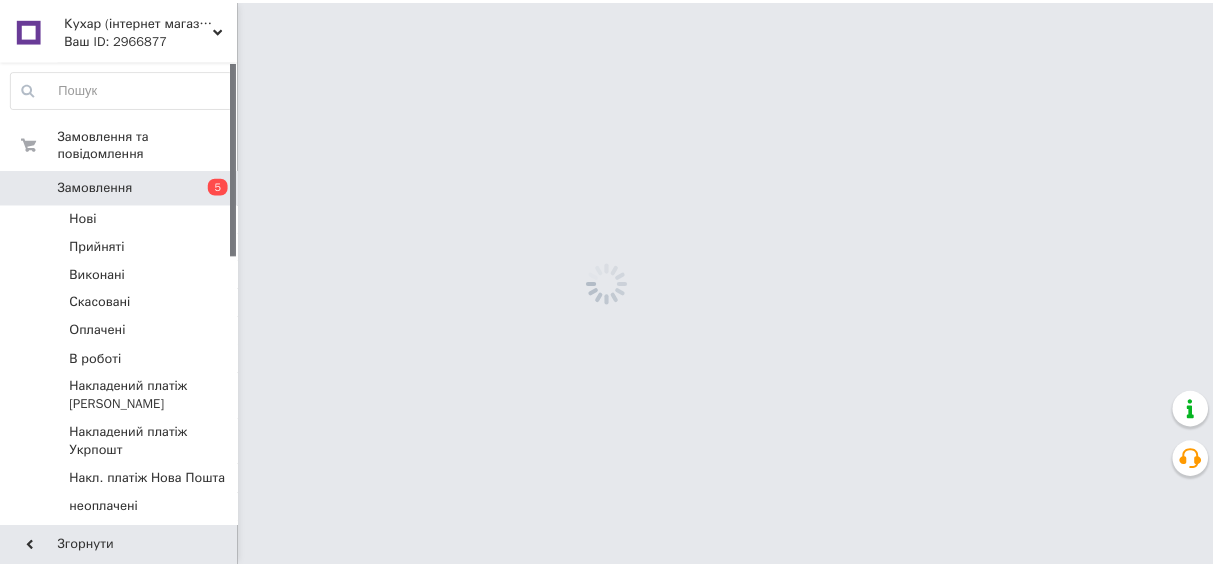 scroll, scrollTop: 0, scrollLeft: 0, axis: both 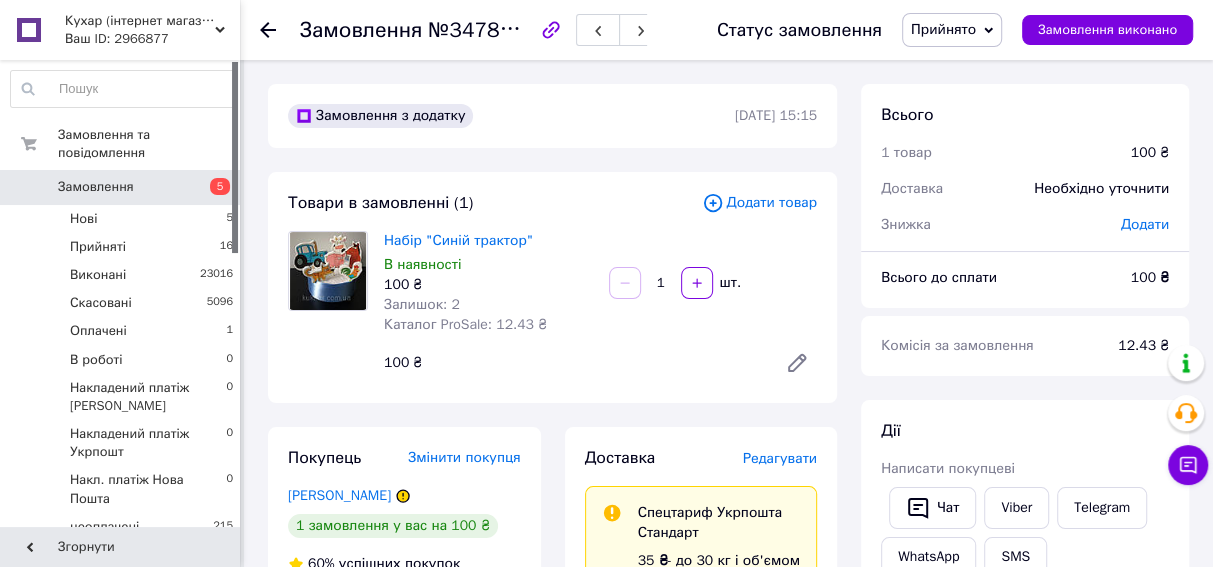 click 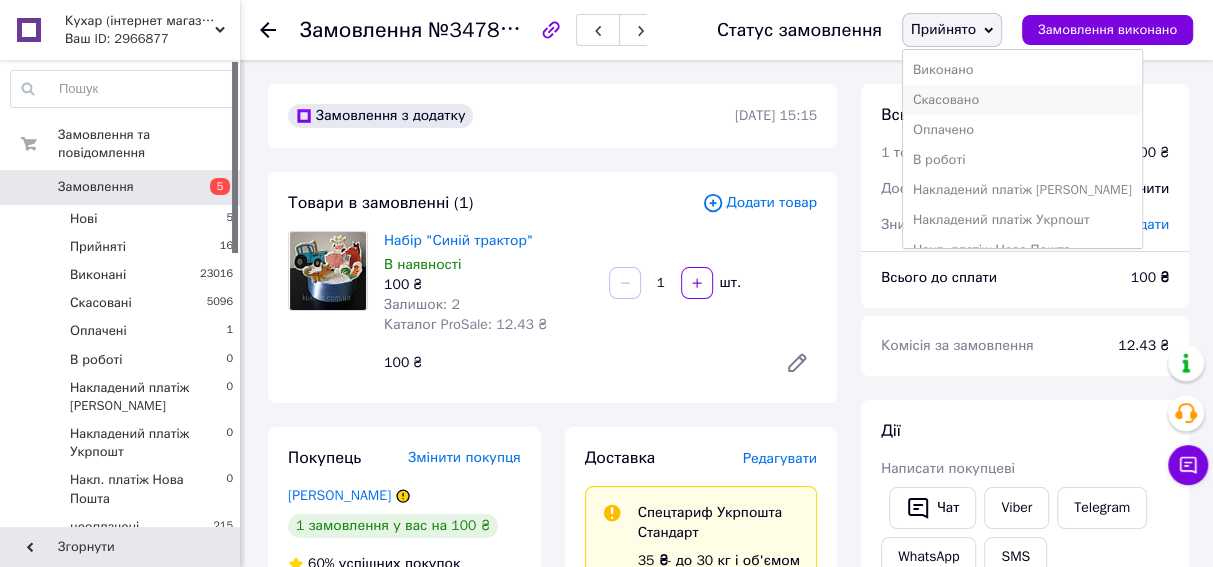 click on "Скасовано" at bounding box center [1022, 100] 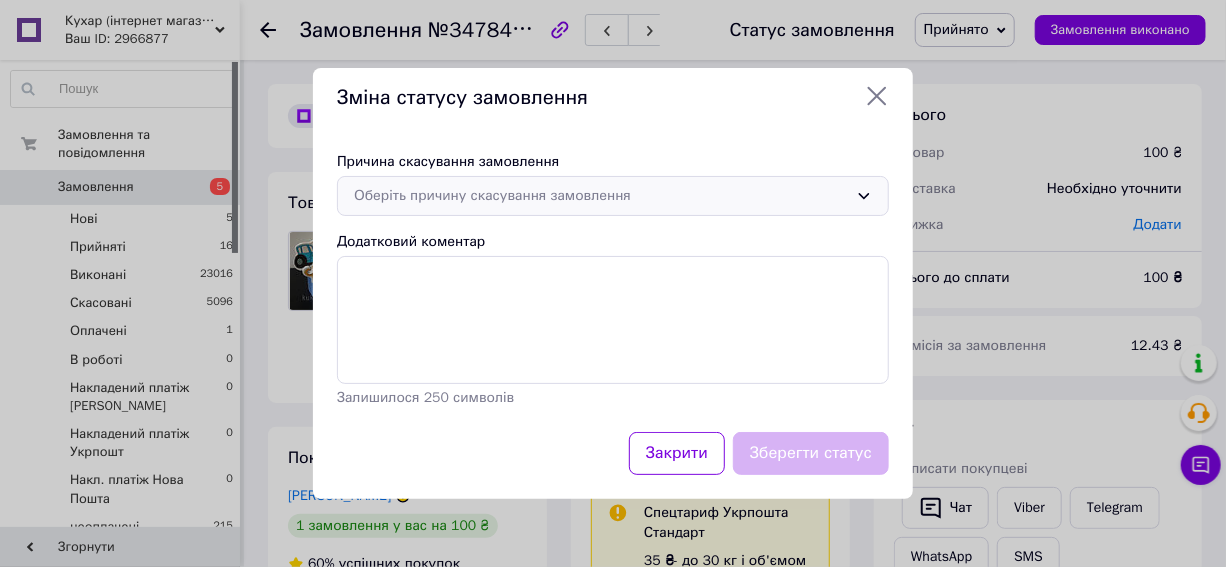 click 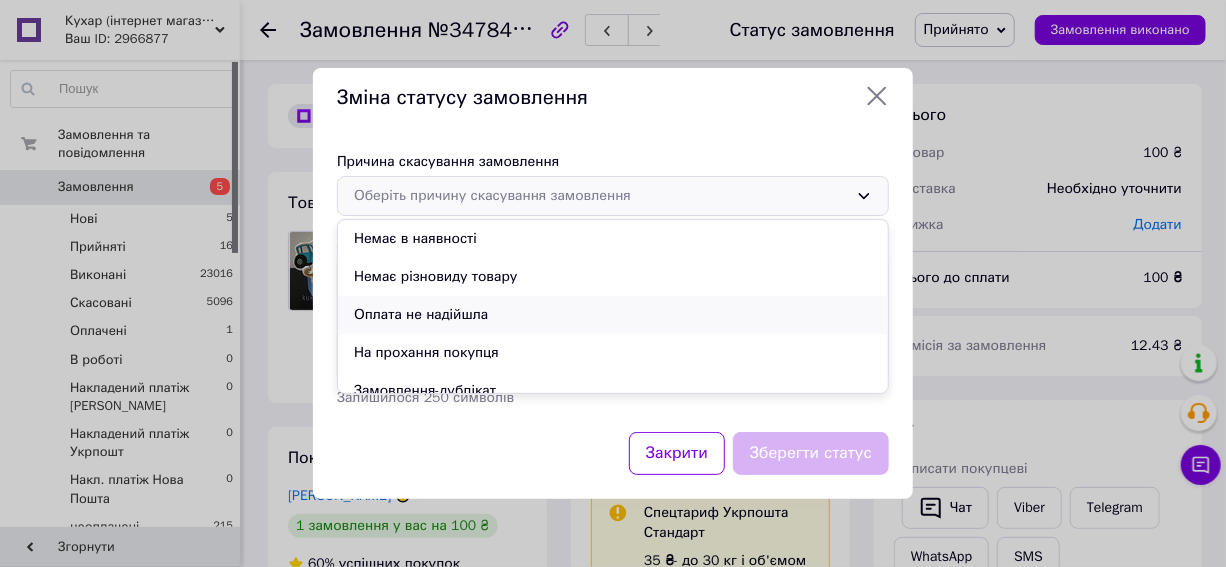 click on "Оплата не надійшла" at bounding box center [613, 315] 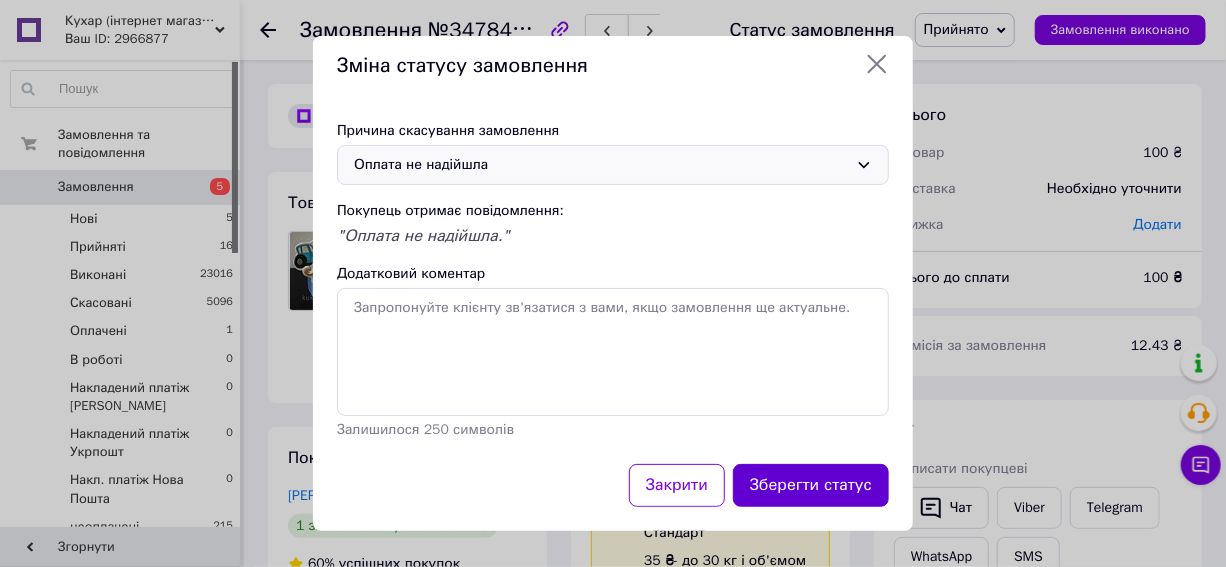 click on "Зберегти статус" at bounding box center (811, 485) 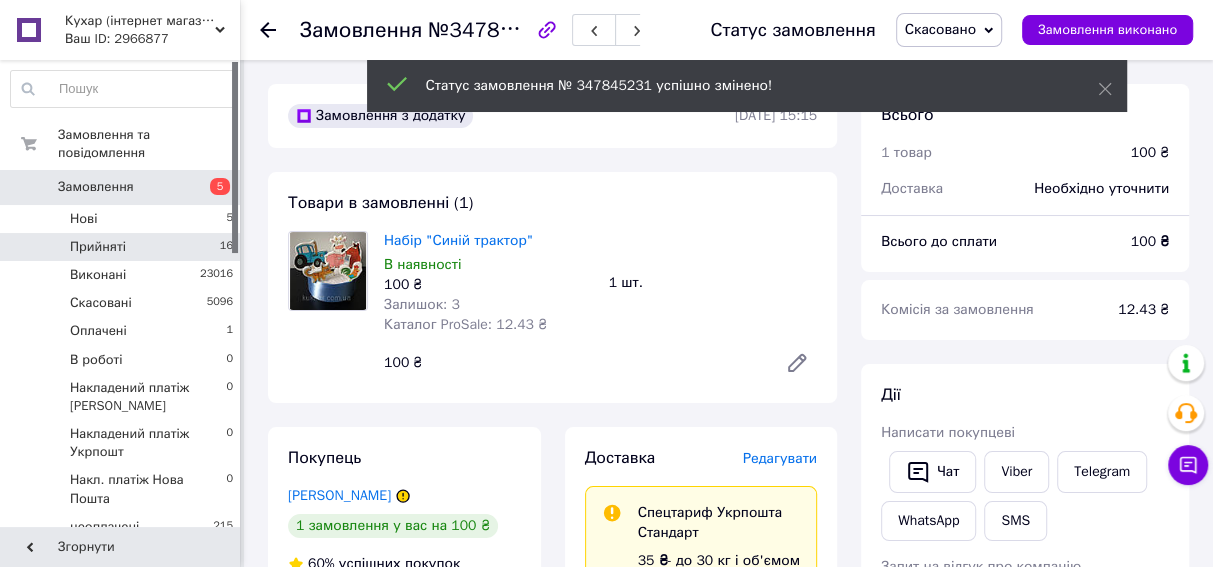 click on "Прийняті" at bounding box center (98, 247) 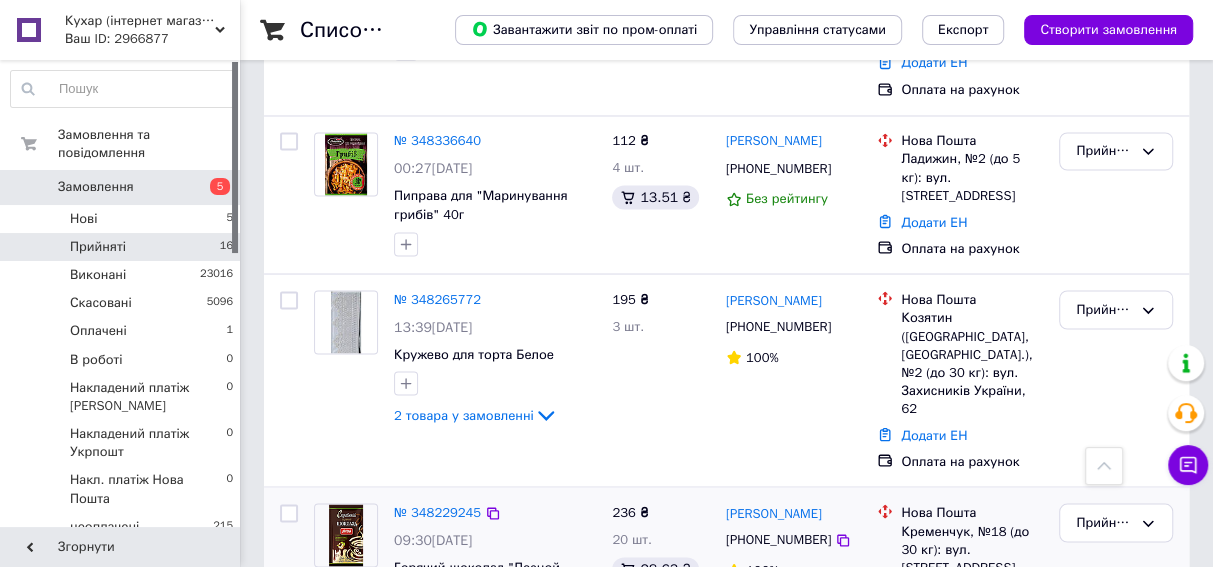 scroll, scrollTop: 2006, scrollLeft: 0, axis: vertical 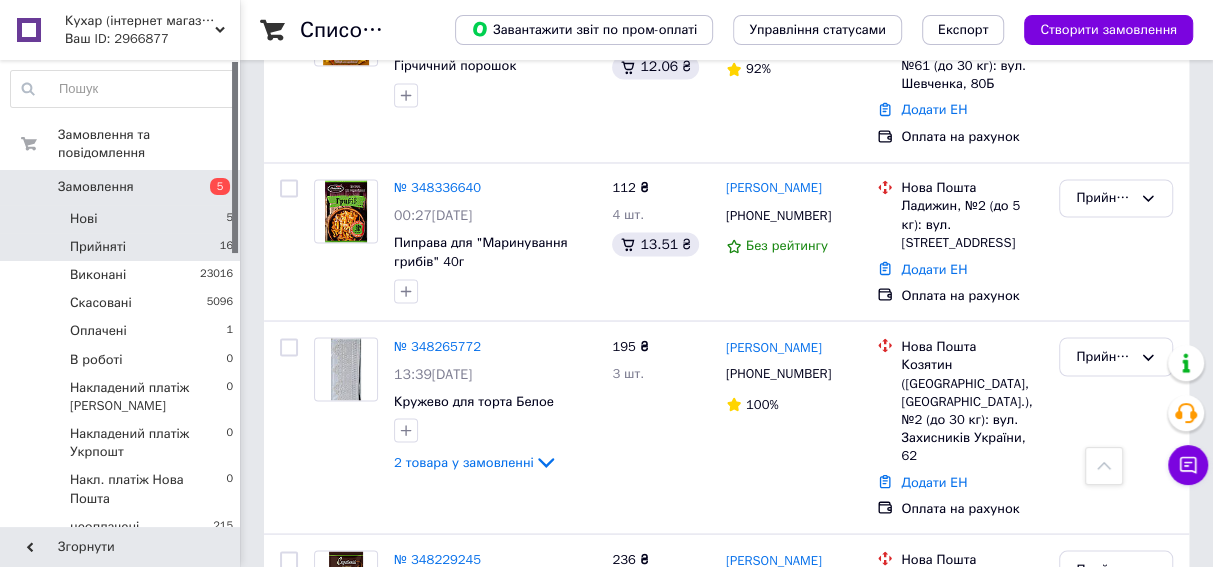 click on "Нові 5" at bounding box center (122, 219) 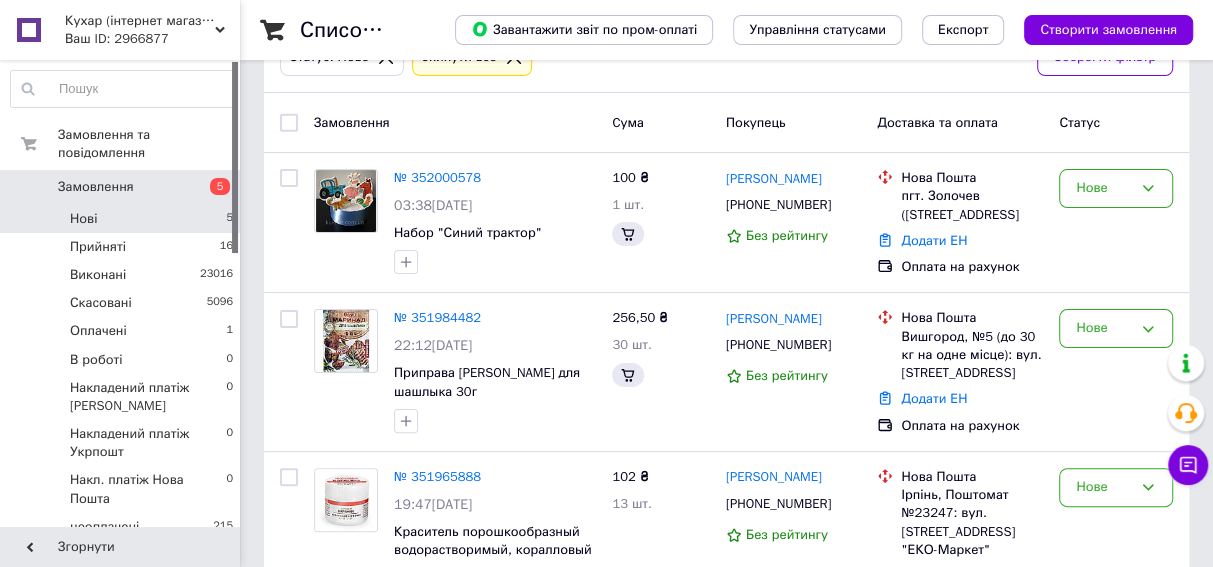 scroll, scrollTop: 135, scrollLeft: 0, axis: vertical 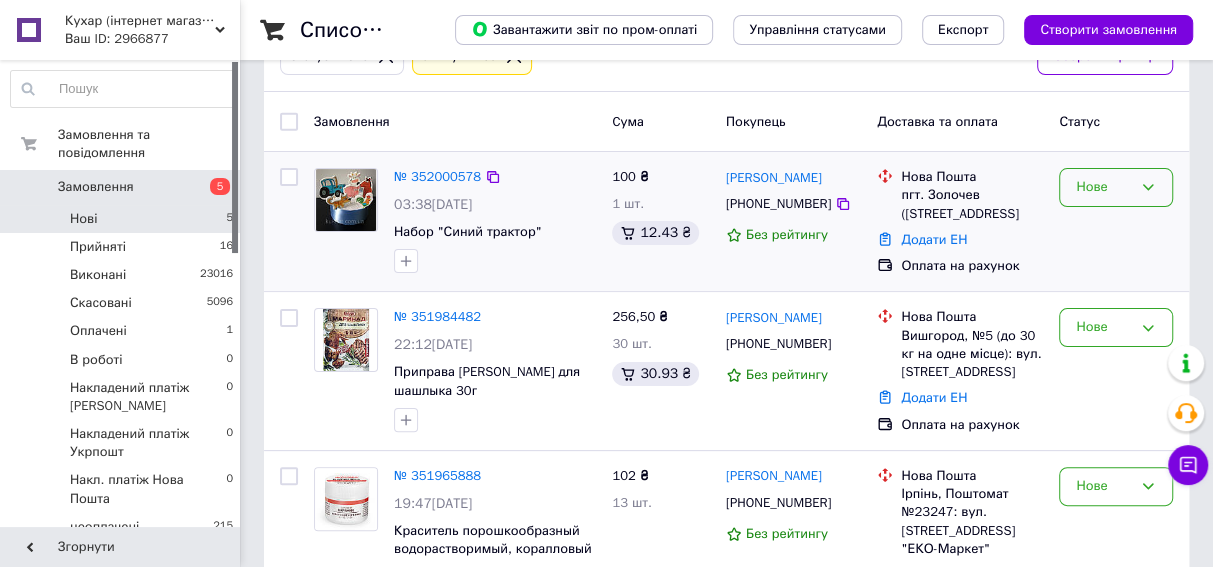 click 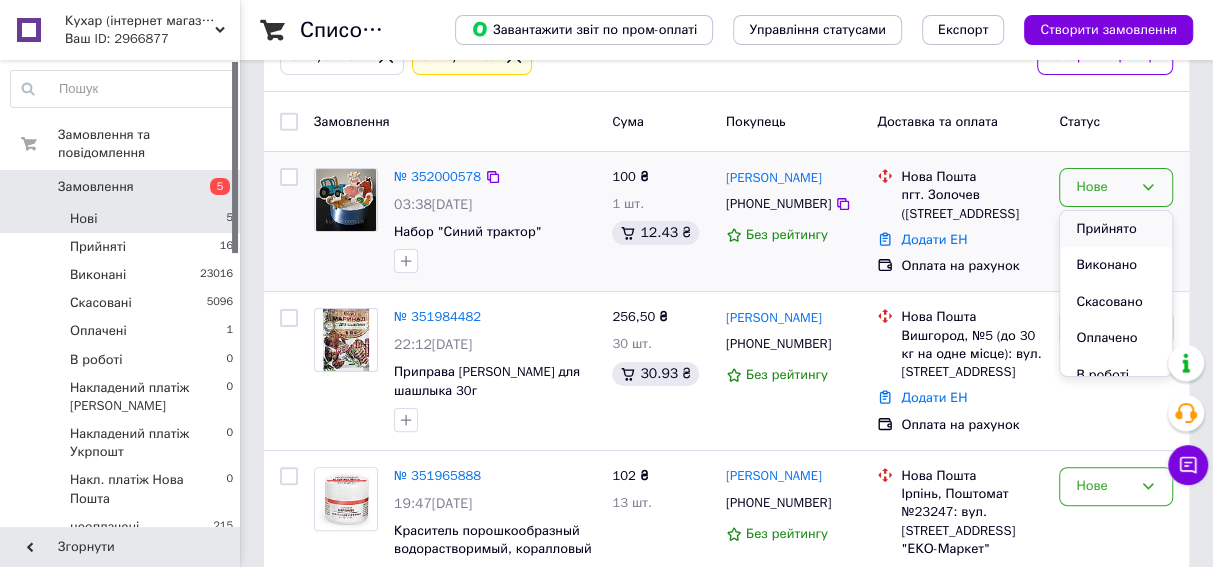 click on "Прийнято" at bounding box center [1116, 229] 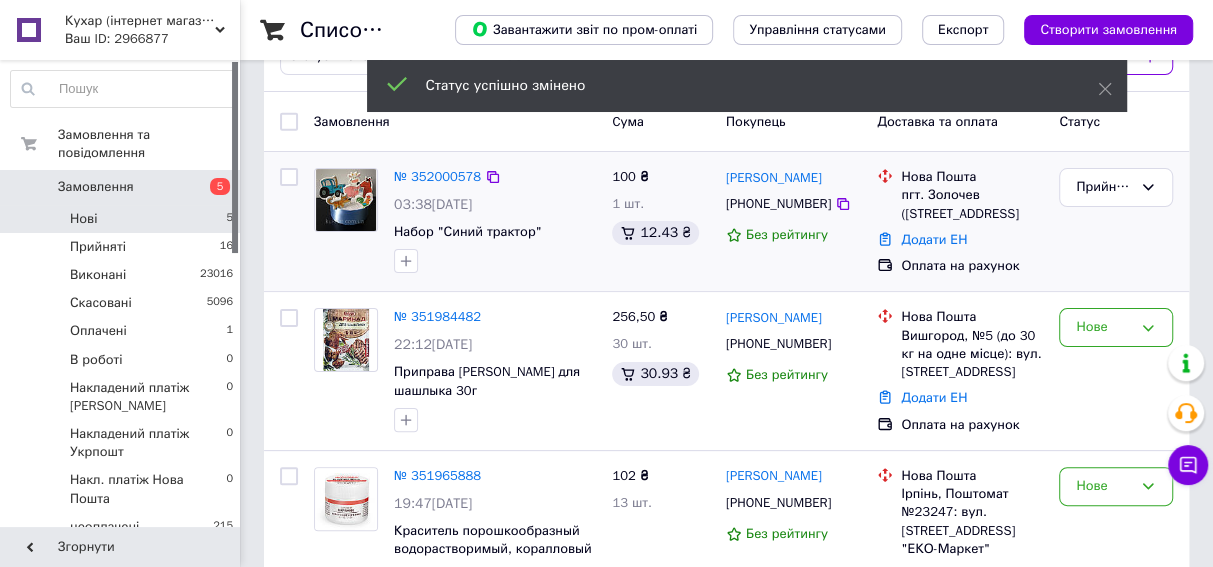 click at bounding box center [346, 200] 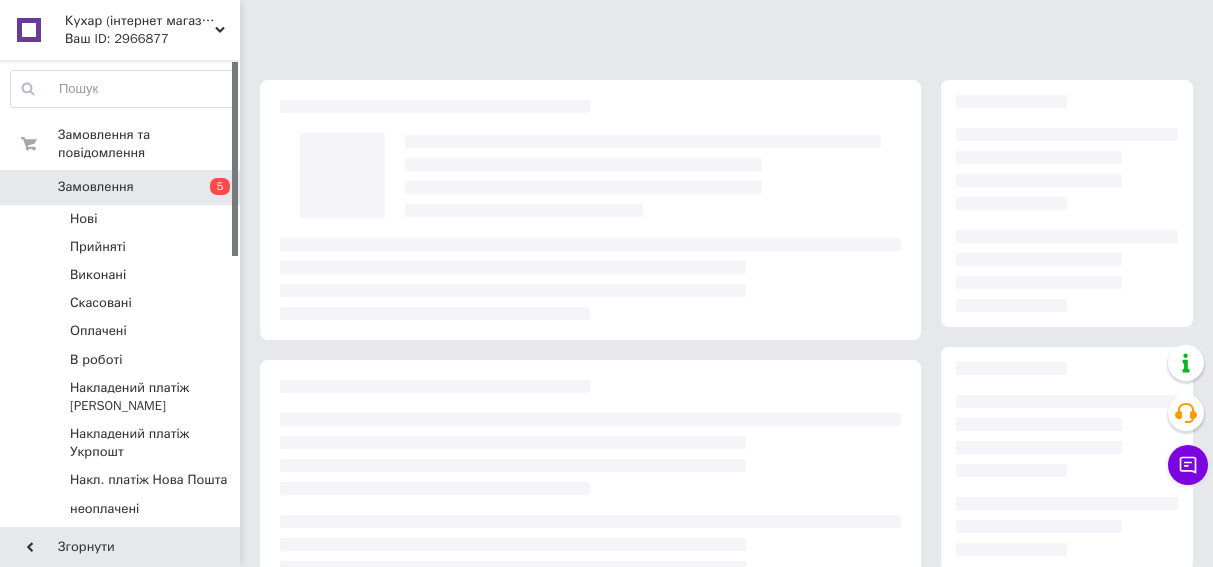 scroll, scrollTop: 0, scrollLeft: 0, axis: both 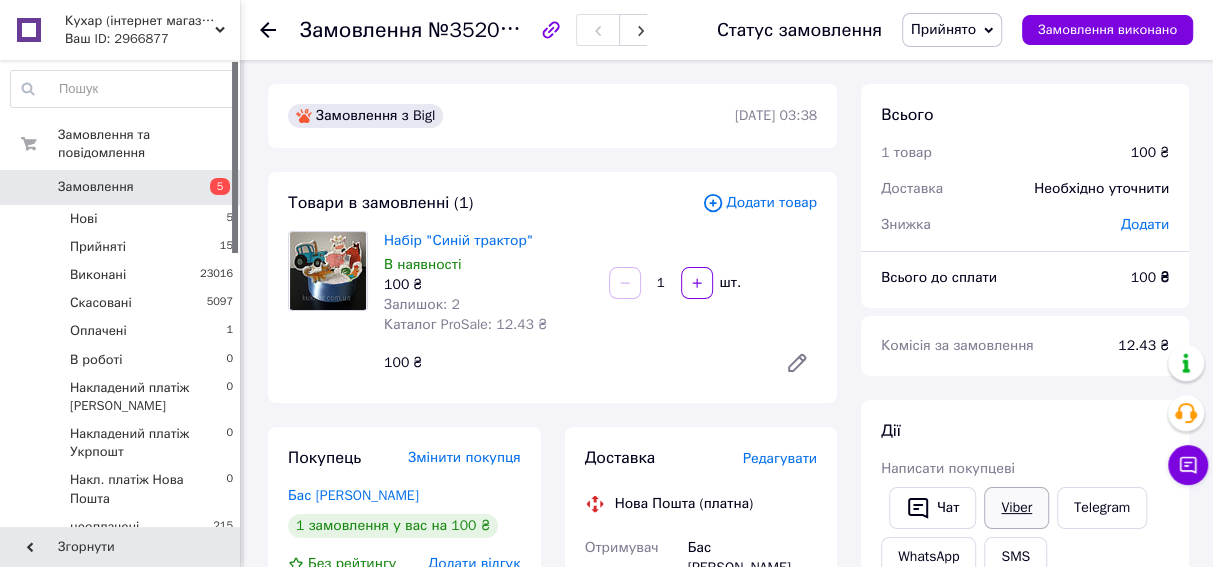 click on "Viber" at bounding box center (1016, 508) 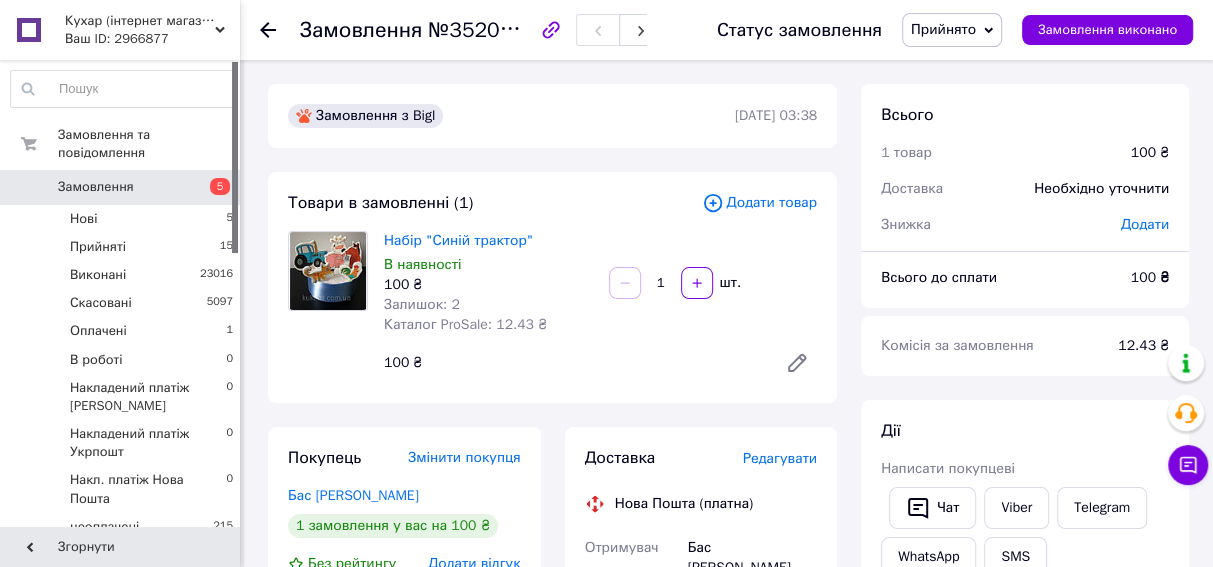 click 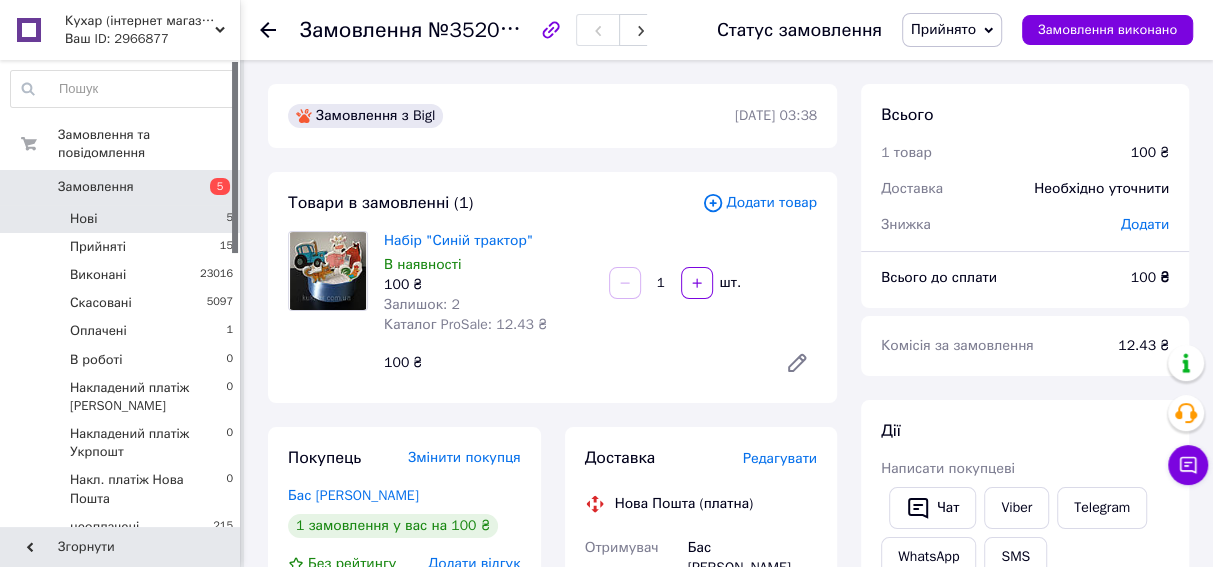 click on "Нові 5" at bounding box center (122, 219) 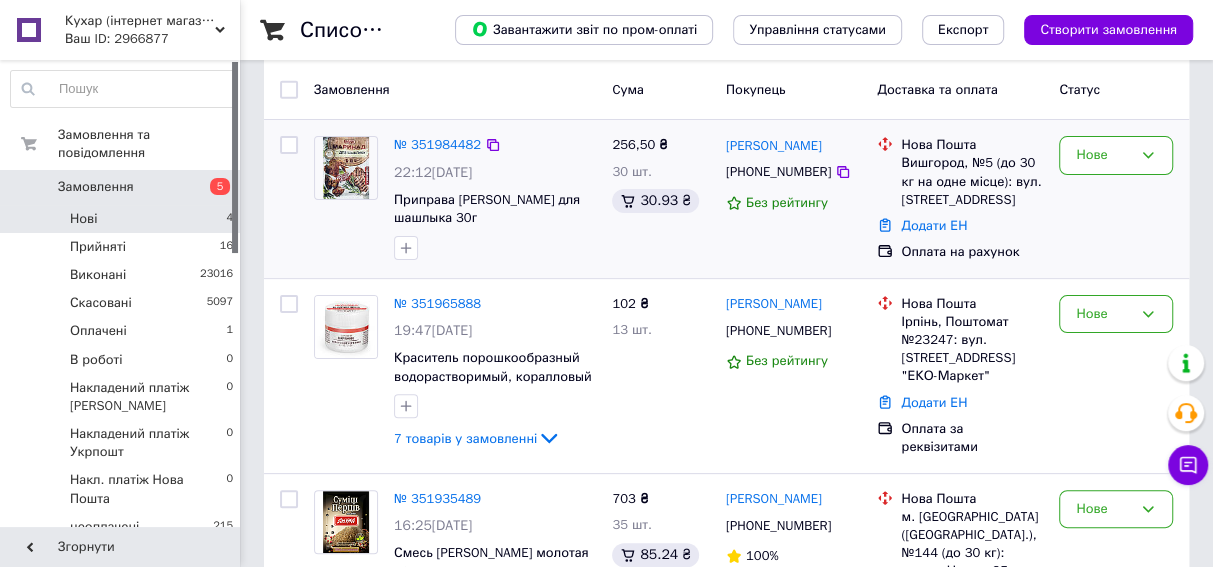 scroll, scrollTop: 181, scrollLeft: 0, axis: vertical 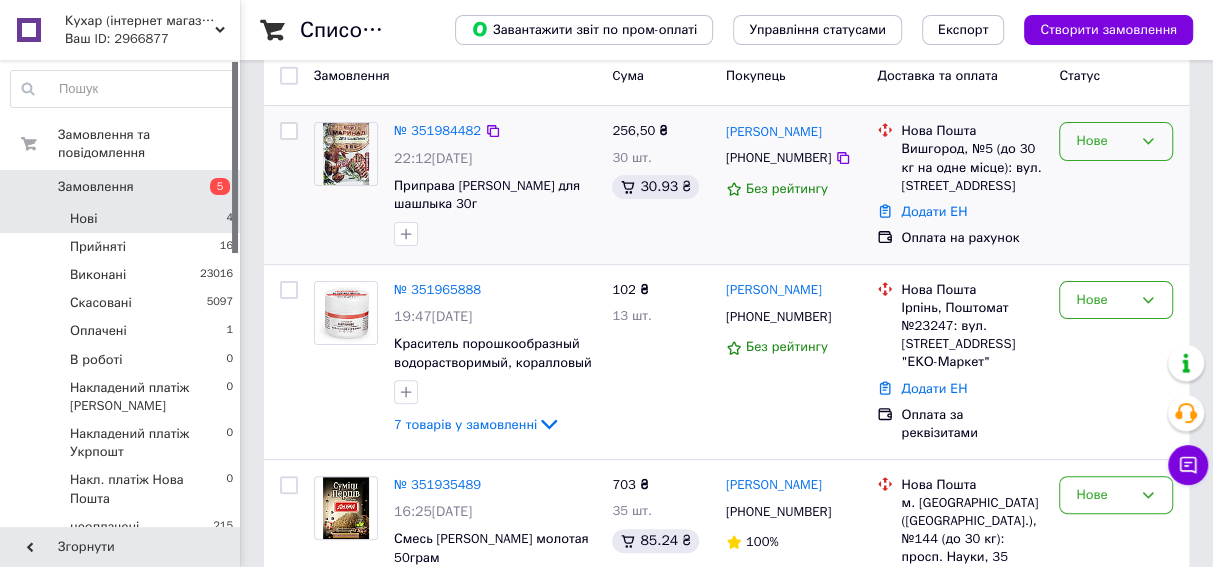 click on "Нове" at bounding box center (1104, 141) 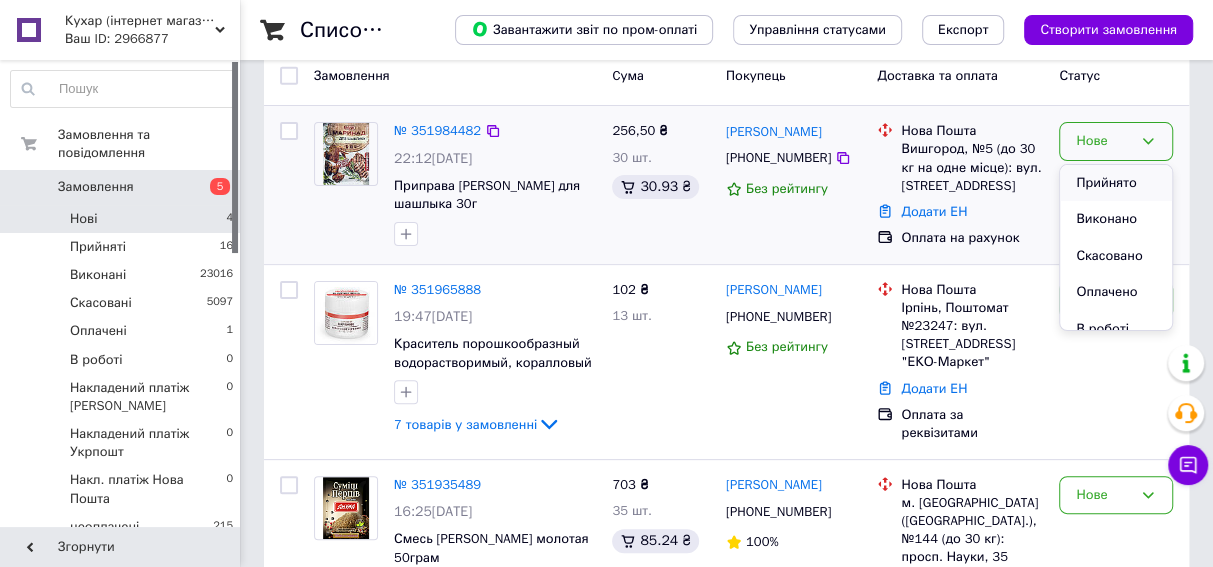 click on "Прийнято" at bounding box center [1116, 183] 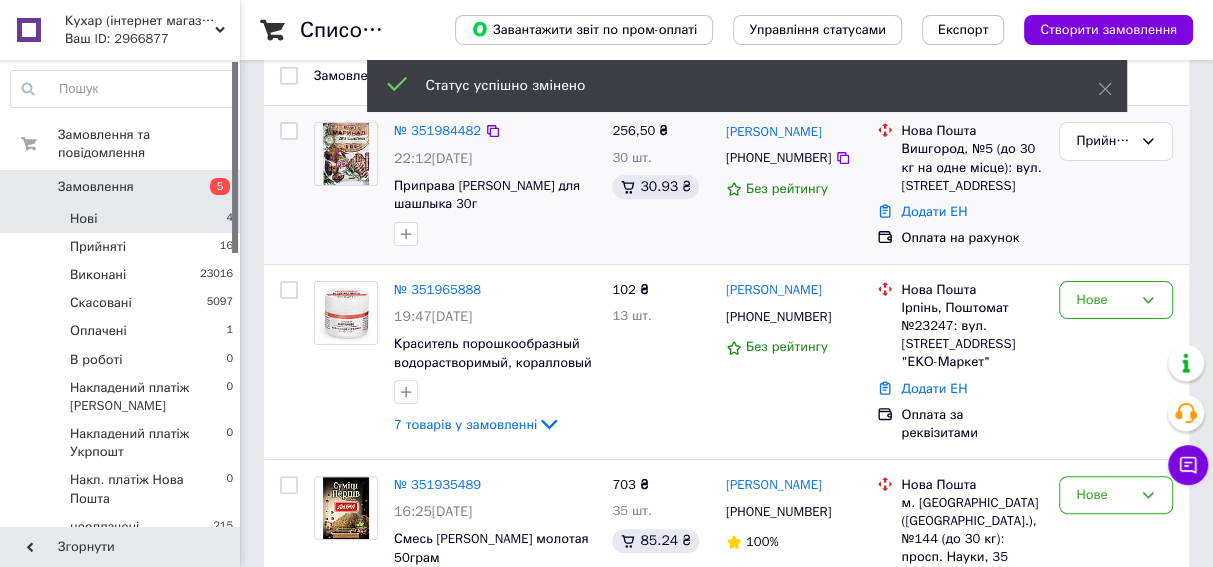 click at bounding box center (346, 154) 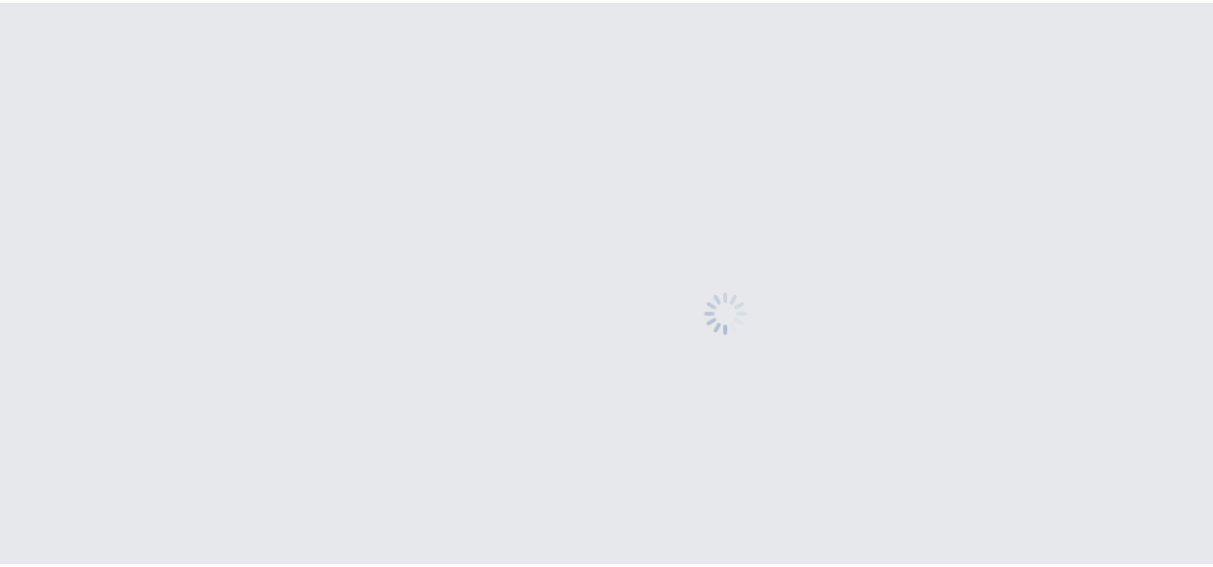 scroll, scrollTop: 0, scrollLeft: 0, axis: both 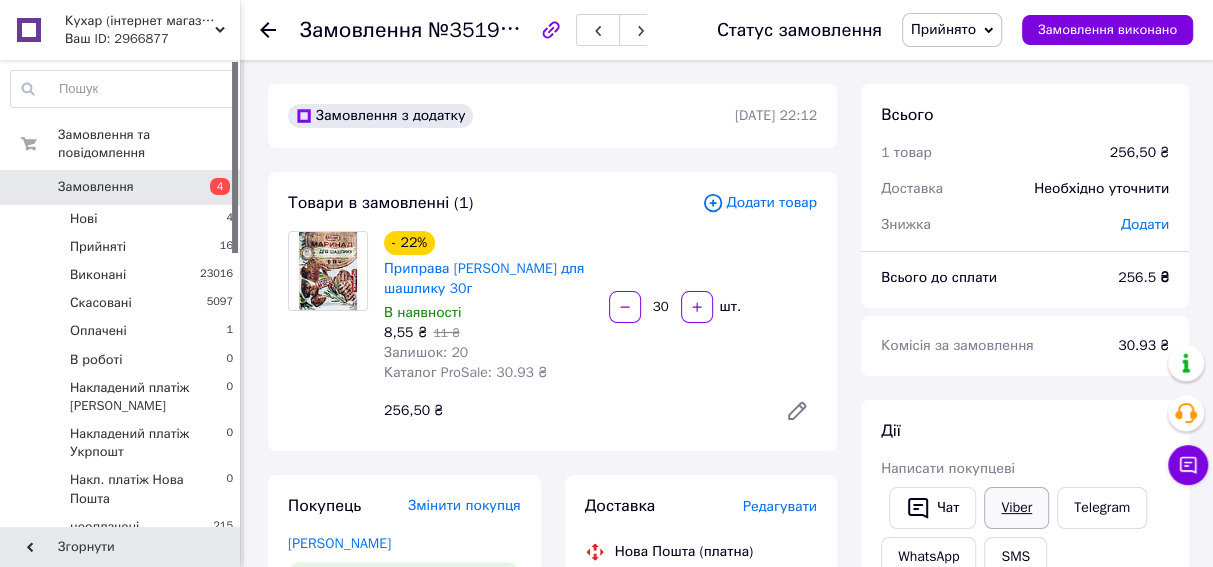click on "Viber" at bounding box center (1016, 508) 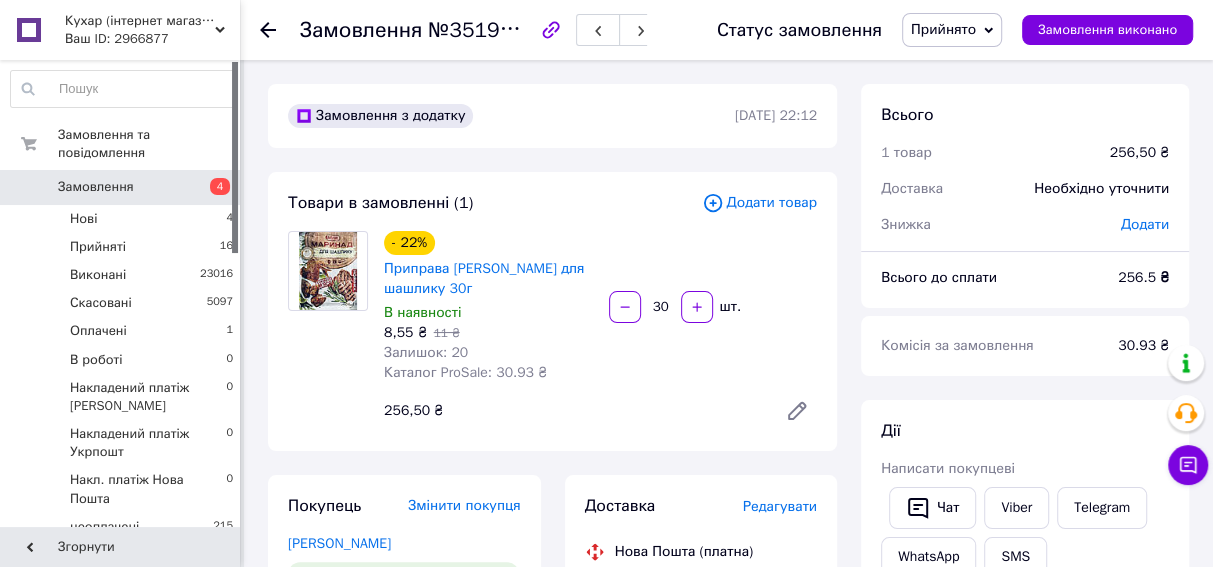 click 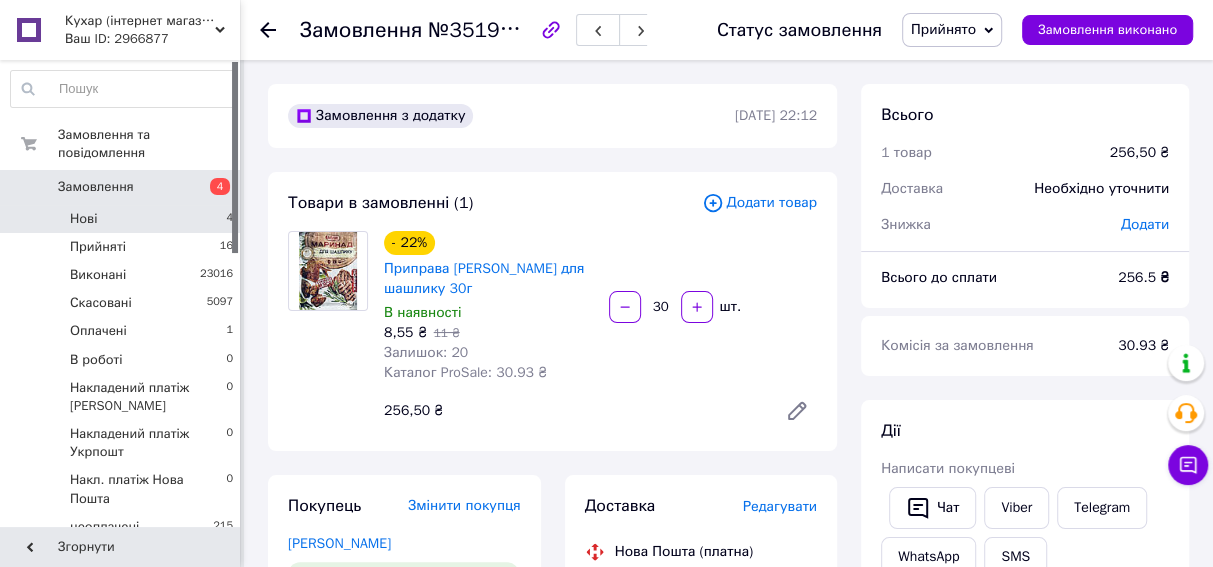 click on "Нові 4" at bounding box center (122, 219) 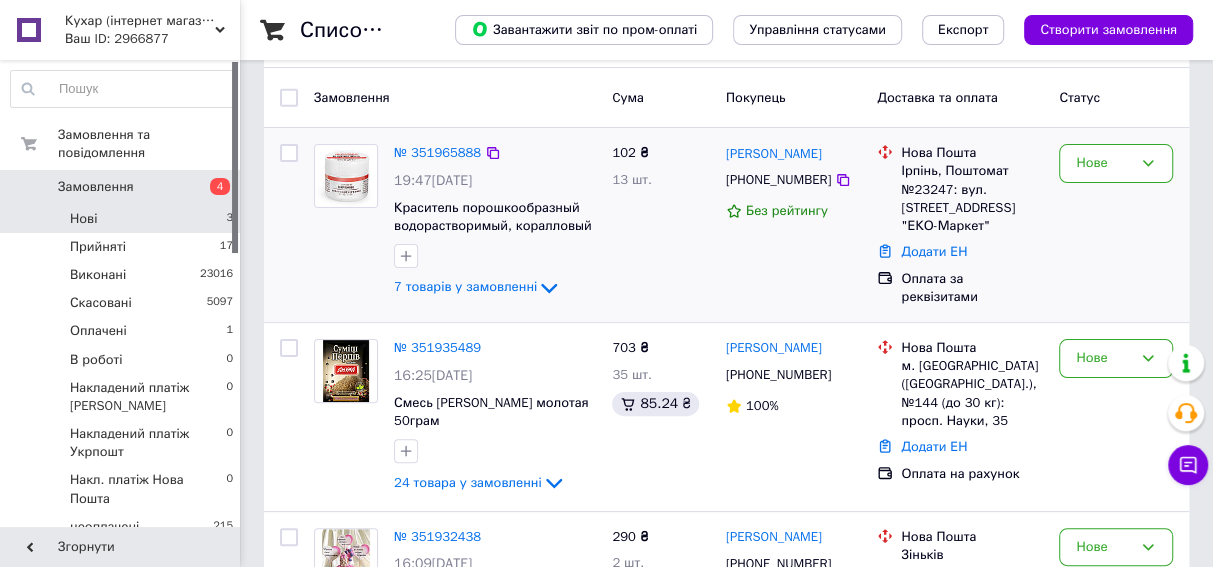 scroll, scrollTop: 181, scrollLeft: 0, axis: vertical 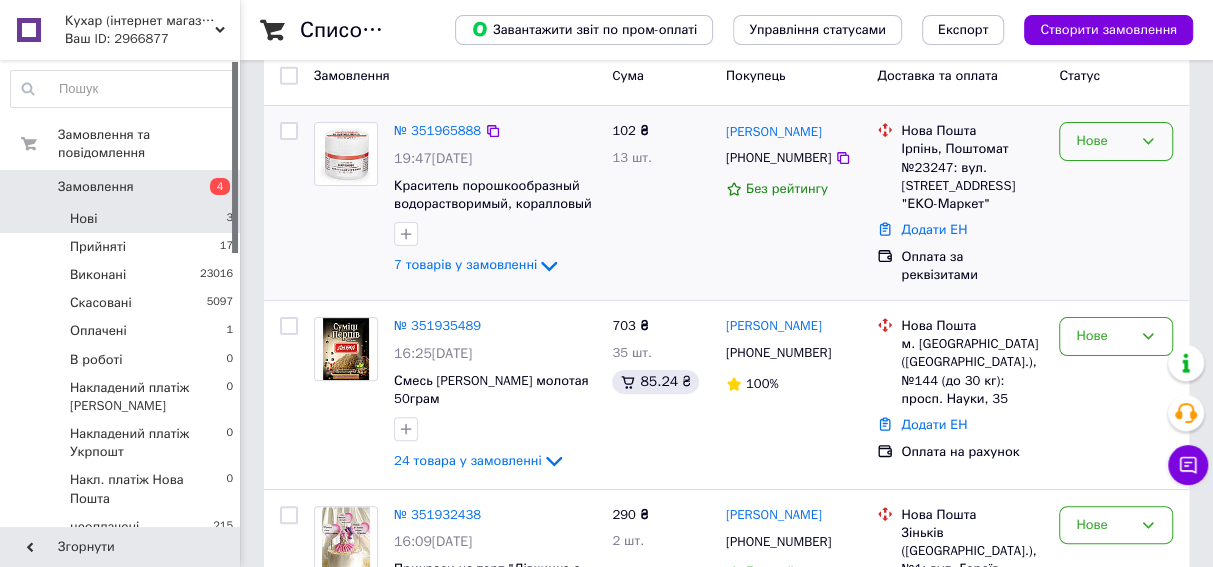click on "Нове" at bounding box center (1104, 141) 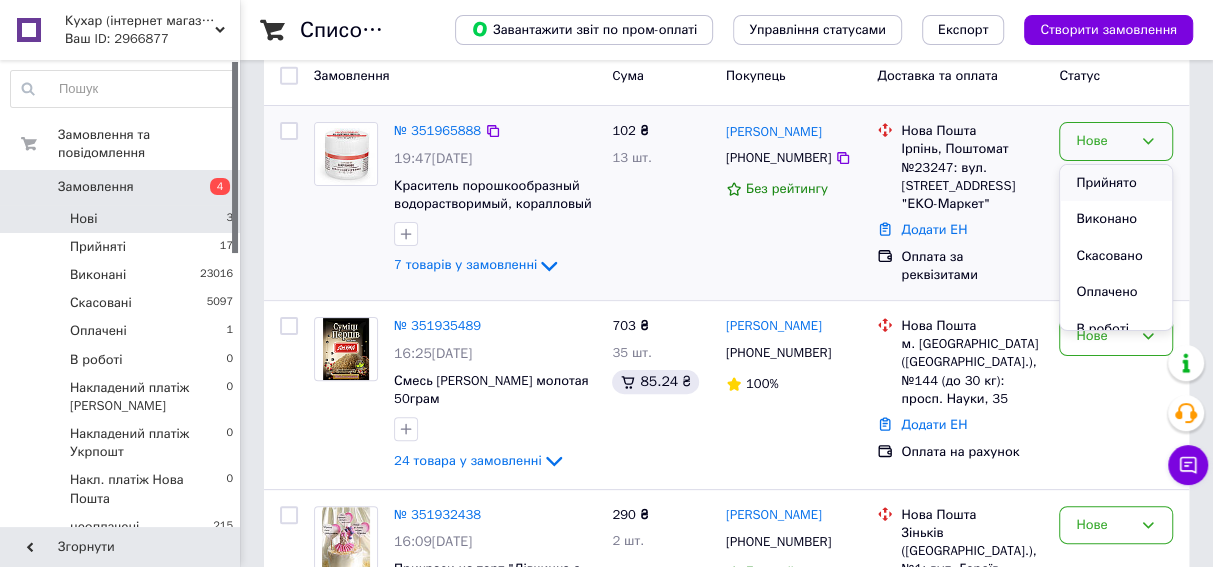 click on "Прийнято" at bounding box center (1116, 183) 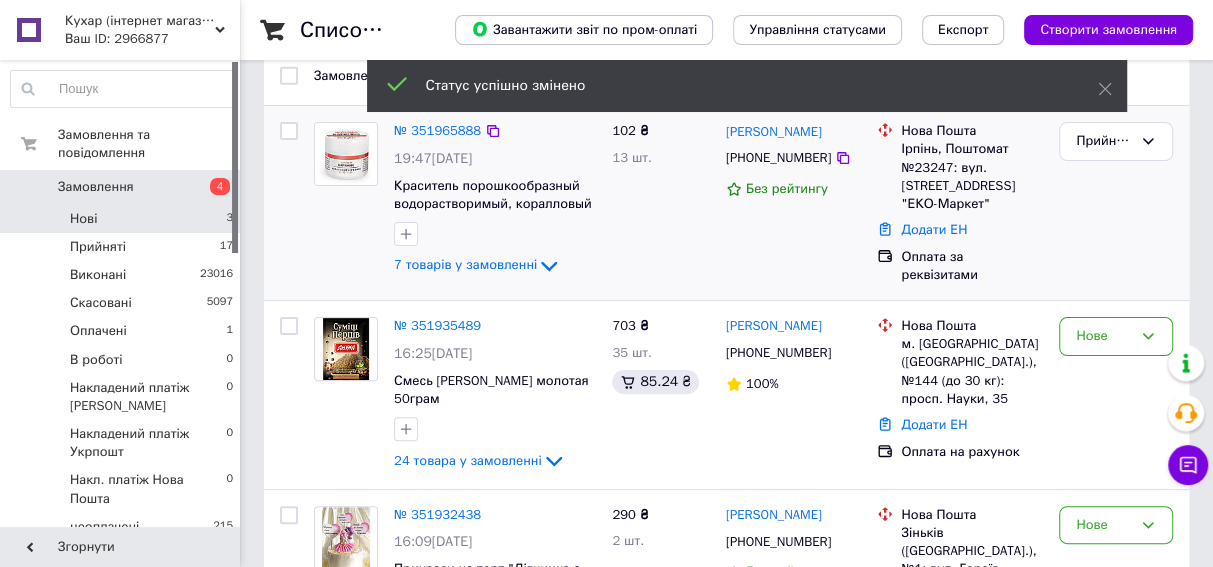 click at bounding box center [346, 154] 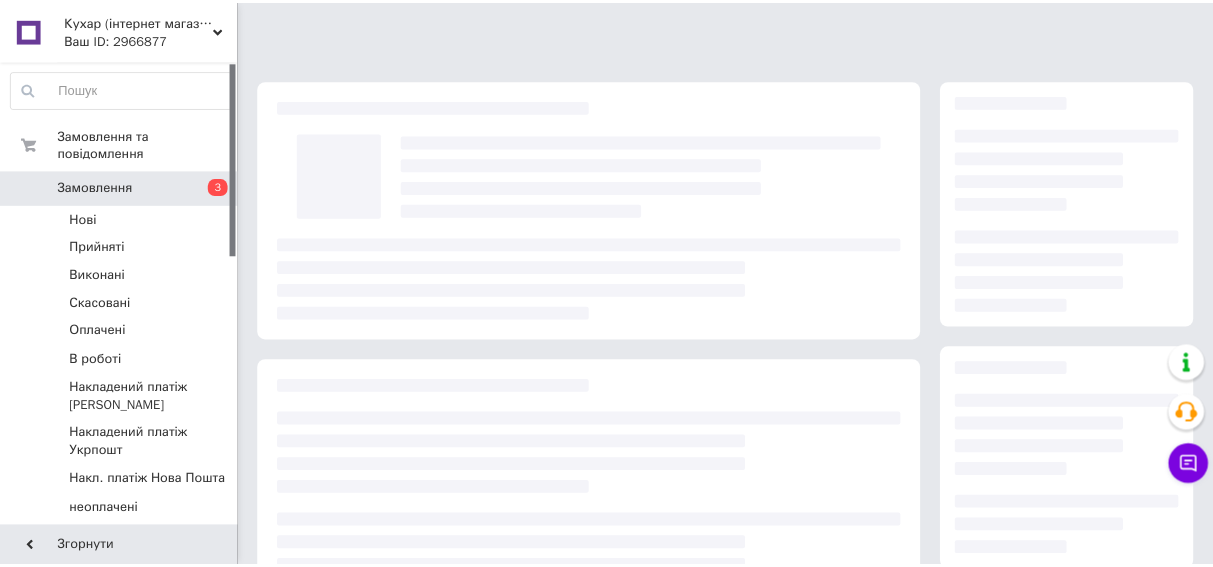 scroll, scrollTop: 0, scrollLeft: 0, axis: both 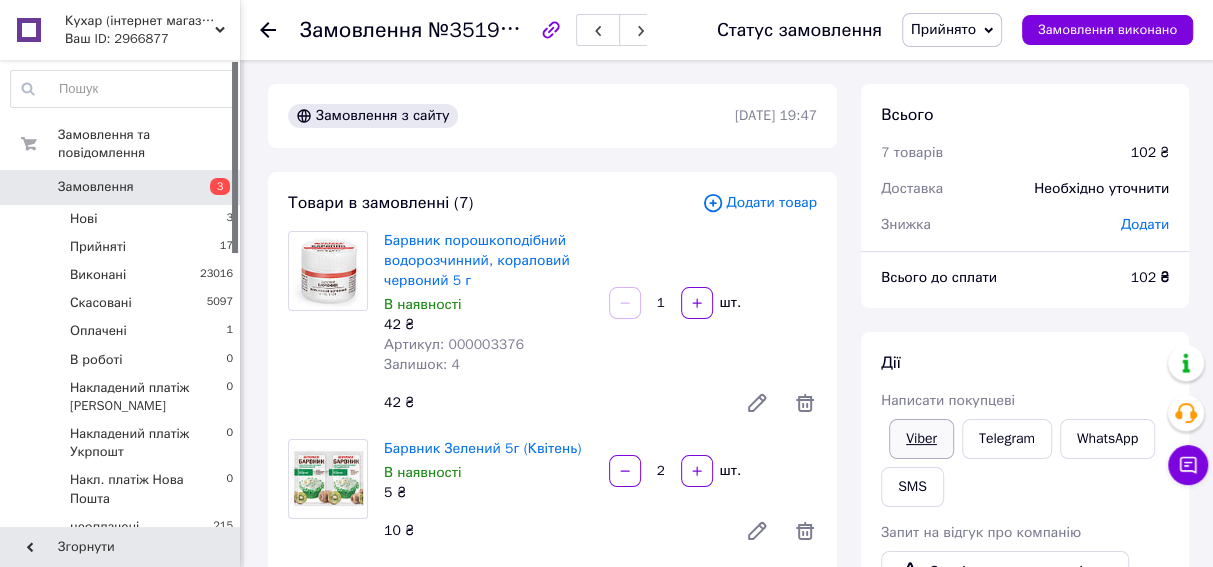 click on "Viber" at bounding box center (921, 439) 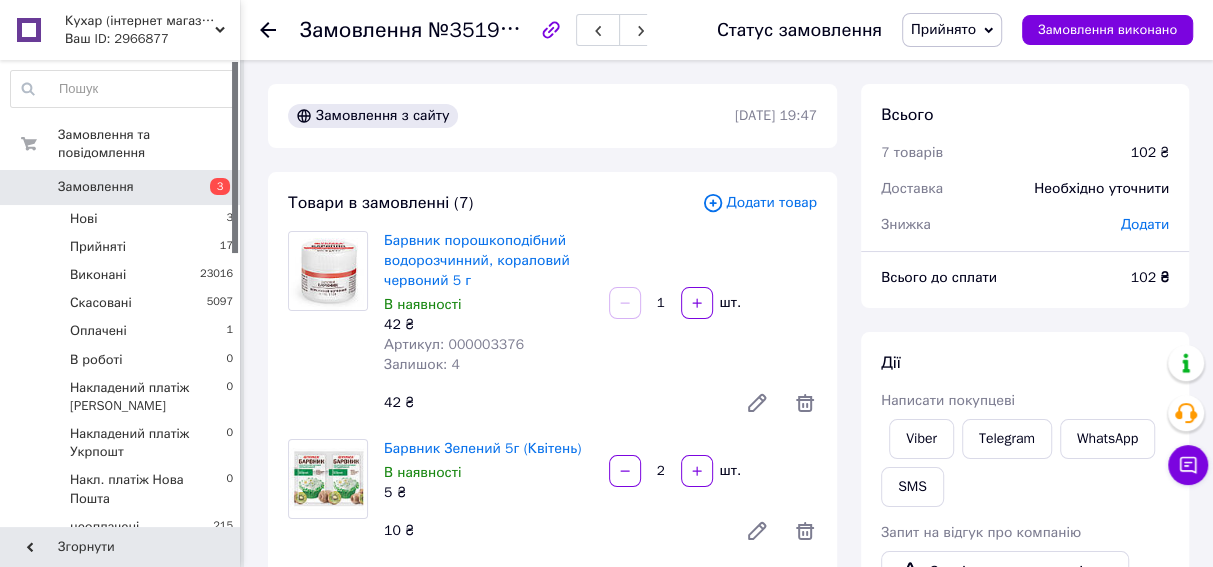 click 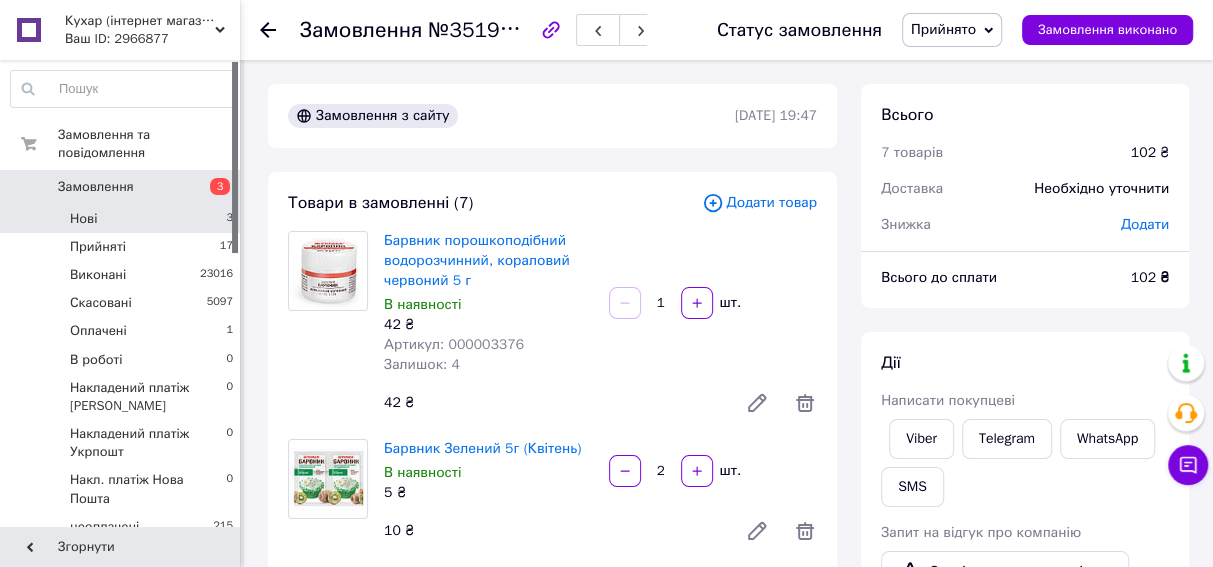 click on "Нові 3" at bounding box center (122, 219) 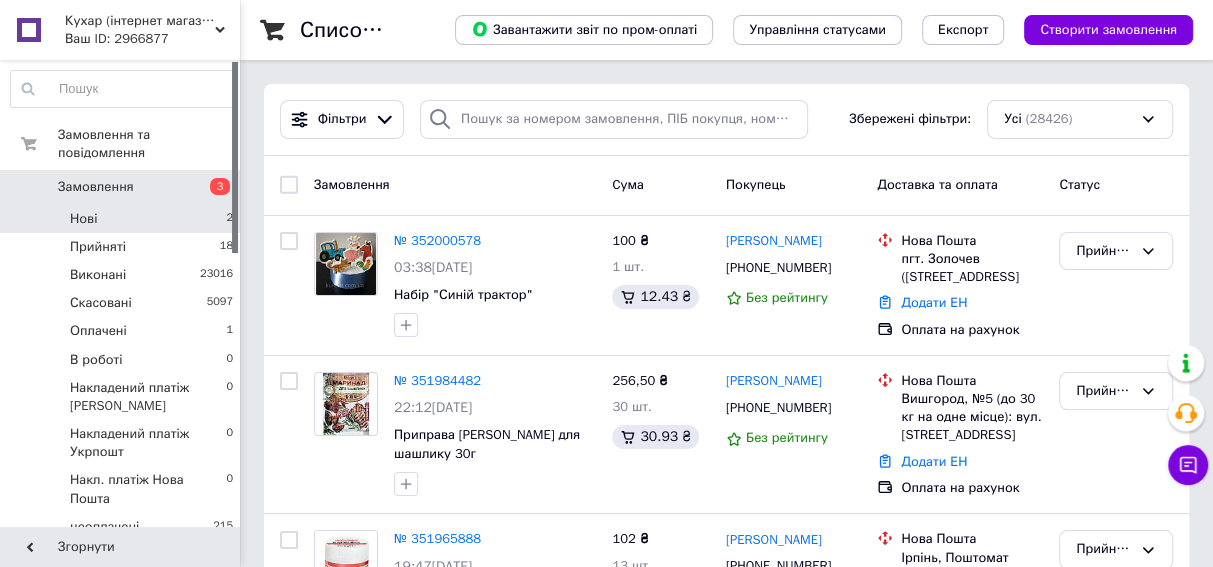 click on "Нові 2" at bounding box center (122, 219) 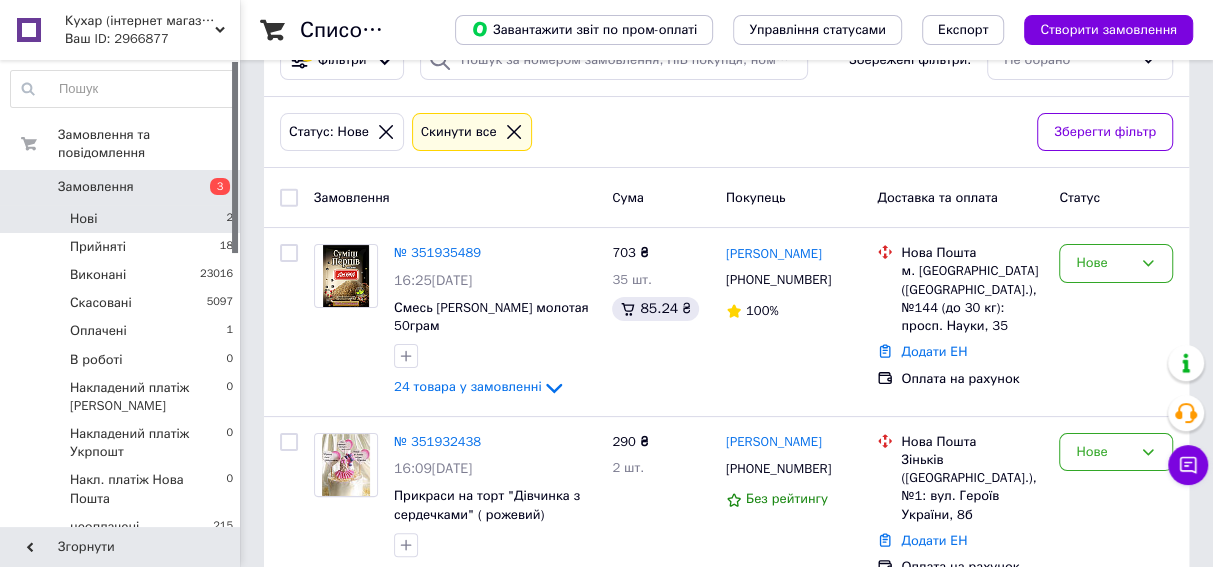 scroll, scrollTop: 90, scrollLeft: 0, axis: vertical 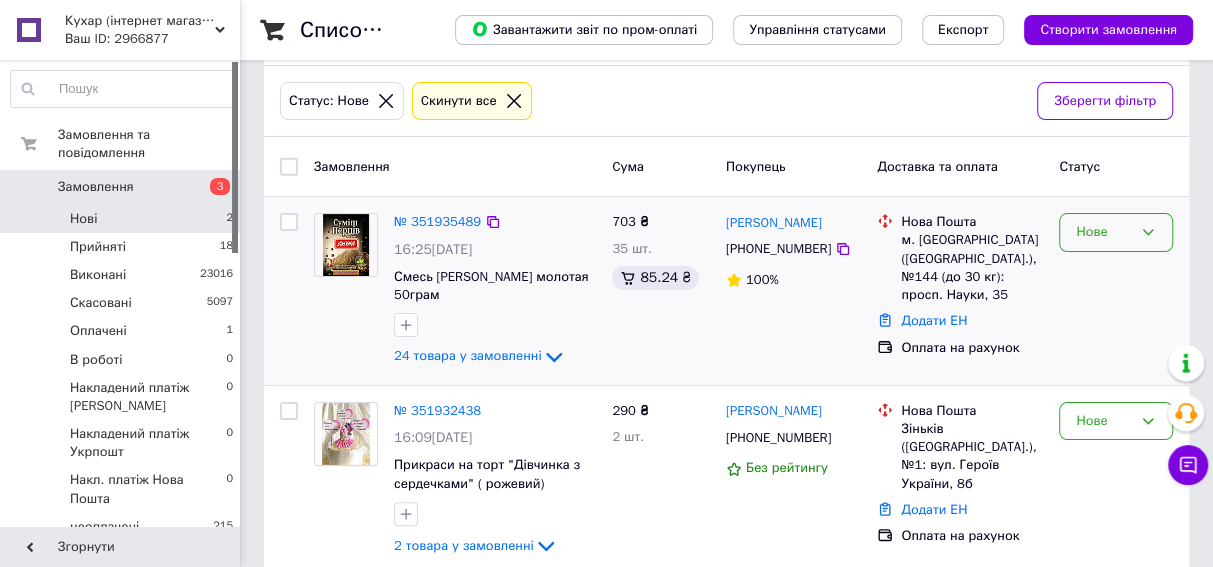 click on "Нове" at bounding box center [1104, 232] 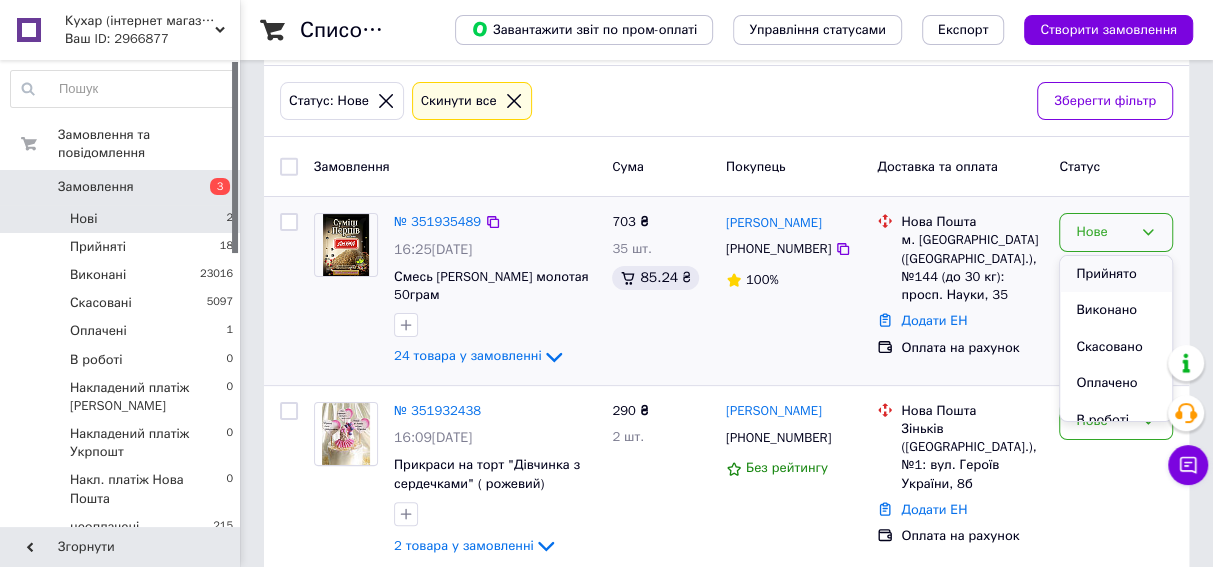 click on "Прийнято" at bounding box center [1116, 274] 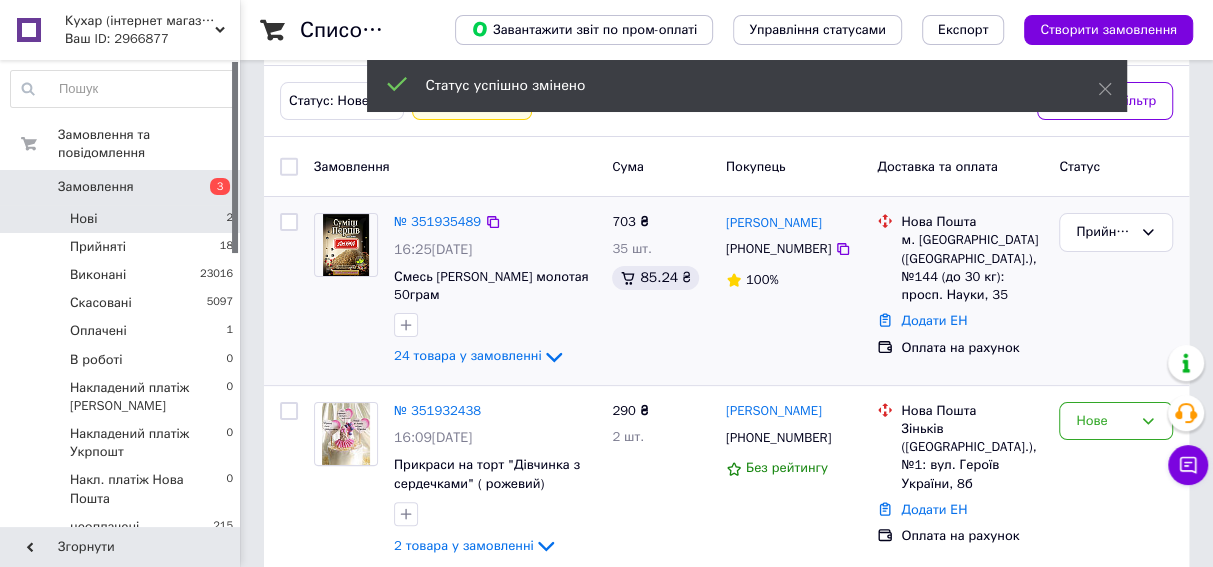 click at bounding box center [346, 245] 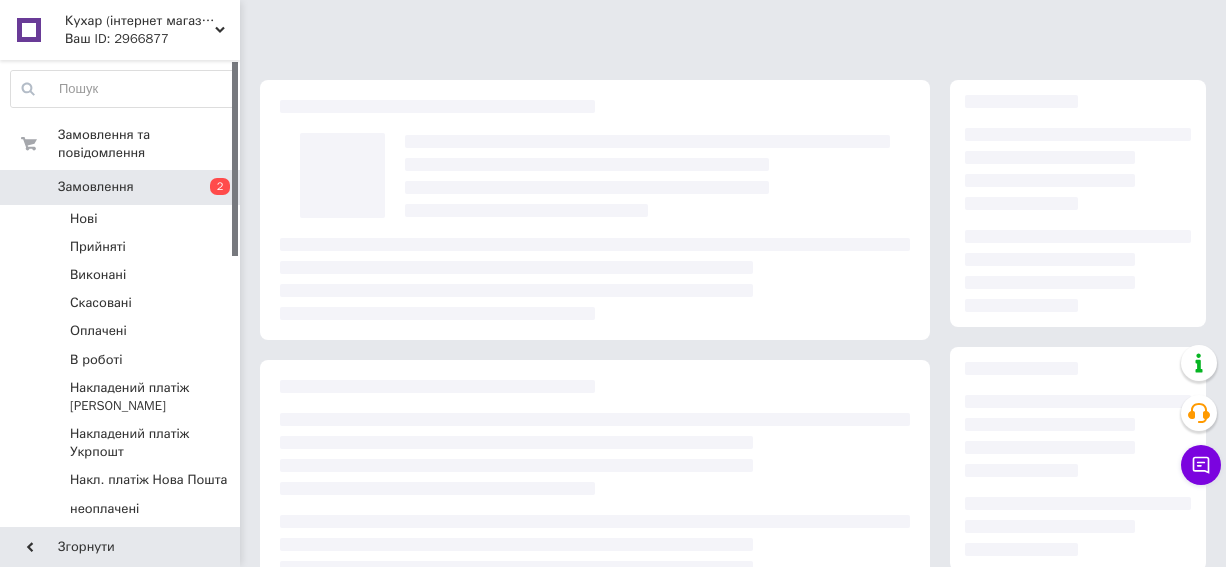 scroll, scrollTop: 0, scrollLeft: 0, axis: both 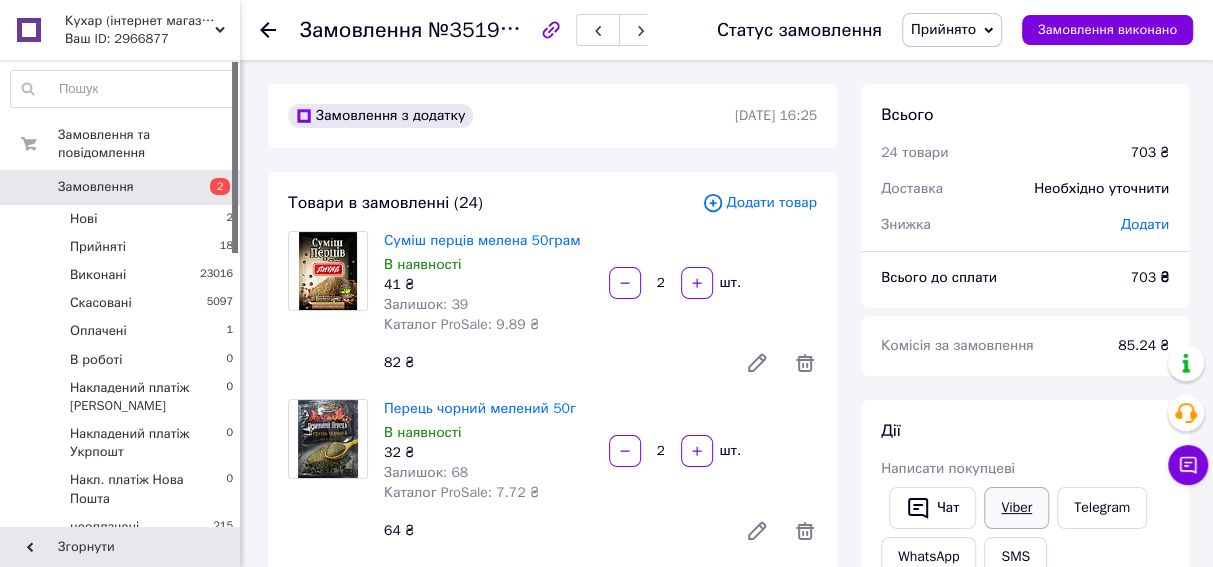 click on "Viber" at bounding box center (1016, 508) 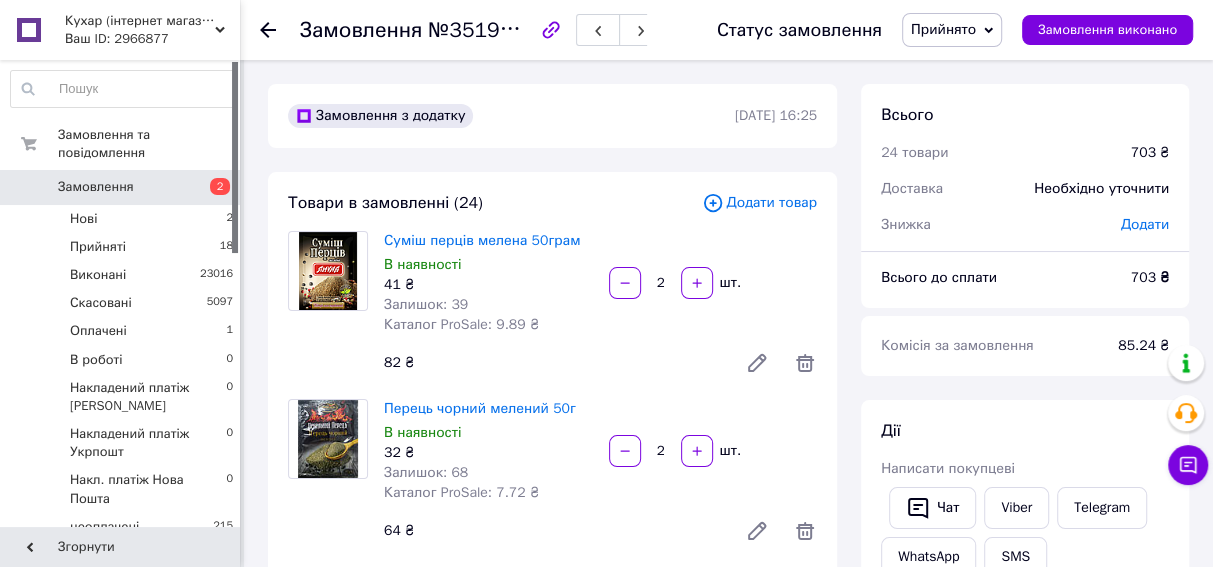 click 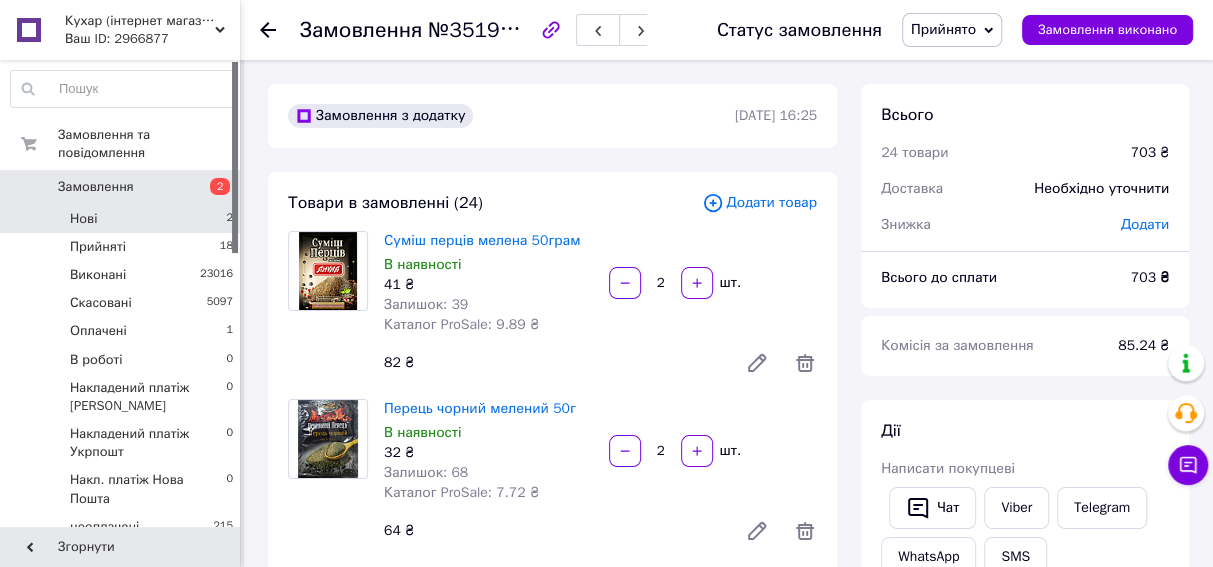 click on "Нові 2" at bounding box center [122, 219] 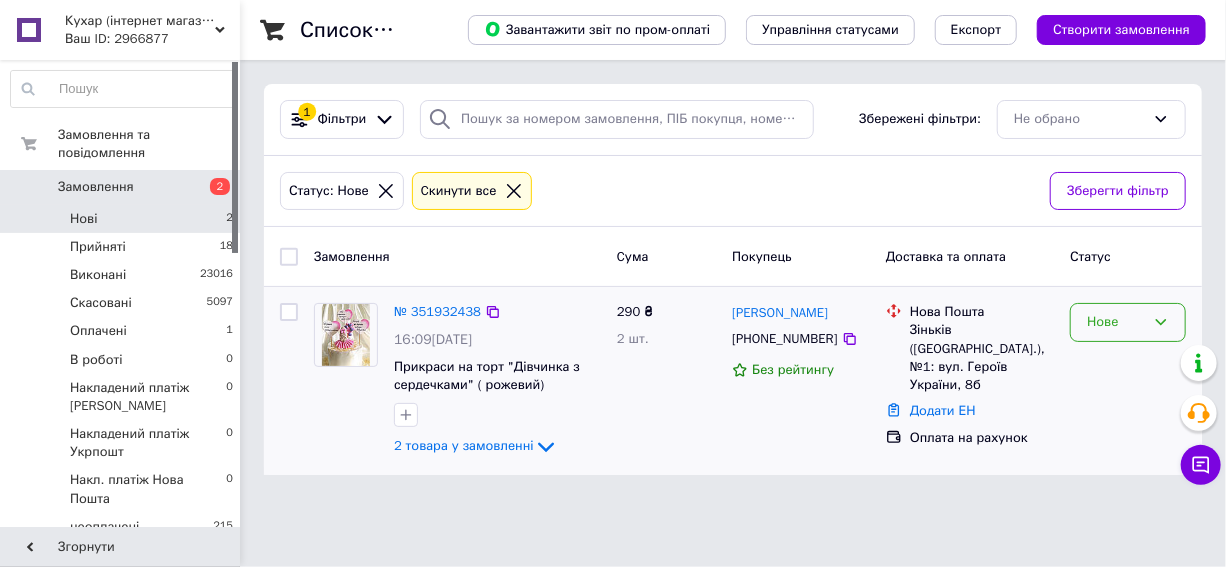 click on "Нове" at bounding box center [1116, 322] 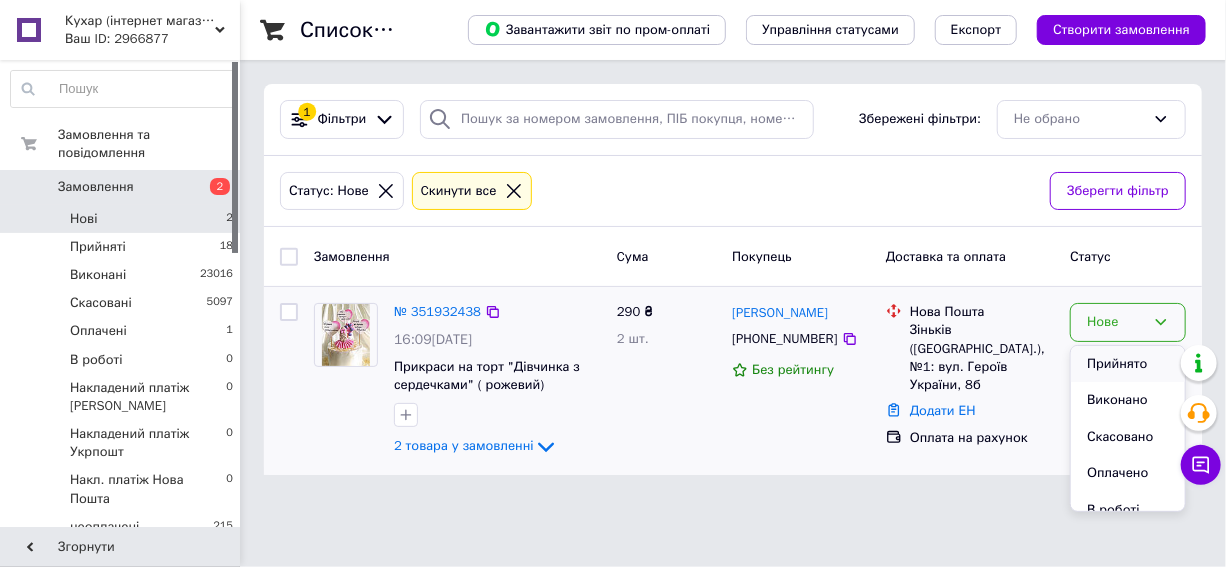 click on "Прийнято" at bounding box center (1128, 364) 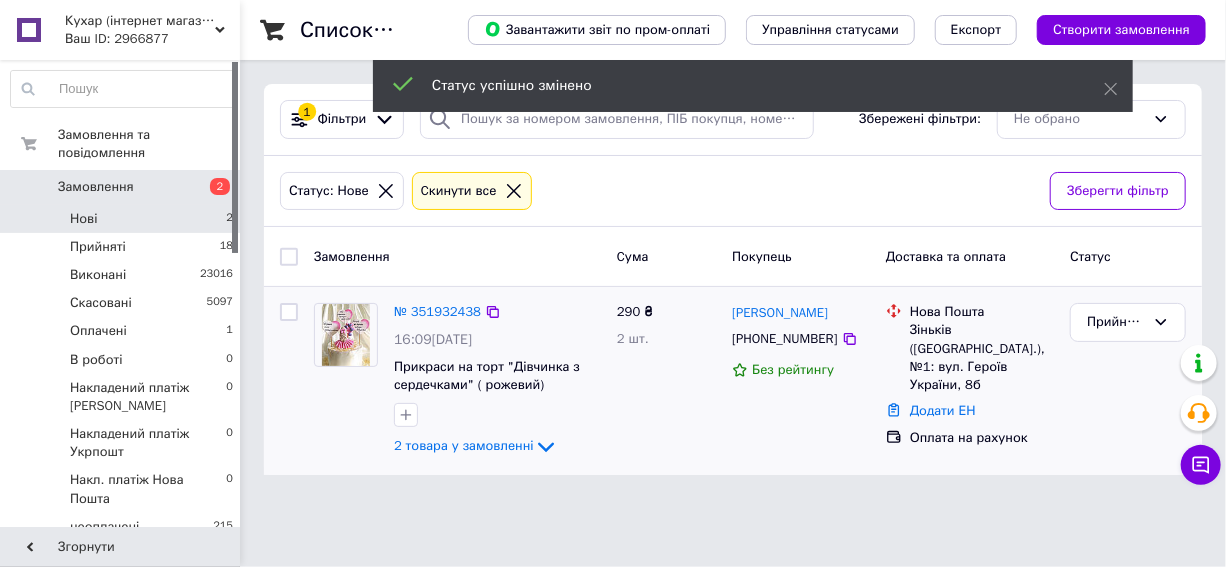 click at bounding box center [346, 335] 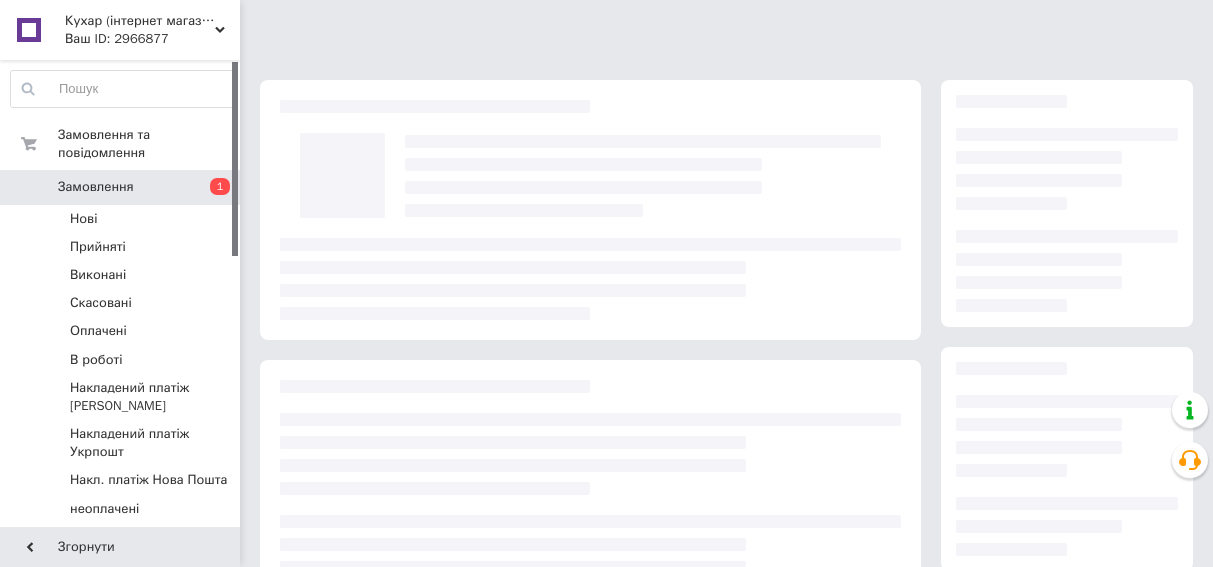 scroll, scrollTop: 0, scrollLeft: 0, axis: both 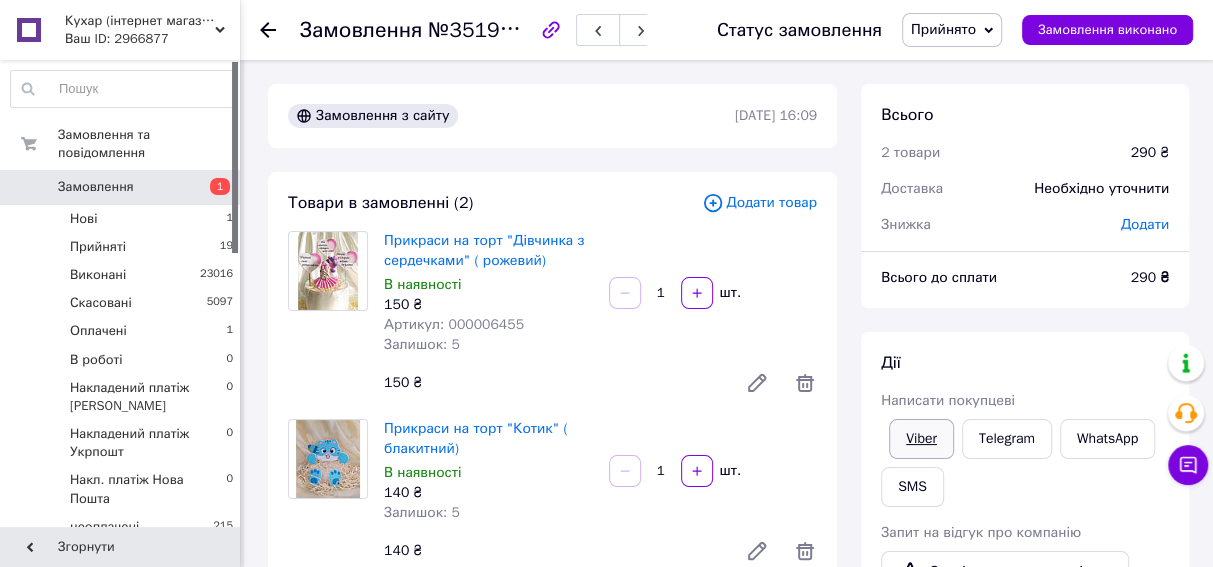 click on "Viber" at bounding box center (921, 439) 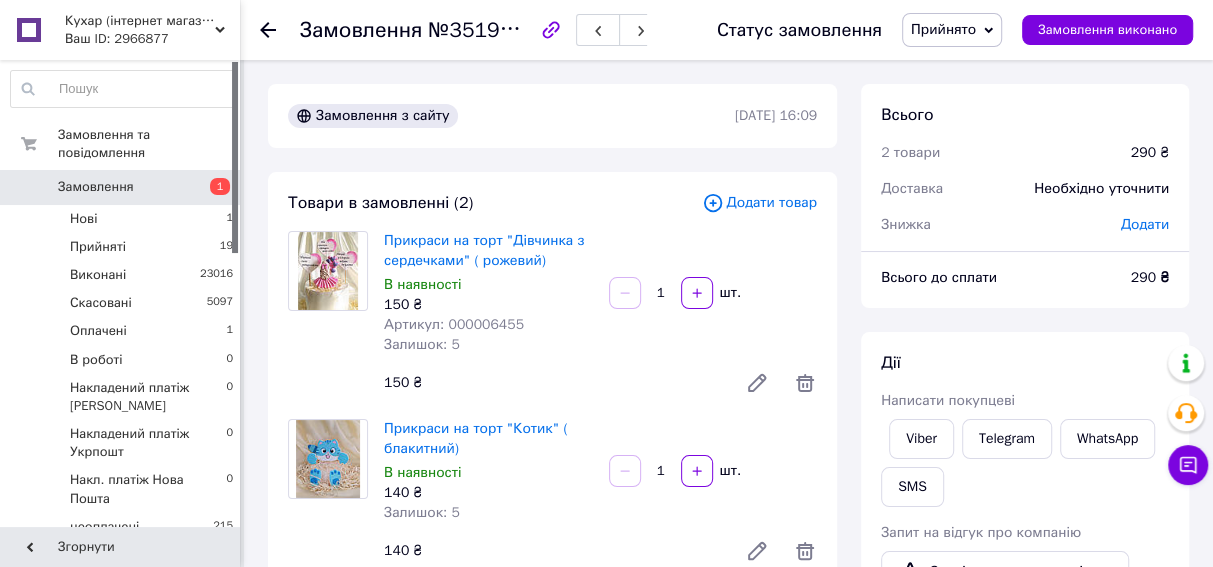 click 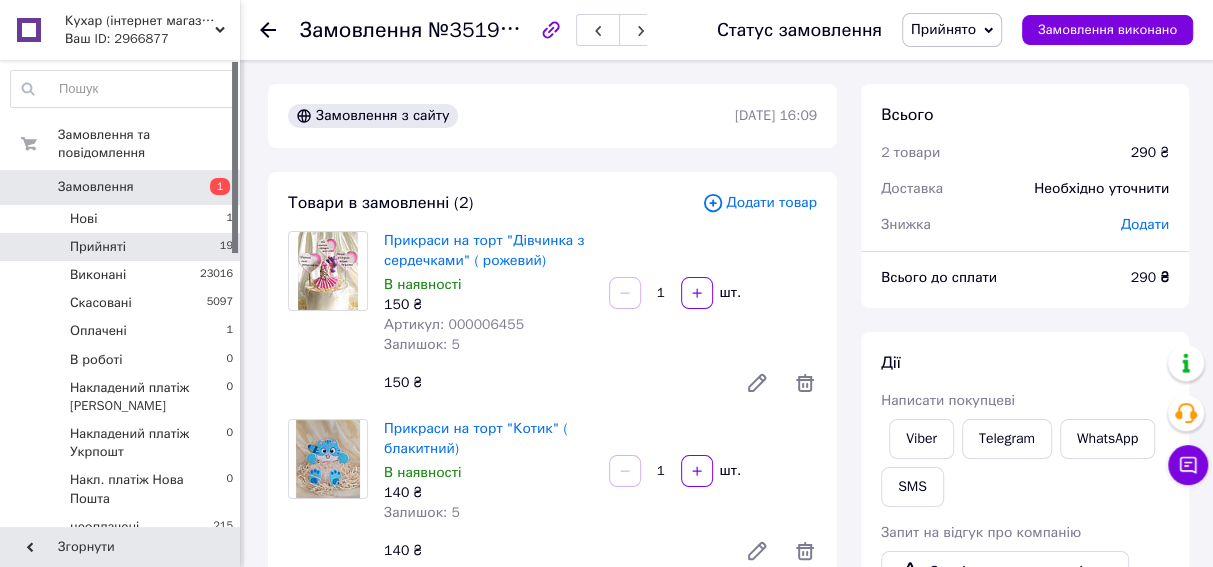 click on "Прийняті" at bounding box center (98, 247) 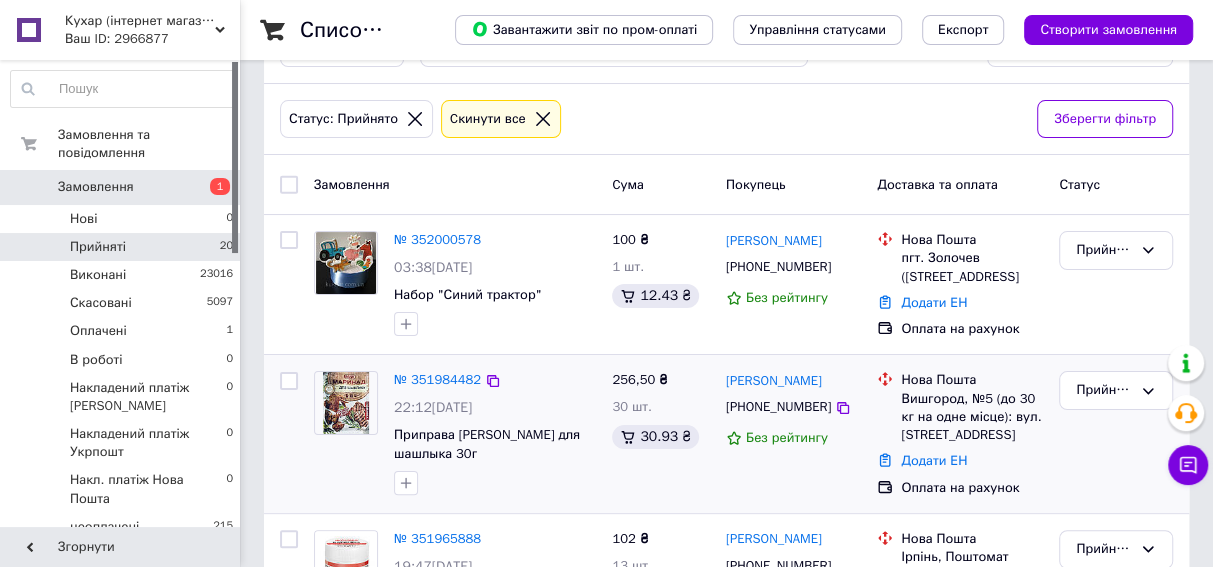 scroll, scrollTop: 272, scrollLeft: 0, axis: vertical 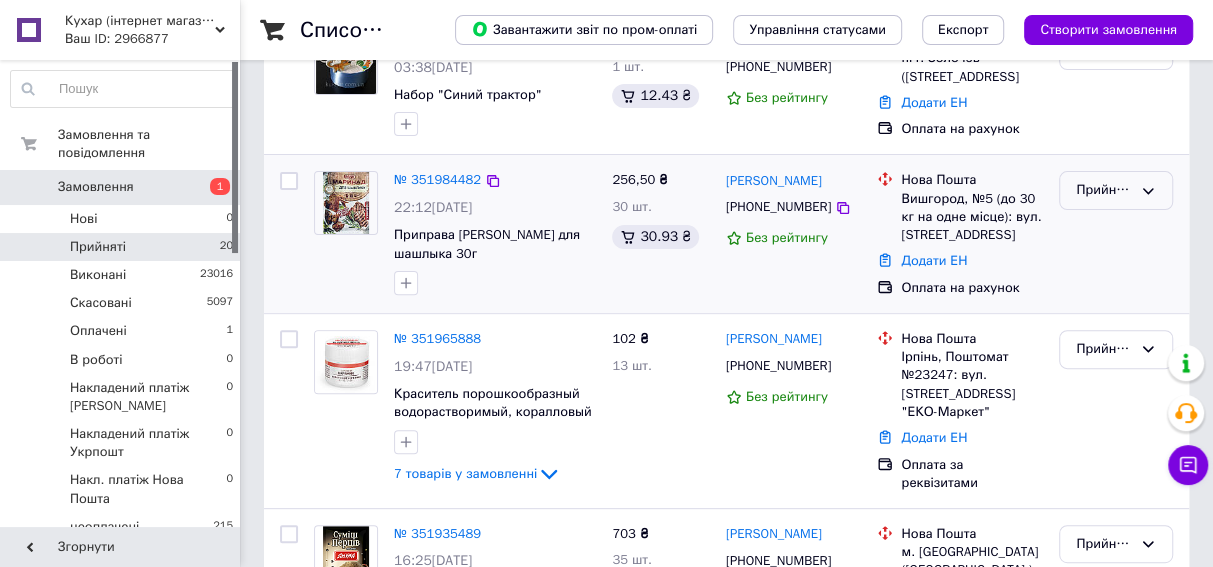 click 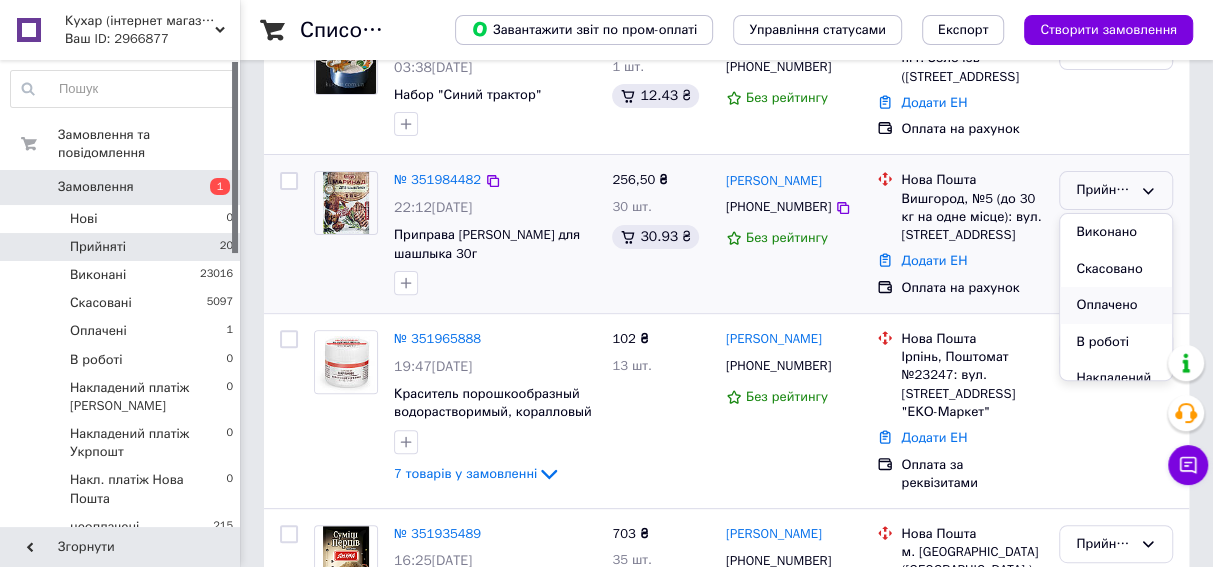 click on "Оплачено" at bounding box center [1116, 305] 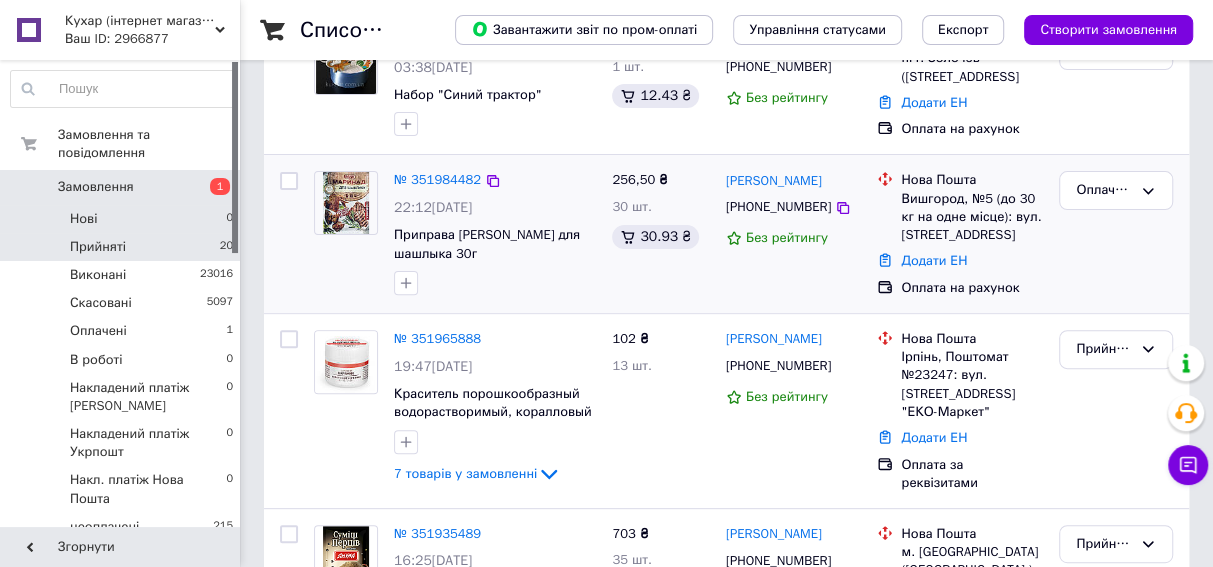 click on "Нові 0" at bounding box center (122, 219) 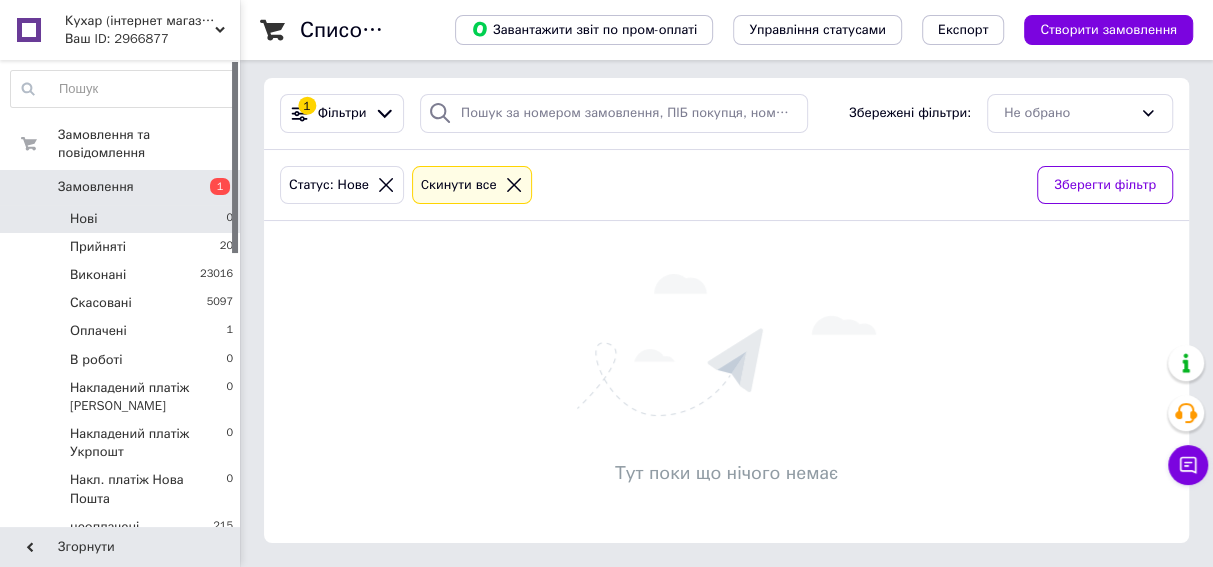 scroll, scrollTop: 0, scrollLeft: 0, axis: both 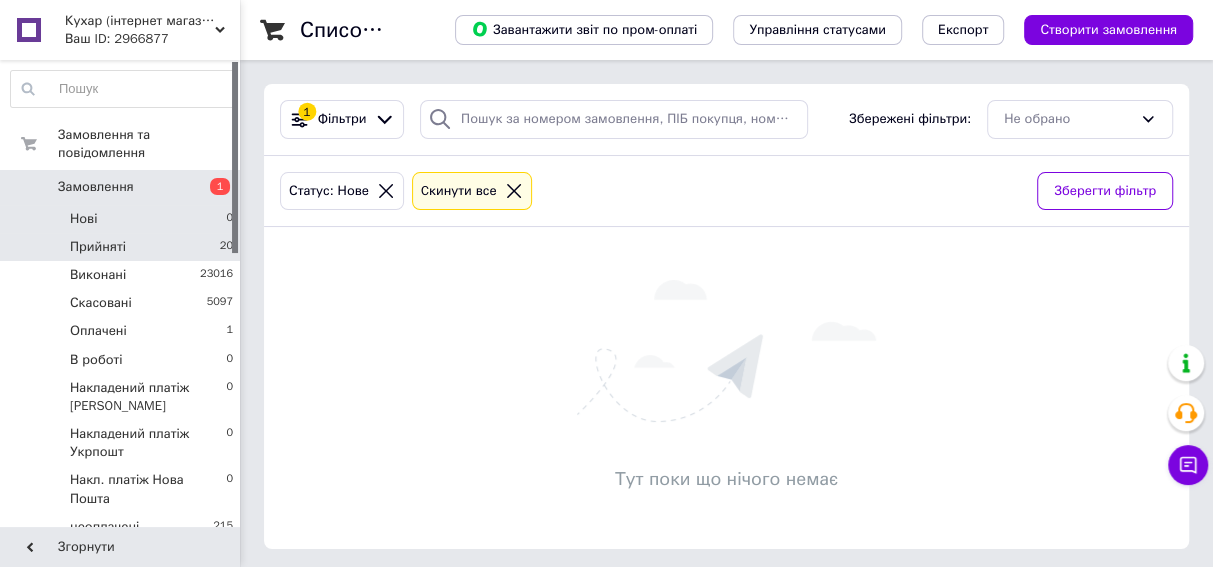 click on "Прийняті" at bounding box center (98, 247) 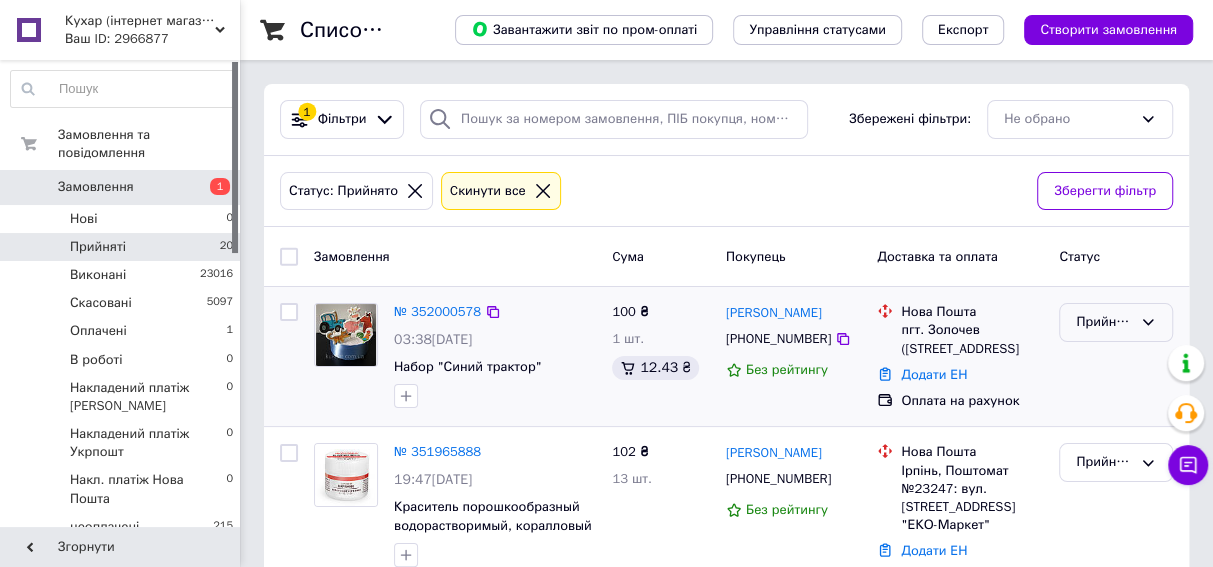 click on "Прийнято" at bounding box center (1104, 322) 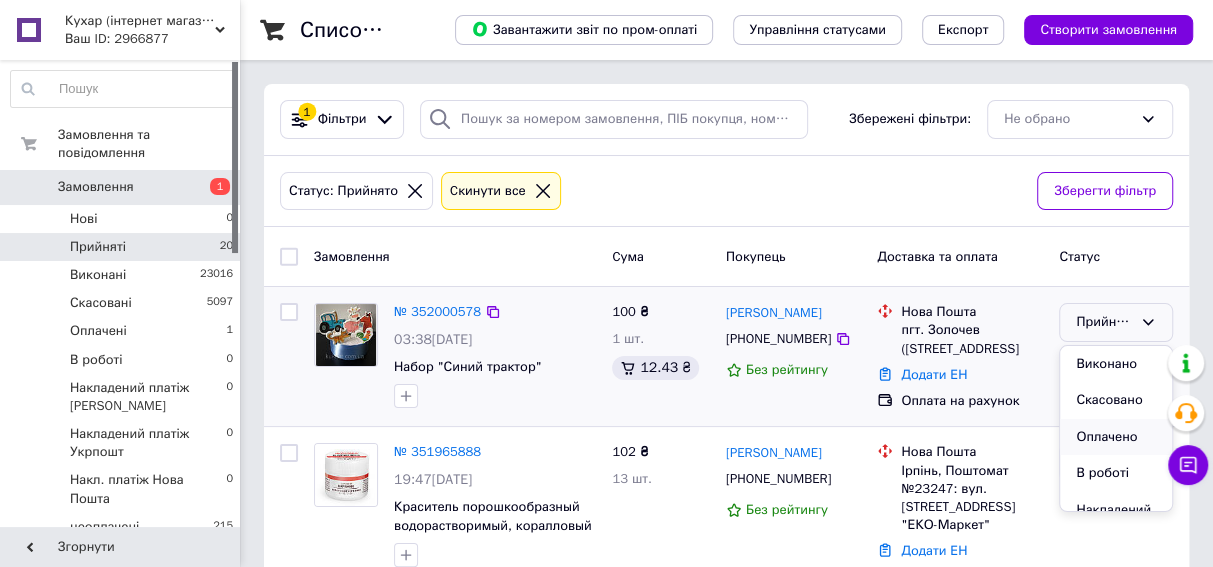 click on "Оплачено" at bounding box center [1116, 437] 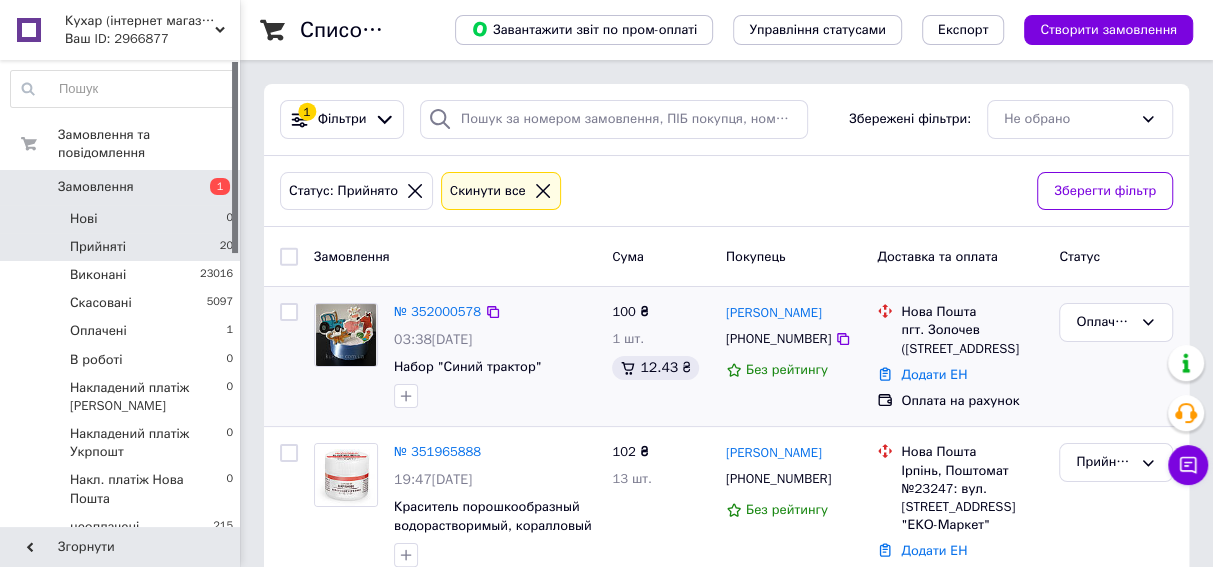 click on "Нові 0" at bounding box center (122, 219) 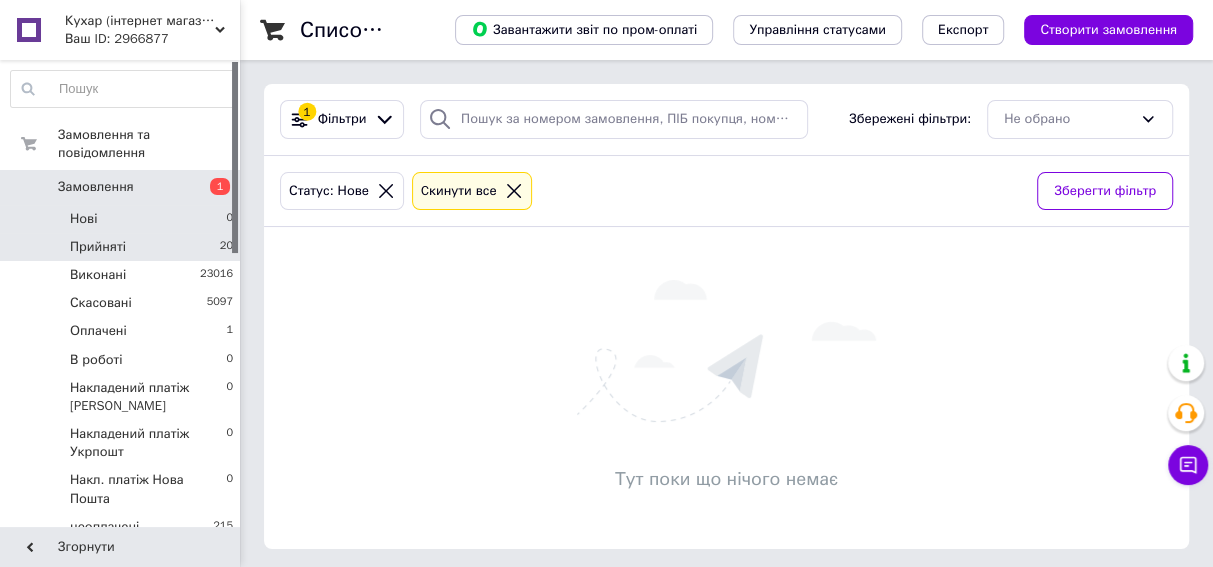 click on "Прийняті" at bounding box center [98, 247] 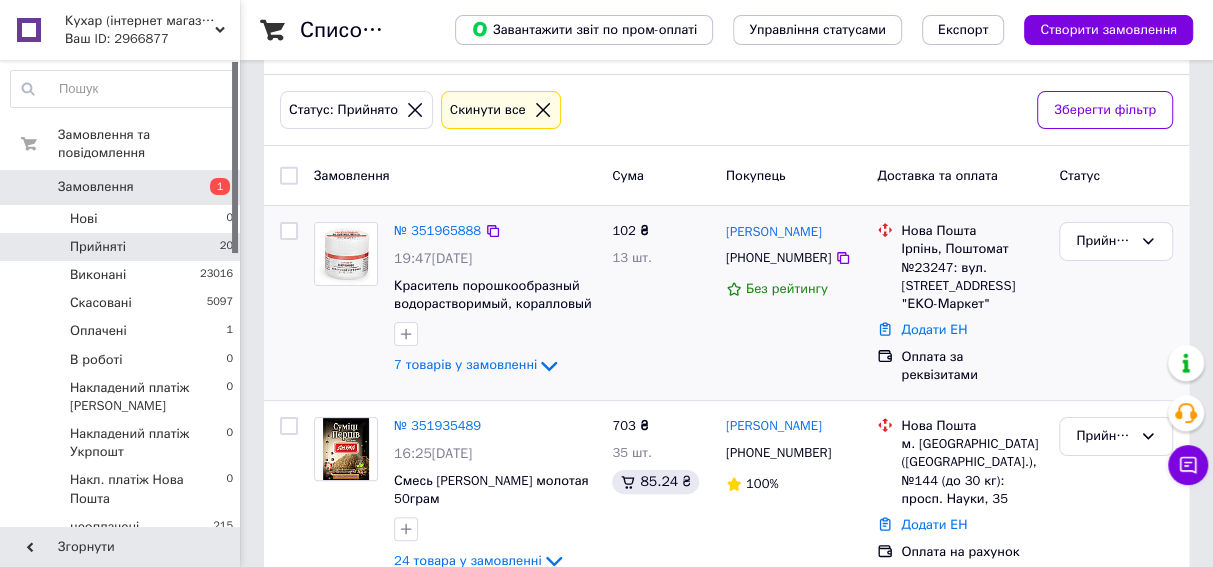 scroll, scrollTop: 50, scrollLeft: 0, axis: vertical 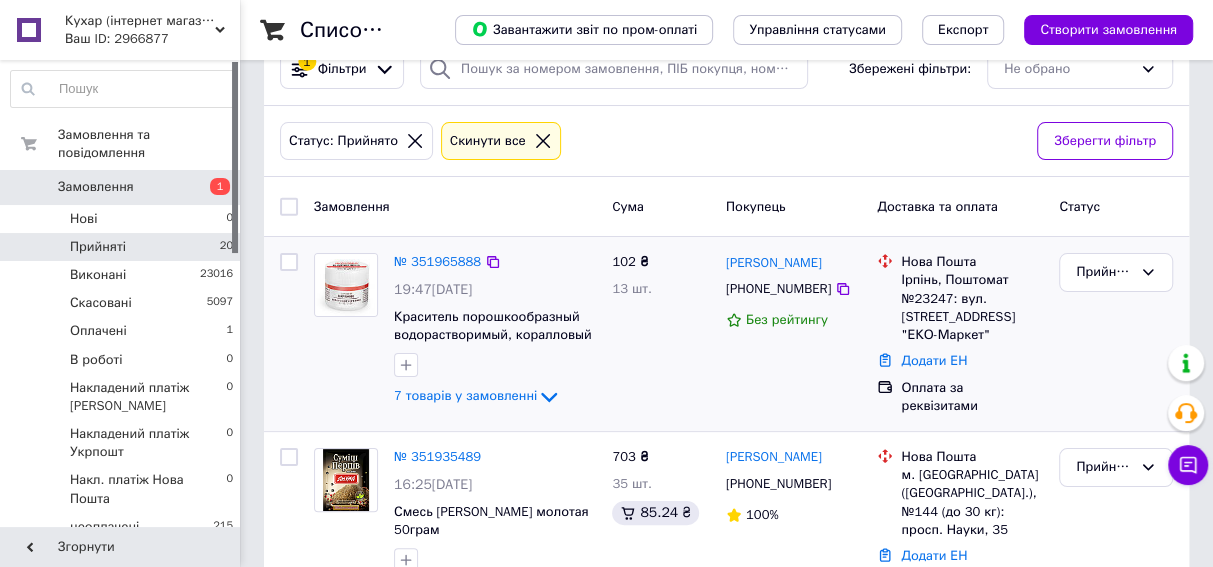 click at bounding box center [346, 285] 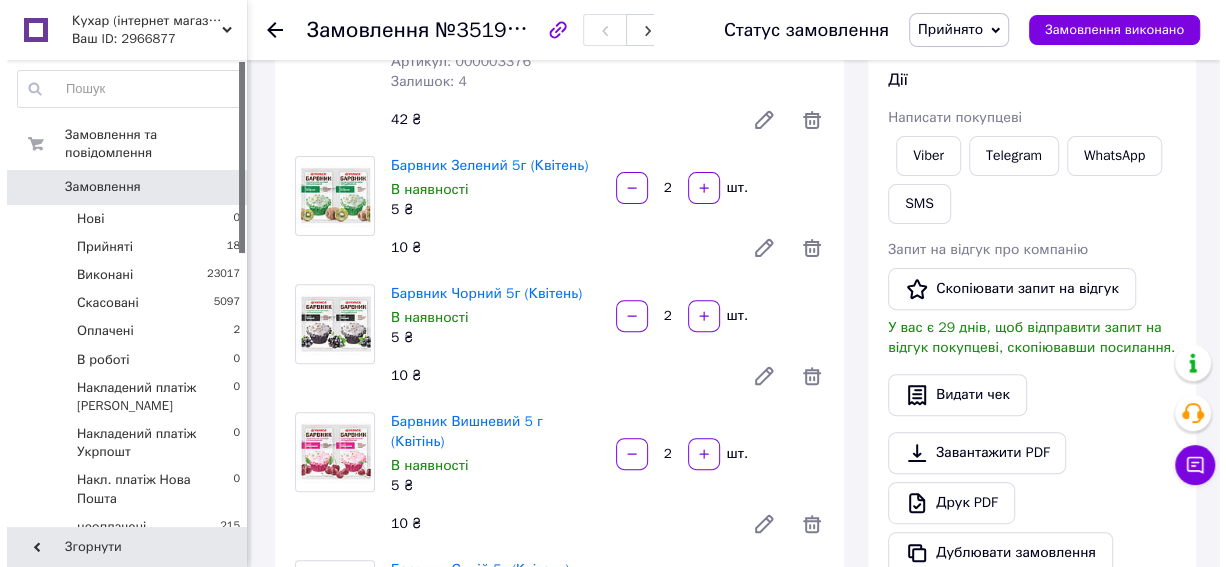 scroll, scrollTop: 272, scrollLeft: 0, axis: vertical 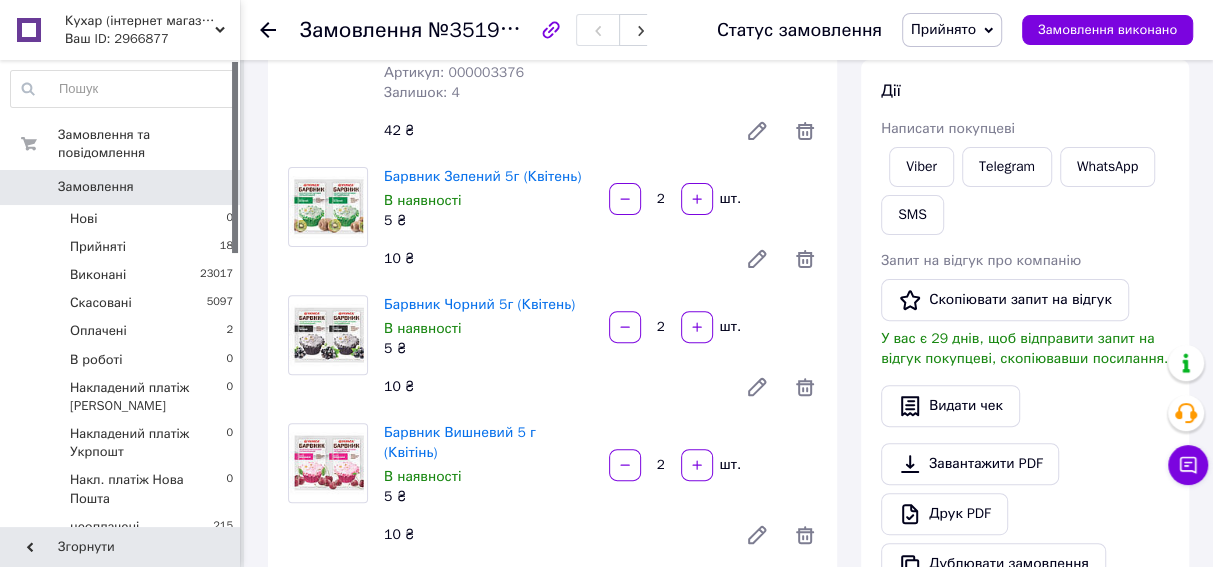 click 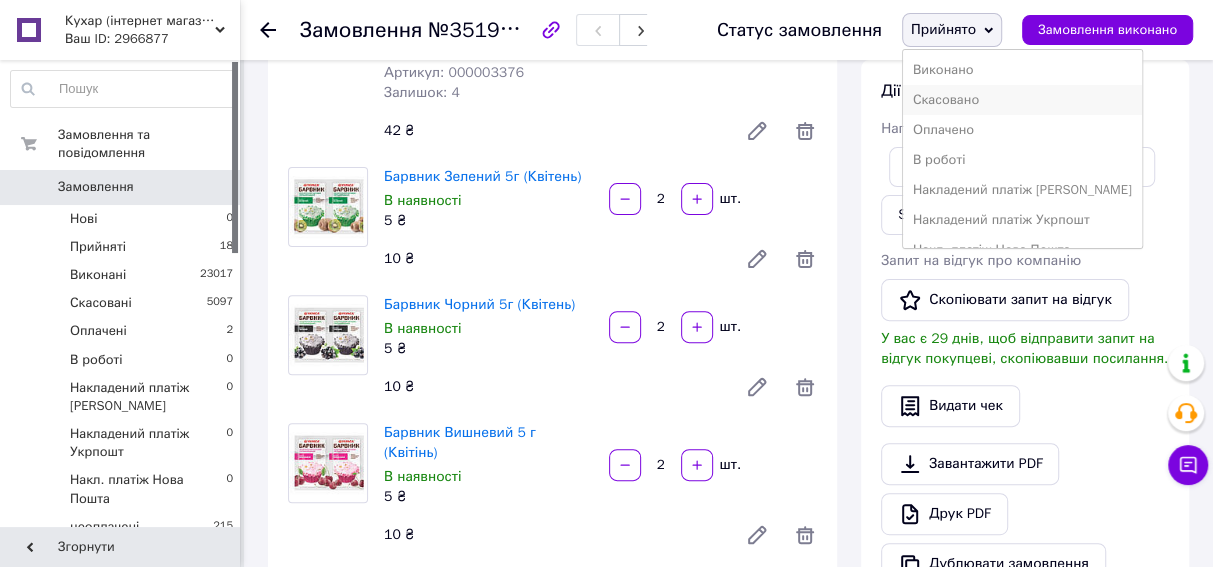 click on "Скасовано" at bounding box center [1022, 100] 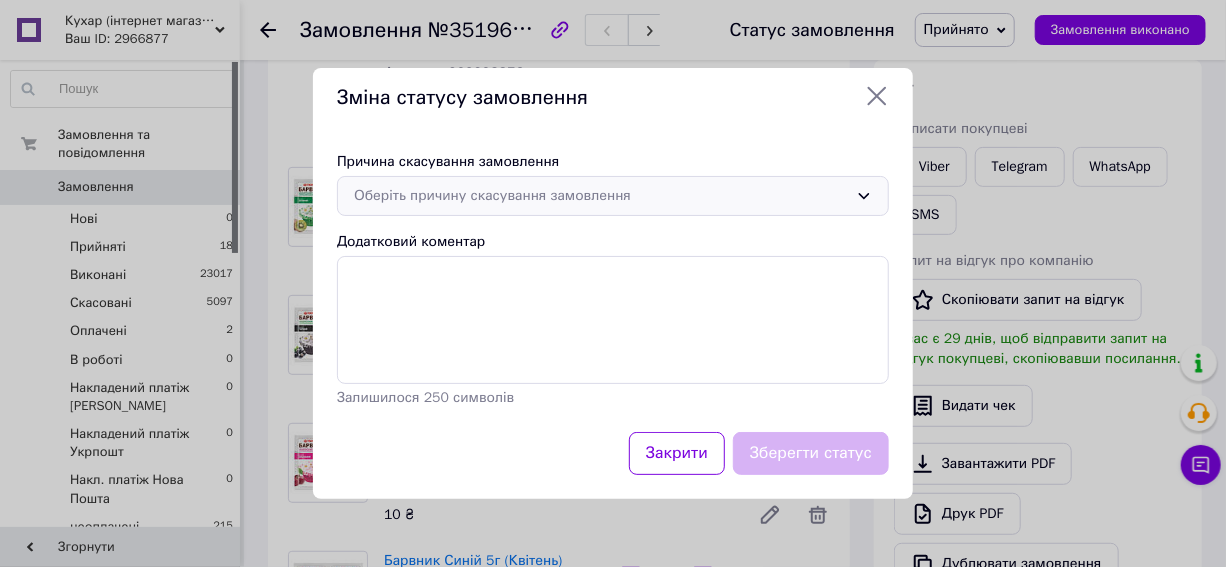 click 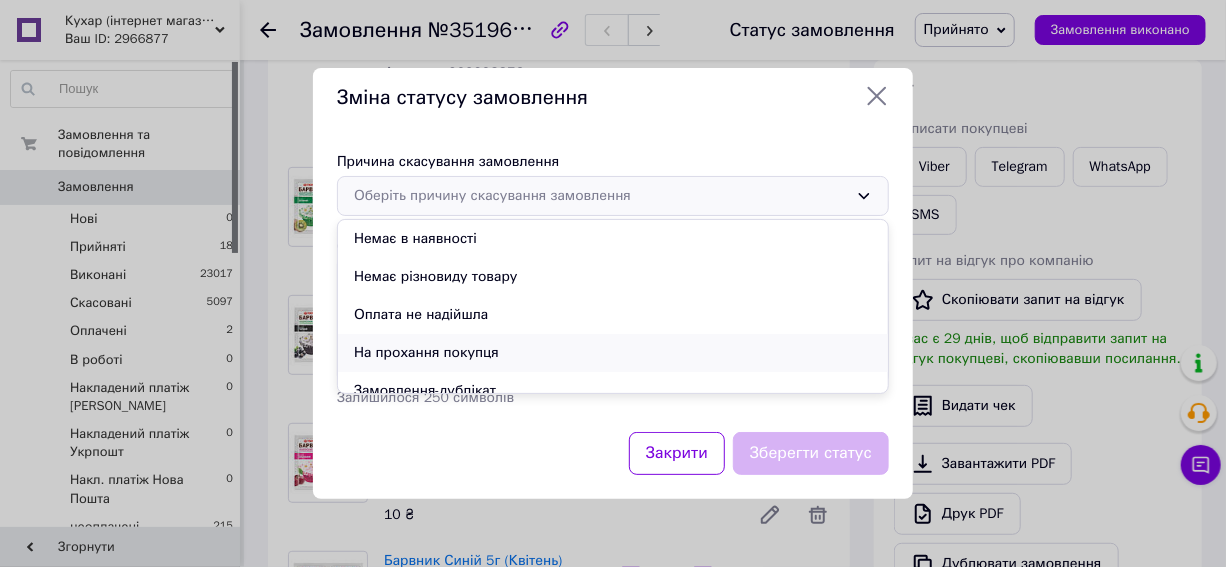 click on "На прохання покупця" at bounding box center (613, 353) 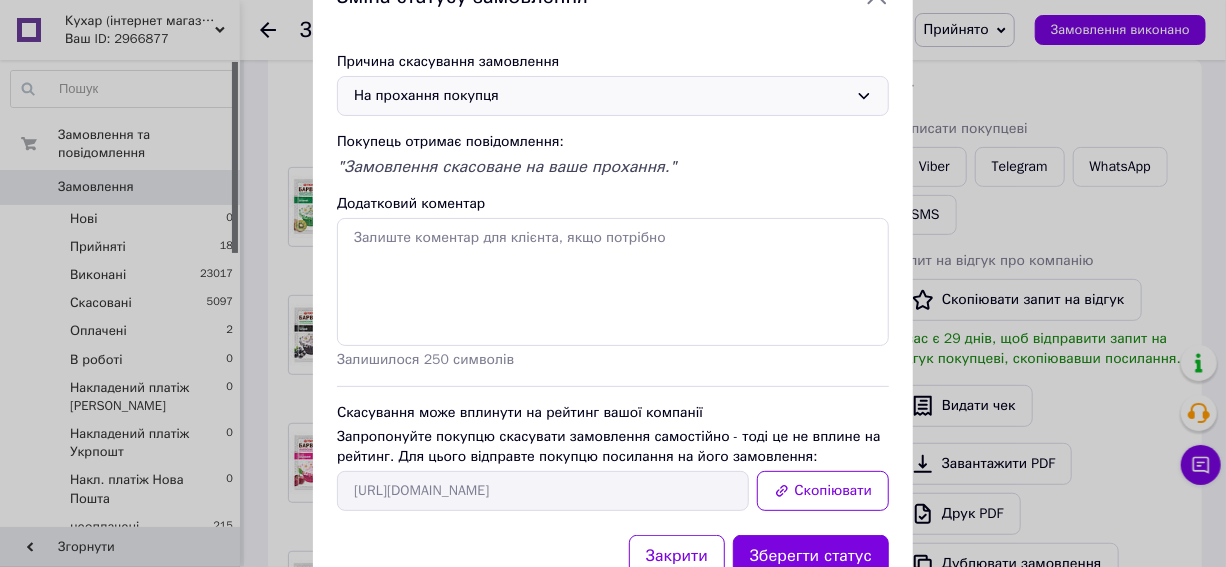 scroll, scrollTop: 139, scrollLeft: 0, axis: vertical 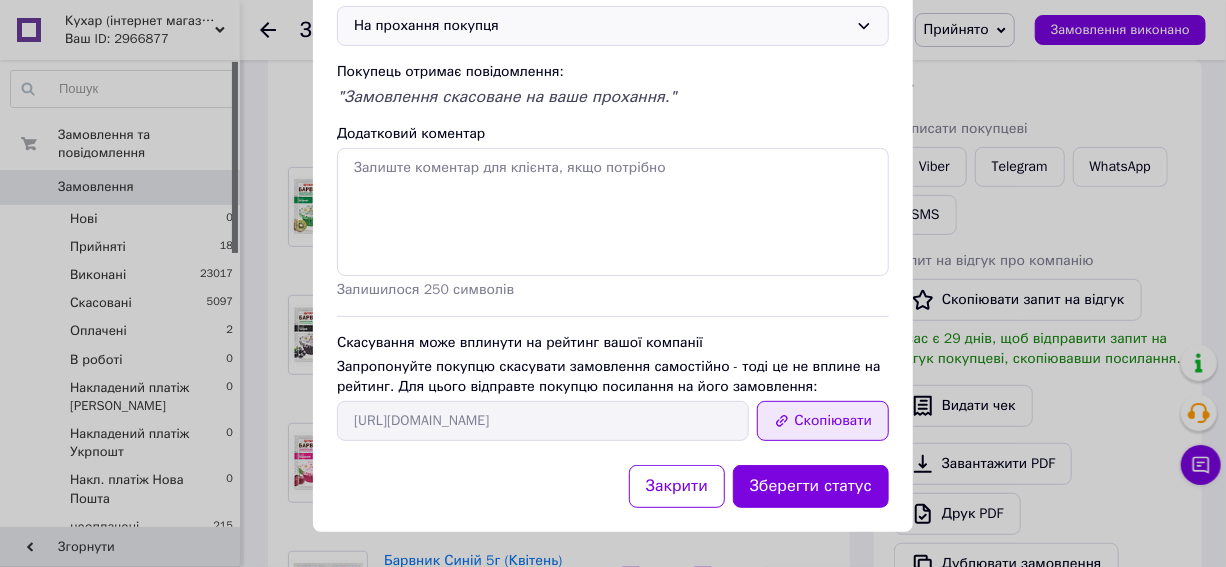 click 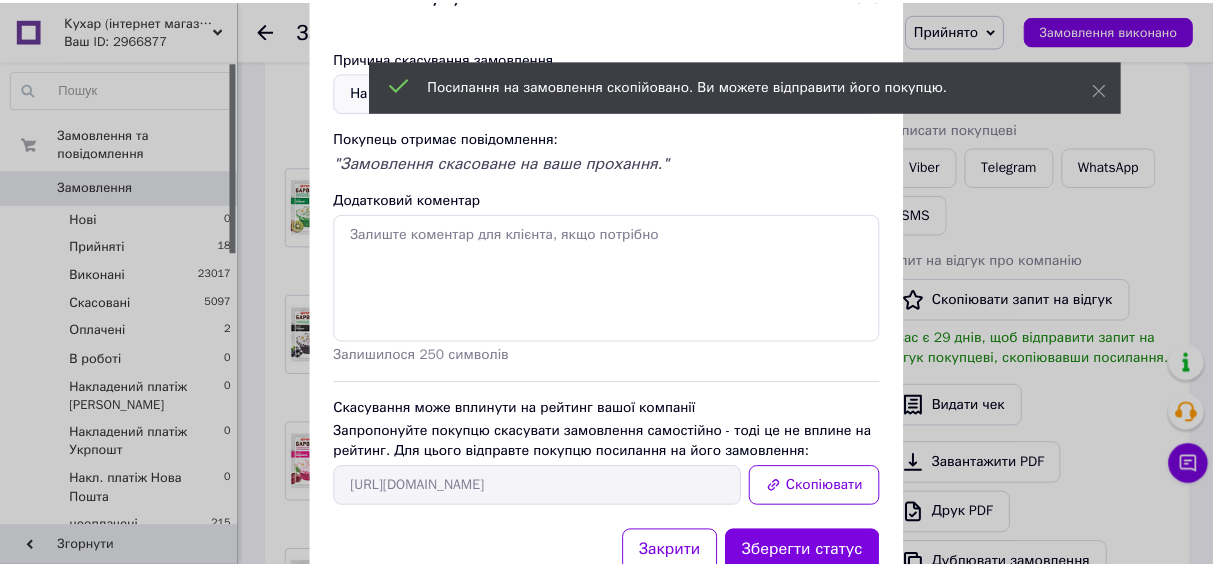 scroll, scrollTop: 0, scrollLeft: 0, axis: both 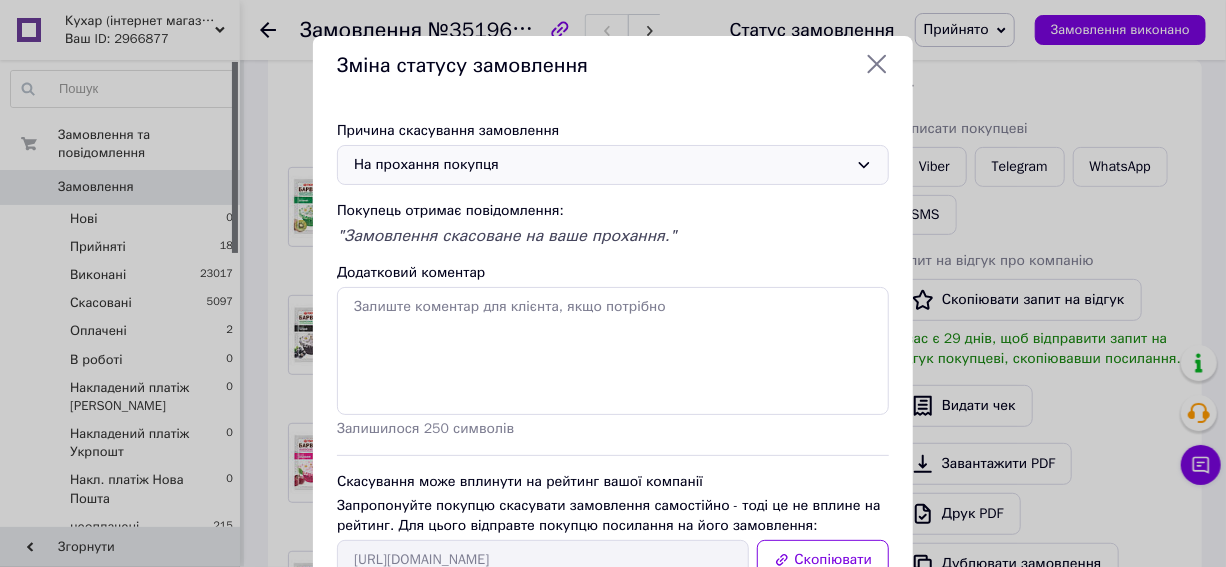 click 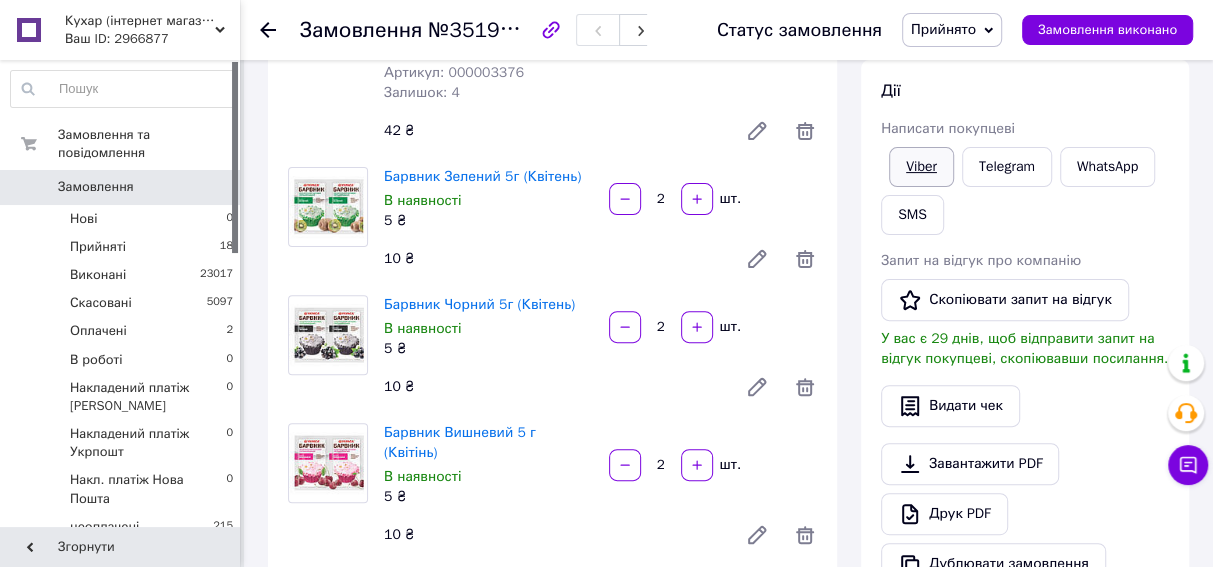 click on "Viber" at bounding box center [921, 167] 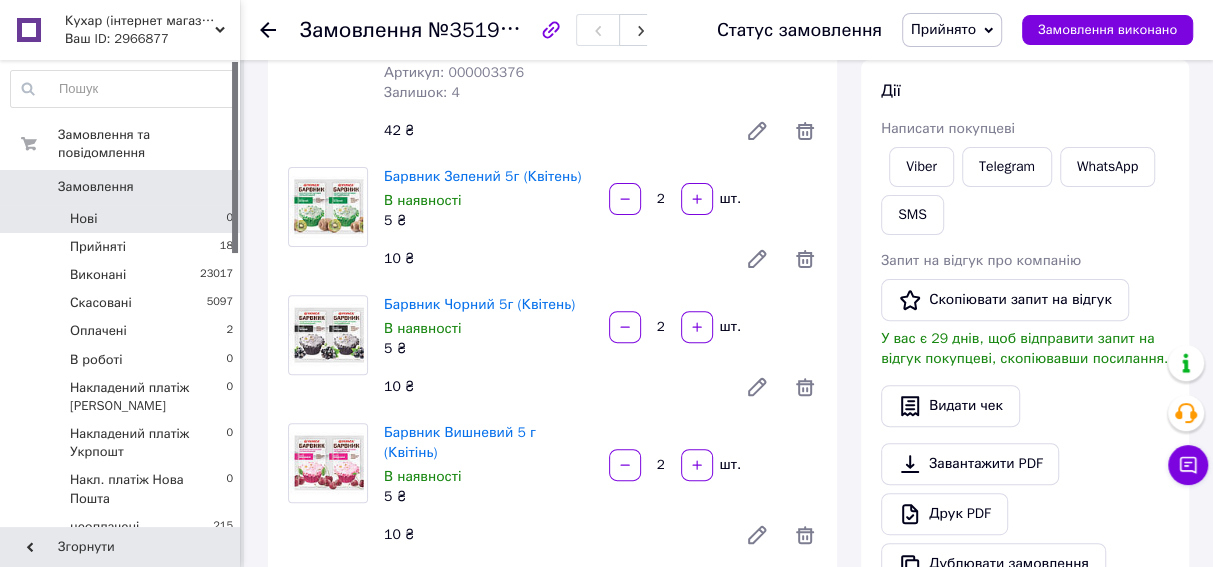 click on "Нові 0" at bounding box center (122, 219) 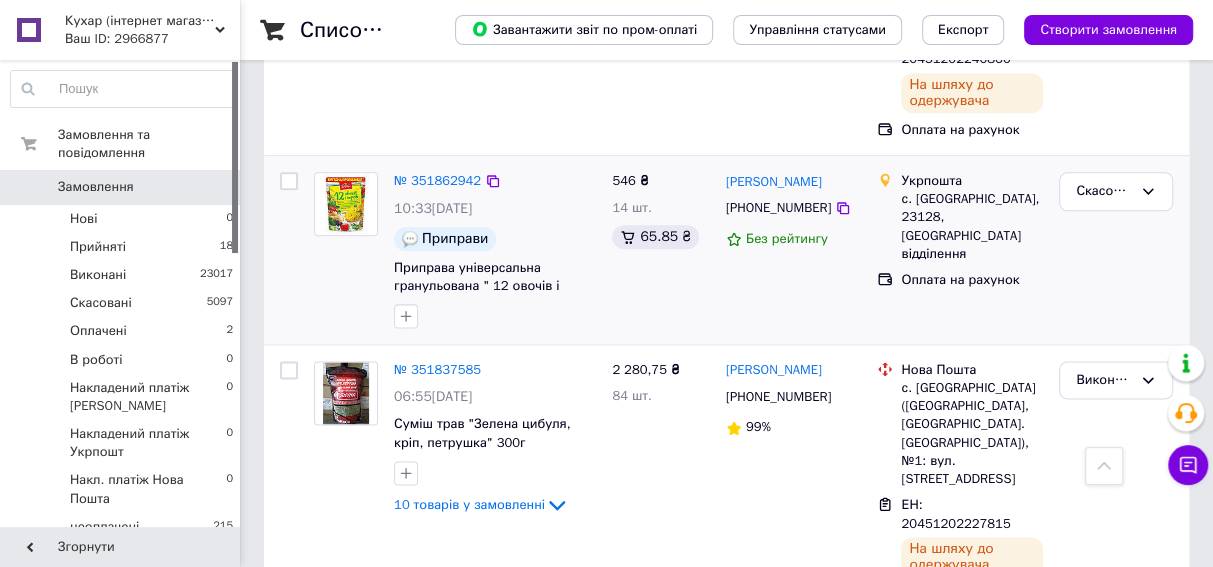 scroll, scrollTop: 1636, scrollLeft: 0, axis: vertical 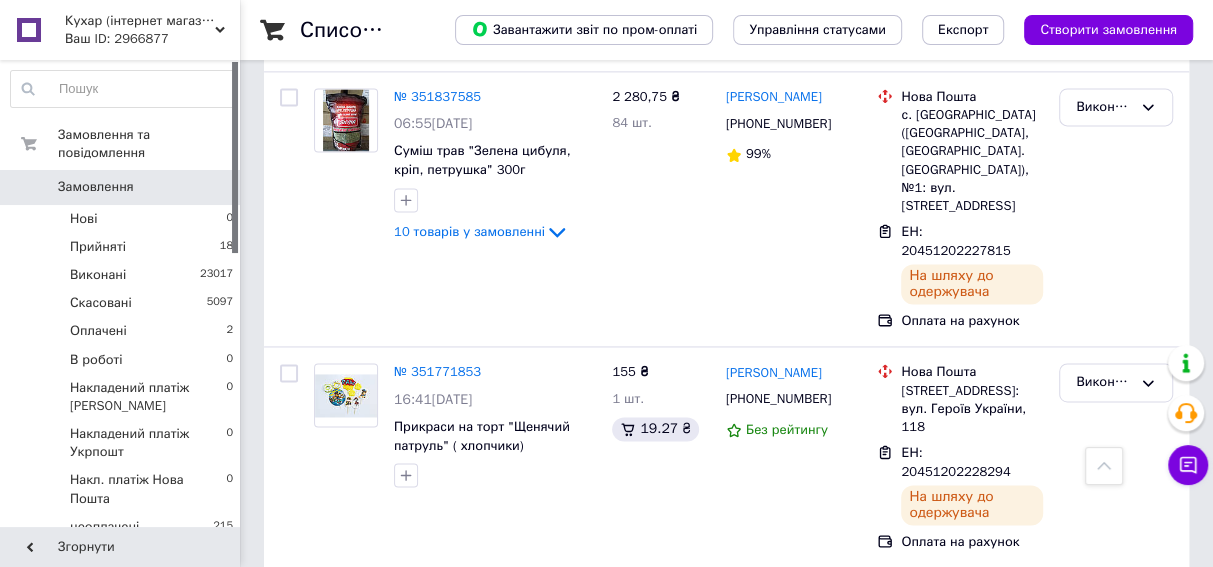 click on "Замовлення" at bounding box center [96, 187] 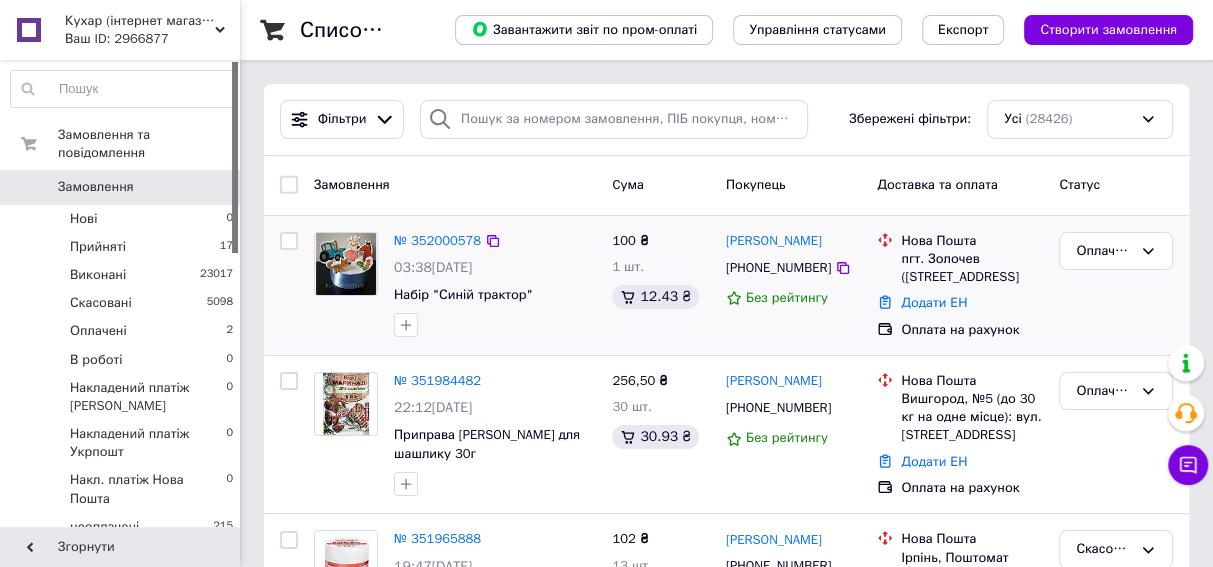 scroll, scrollTop: 272, scrollLeft: 0, axis: vertical 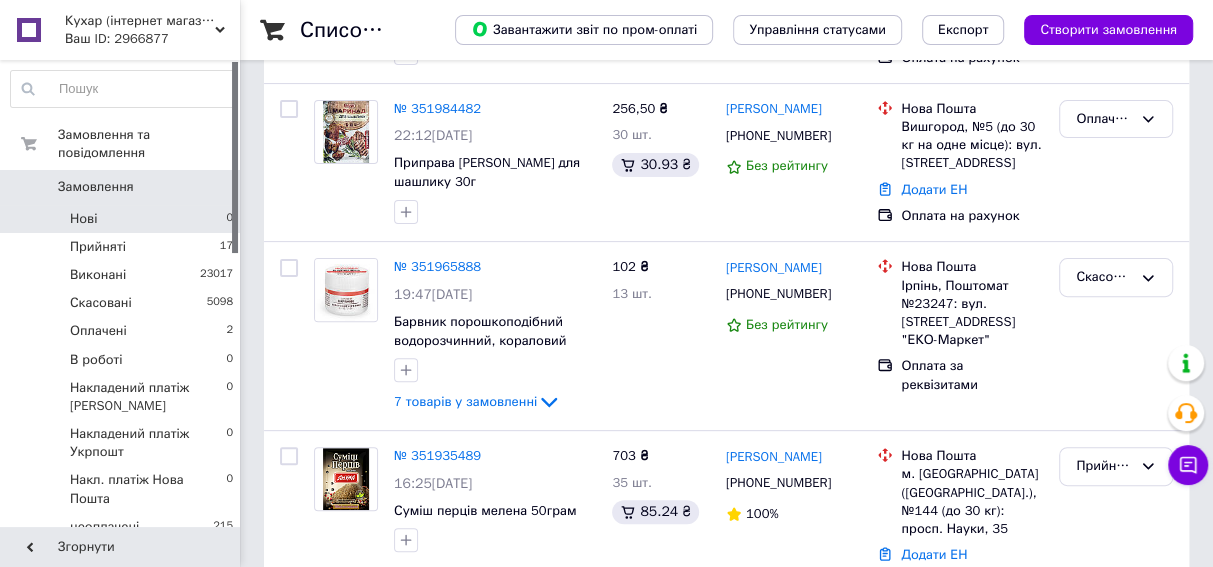 click on "Нові 0" at bounding box center (122, 219) 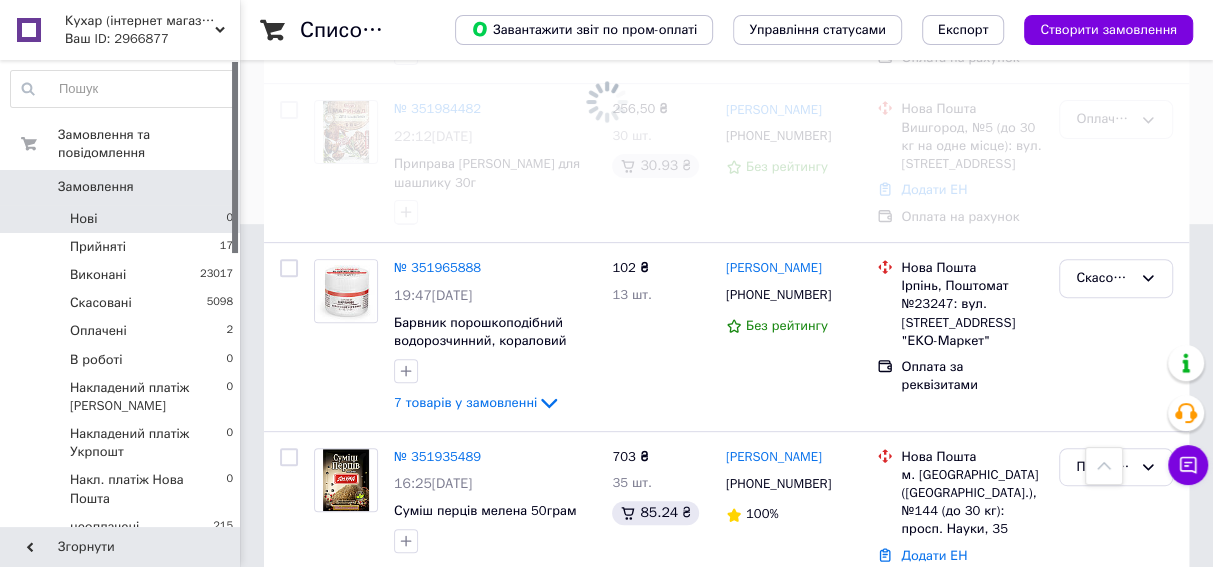 scroll, scrollTop: 0, scrollLeft: 0, axis: both 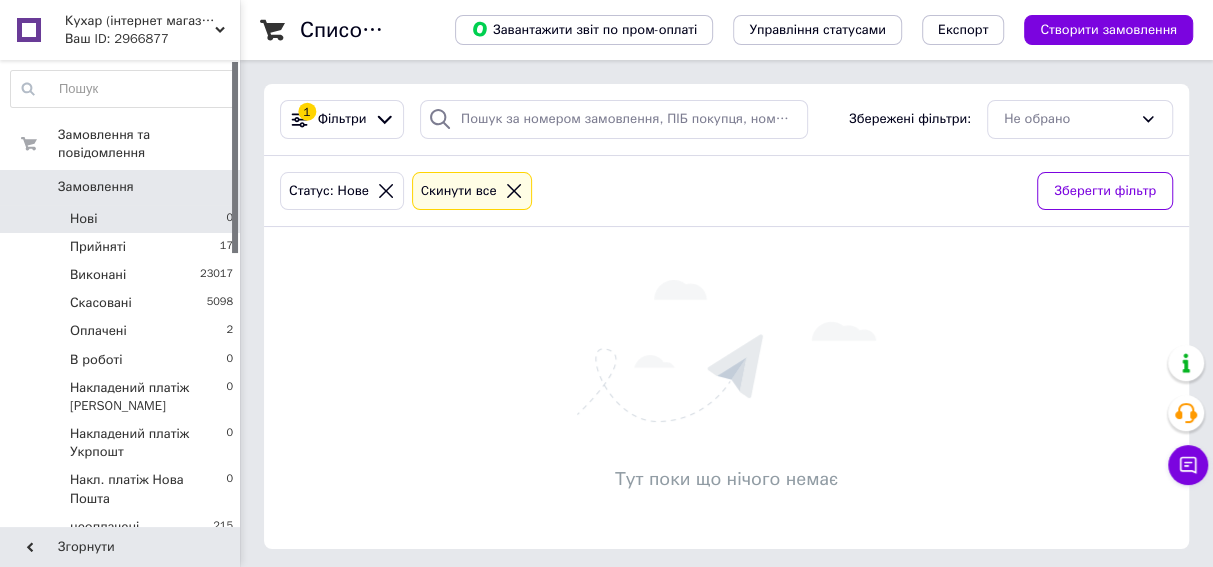 click on "Нові" at bounding box center [83, 219] 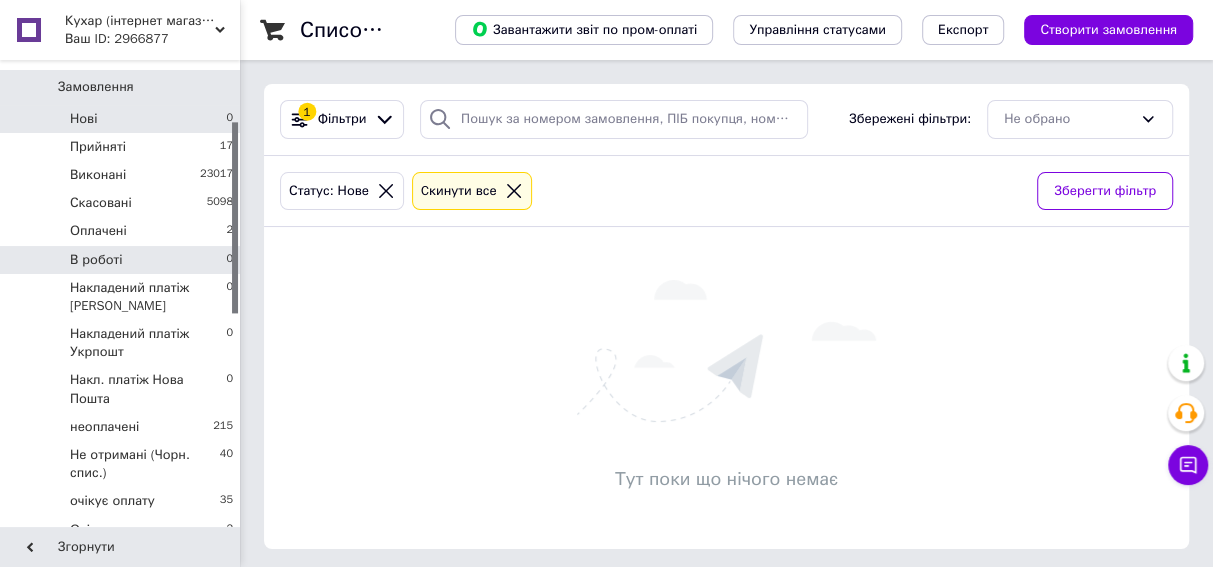 scroll, scrollTop: 181, scrollLeft: 0, axis: vertical 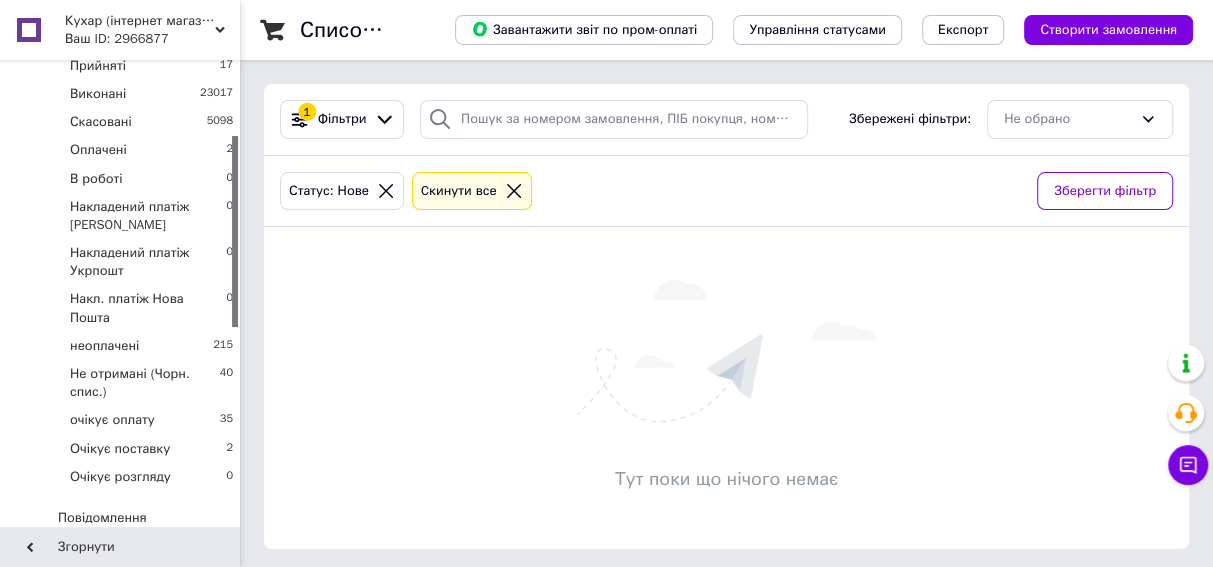 click on "Товари та послуги" at bounding box center [115, 552] 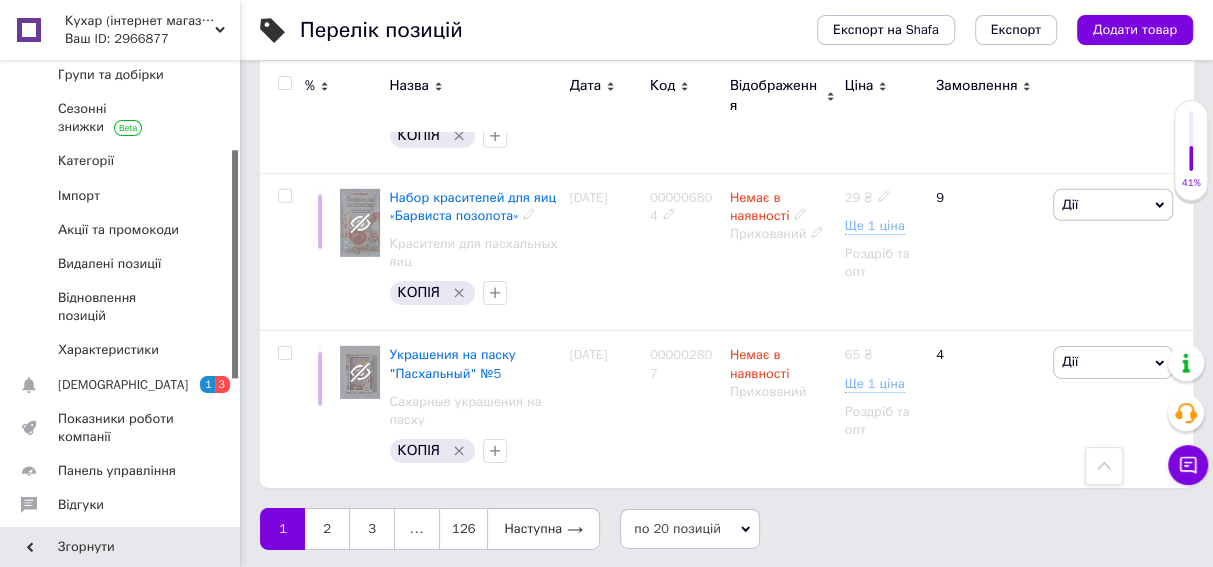 scroll, scrollTop: 3668, scrollLeft: 0, axis: vertical 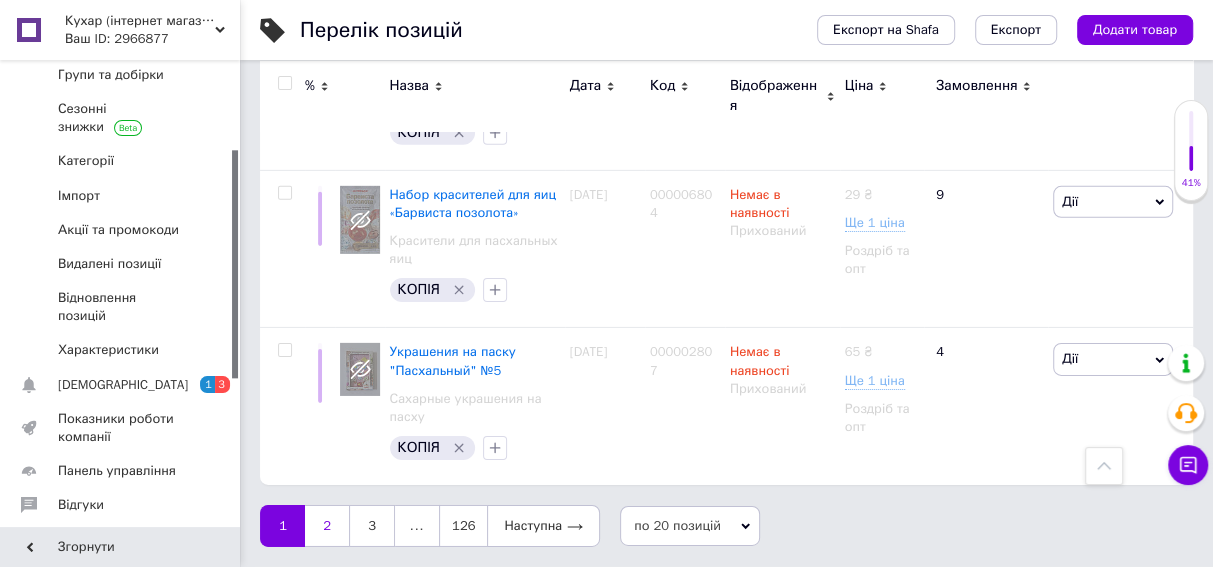 click on "2" at bounding box center [327, 526] 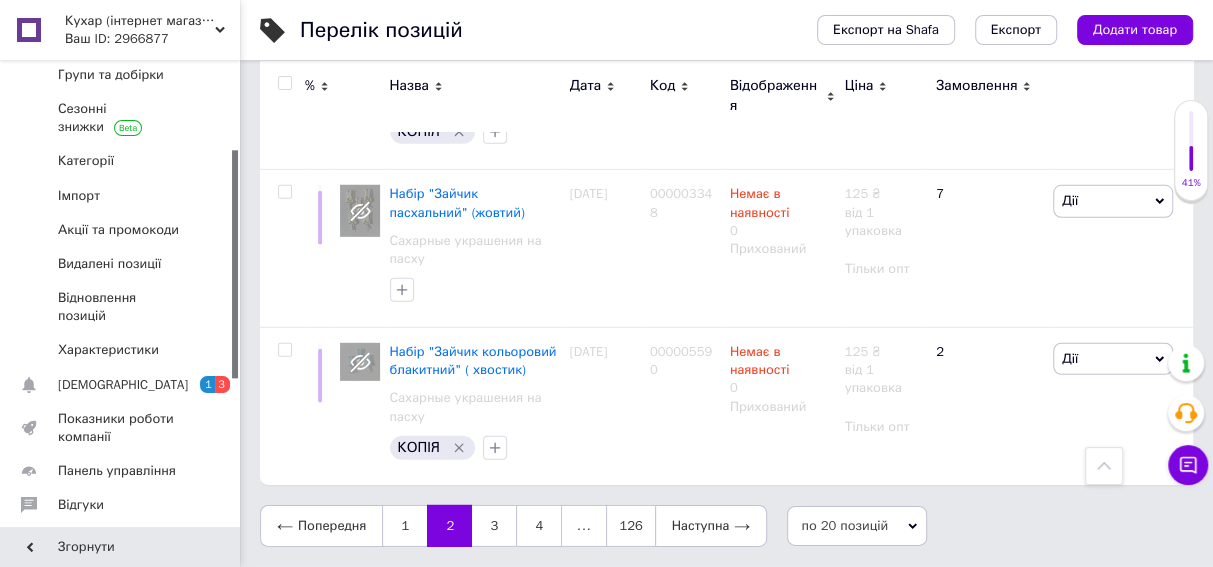 scroll, scrollTop: 3410, scrollLeft: 0, axis: vertical 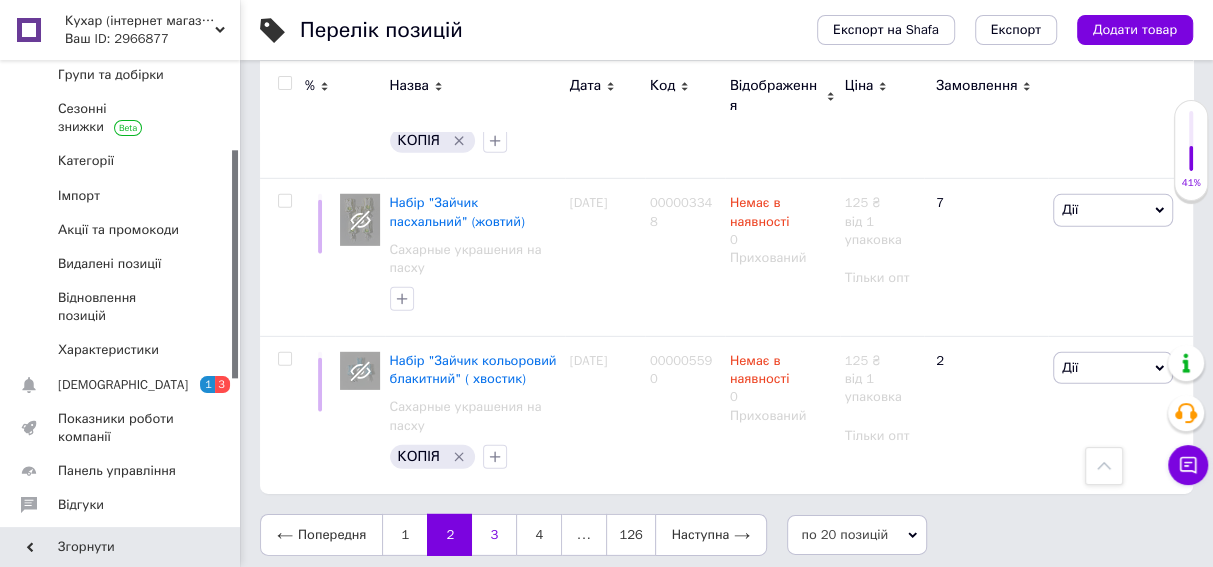 click on "3" at bounding box center [494, 535] 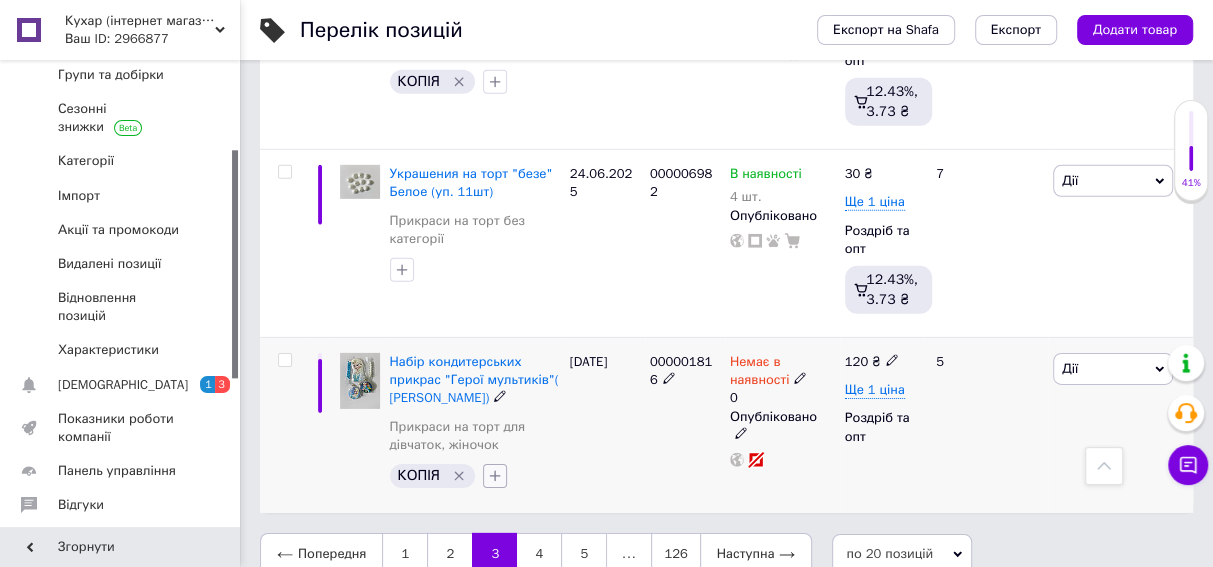 scroll, scrollTop: 3562, scrollLeft: 0, axis: vertical 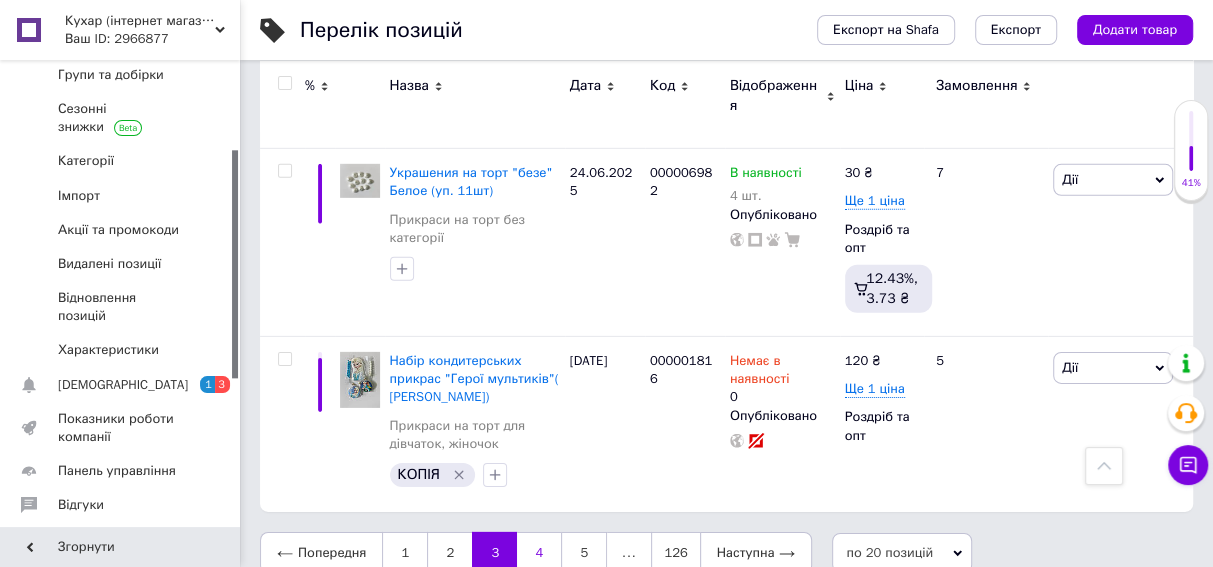 click on "4" at bounding box center [539, 553] 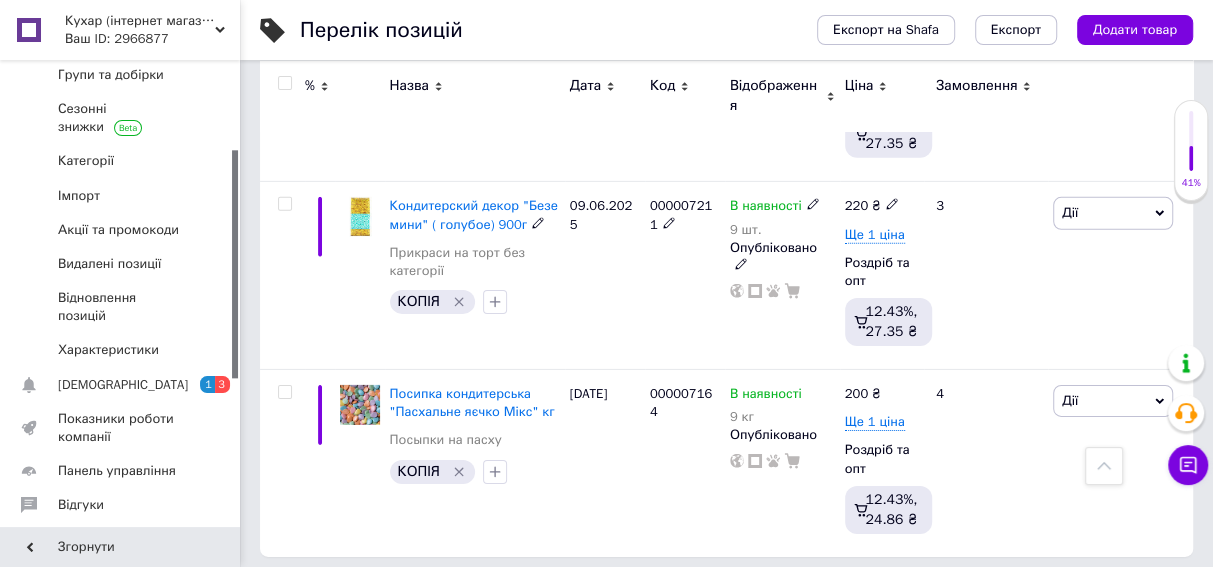 scroll, scrollTop: 3699, scrollLeft: 0, axis: vertical 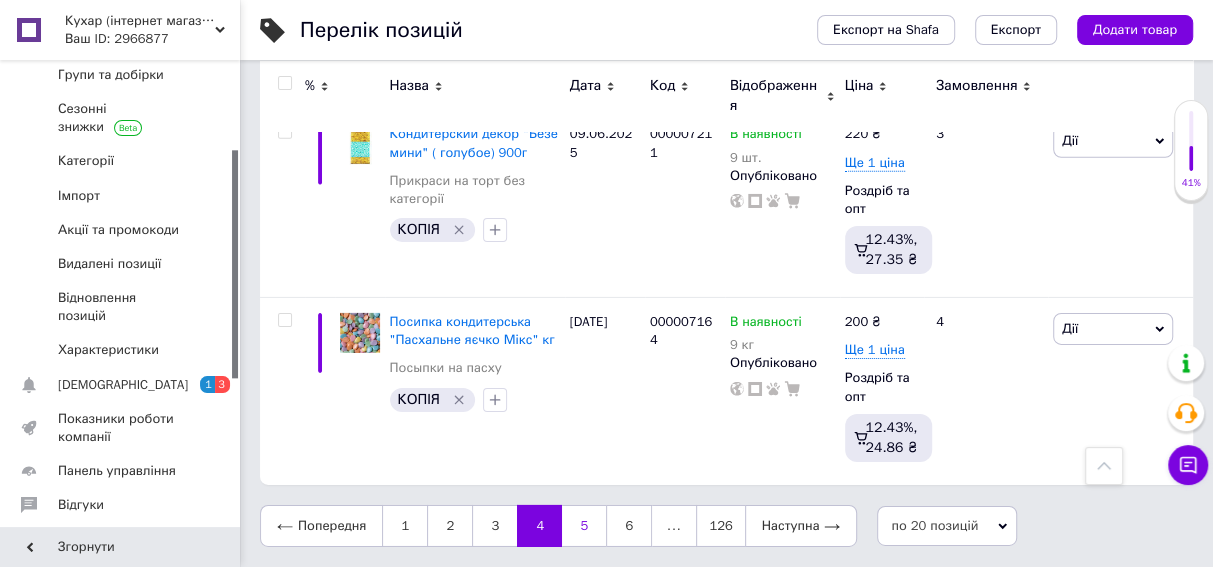 click on "5" at bounding box center (584, 526) 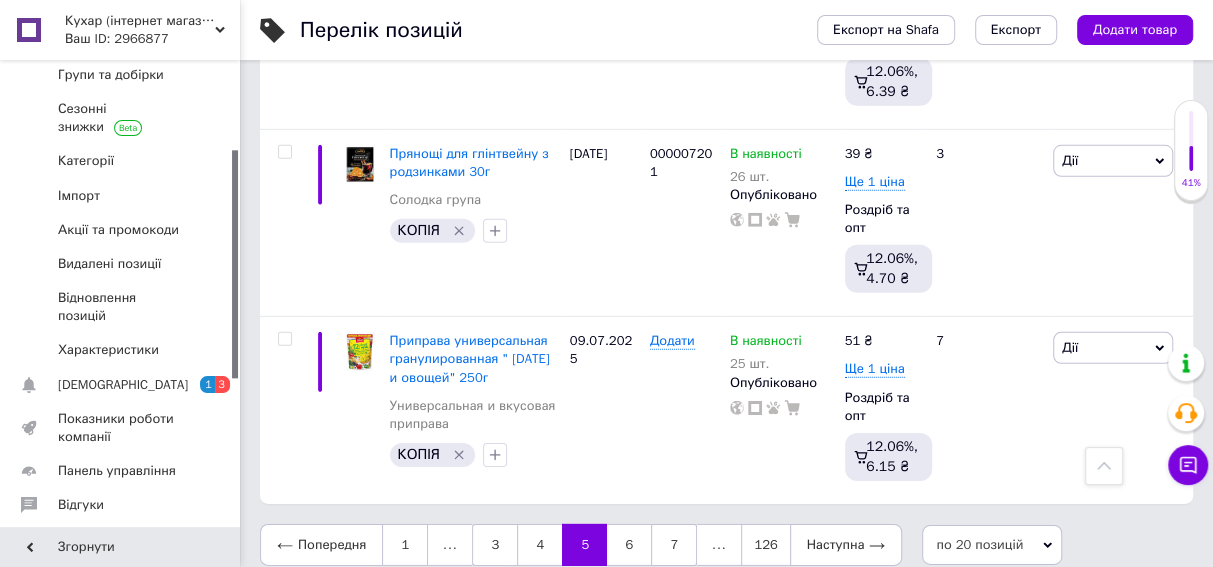 scroll, scrollTop: 3519, scrollLeft: 0, axis: vertical 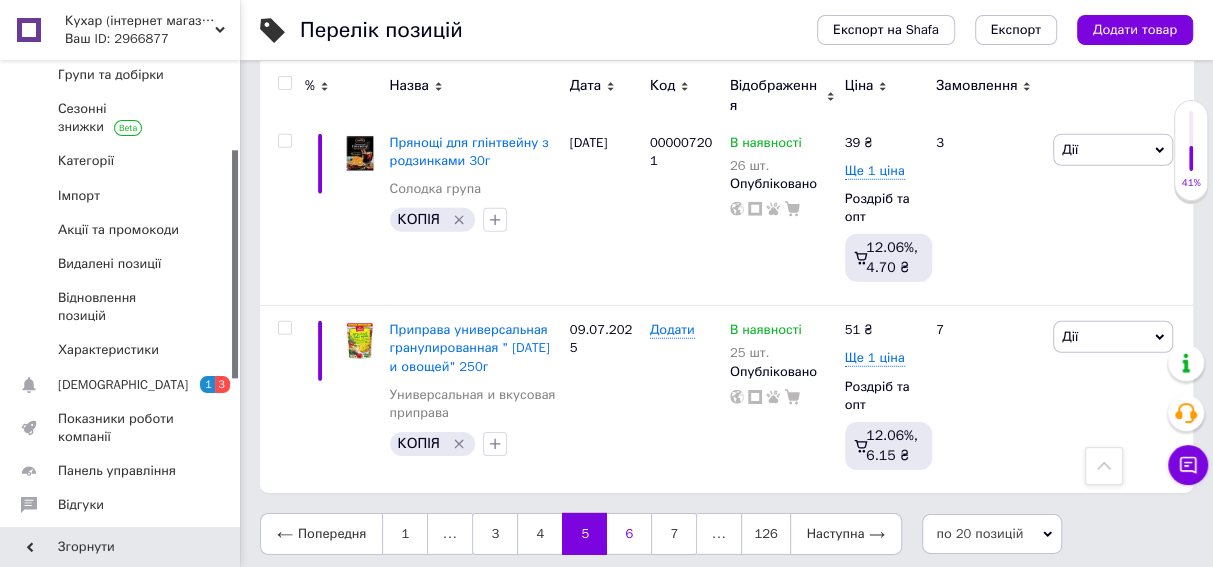 click on "6" at bounding box center (629, 534) 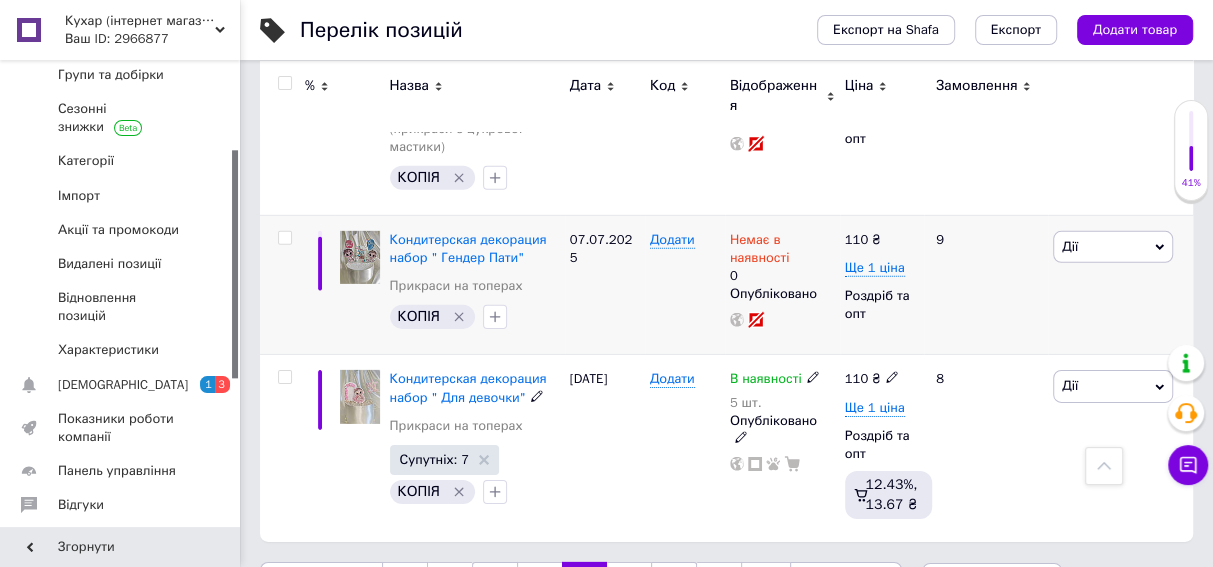 scroll, scrollTop: 3622, scrollLeft: 0, axis: vertical 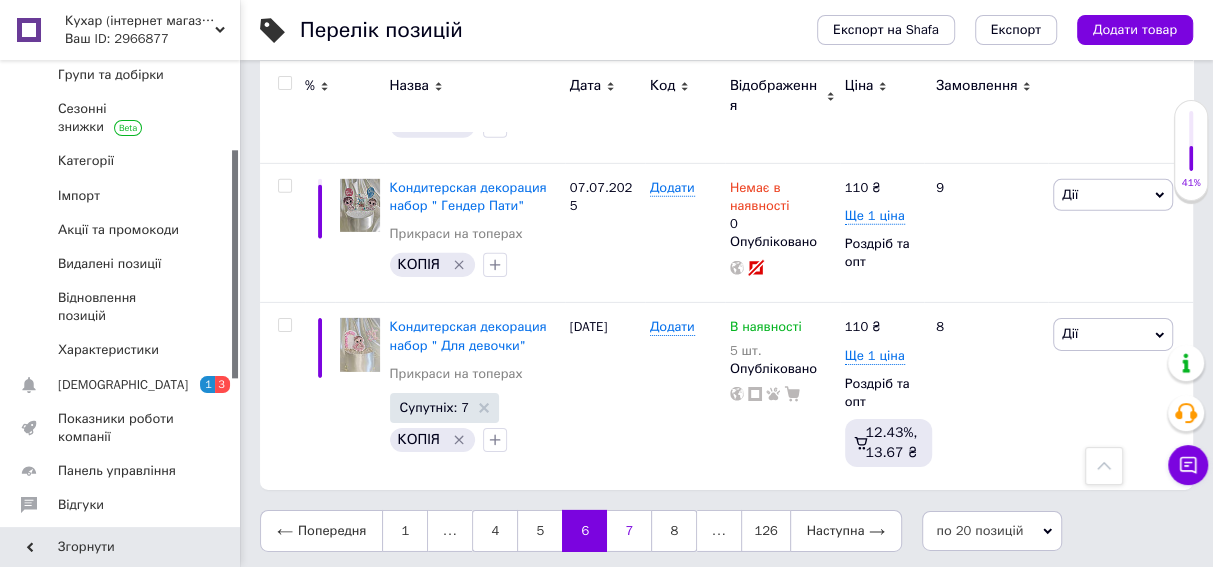 click on "7" at bounding box center (629, 531) 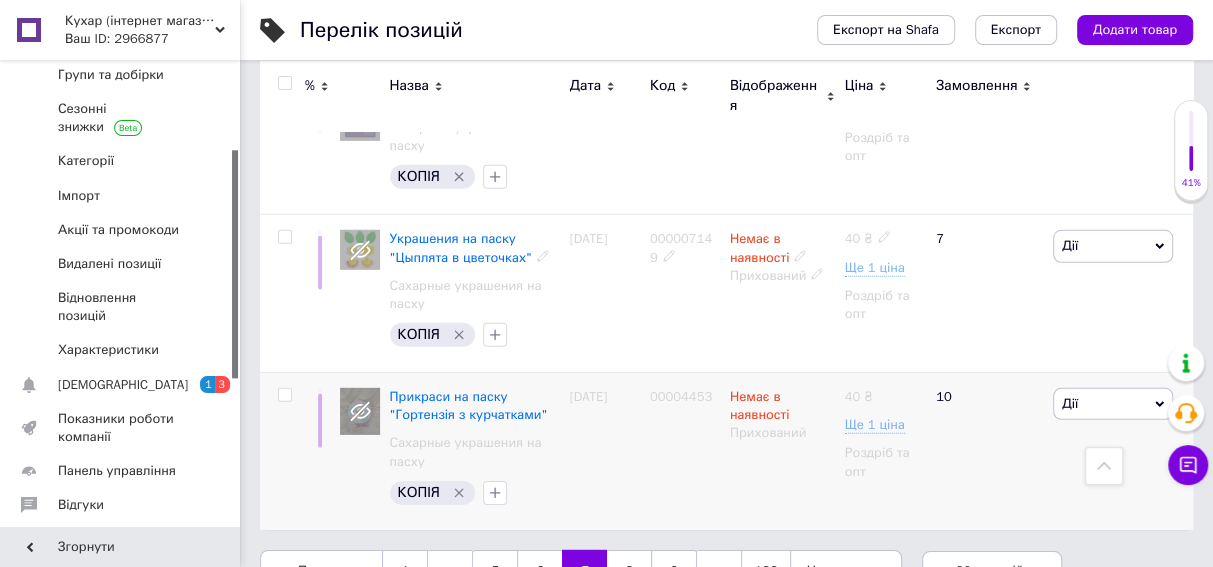 scroll, scrollTop: 3469, scrollLeft: 0, axis: vertical 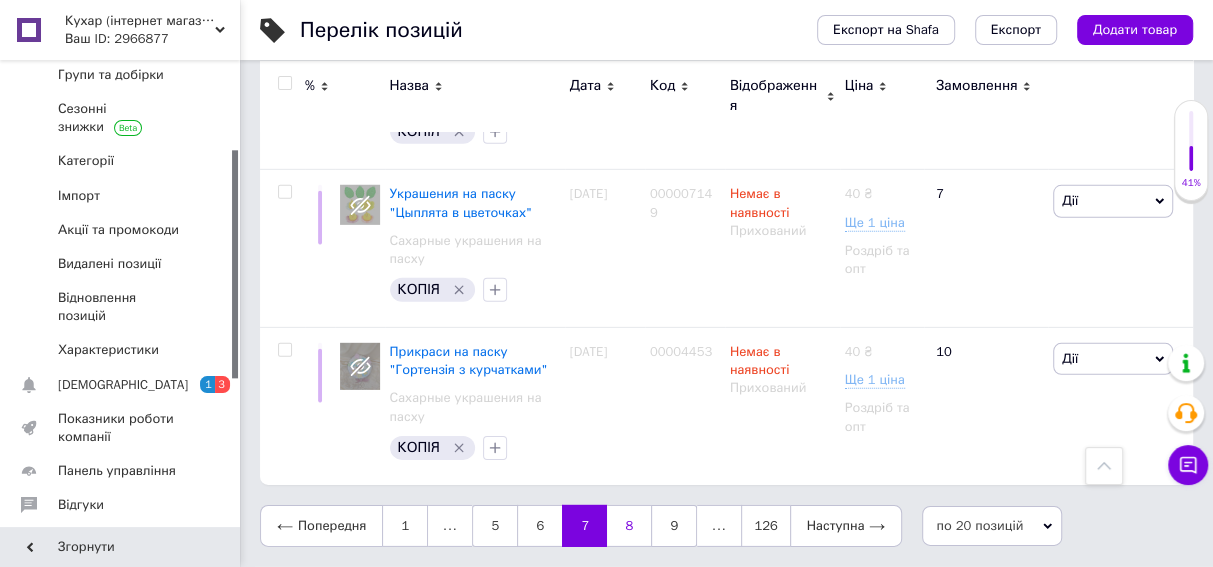 click on "8" at bounding box center (629, 526) 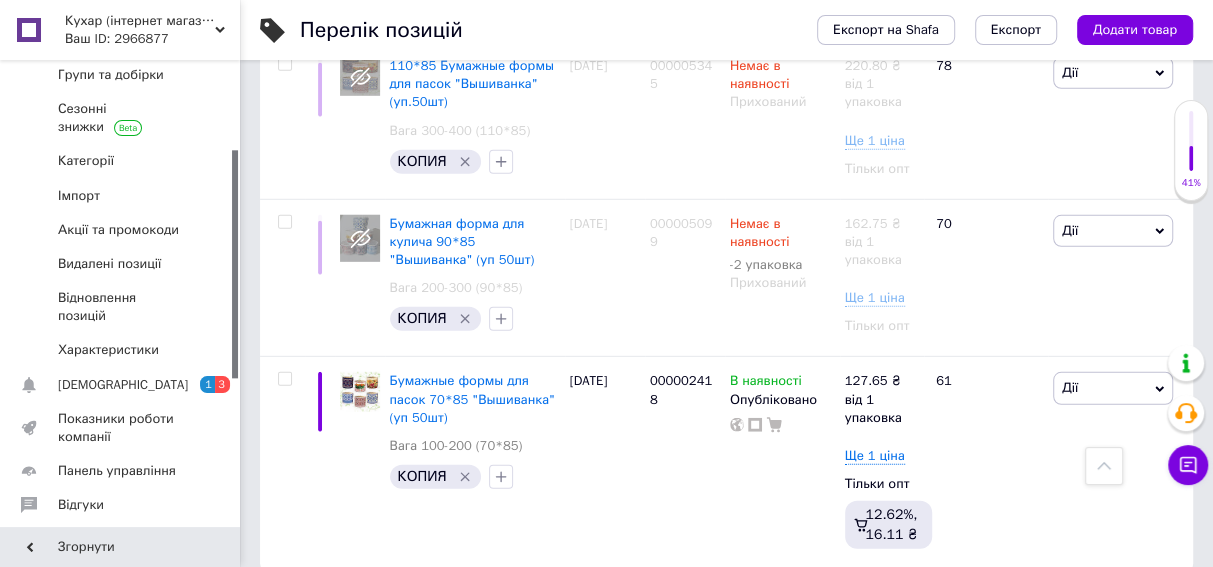 scroll, scrollTop: 3373, scrollLeft: 0, axis: vertical 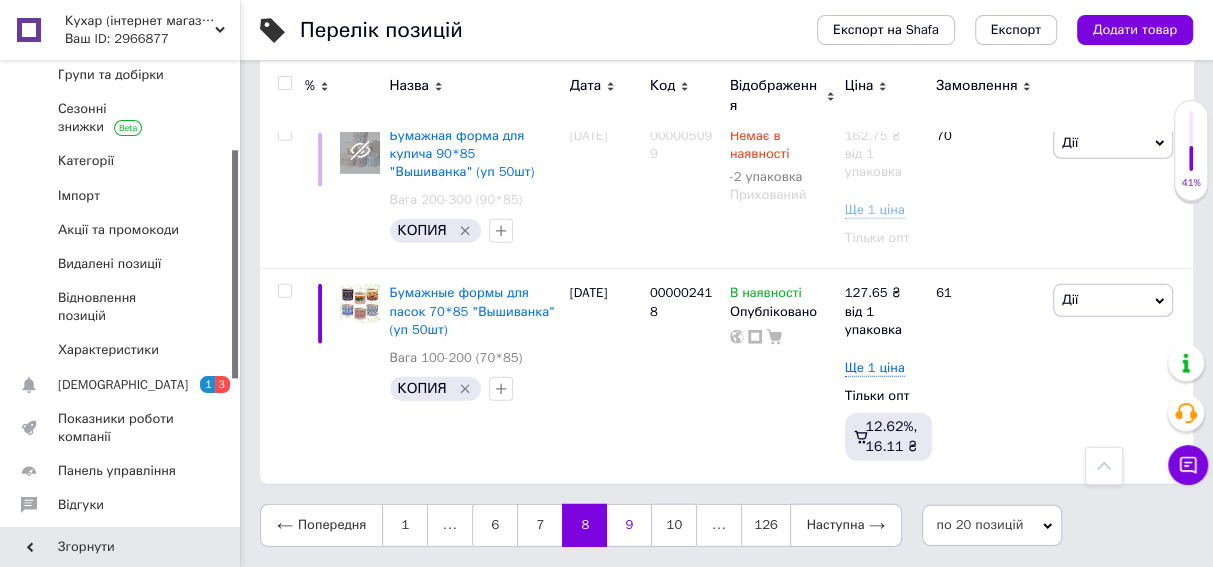 click on "9" at bounding box center [629, 525] 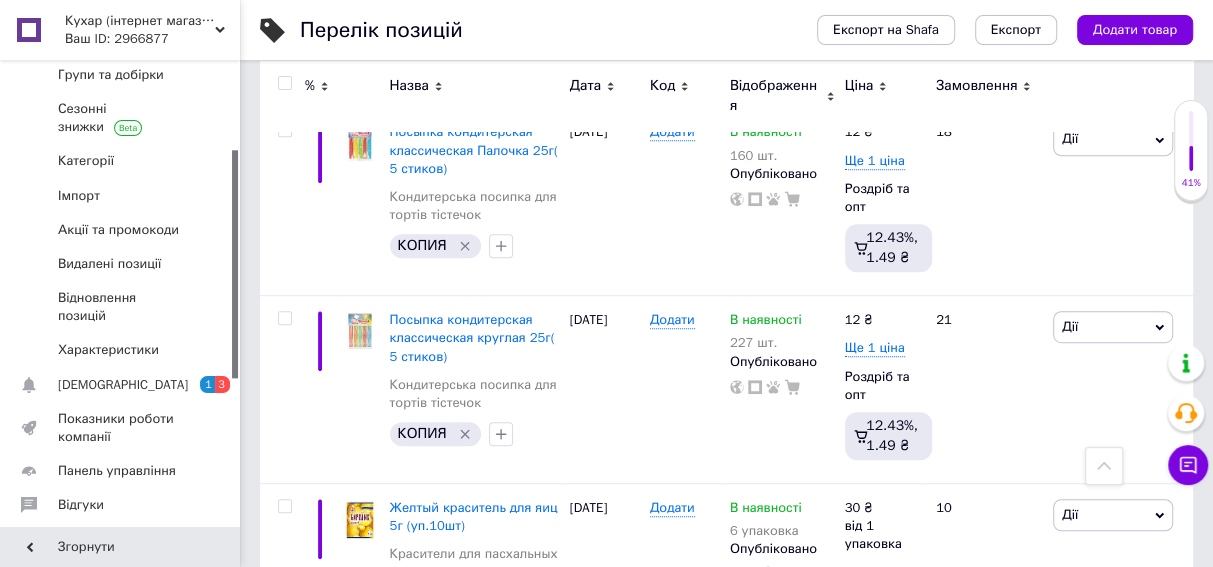 scroll, scrollTop: 239, scrollLeft: 0, axis: vertical 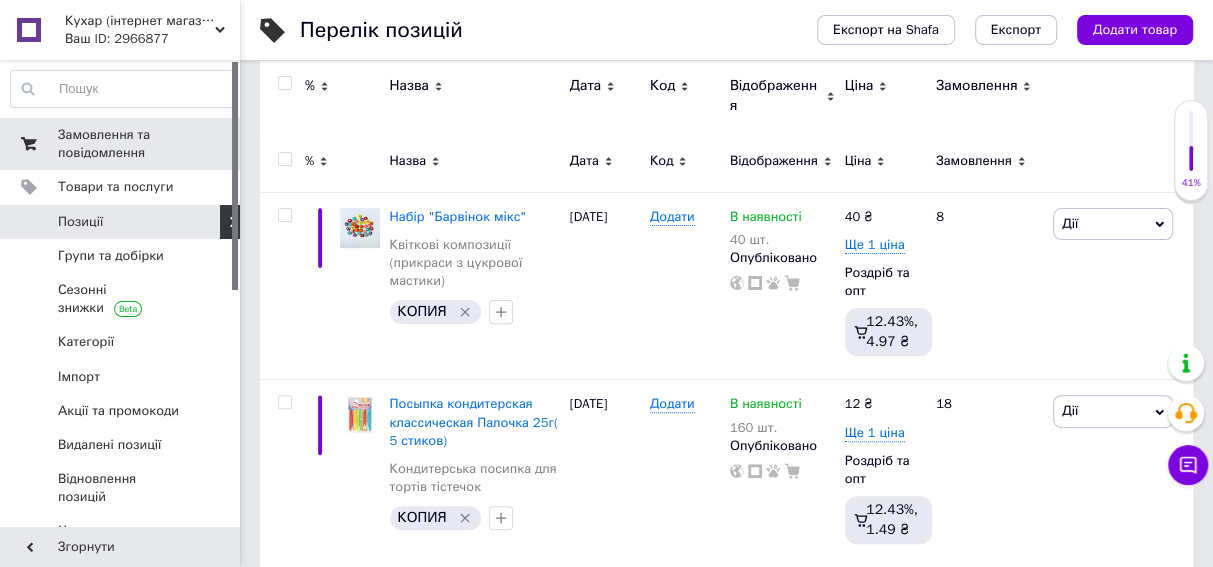 click on "Замовлення та повідомлення" at bounding box center [121, 144] 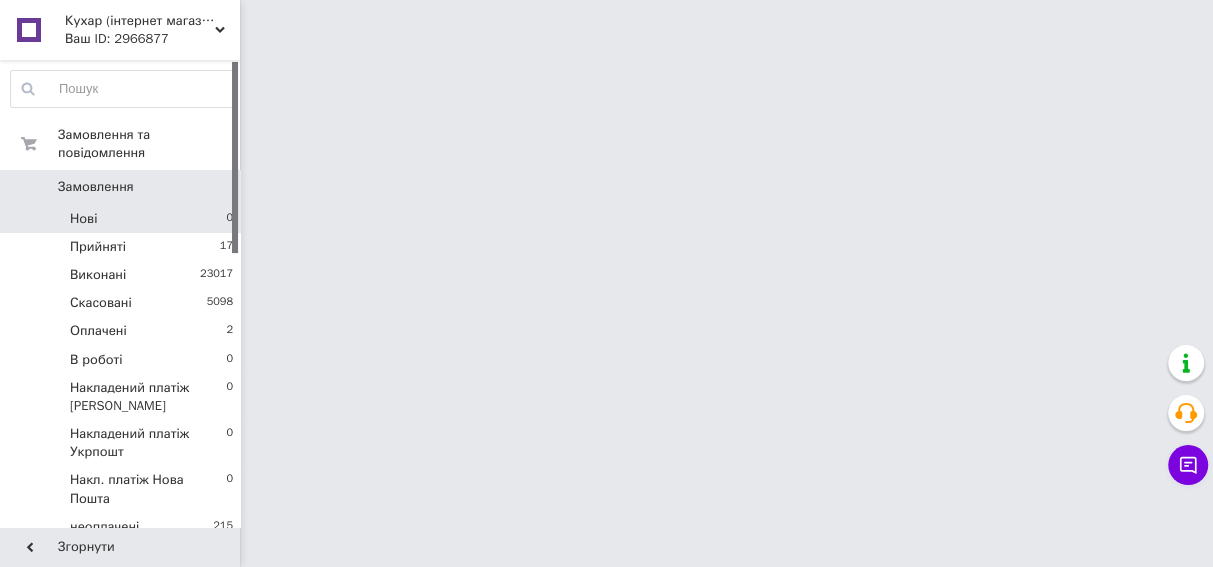 scroll, scrollTop: 0, scrollLeft: 0, axis: both 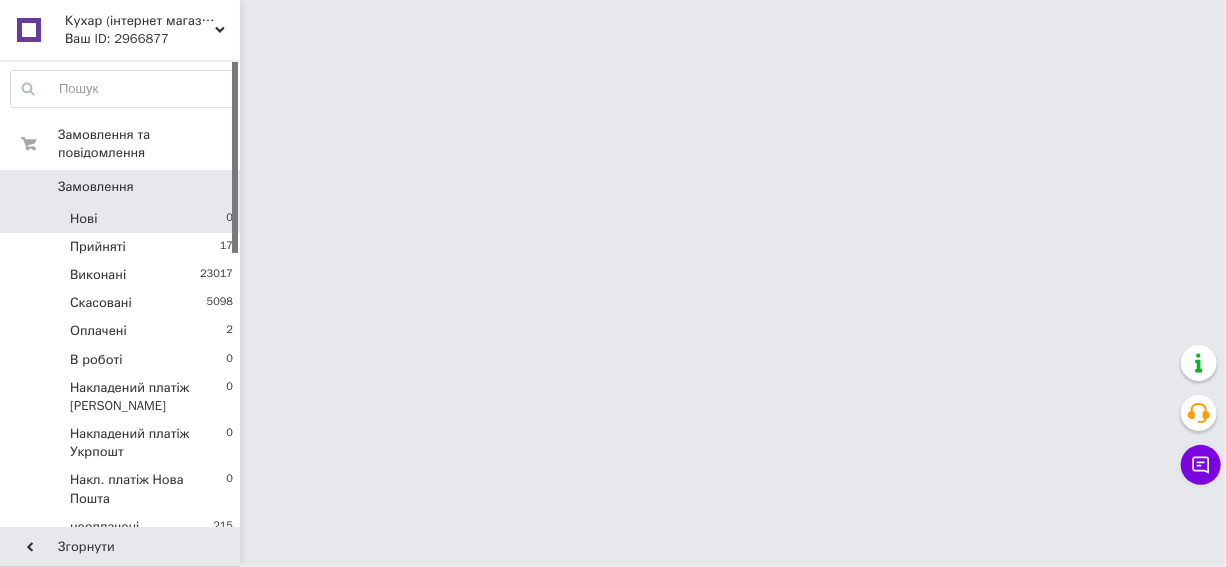 click on "Нові 0" at bounding box center (122, 219) 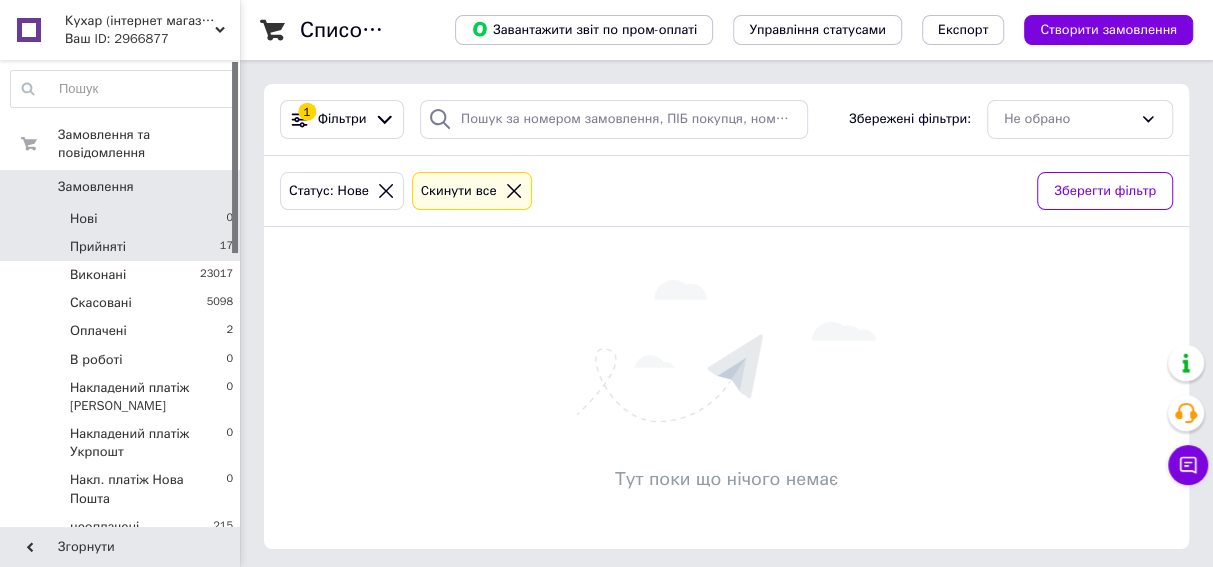 click on "Прийняті" at bounding box center [98, 247] 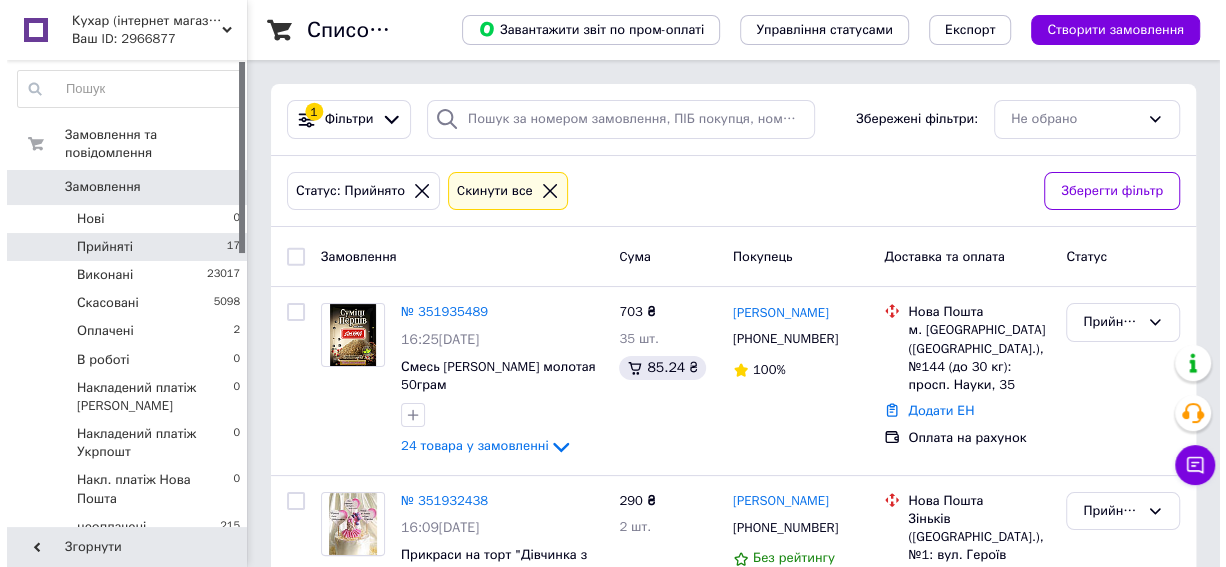 scroll, scrollTop: 0, scrollLeft: 0, axis: both 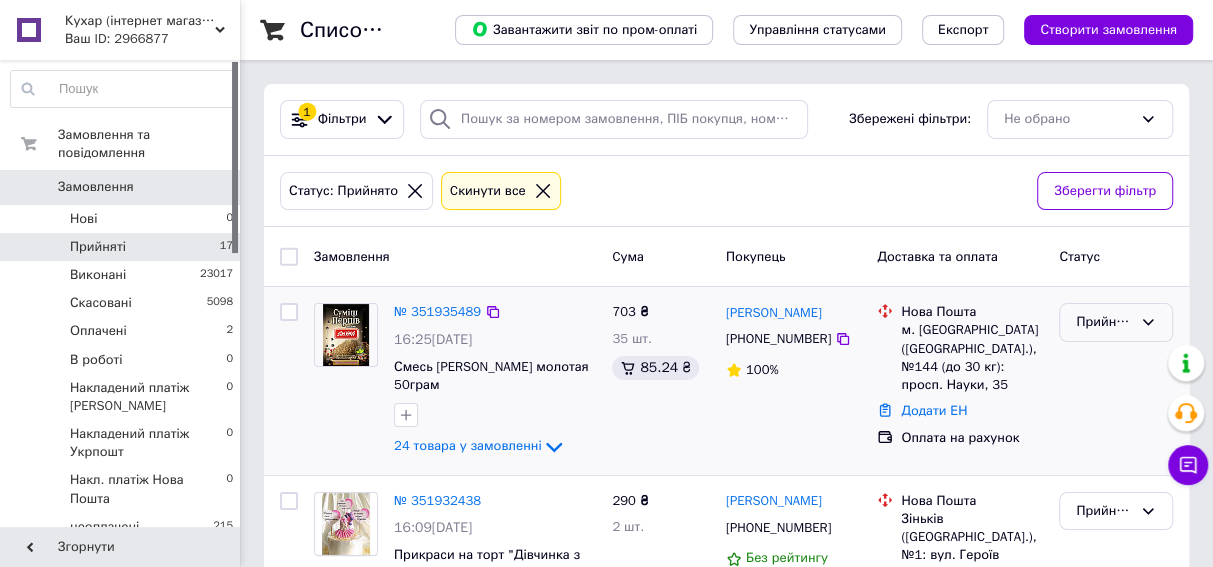 click on "Прийнято" at bounding box center [1104, 322] 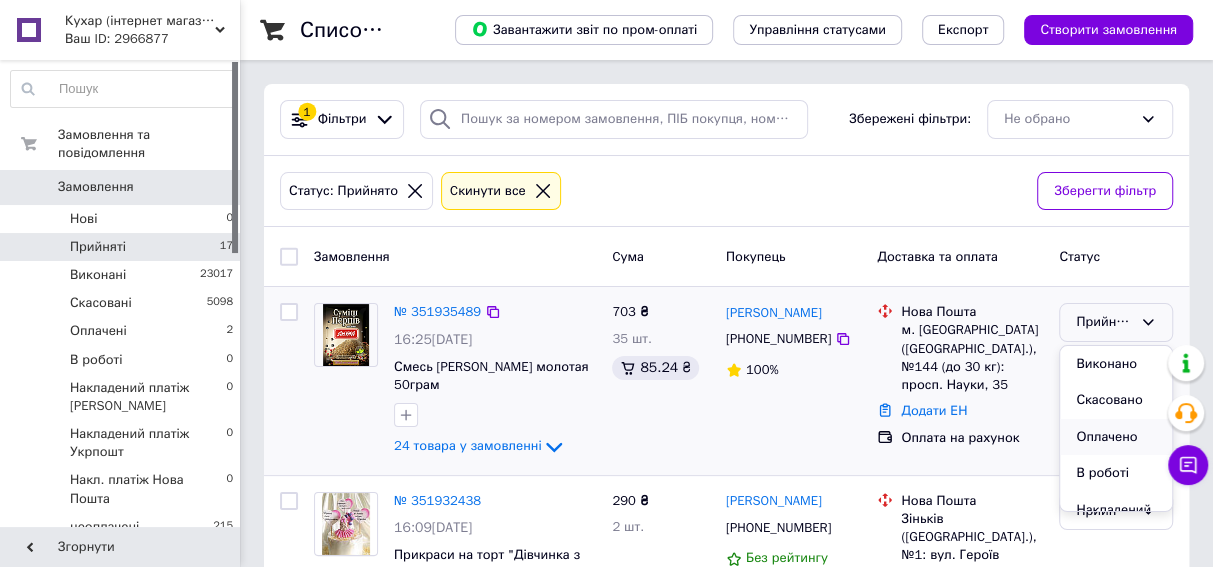click on "Оплачено" at bounding box center (1116, 437) 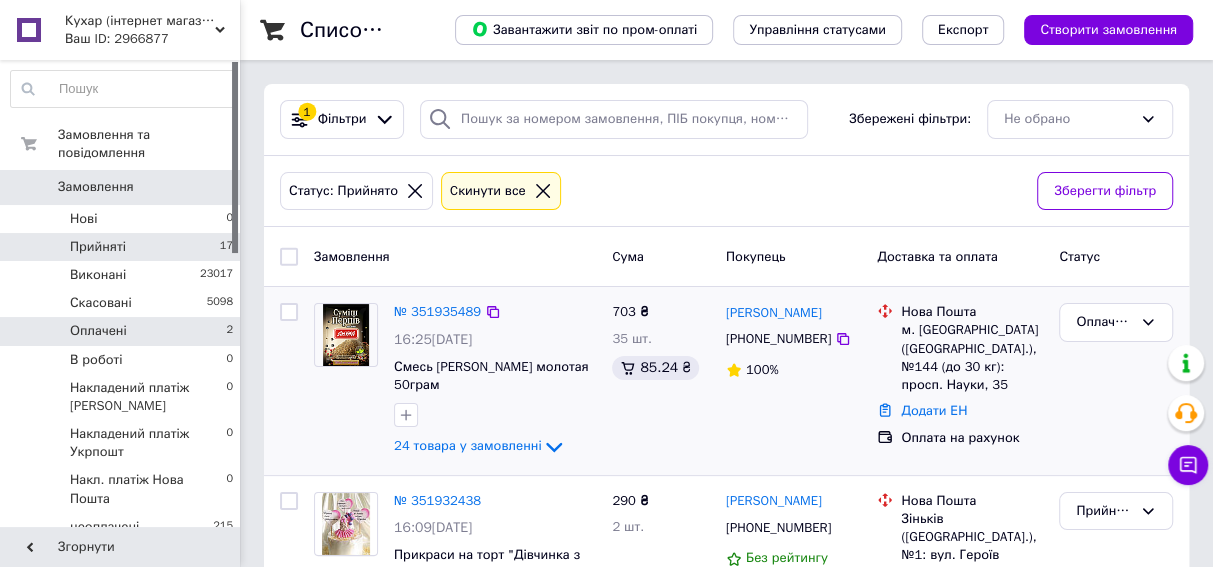 click on "Оплачені 2" at bounding box center (122, 331) 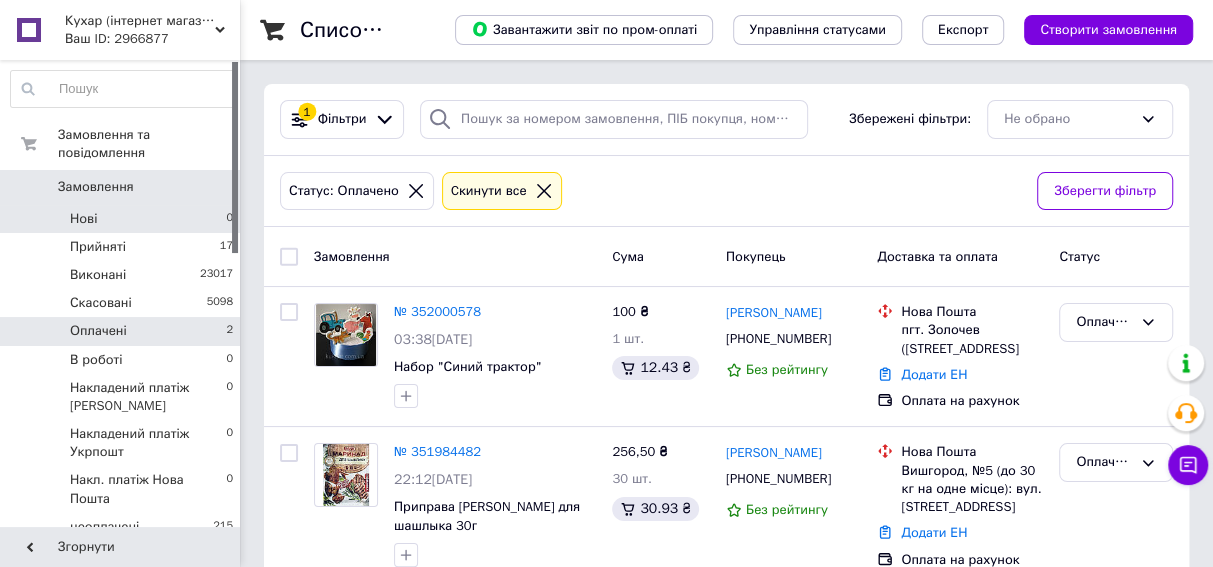 click on "Нові 0" at bounding box center (122, 219) 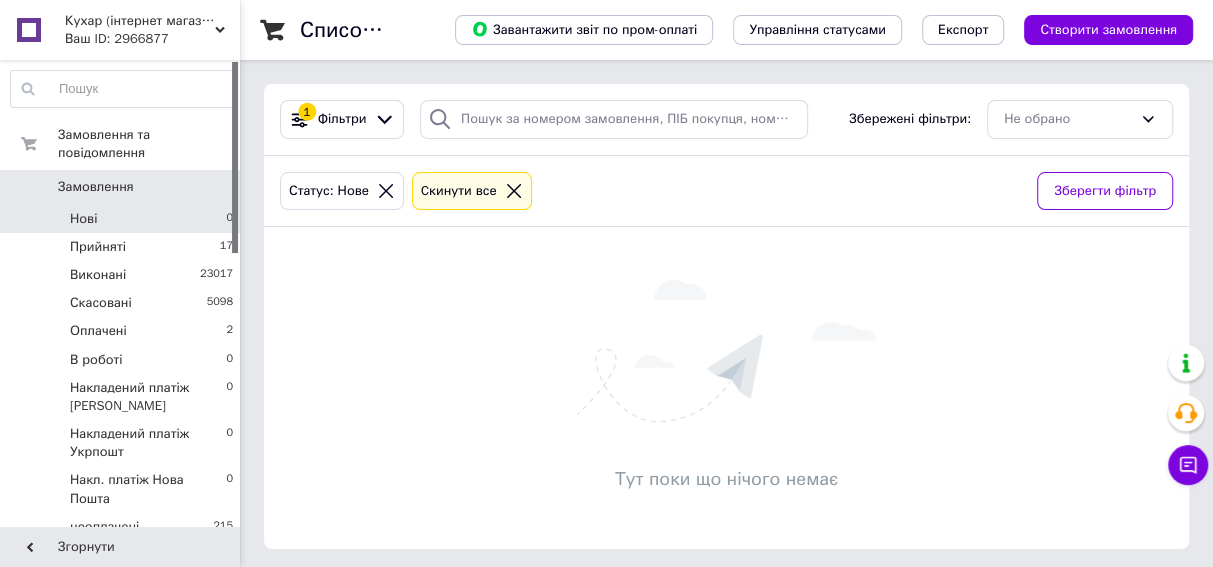 click on "Нові 0" at bounding box center (122, 219) 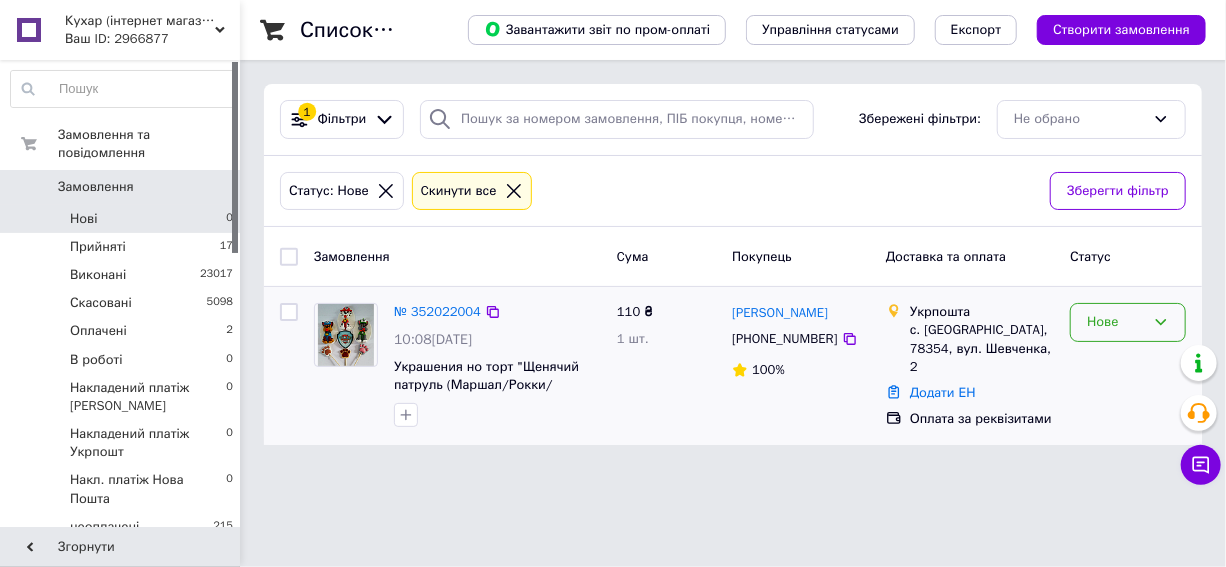 click on "Нове" at bounding box center [1116, 322] 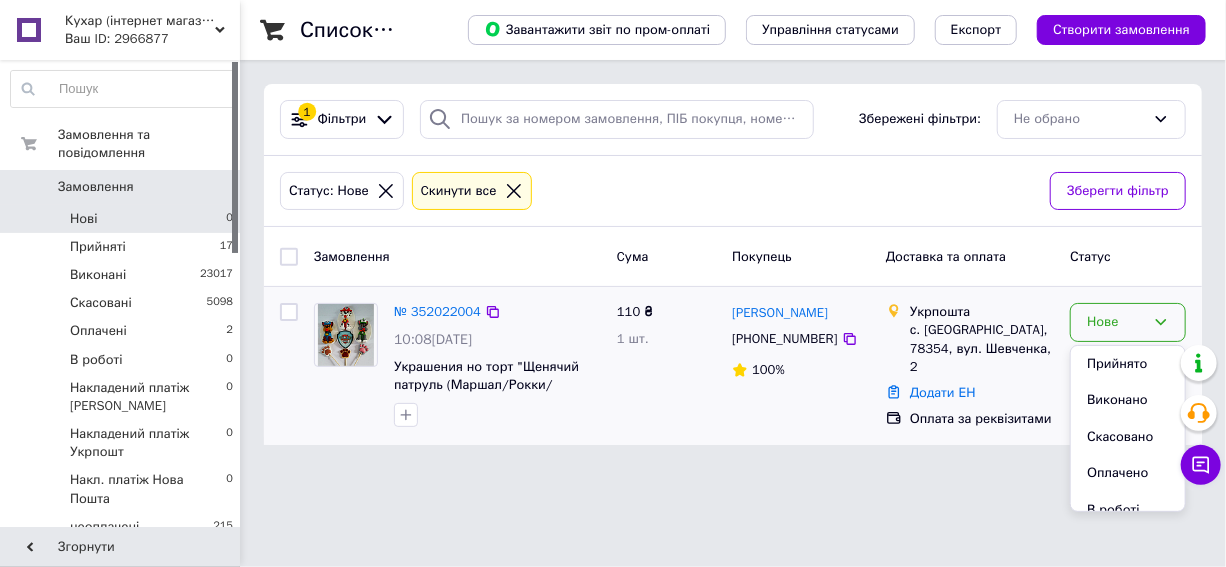 drag, startPoint x: 1100, startPoint y: 368, endPoint x: 1057, endPoint y: 365, distance: 43.104523 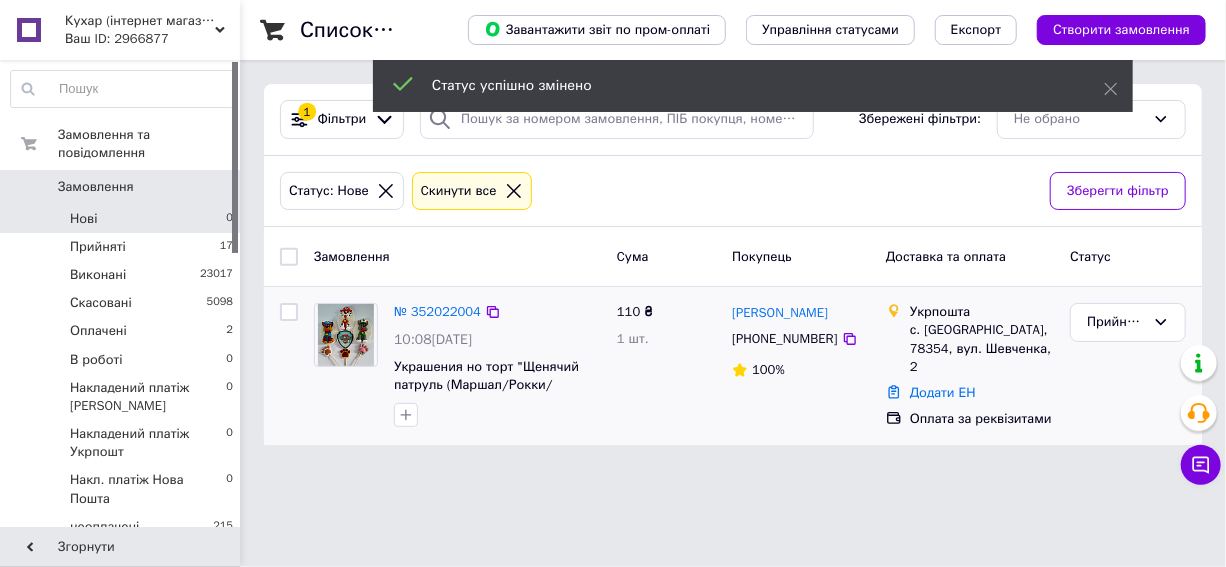 click at bounding box center (346, 335) 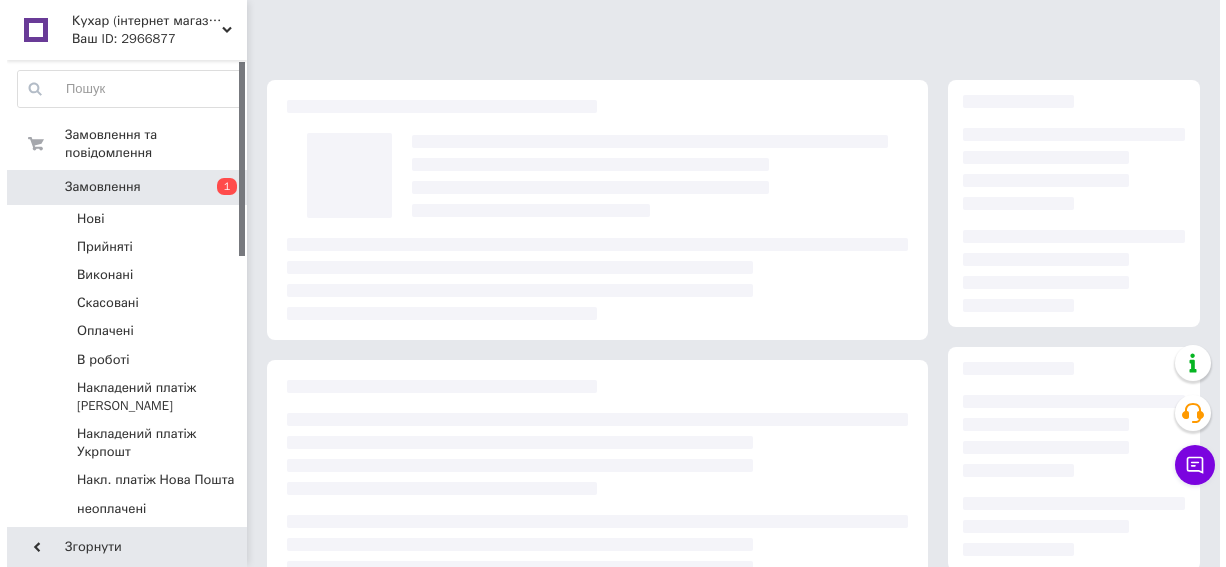 scroll, scrollTop: 0, scrollLeft: 0, axis: both 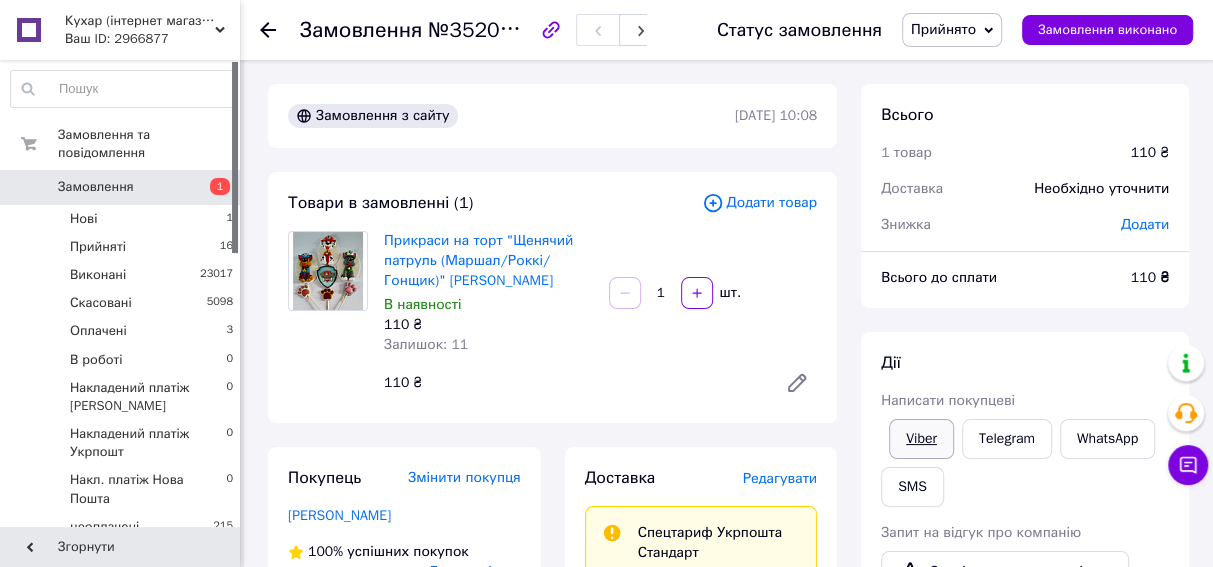 click on "Viber" at bounding box center (921, 439) 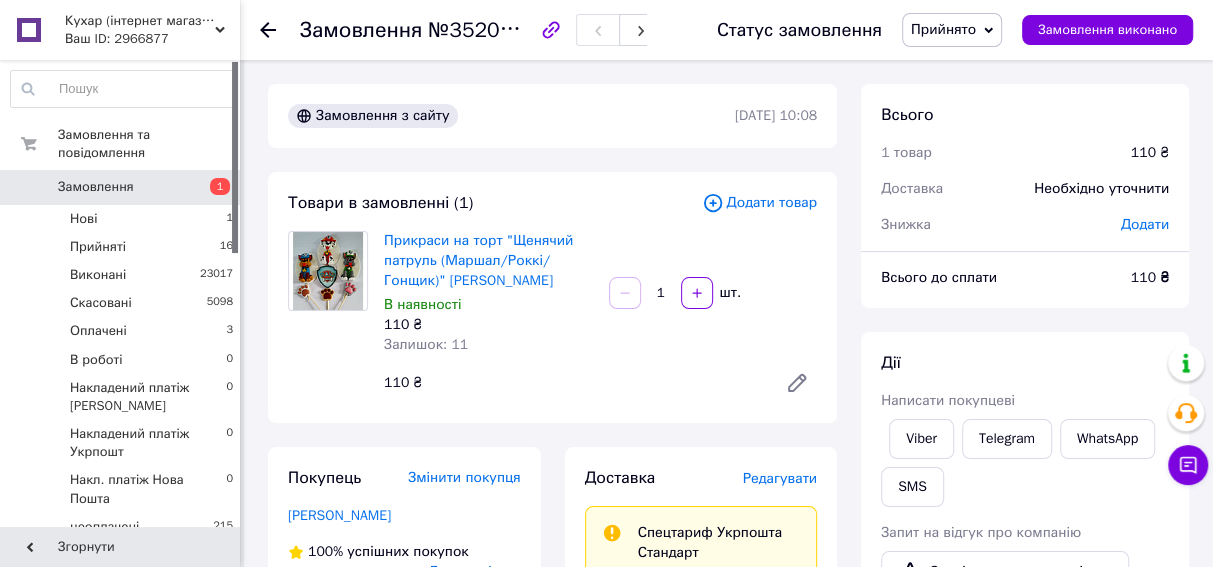 click 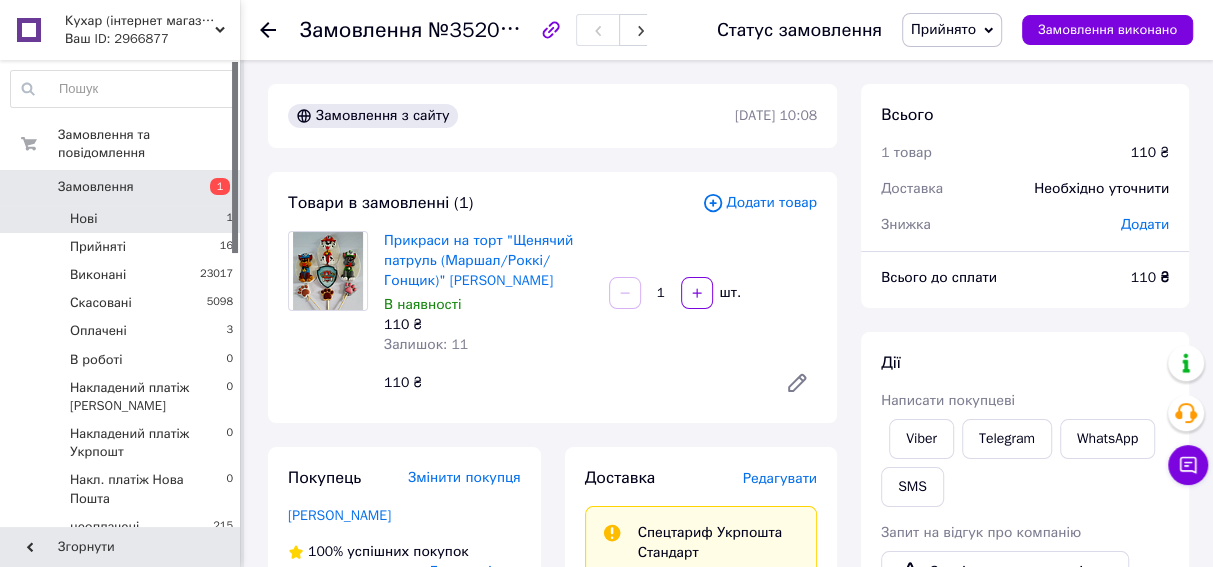 click on "Нові 1" at bounding box center [122, 219] 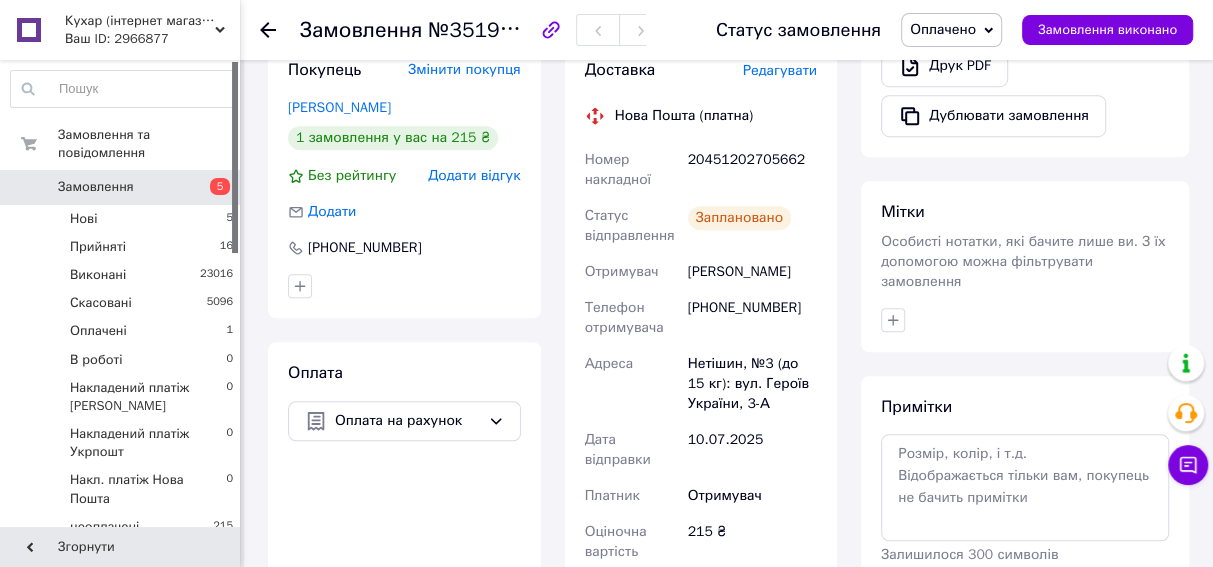 scroll, scrollTop: 545, scrollLeft: 0, axis: vertical 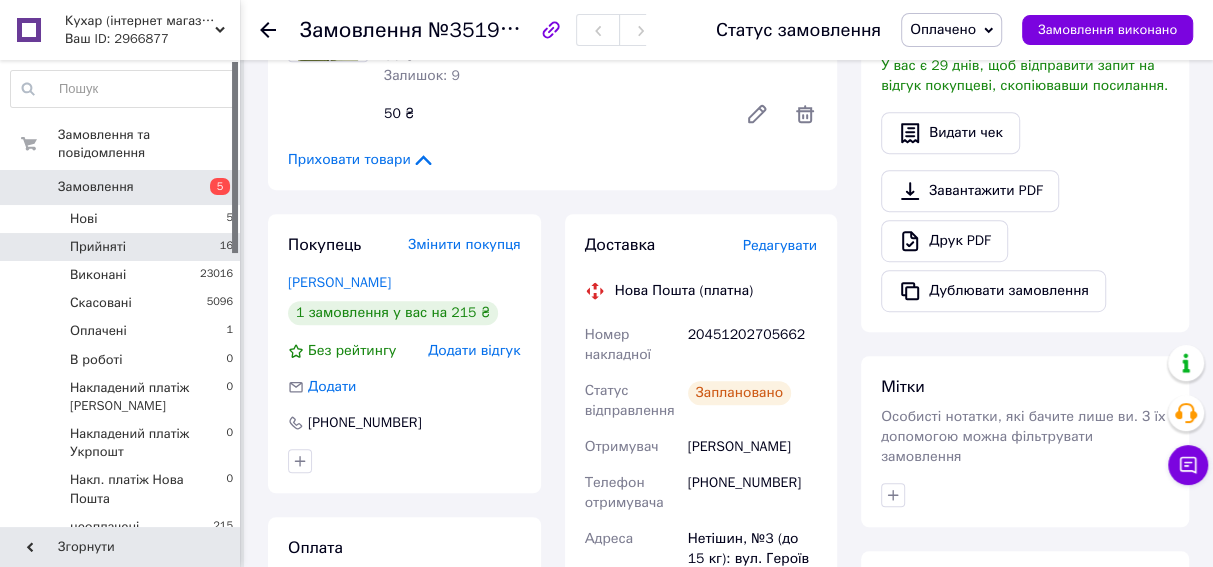 click on "Прийняті 16" at bounding box center [122, 247] 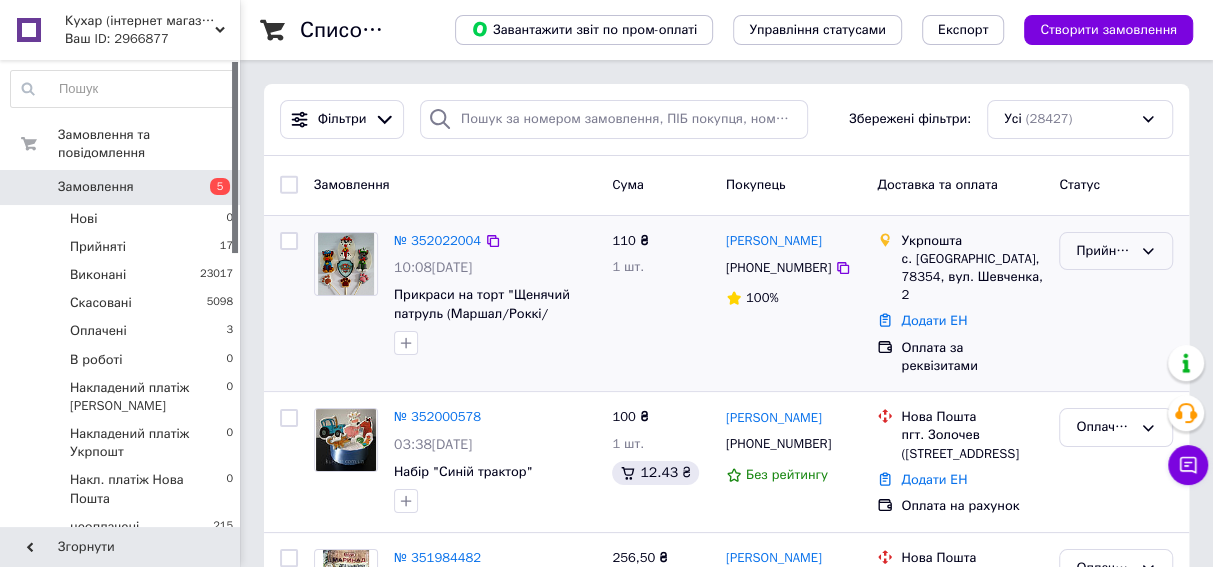 click 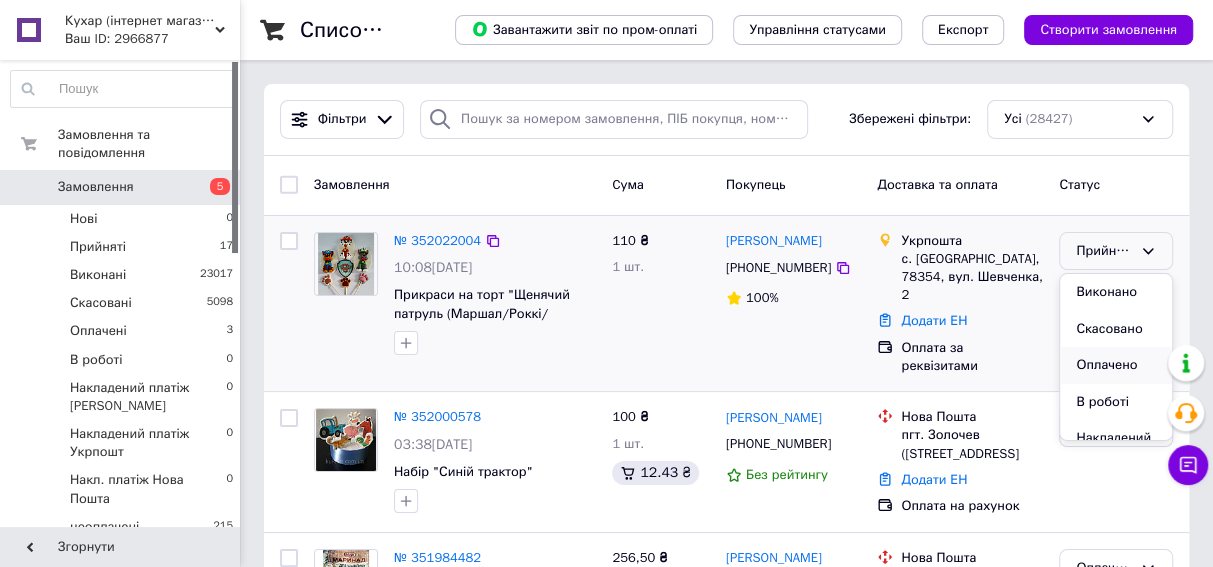 click on "Оплачено" at bounding box center (1116, 365) 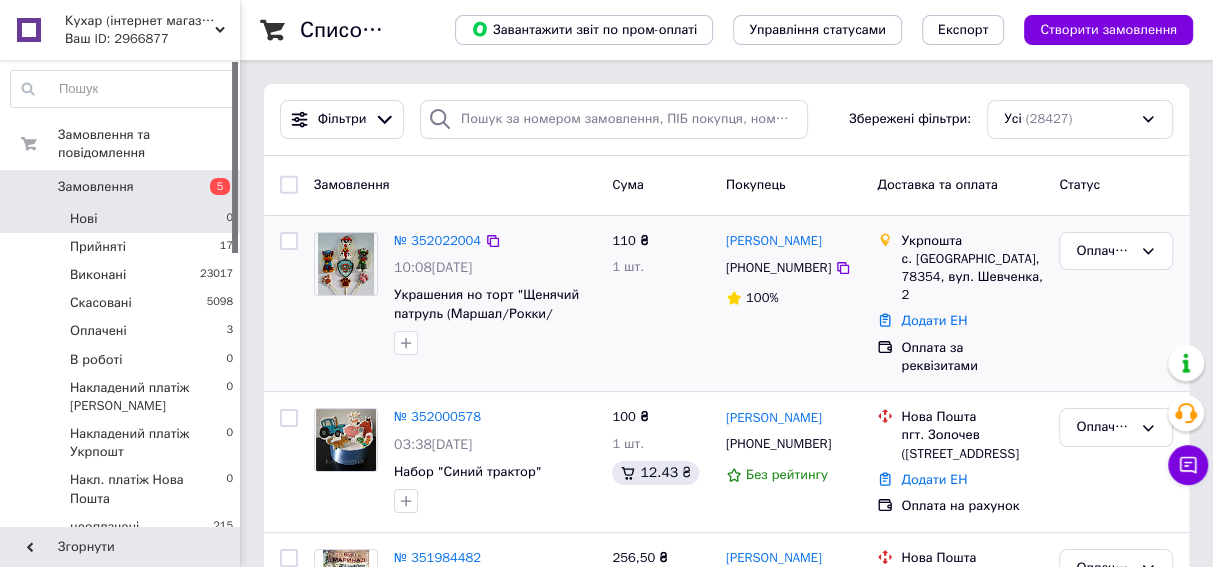 click on "Нові" at bounding box center [83, 219] 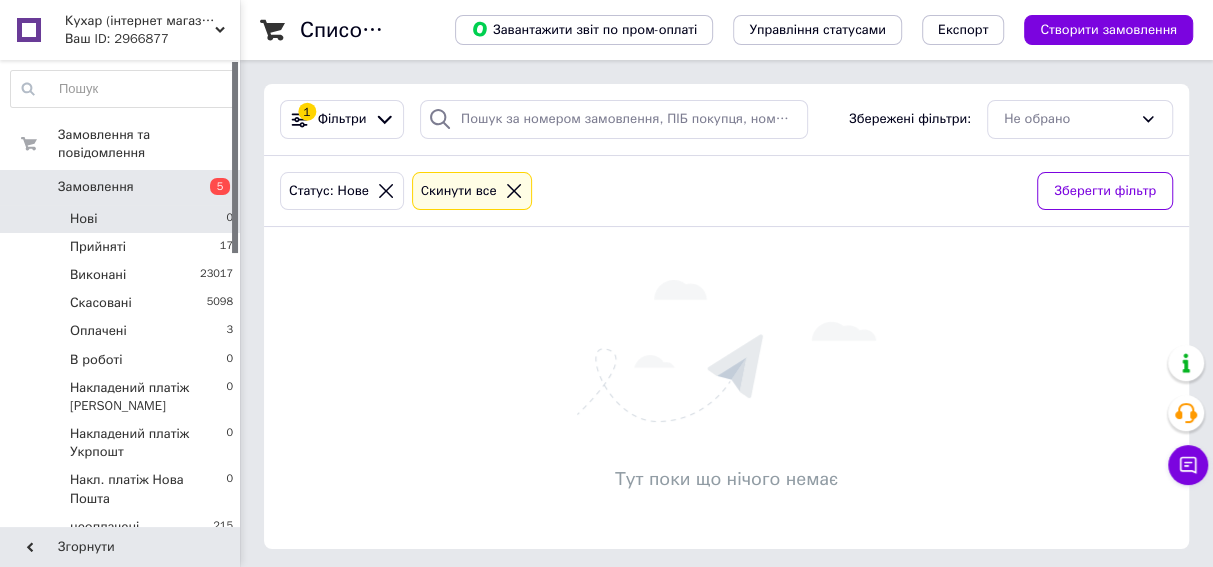 click on "Нові 0" at bounding box center [122, 219] 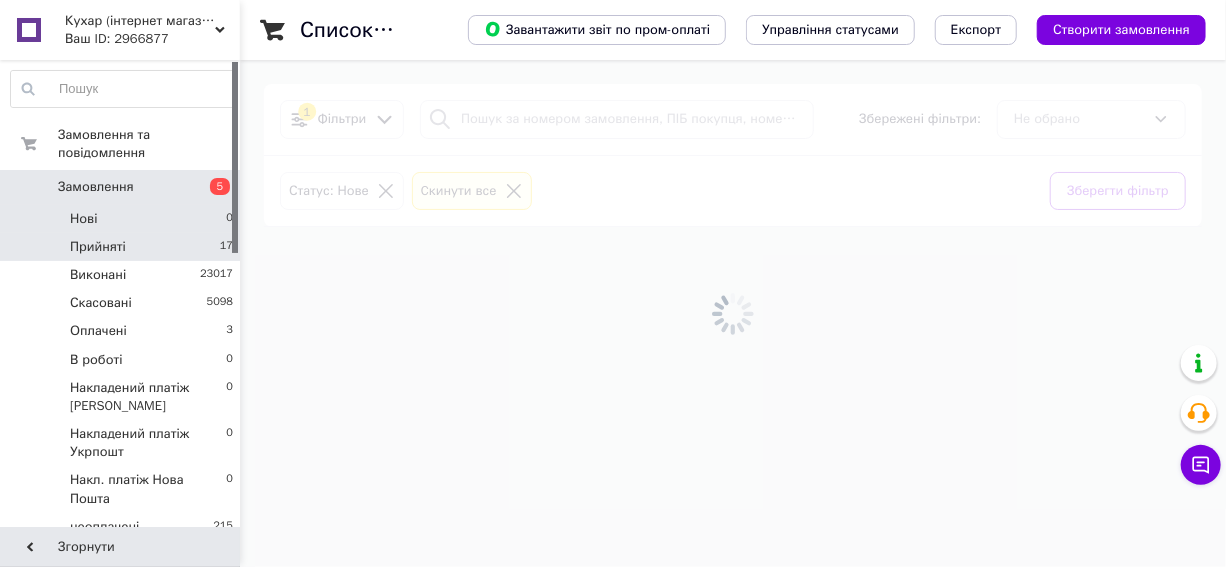 click on "Прийняті 17" at bounding box center [122, 247] 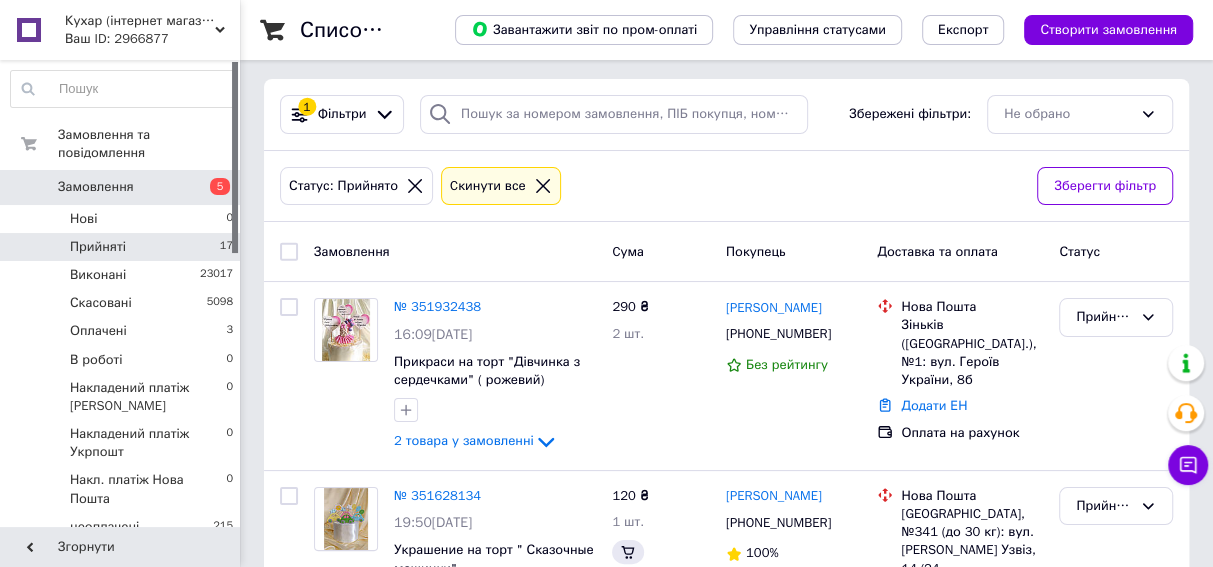 scroll, scrollTop: 0, scrollLeft: 0, axis: both 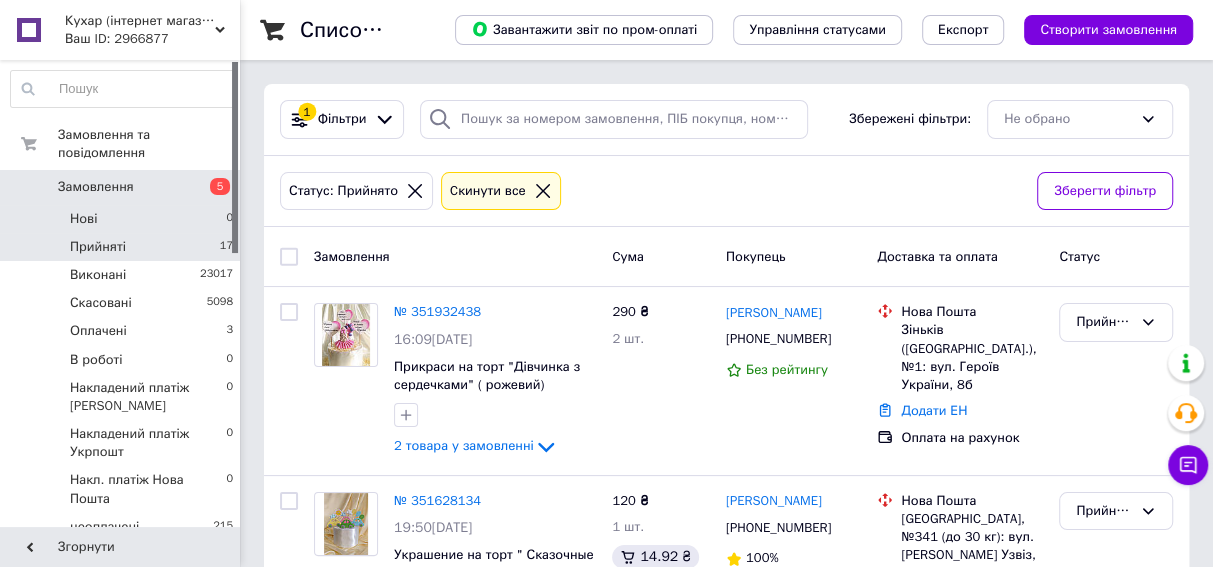 click on "Нові 0" at bounding box center (122, 219) 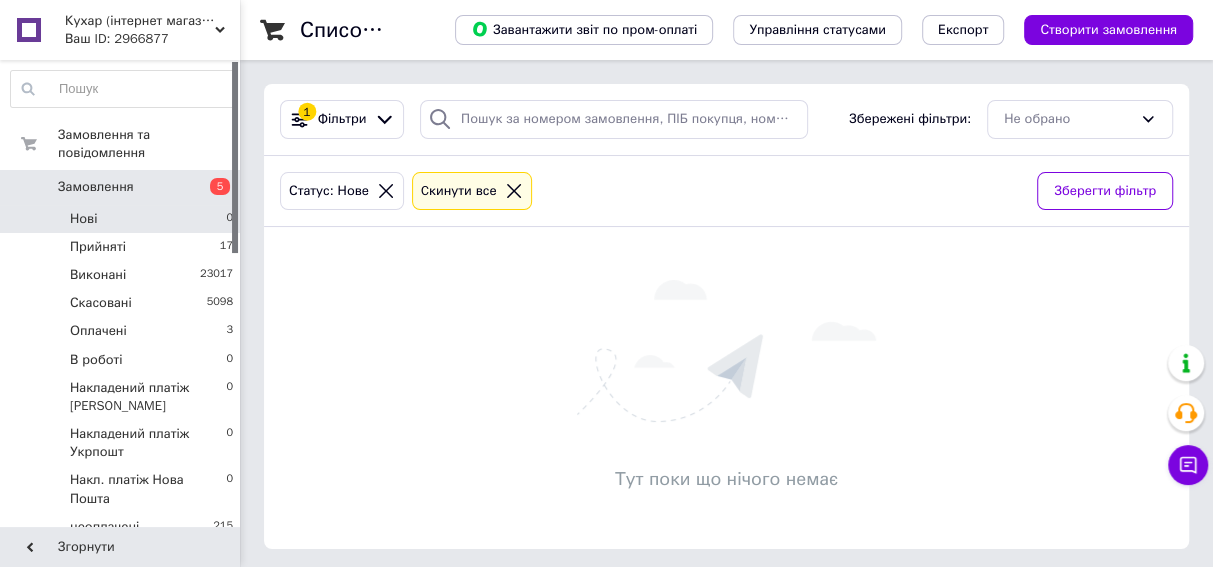click on "Нові 0" at bounding box center [122, 219] 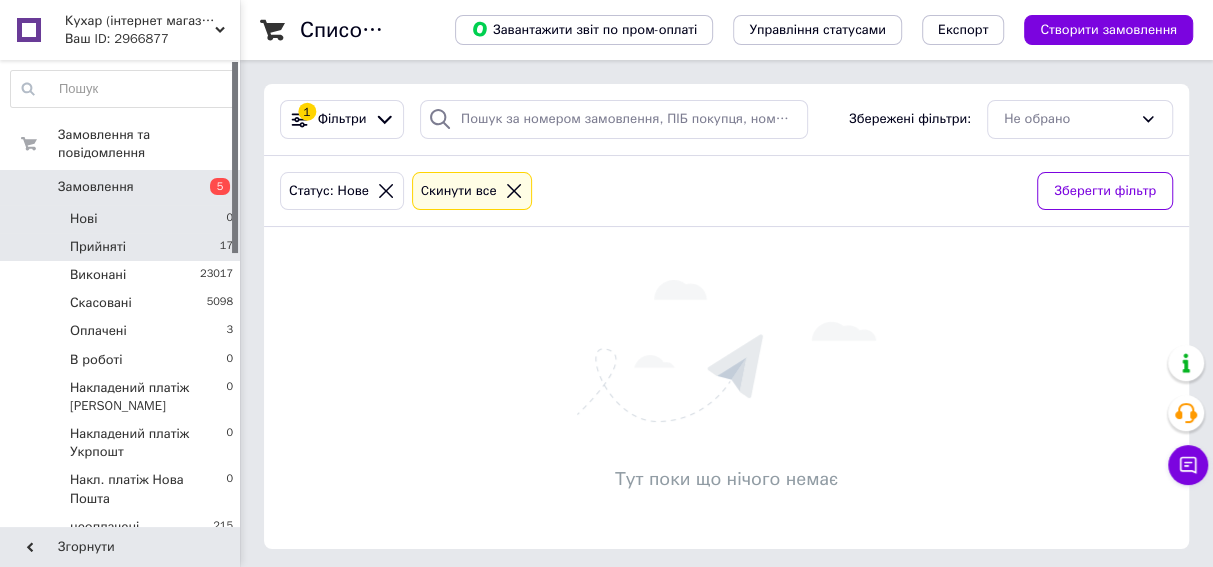 click on "Прийняті" at bounding box center (98, 247) 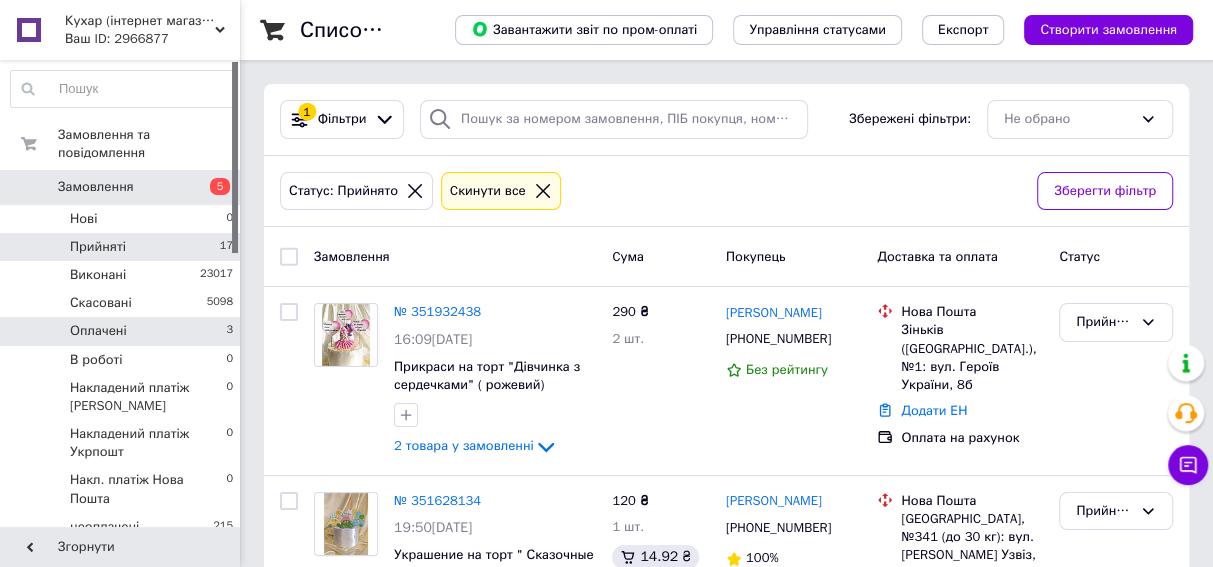 click on "Оплачені 3" at bounding box center (122, 331) 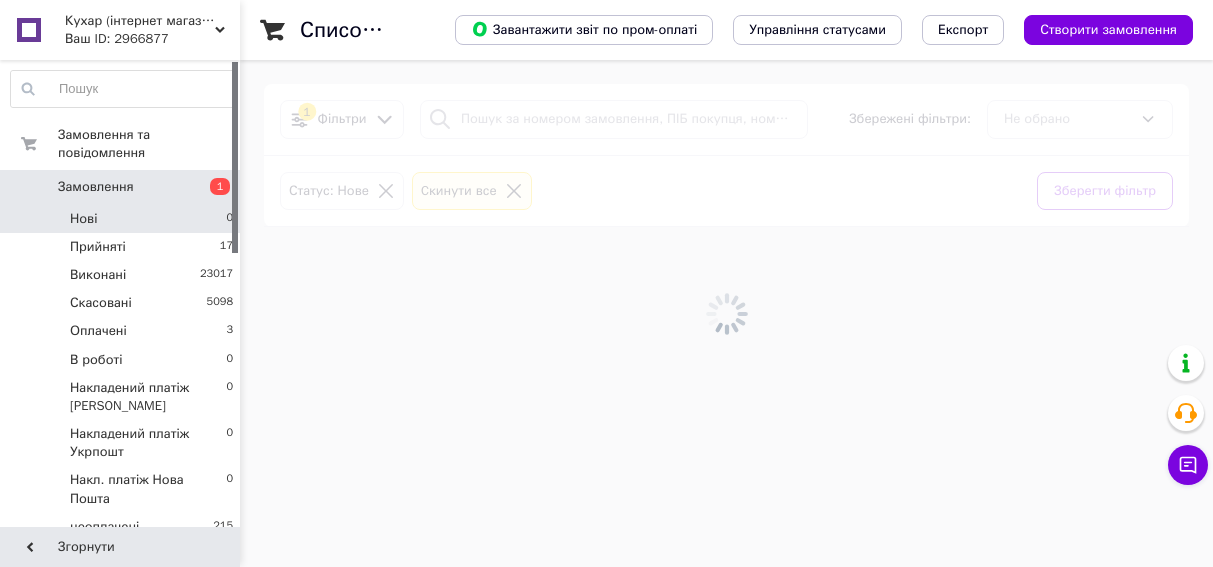 scroll, scrollTop: 0, scrollLeft: 0, axis: both 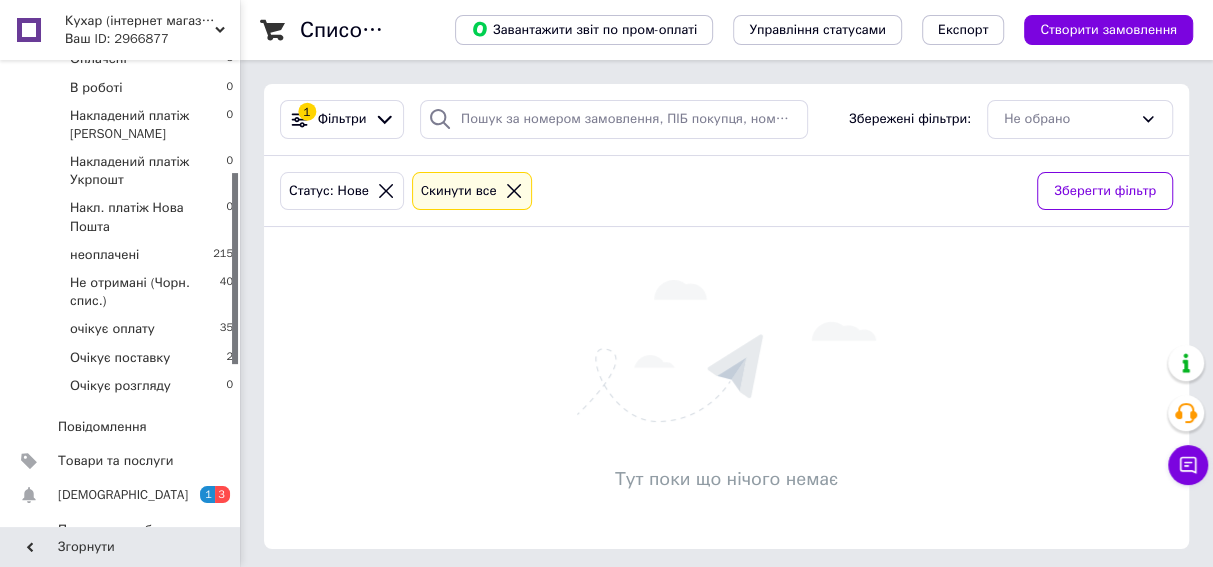click on "Товари та послуги" at bounding box center (115, 461) 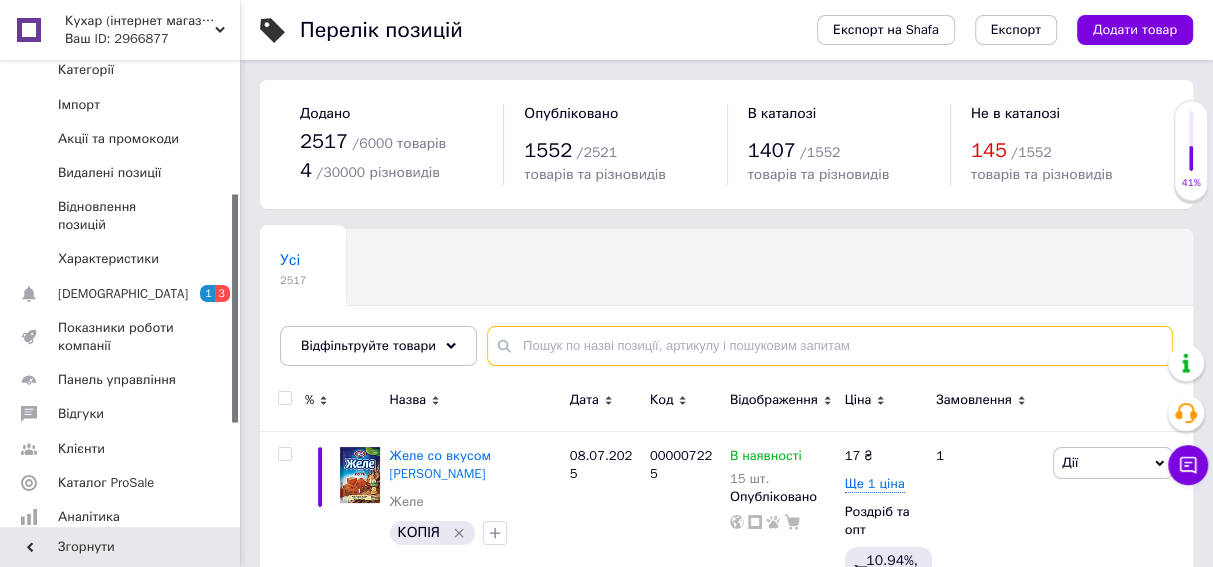click at bounding box center (830, 346) 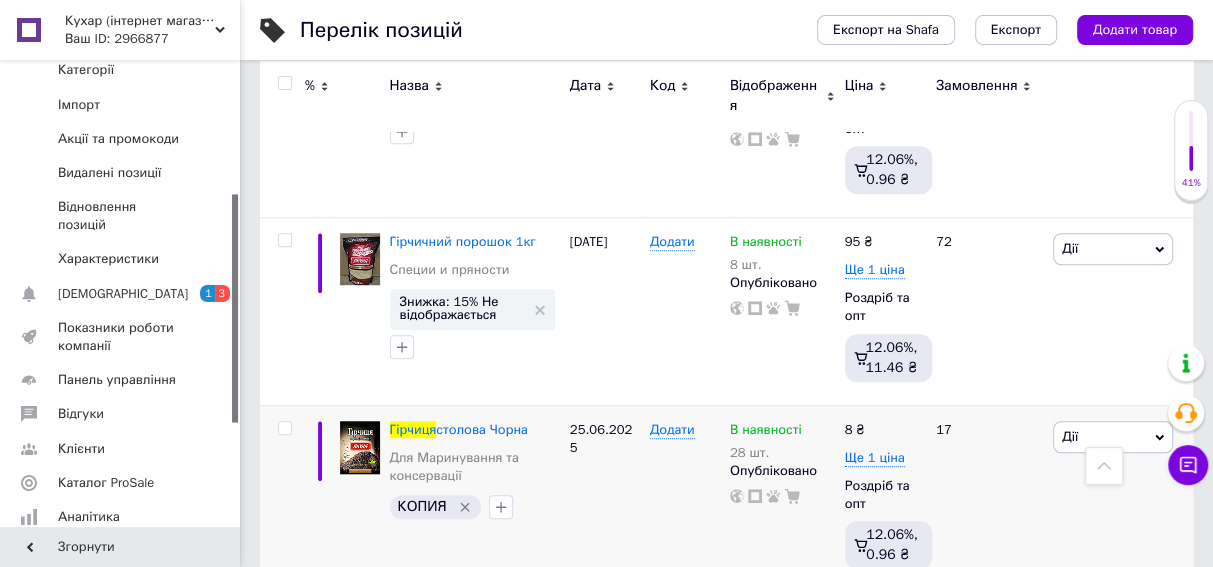 scroll, scrollTop: 818, scrollLeft: 0, axis: vertical 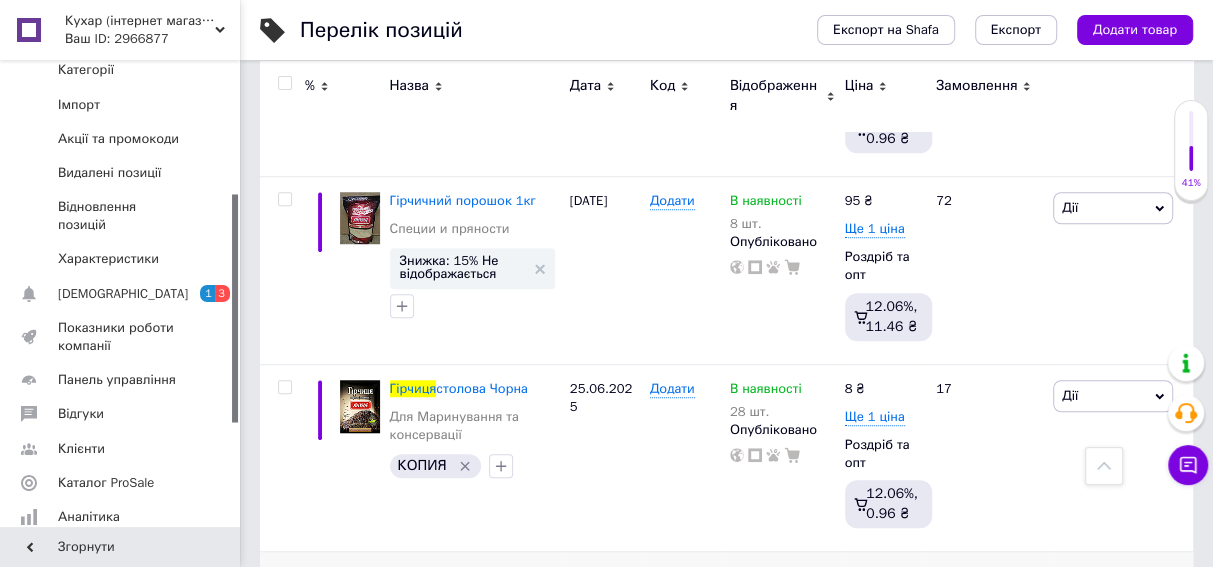 type on "гірчиця" 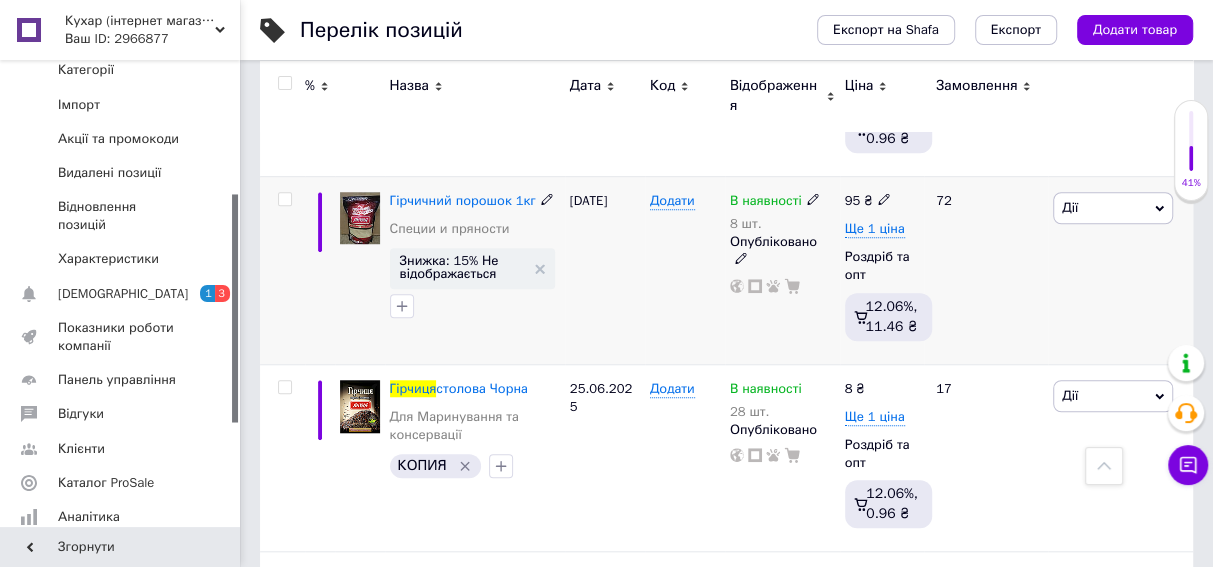 click 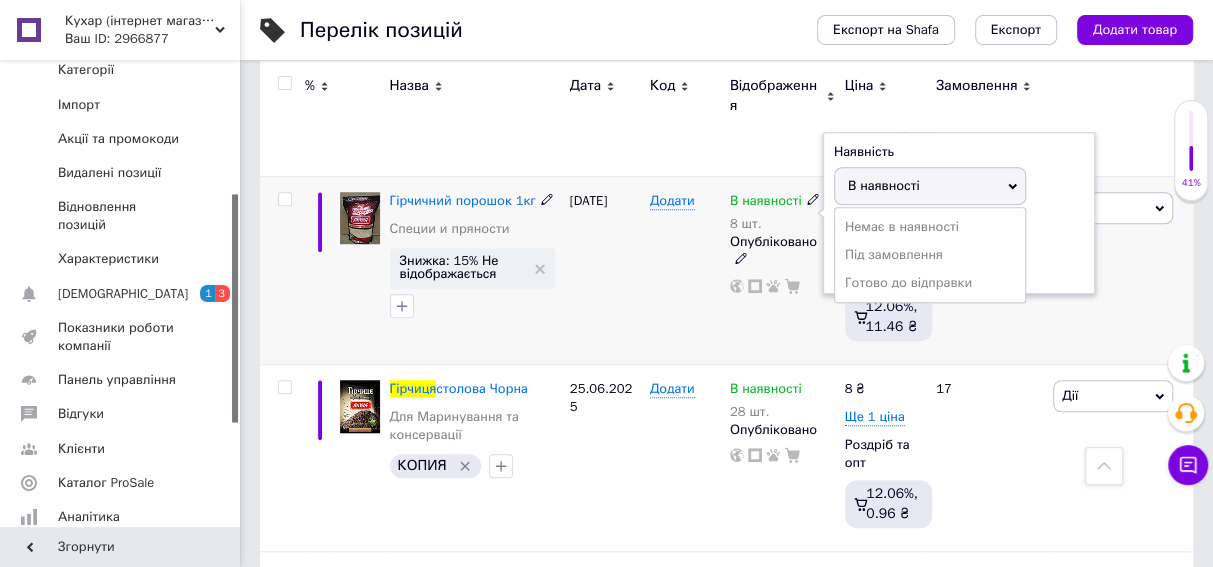 click on "В наявності" at bounding box center [884, 185] 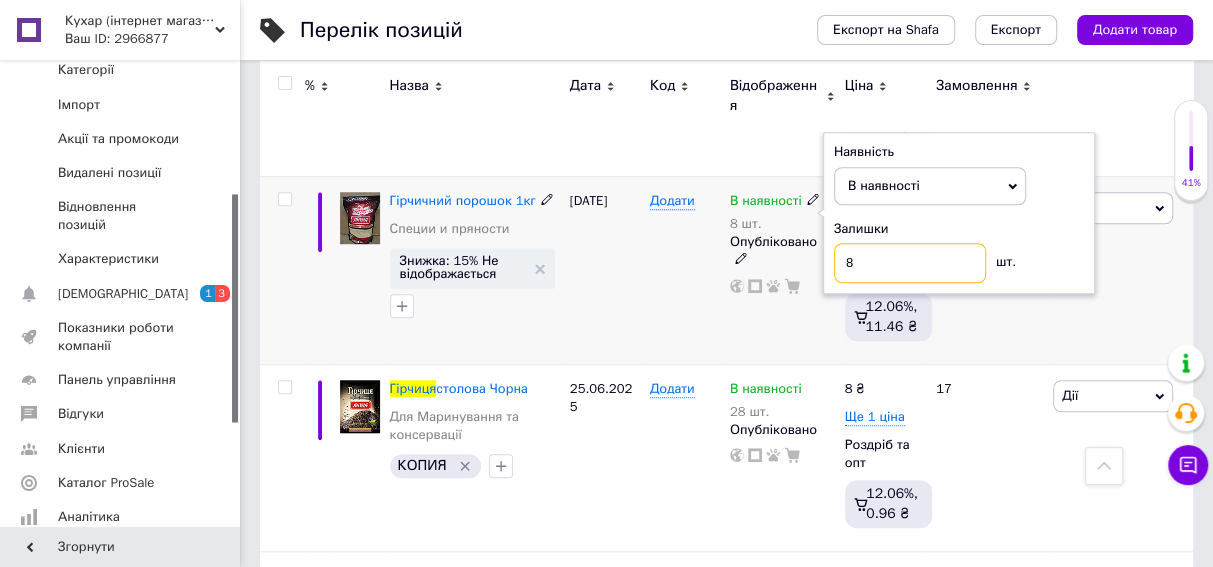 click on "8" at bounding box center [910, 263] 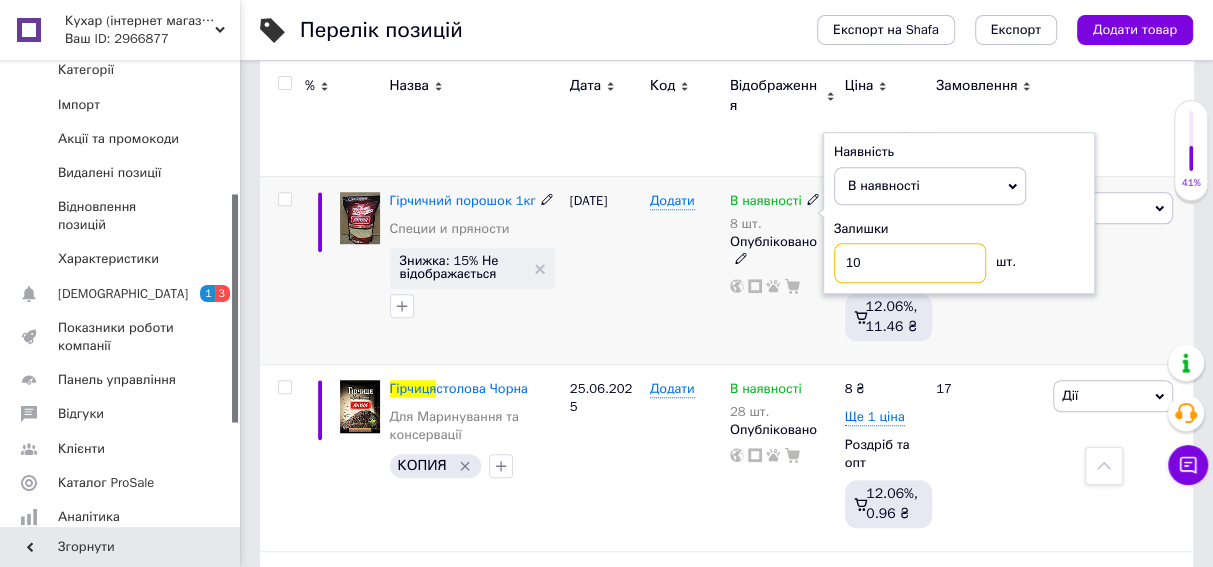 type on "10" 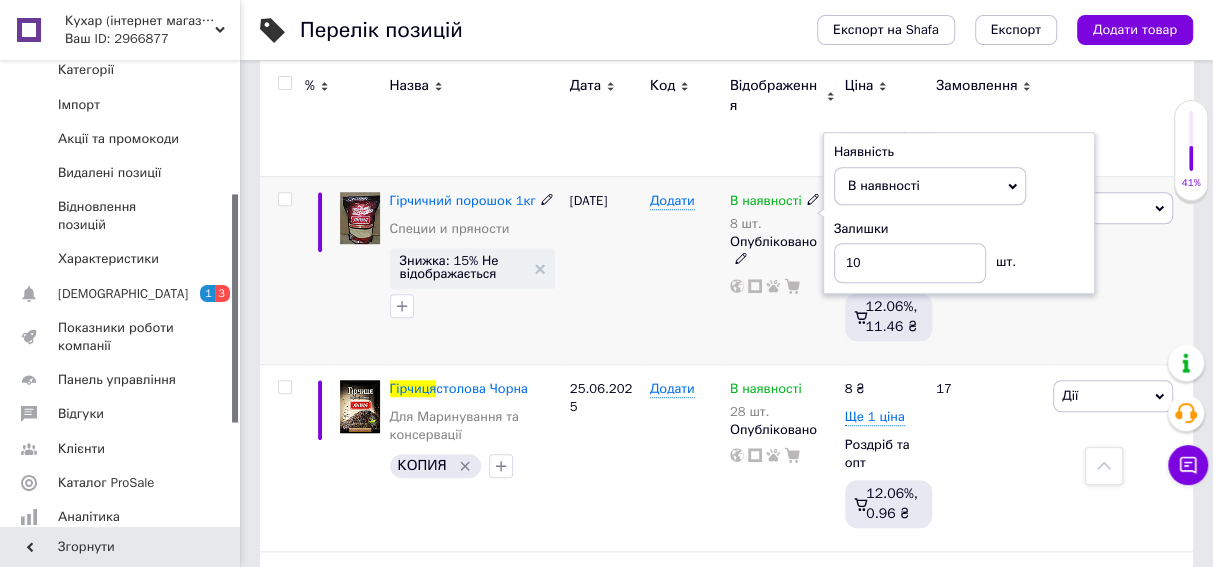 click on "Додати" at bounding box center (685, 270) 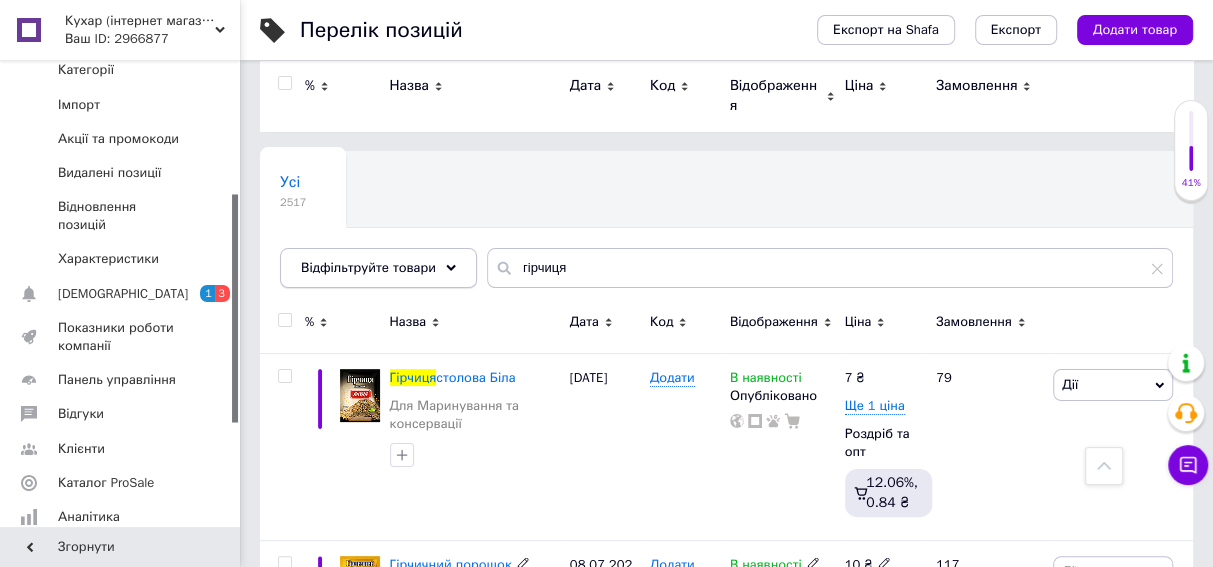 scroll, scrollTop: 0, scrollLeft: 0, axis: both 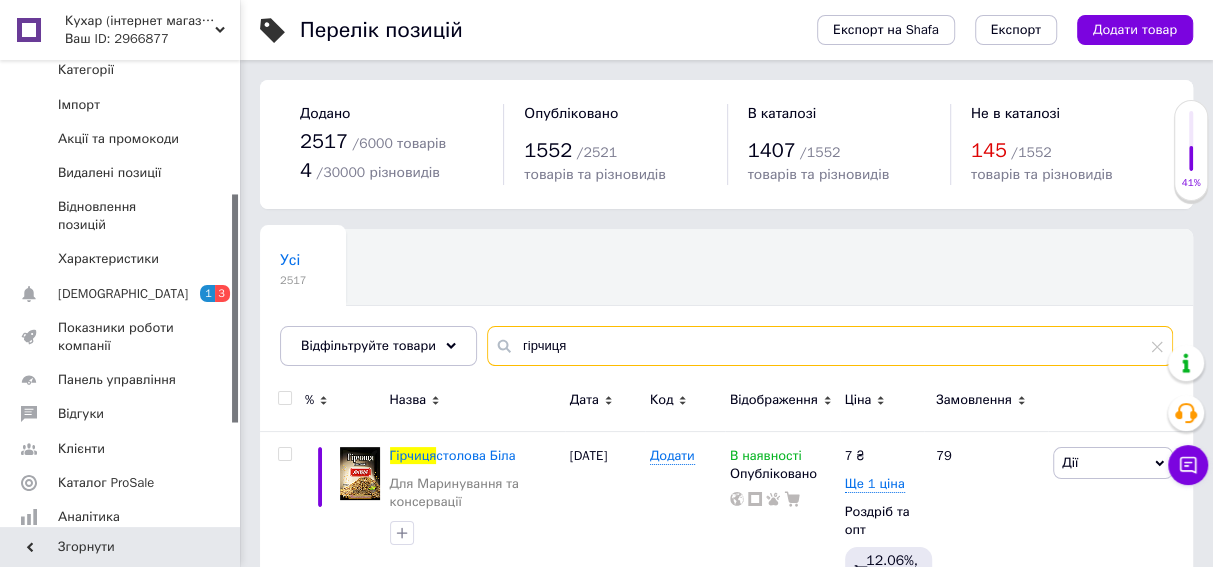 drag, startPoint x: 576, startPoint y: 350, endPoint x: 492, endPoint y: 333, distance: 85.70297 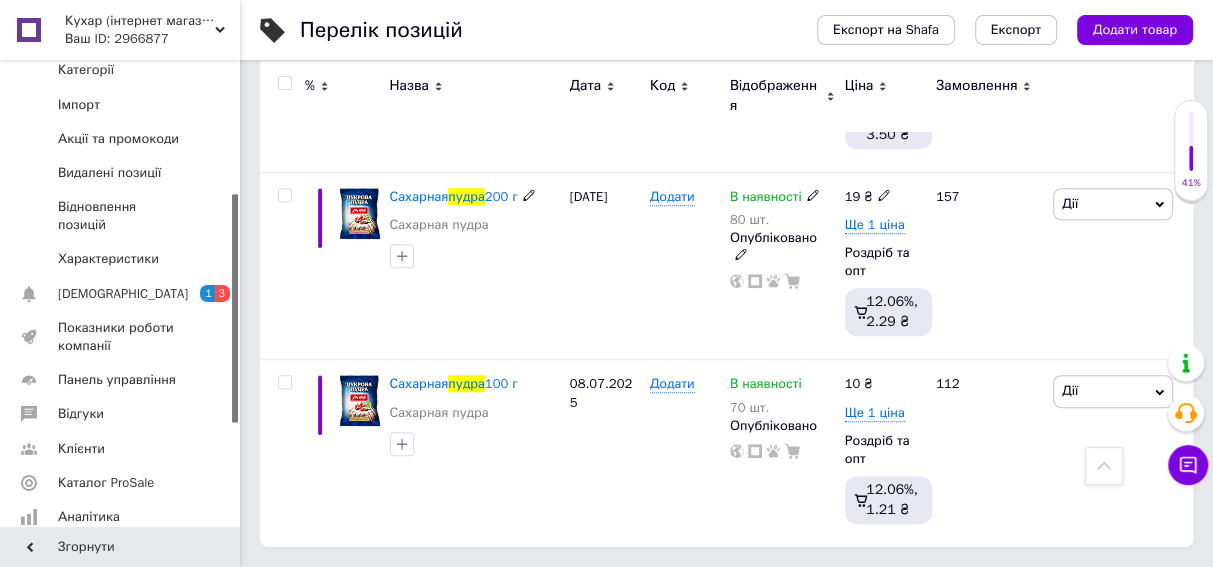 scroll, scrollTop: 803, scrollLeft: 0, axis: vertical 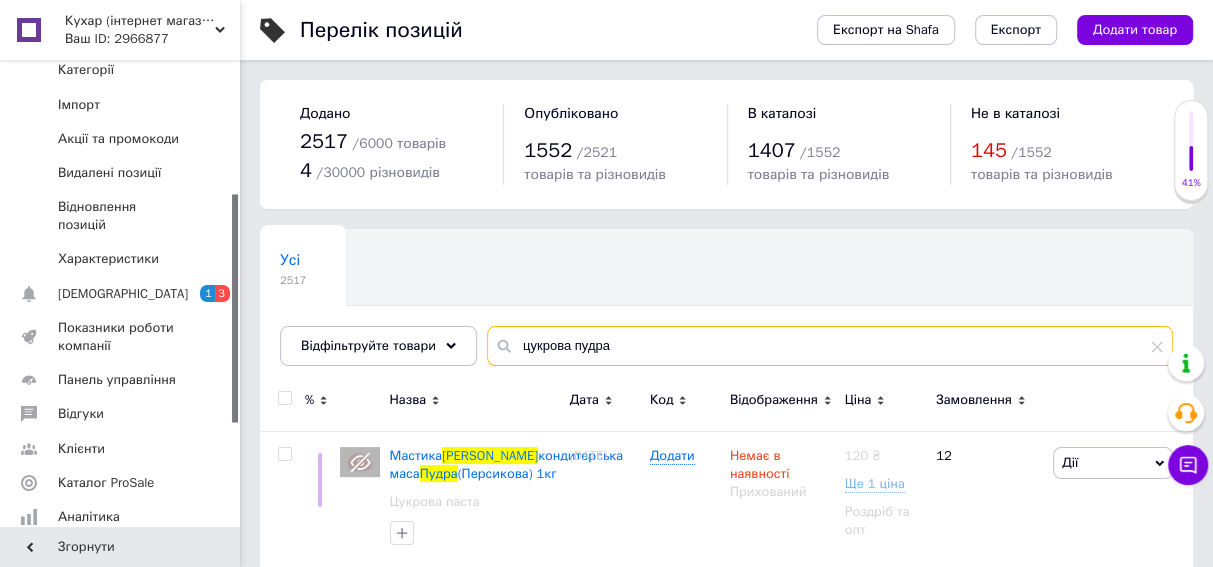 drag, startPoint x: 633, startPoint y: 335, endPoint x: 483, endPoint y: 341, distance: 150.11995 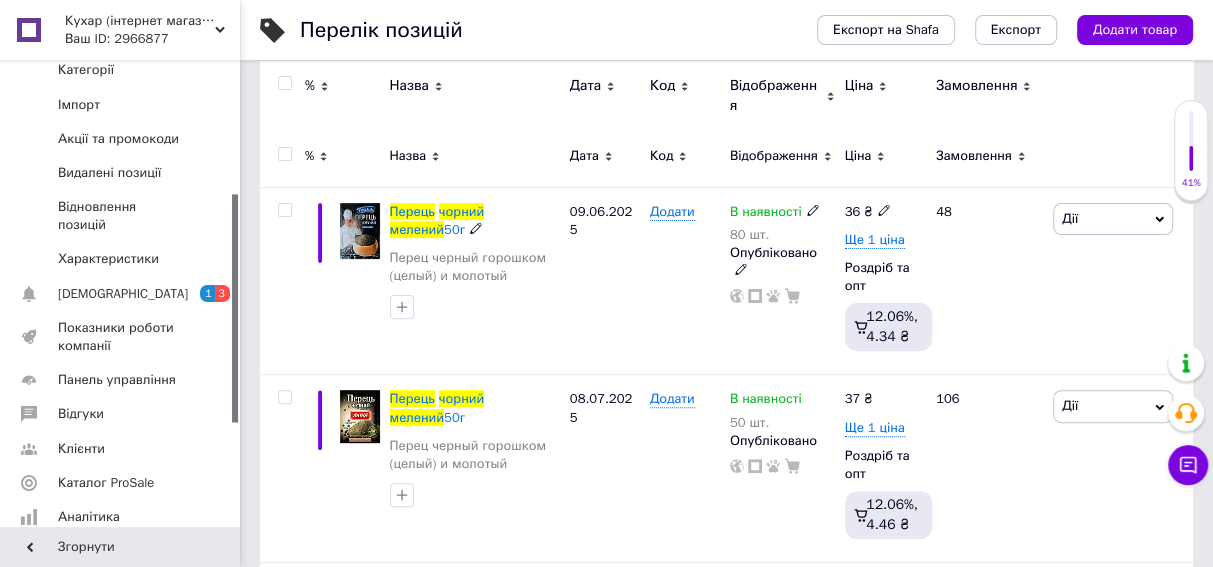 scroll, scrollTop: 363, scrollLeft: 0, axis: vertical 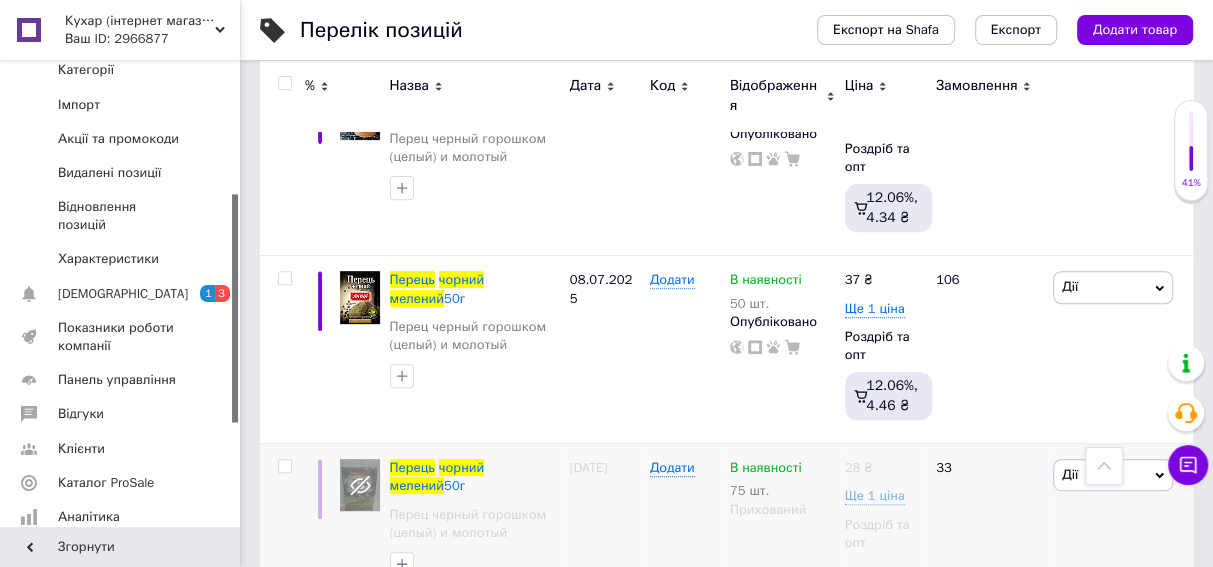 type on "перець чорний мелений" 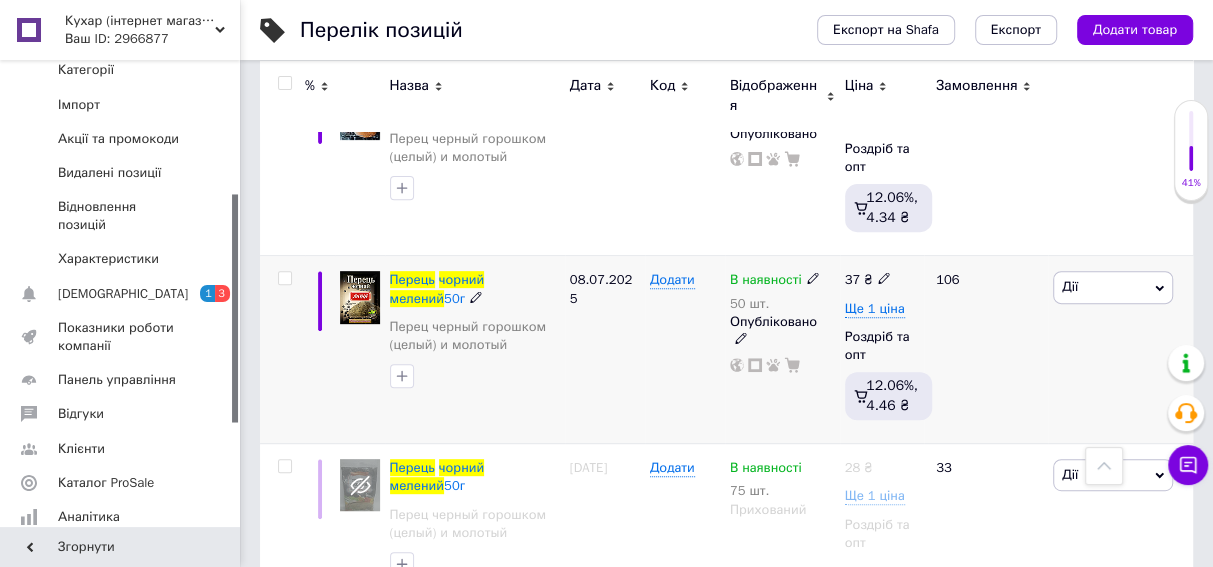 click 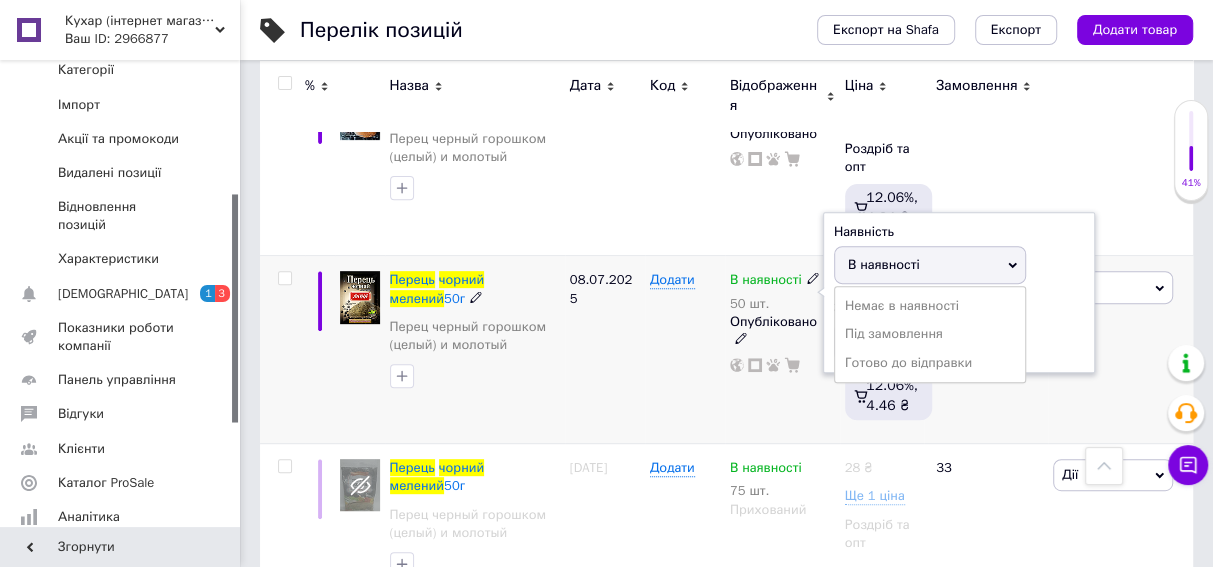 click on "В наявності" at bounding box center (884, 264) 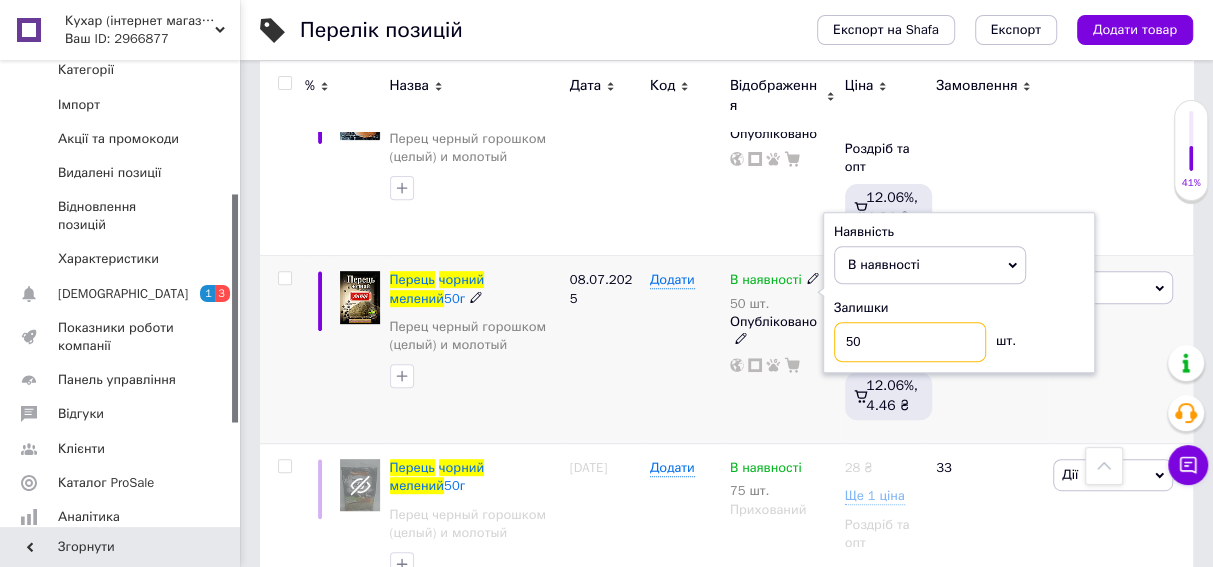click on "50" at bounding box center (910, 342) 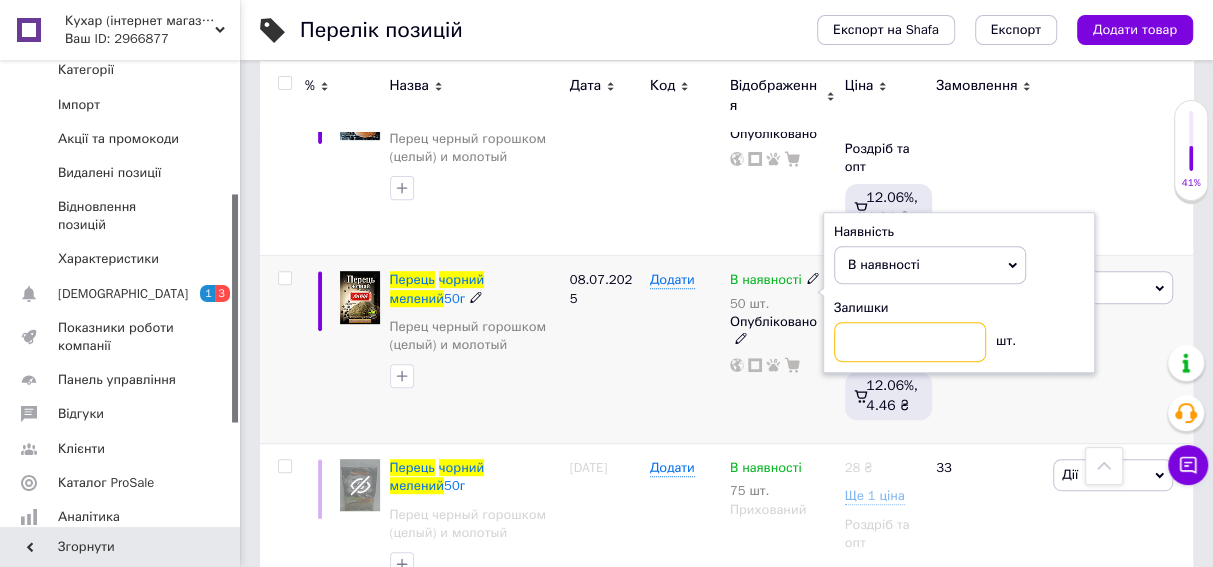 type 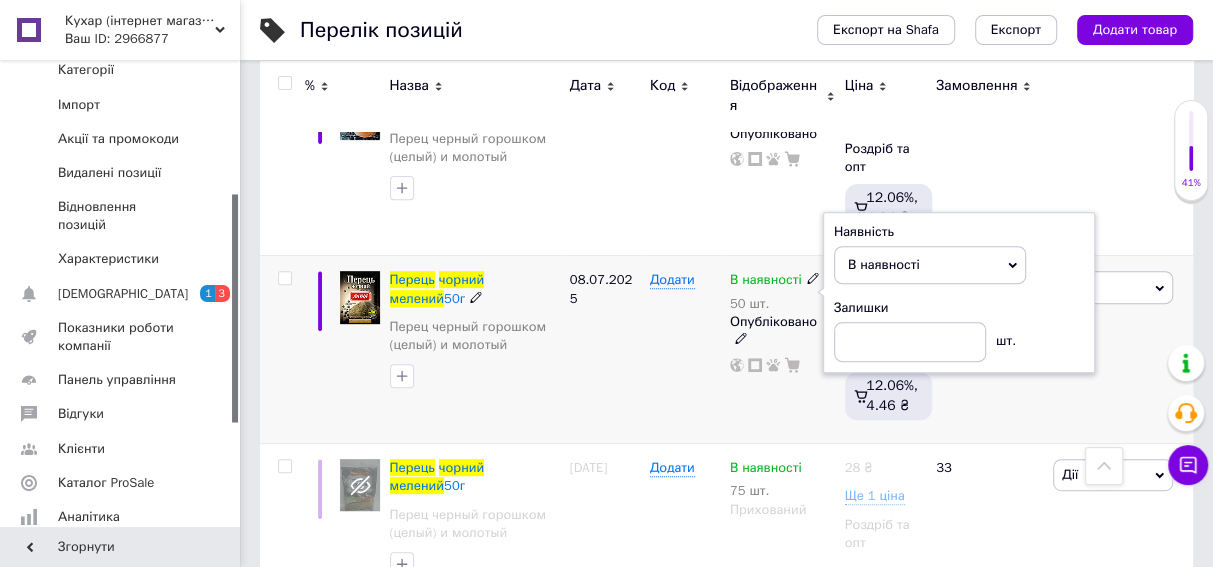 click on "08.07.2025" at bounding box center [605, 350] 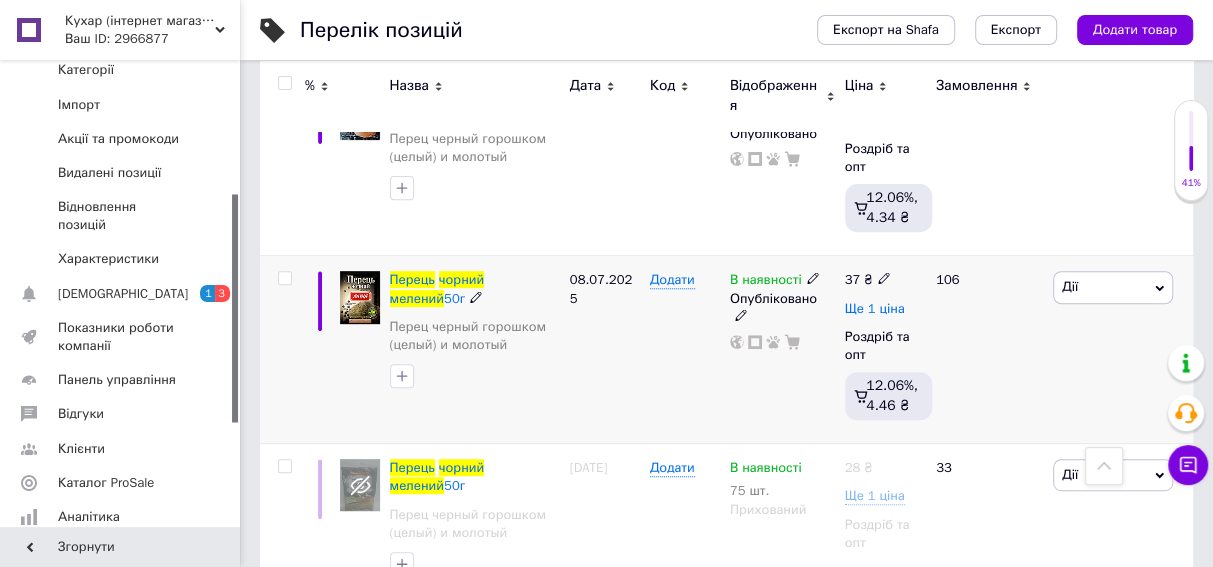 click on "Ще 1 ціна" at bounding box center (875, 309) 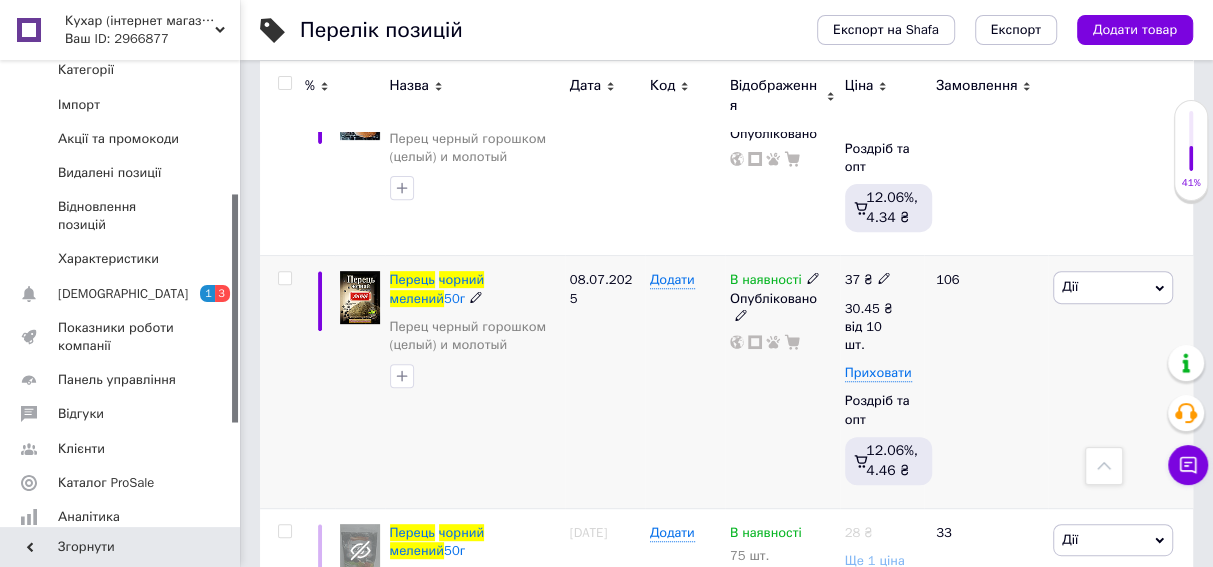 click 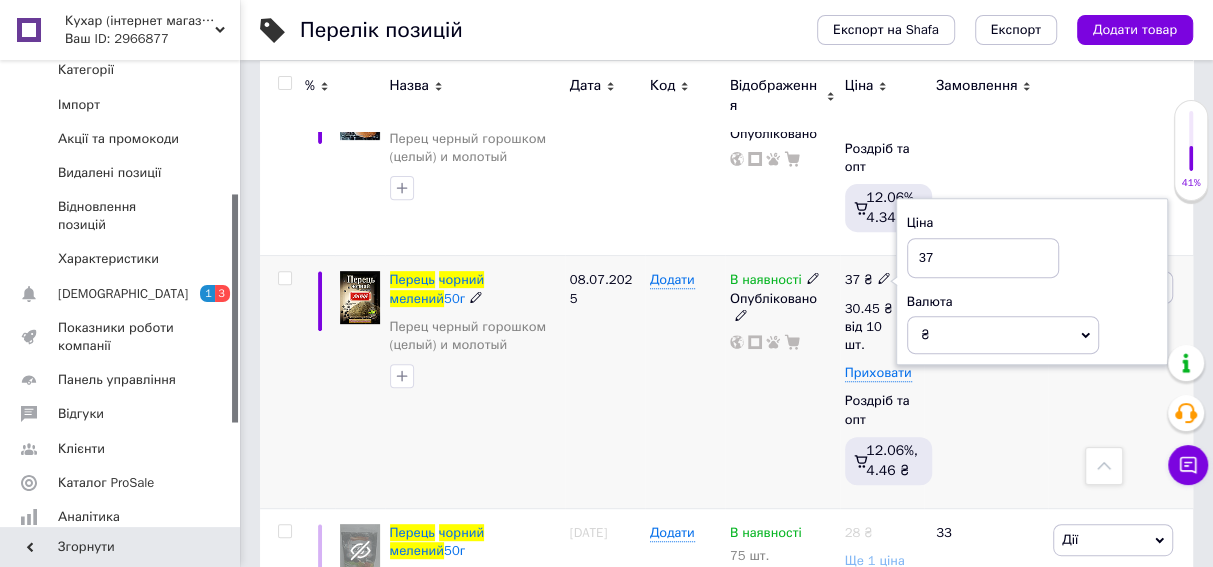 type on "3" 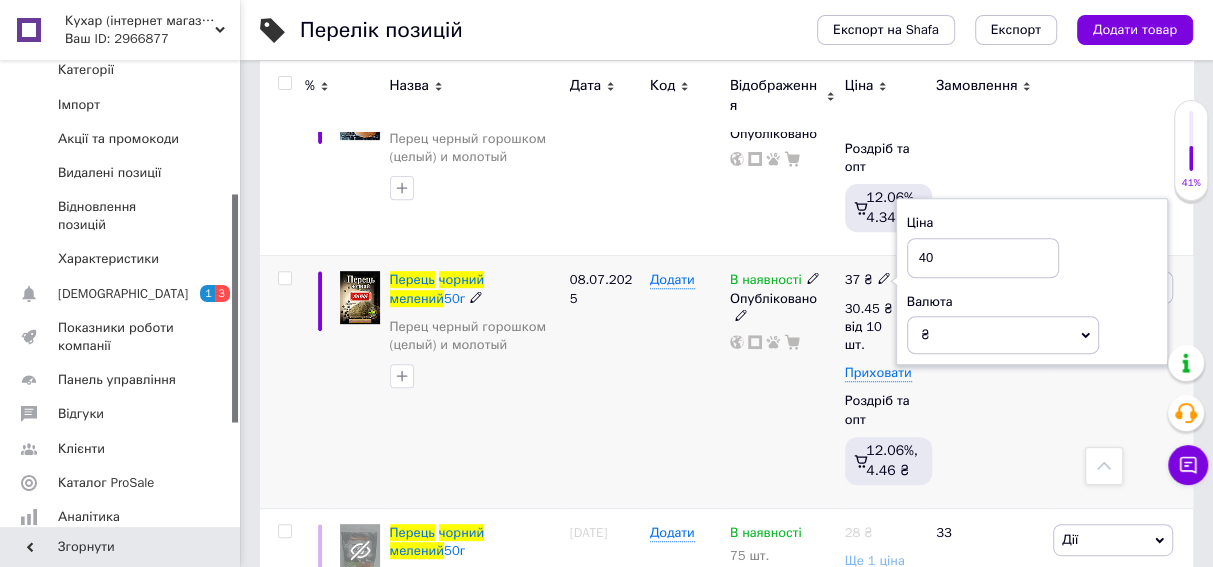 type on "40" 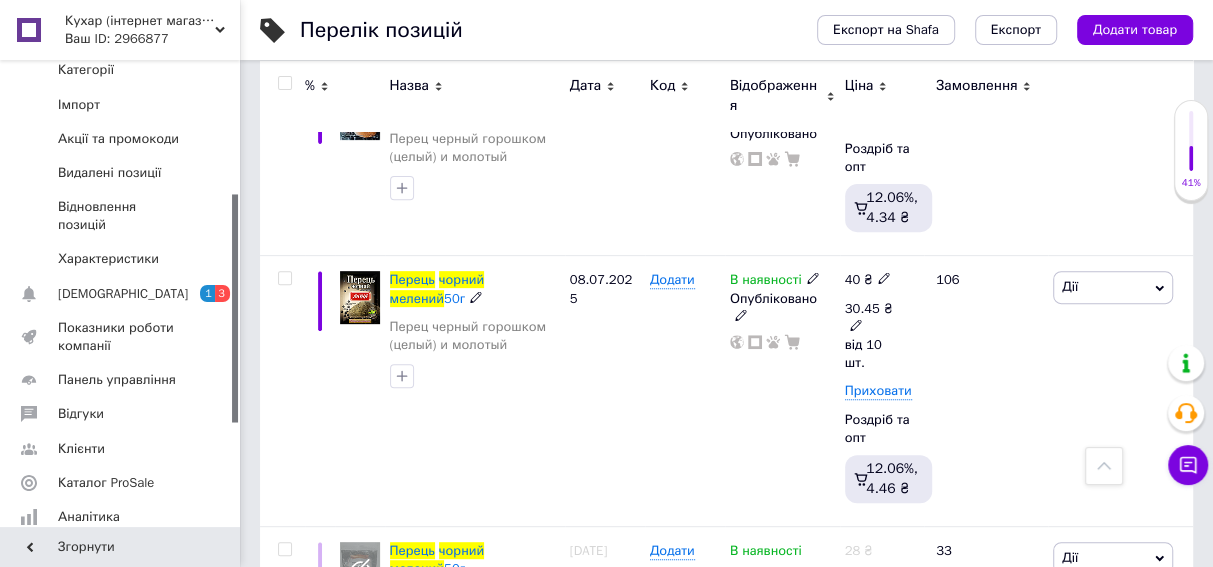 click 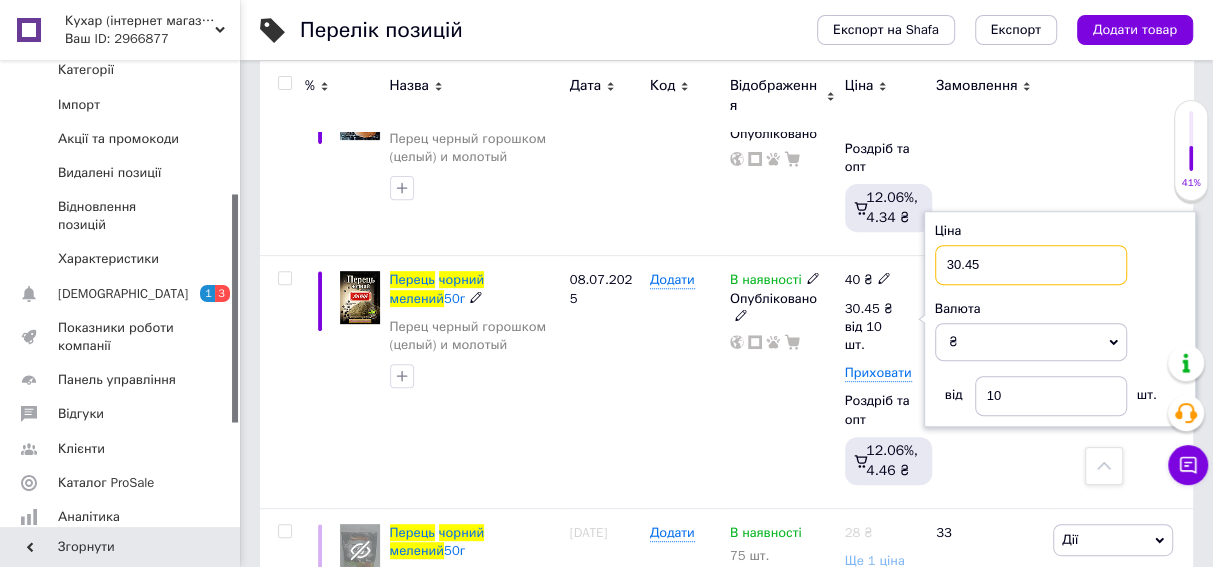 click on "30.45" at bounding box center (1031, 265) 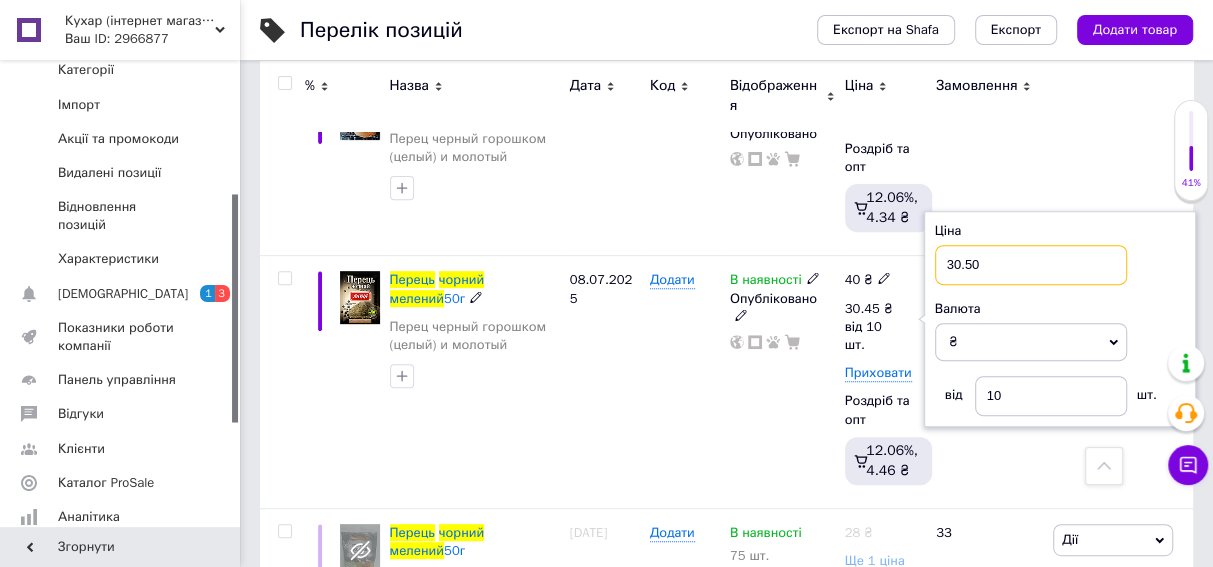 type on "30.50" 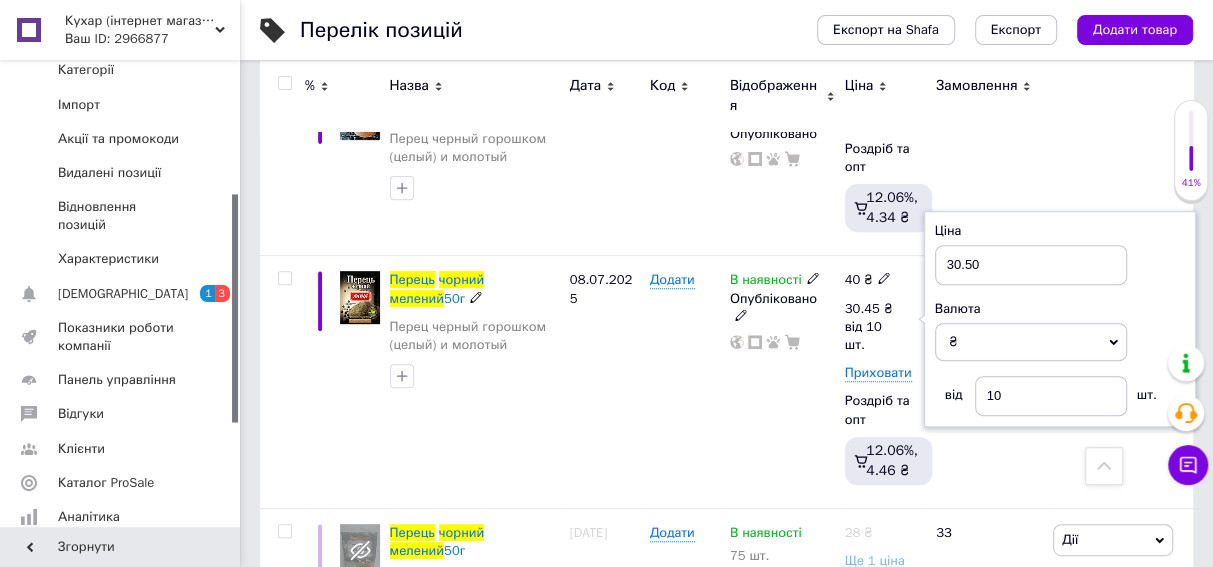 click on "Додати" at bounding box center [685, 382] 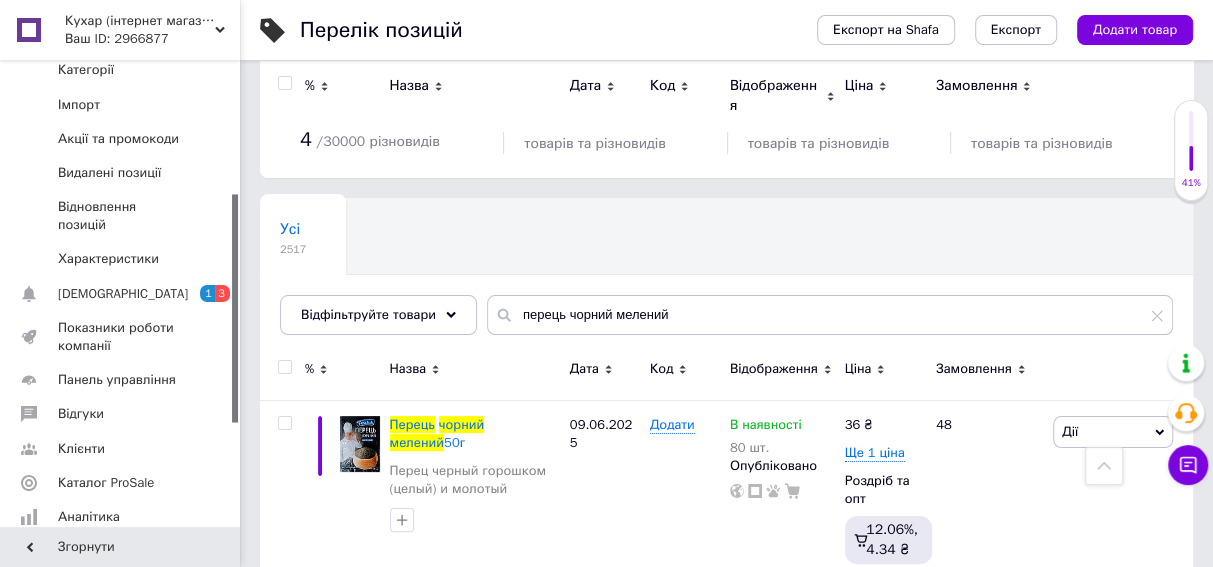 scroll, scrollTop: 0, scrollLeft: 0, axis: both 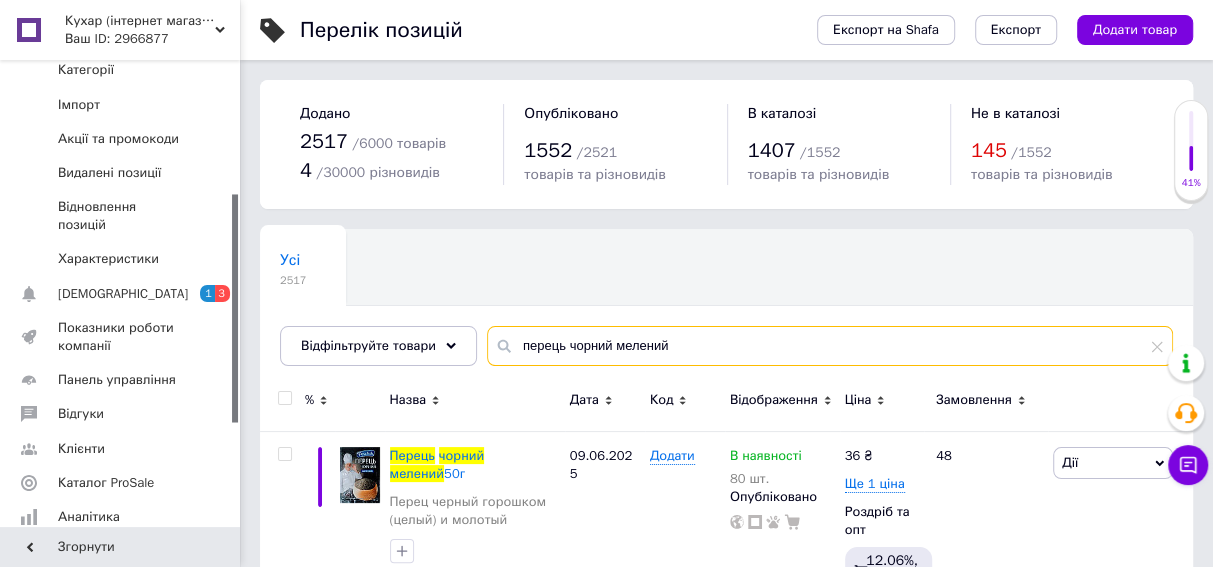 drag, startPoint x: 708, startPoint y: 343, endPoint x: 481, endPoint y: 341, distance: 227.0088 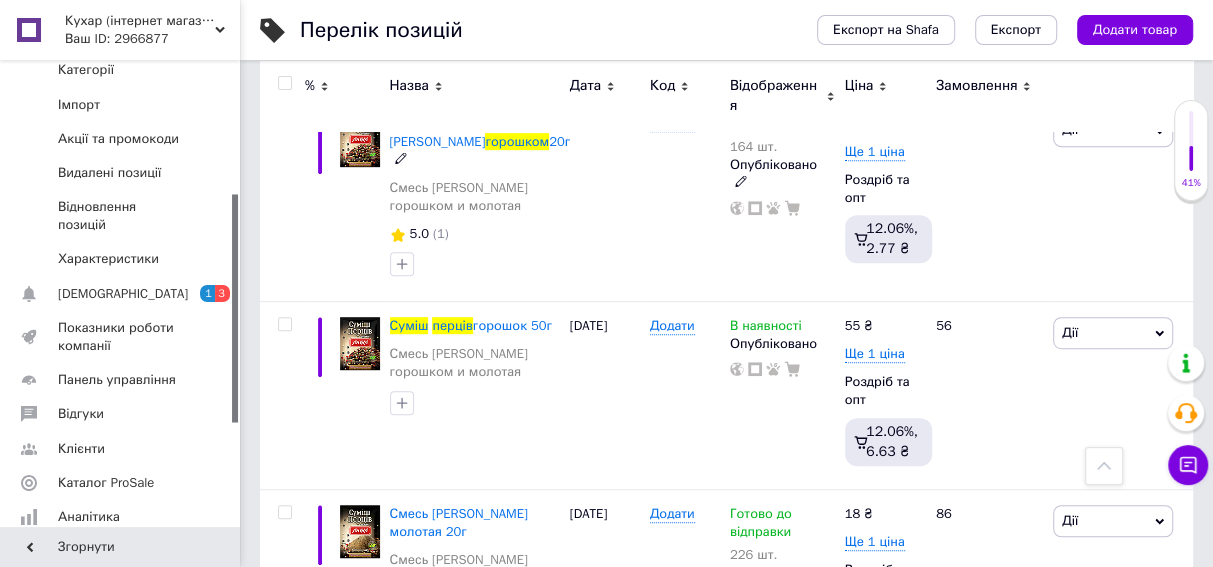 scroll, scrollTop: 545, scrollLeft: 0, axis: vertical 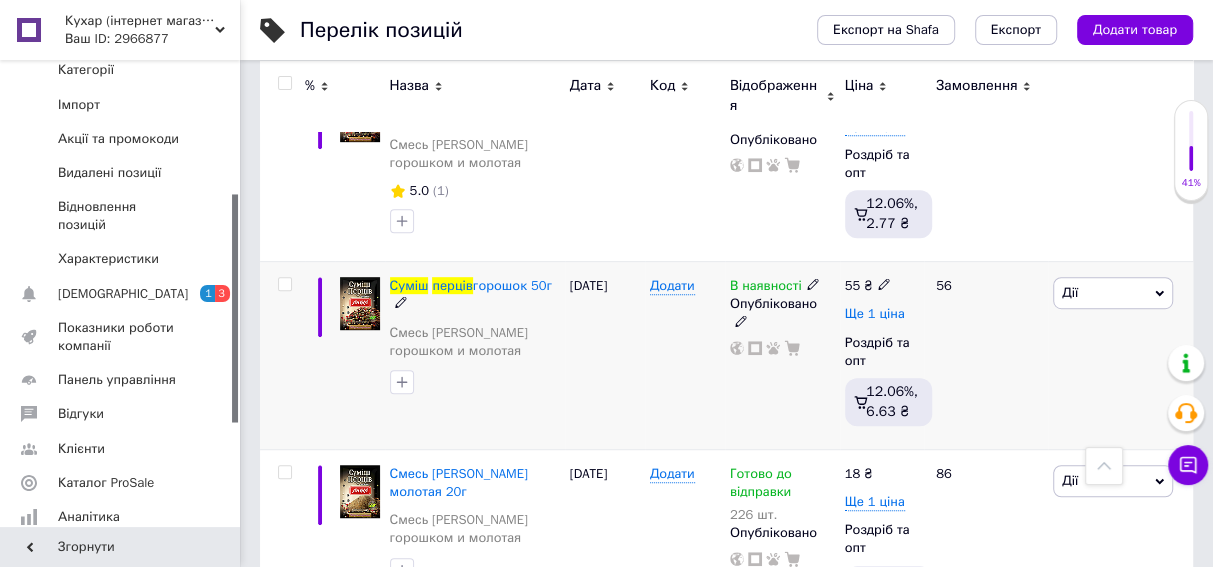 click on "Ще 1 ціна" at bounding box center [875, 314] 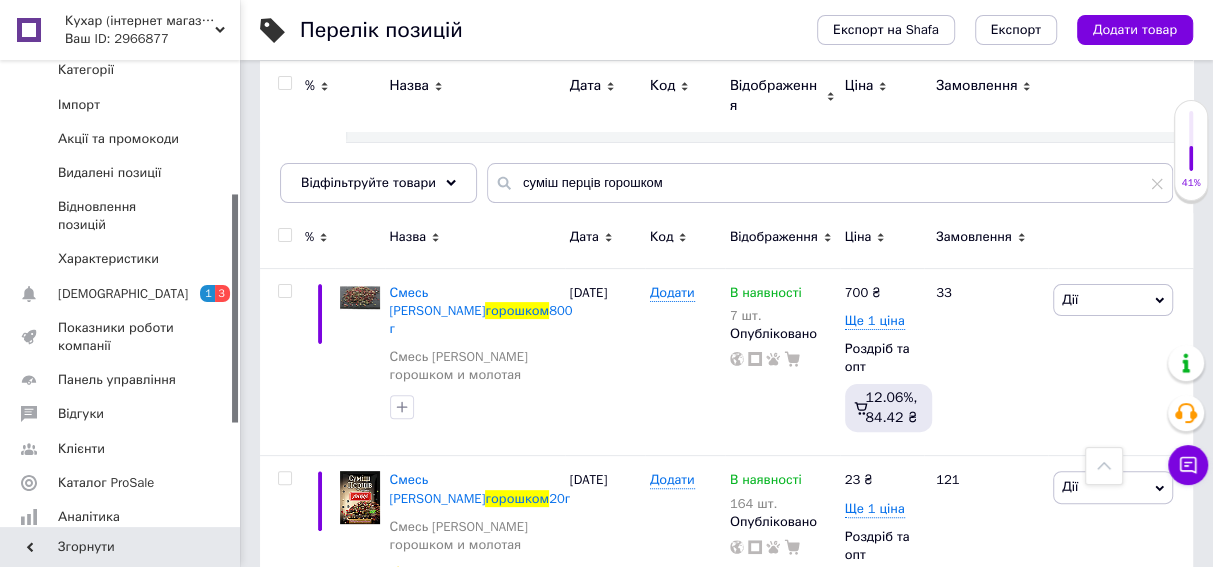 scroll, scrollTop: 0, scrollLeft: 0, axis: both 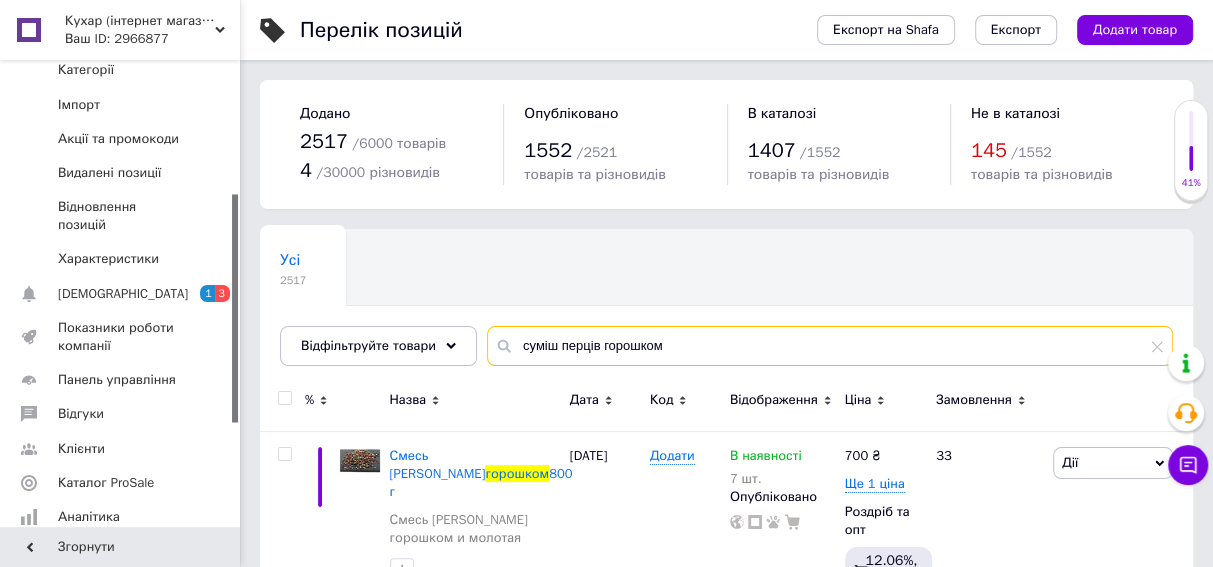 drag, startPoint x: 687, startPoint y: 353, endPoint x: 460, endPoint y: 336, distance: 227.63568 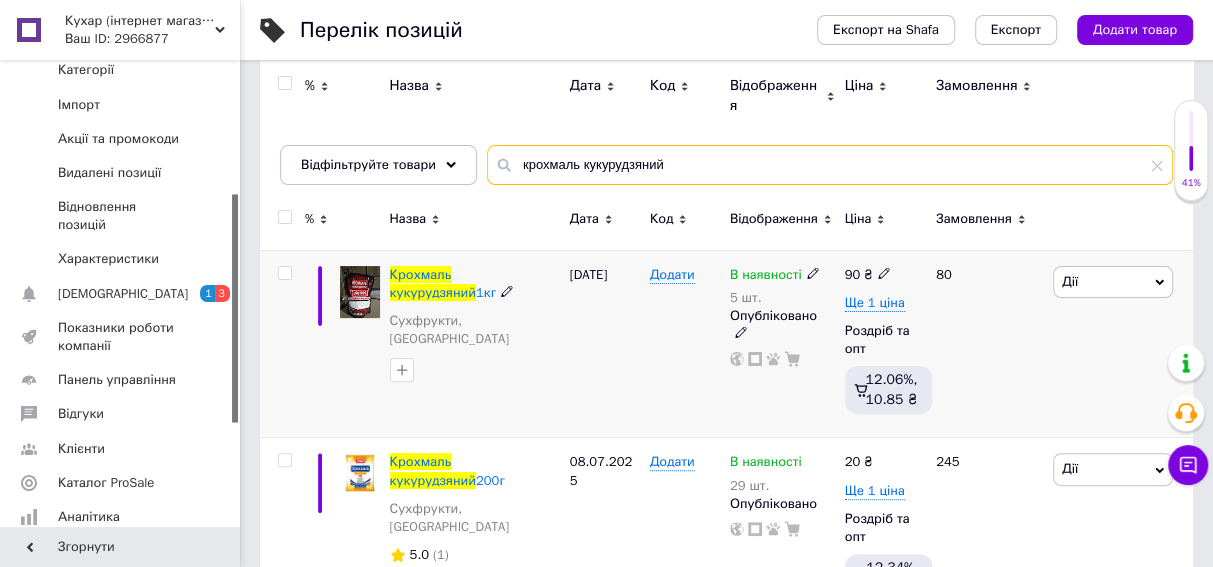 scroll, scrollTop: 270, scrollLeft: 0, axis: vertical 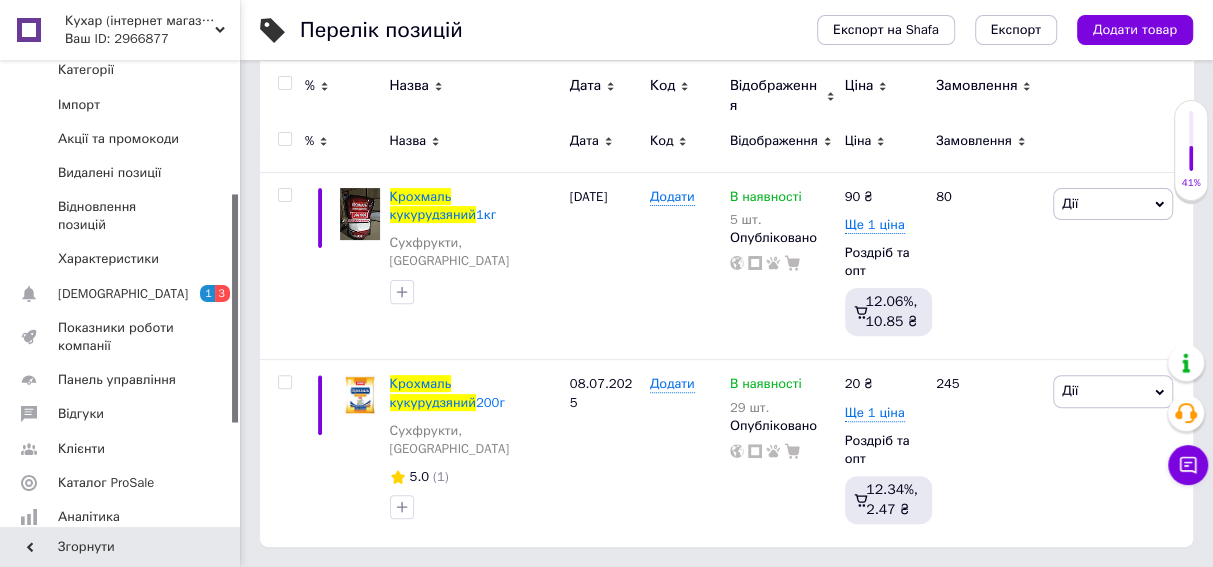 type on "крохмаль кукурудзяний" 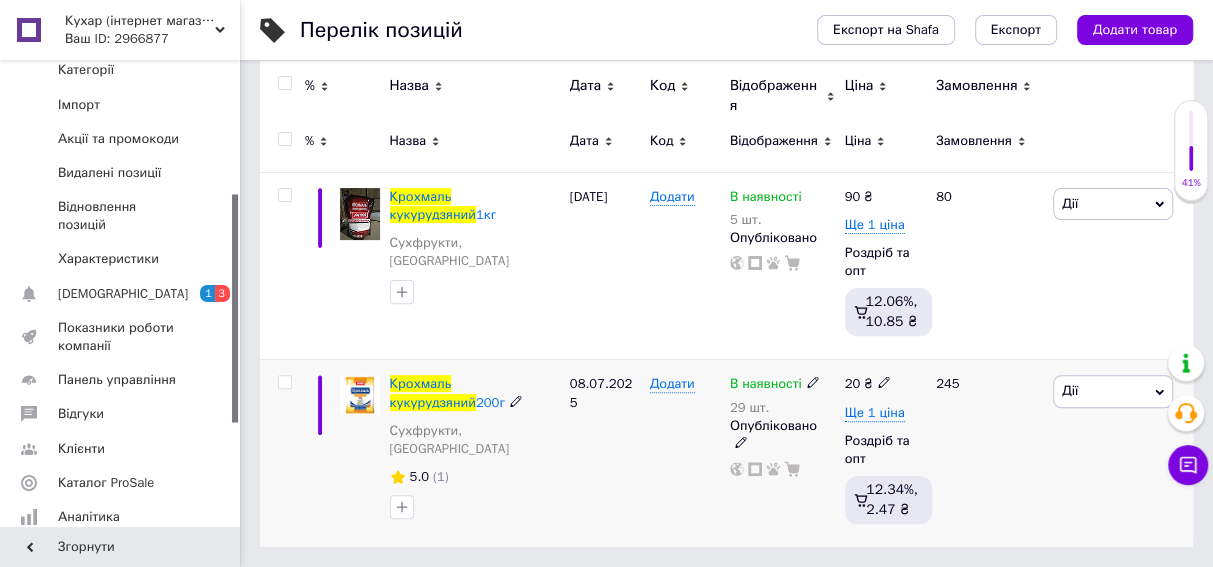 click 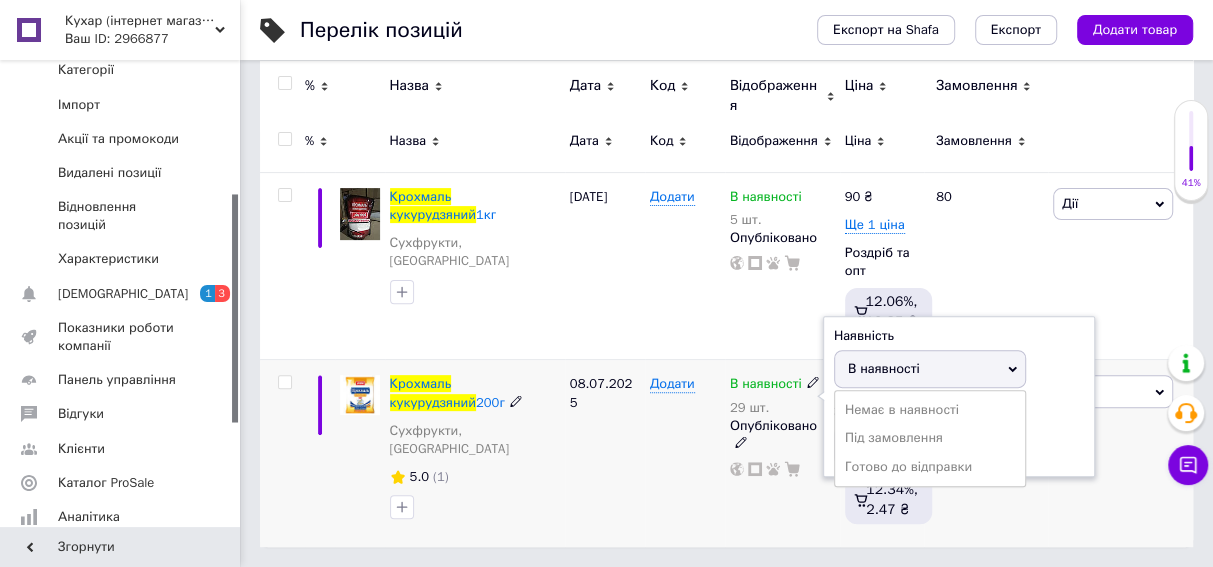 click on "В наявності" at bounding box center (930, 369) 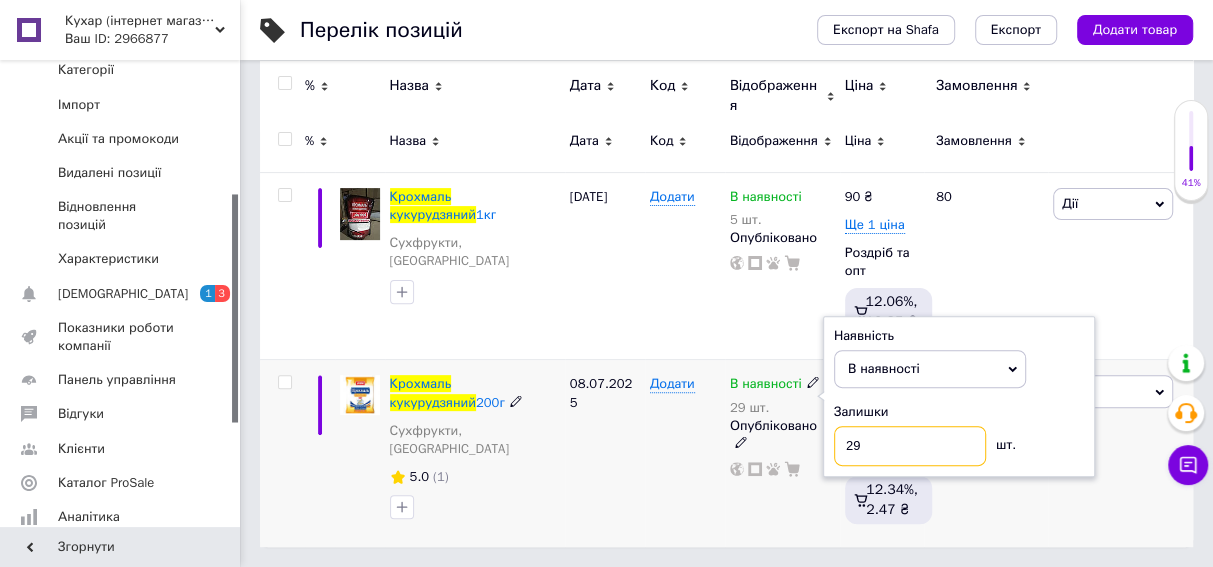 drag, startPoint x: 875, startPoint y: 440, endPoint x: 823, endPoint y: 439, distance: 52.009613 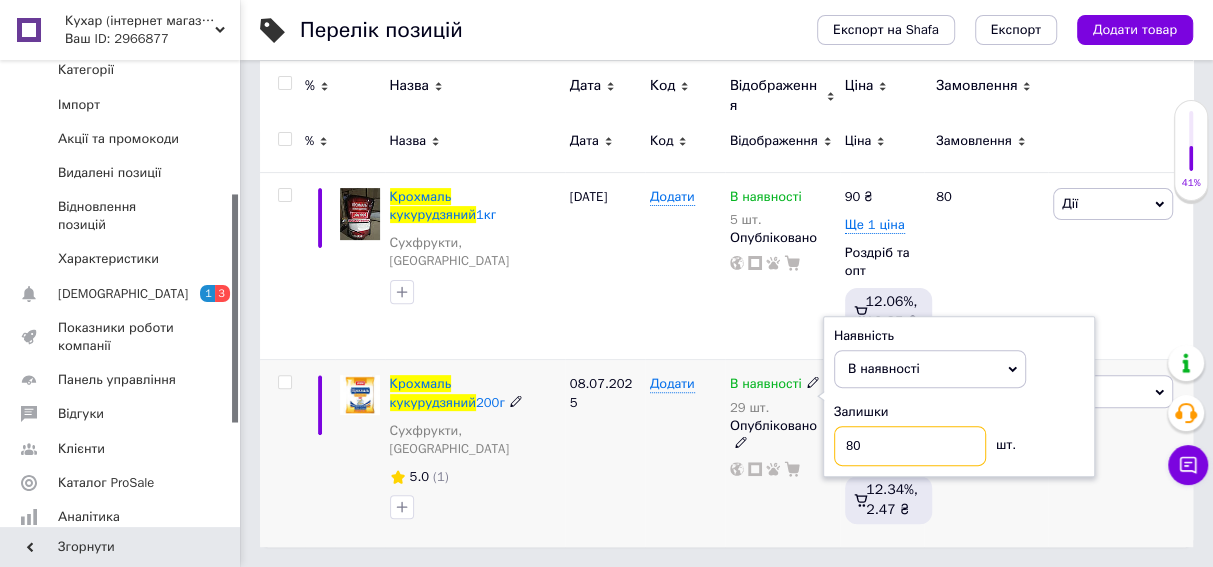 type on "80" 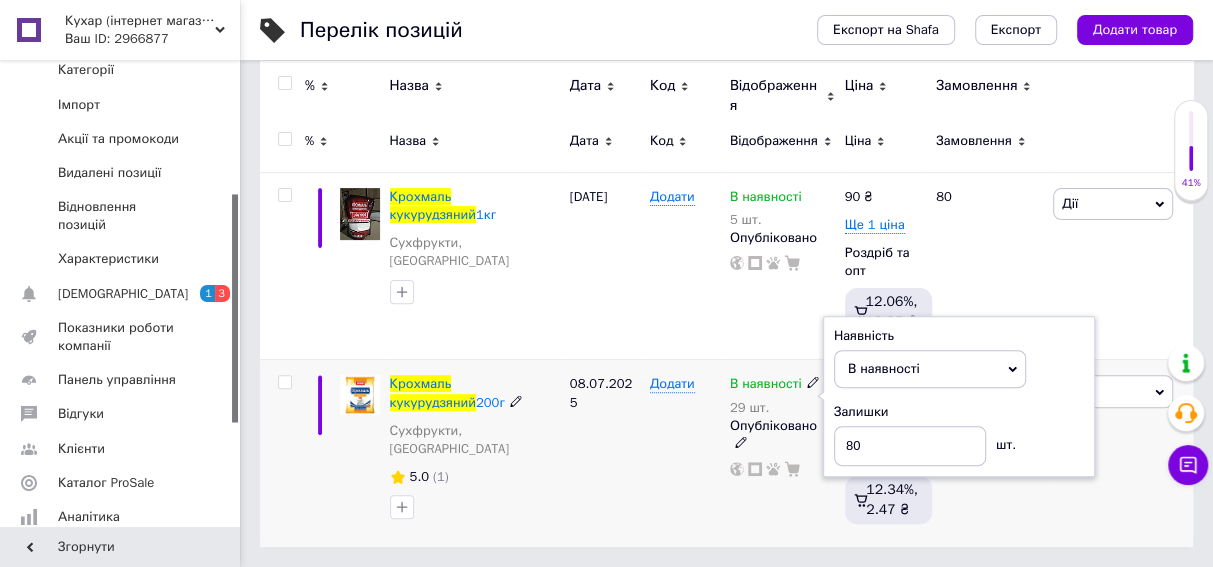 click on "08.07.2025" at bounding box center [605, 453] 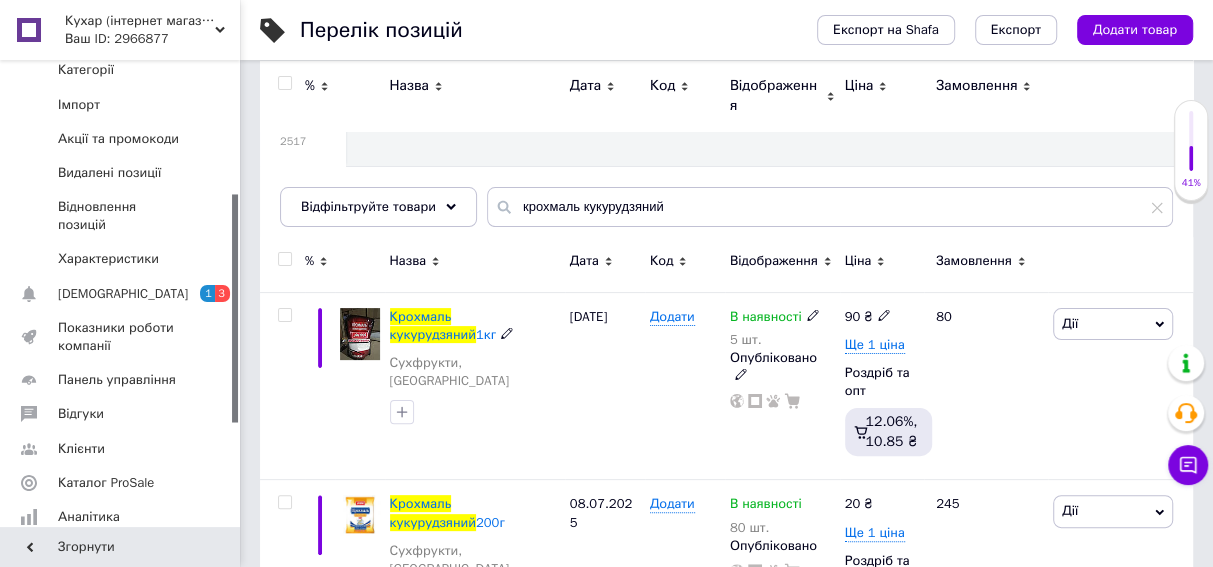 scroll, scrollTop: 0, scrollLeft: 0, axis: both 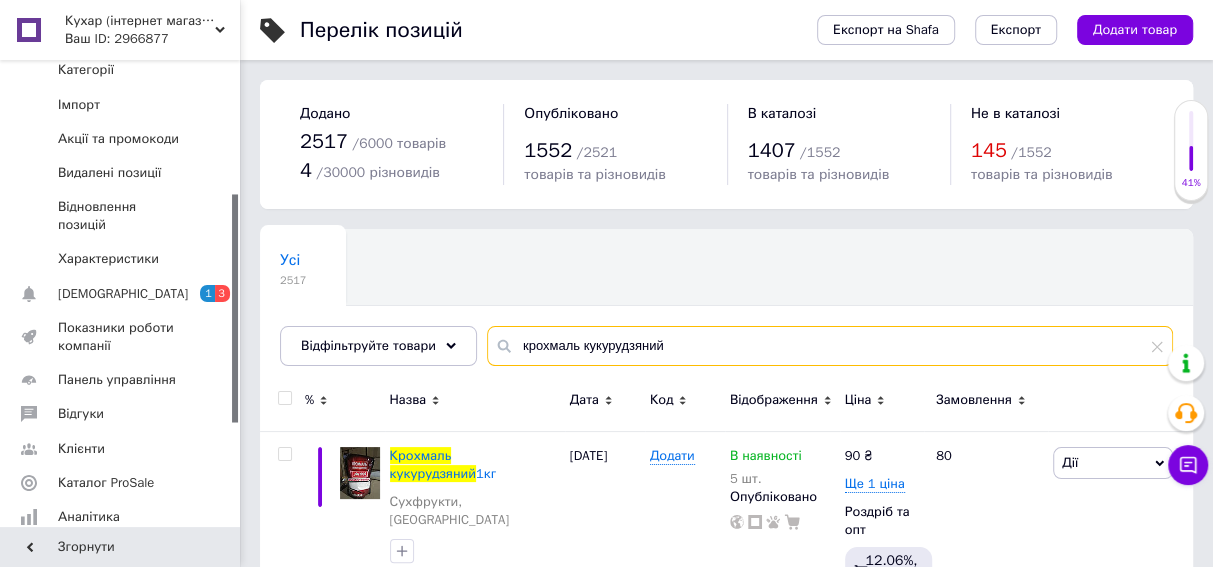 drag, startPoint x: 678, startPoint y: 350, endPoint x: 495, endPoint y: 340, distance: 183.27303 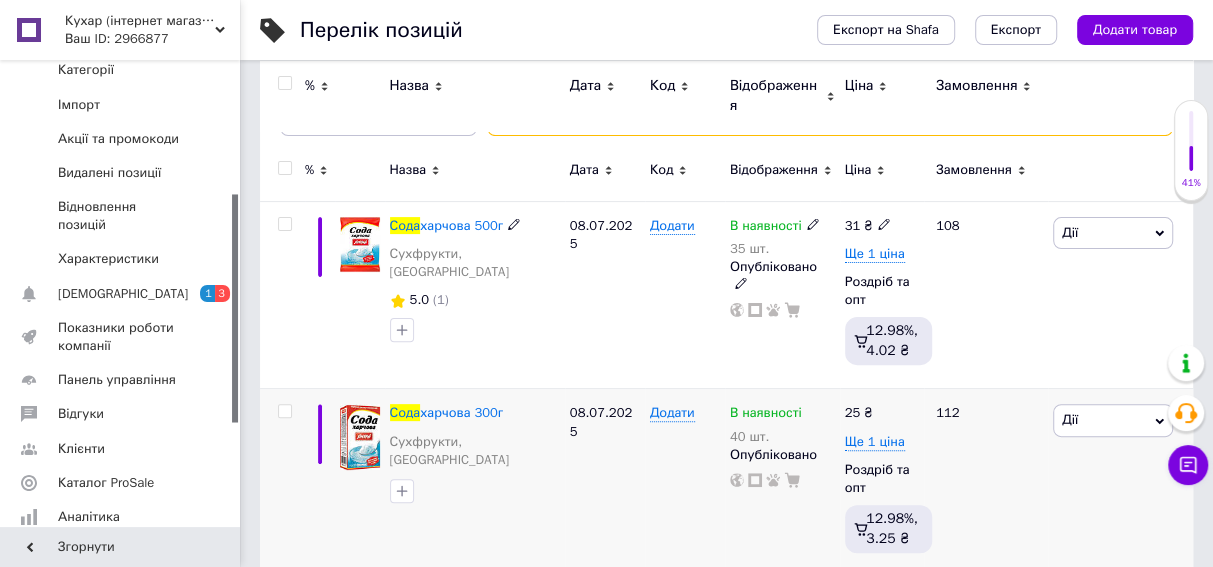 scroll, scrollTop: 270, scrollLeft: 0, axis: vertical 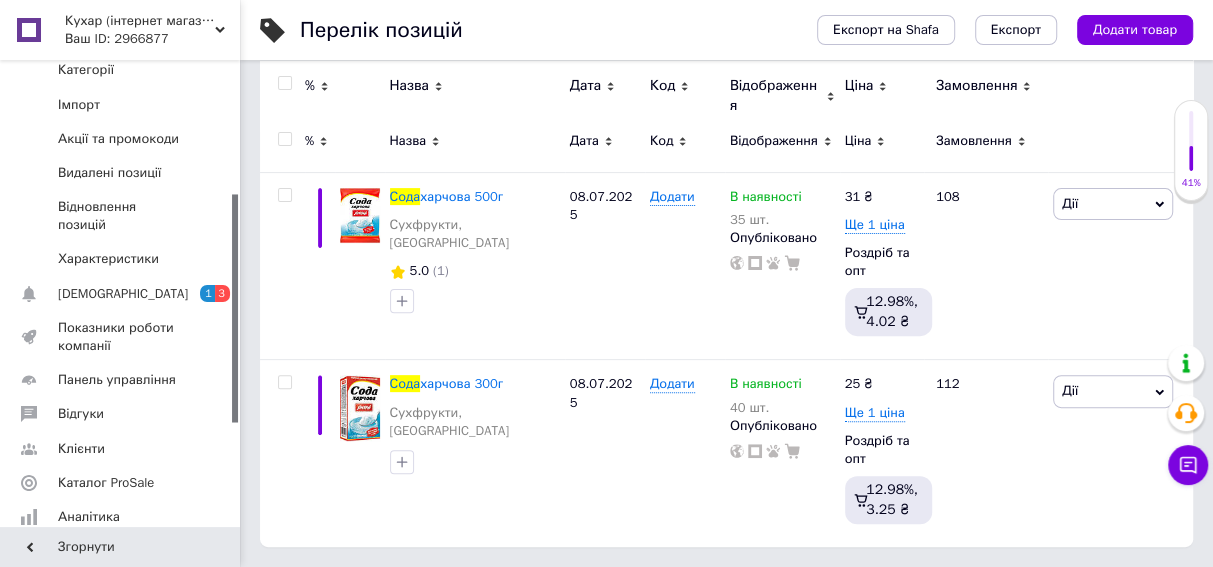 type on "сода" 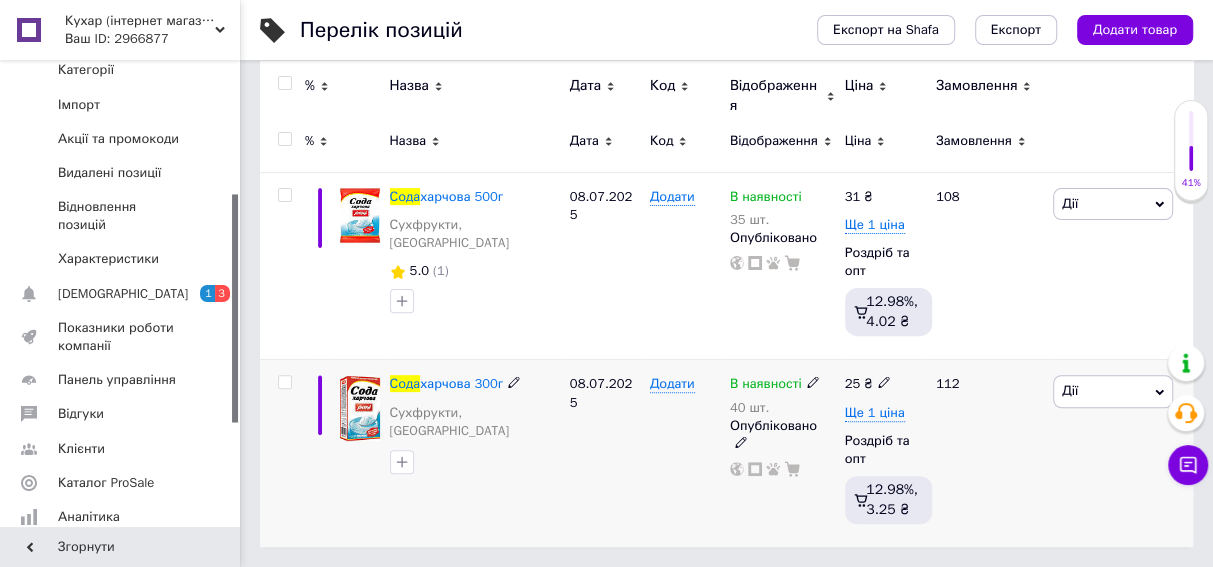click 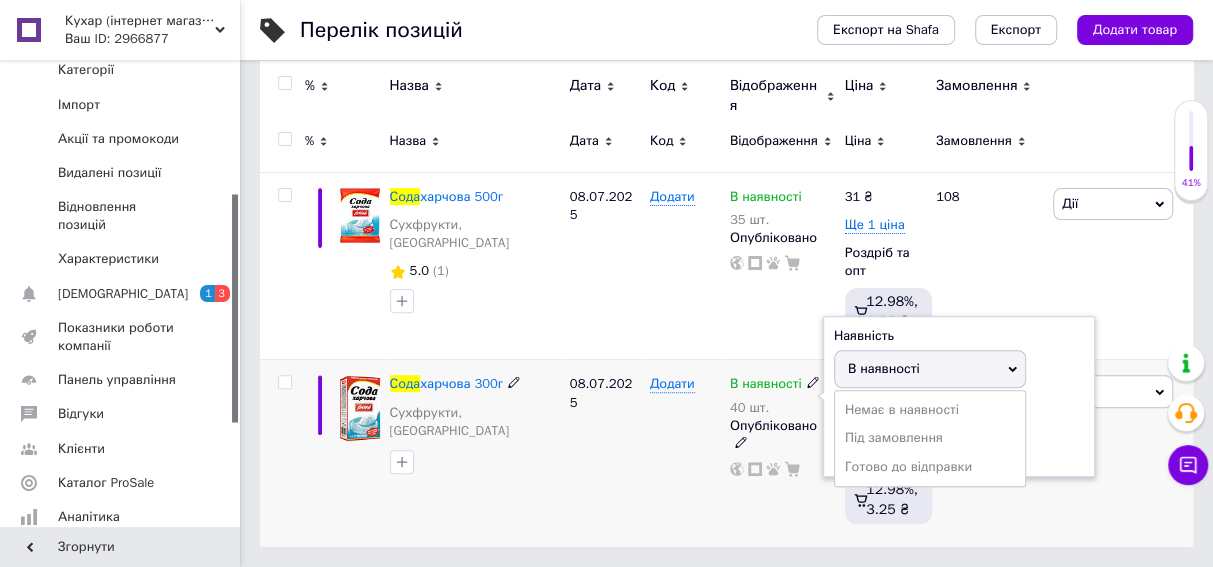 click on "В наявності" at bounding box center [884, 368] 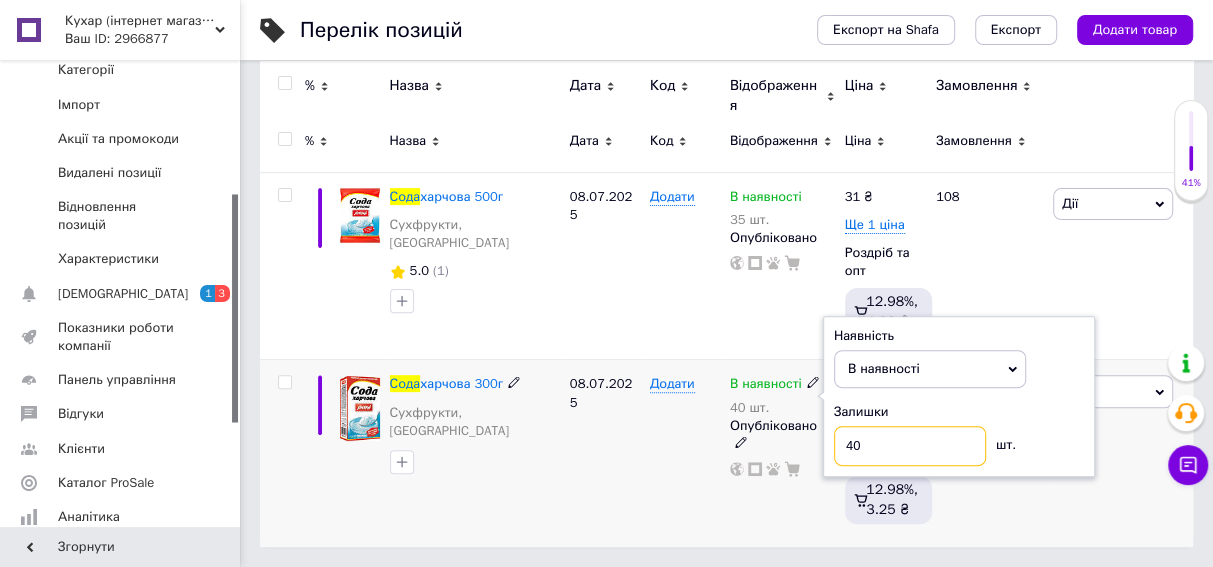 click on "40" at bounding box center (910, 446) 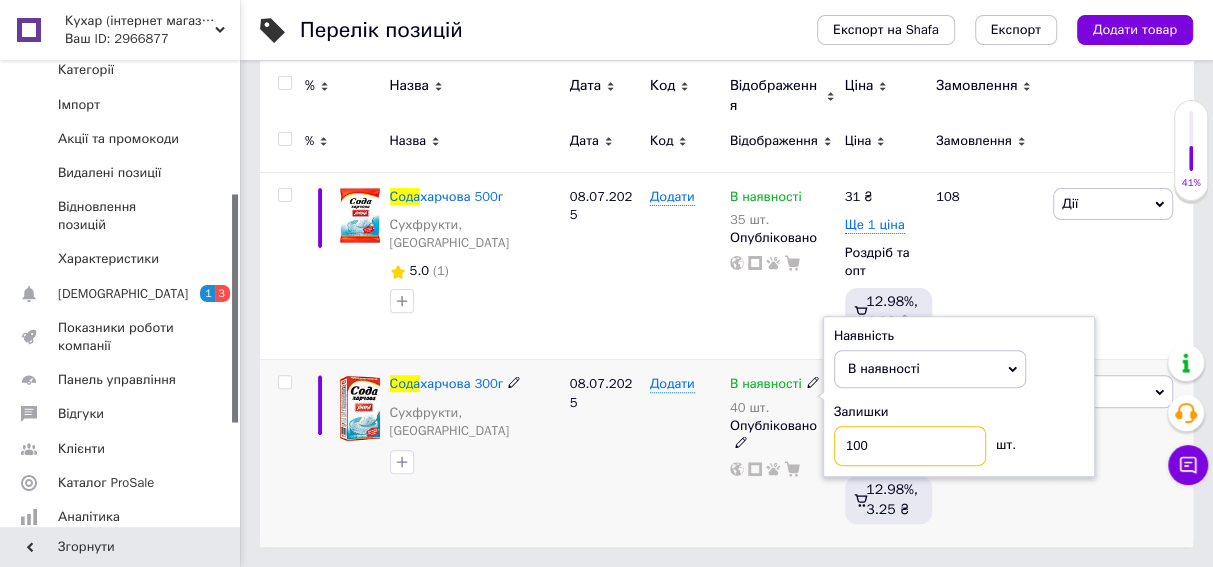type on "100" 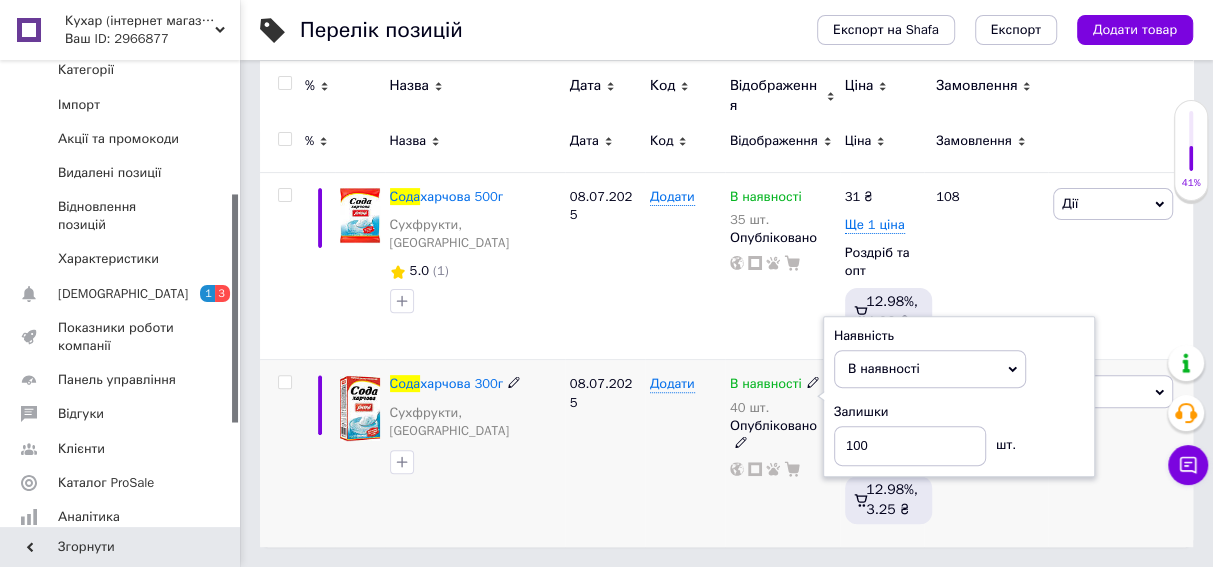 click on "08.07.2025" at bounding box center (605, 453) 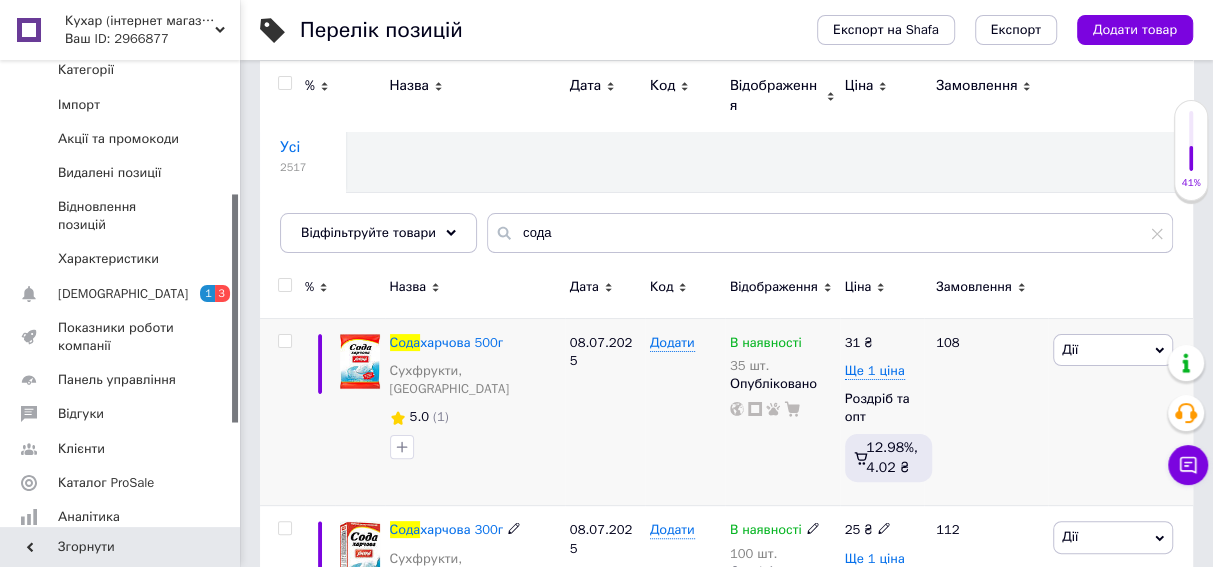 scroll, scrollTop: 0, scrollLeft: 0, axis: both 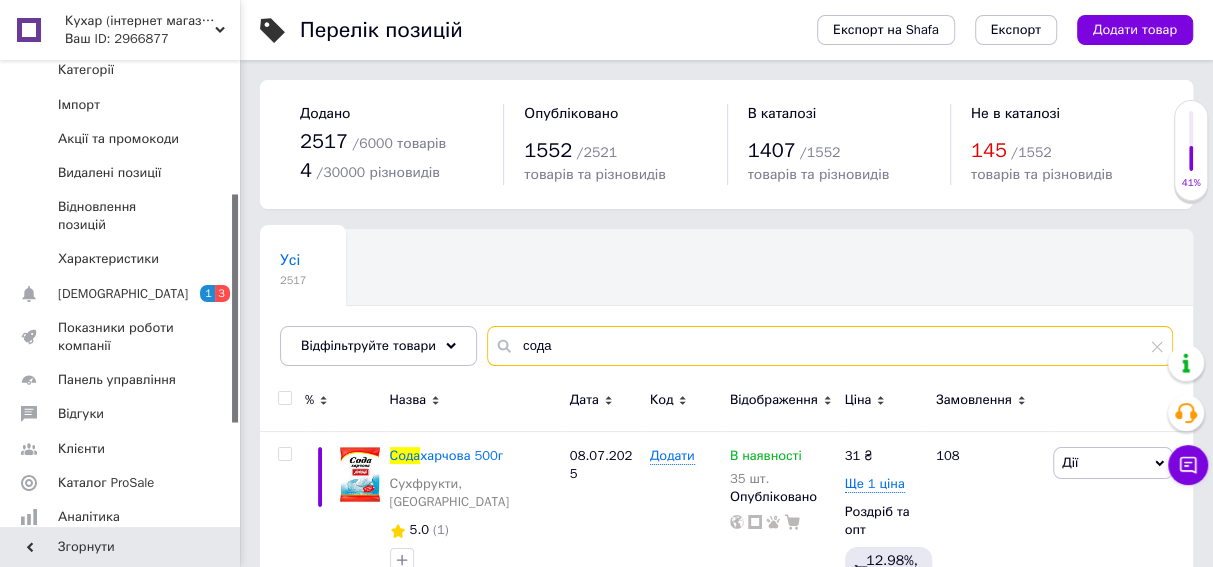drag, startPoint x: 568, startPoint y: 340, endPoint x: 499, endPoint y: 341, distance: 69.00725 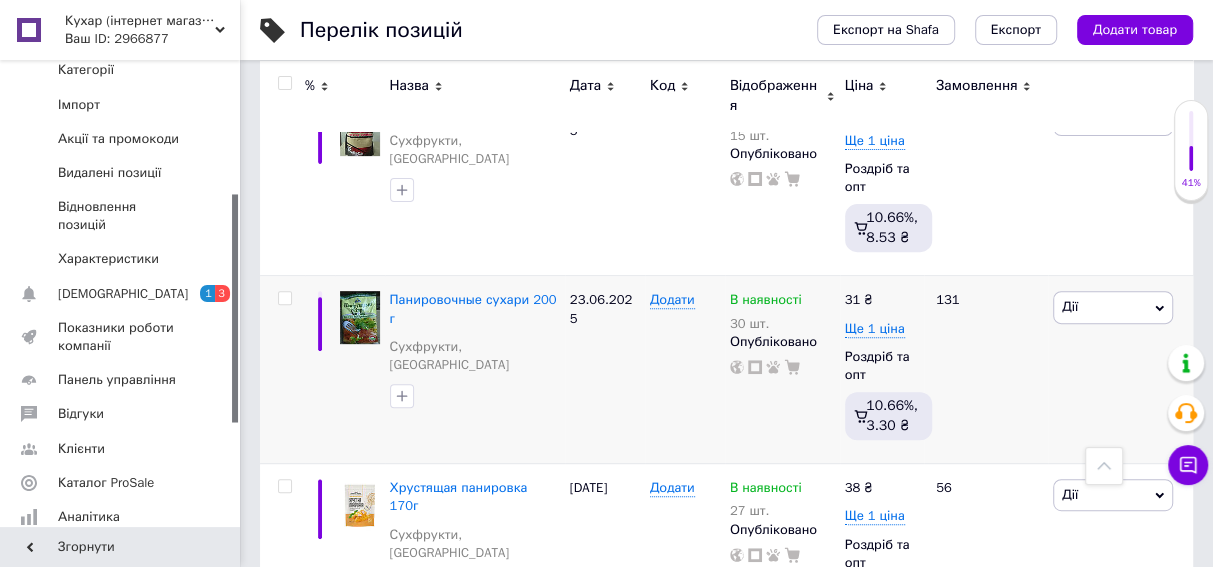 scroll, scrollTop: 207, scrollLeft: 0, axis: vertical 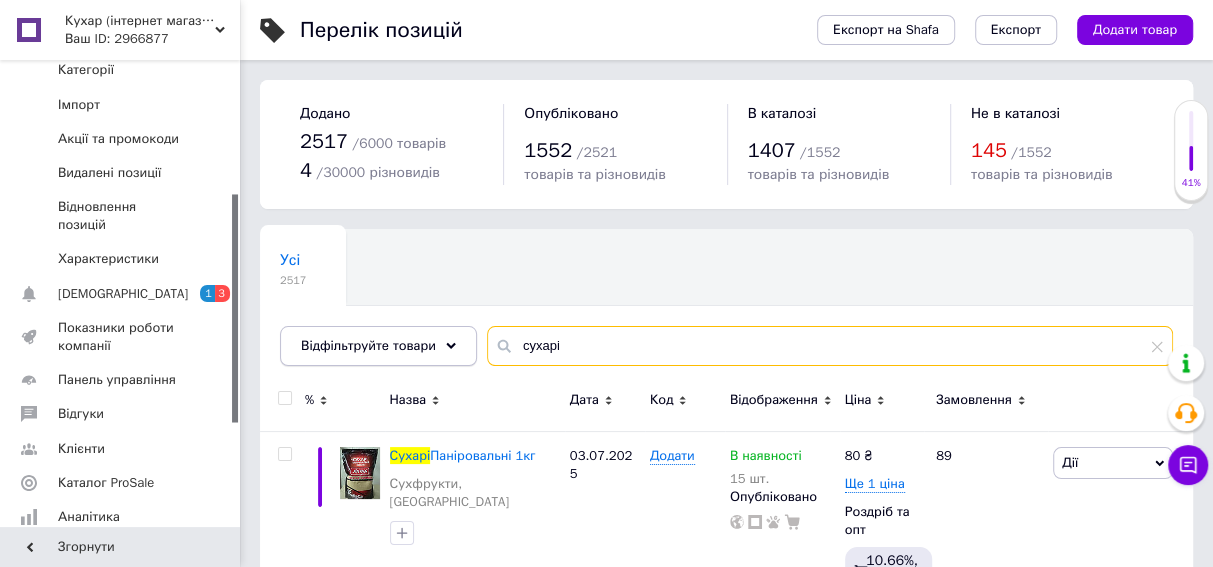 drag, startPoint x: 571, startPoint y: 348, endPoint x: 443, endPoint y: 330, distance: 129.25943 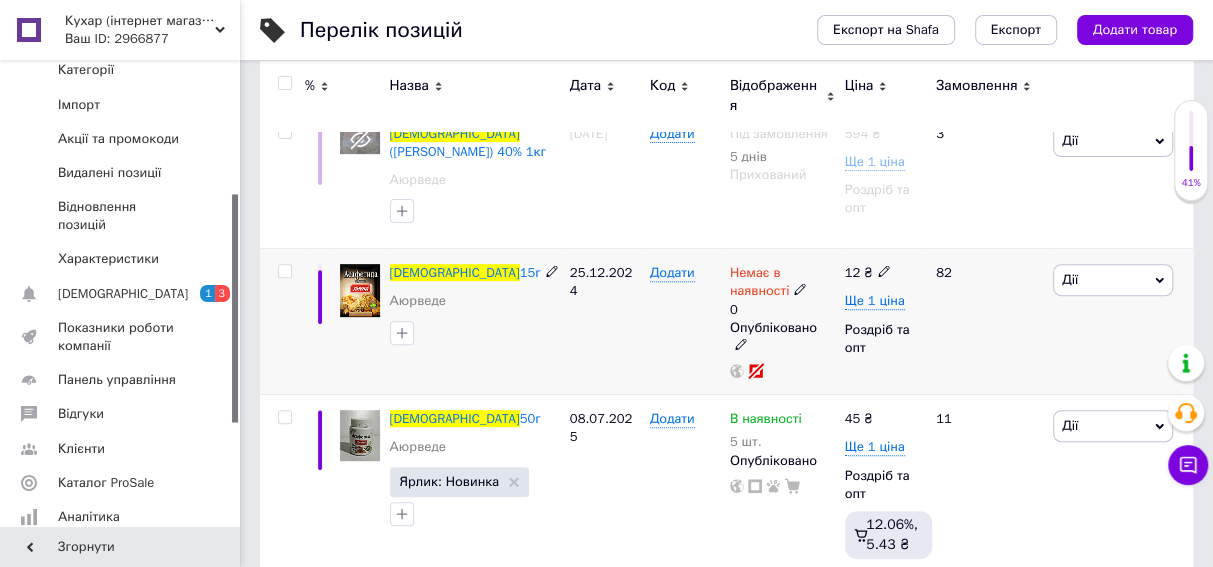 scroll, scrollTop: 350, scrollLeft: 0, axis: vertical 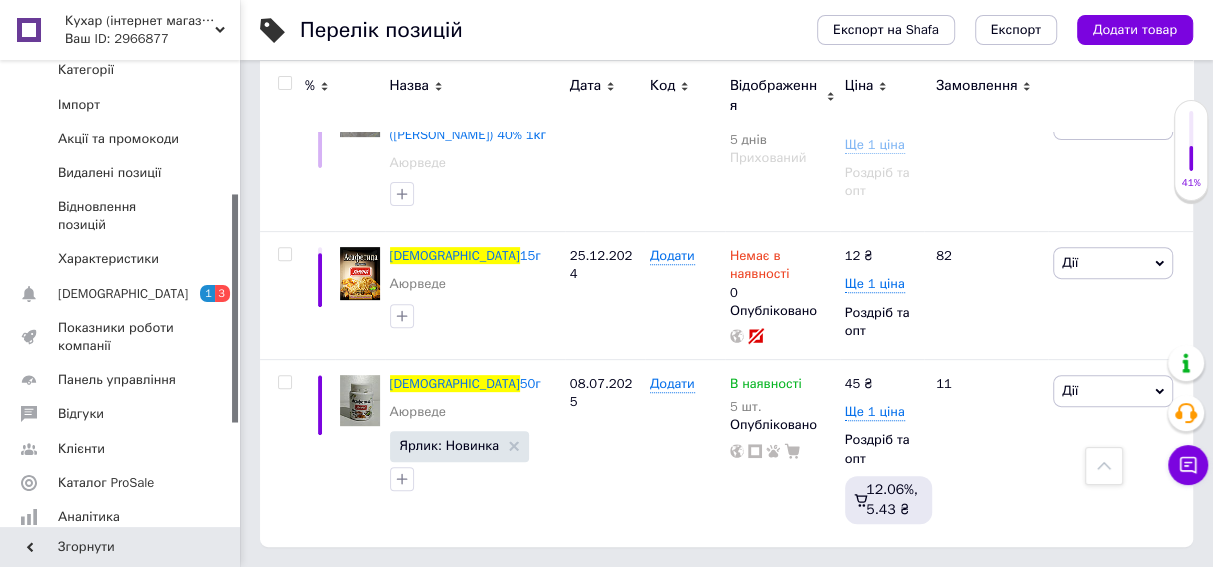 type on "асафетида" 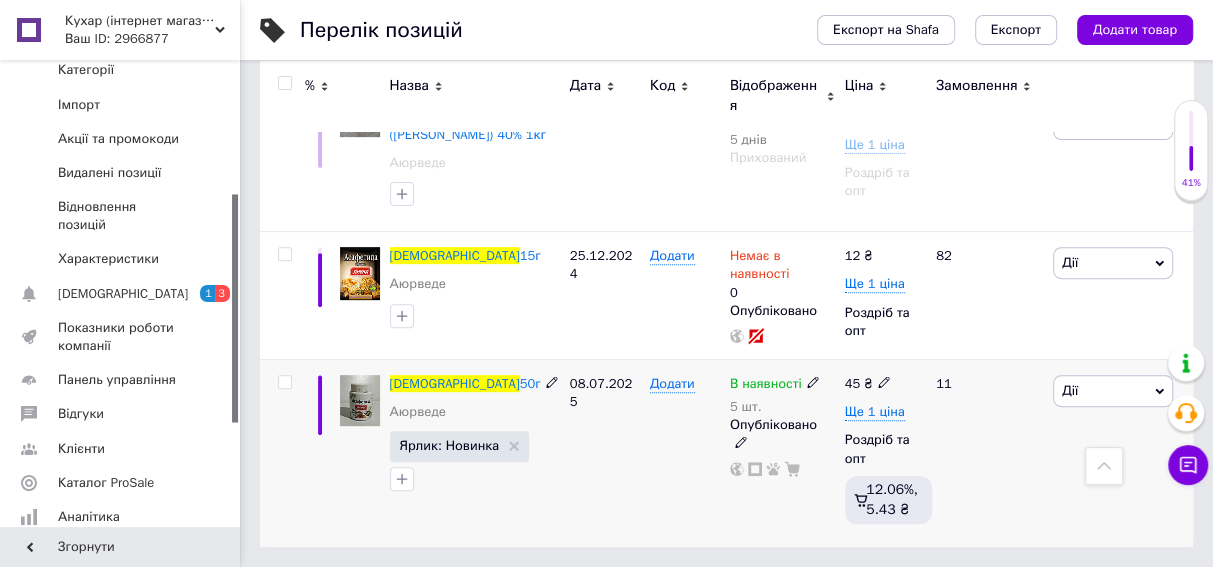 click 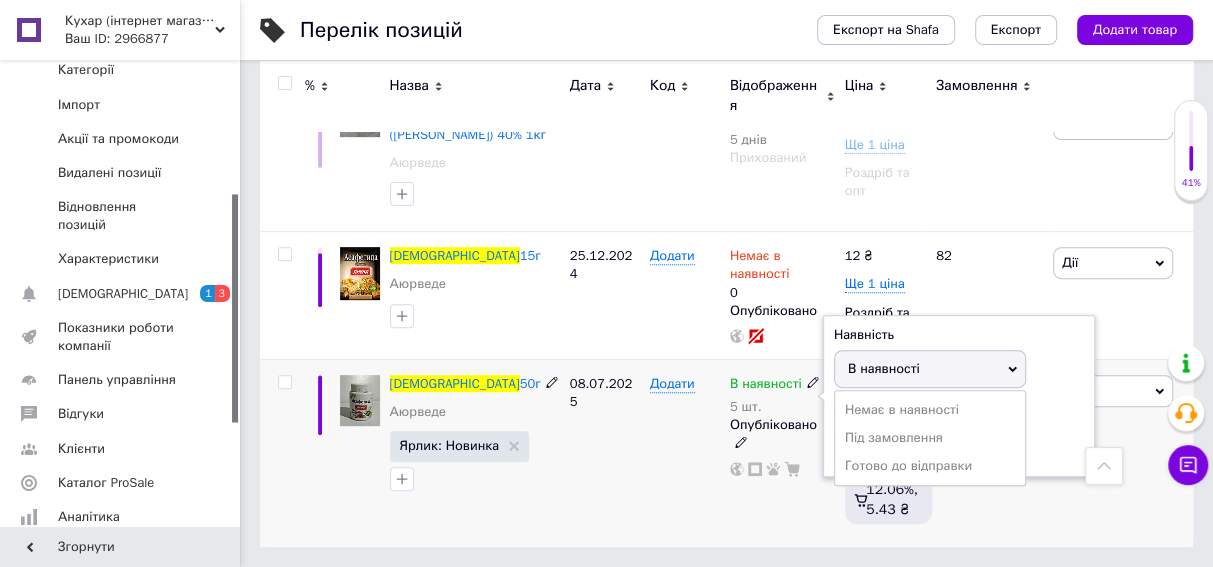 click on "В наявності" at bounding box center (884, 368) 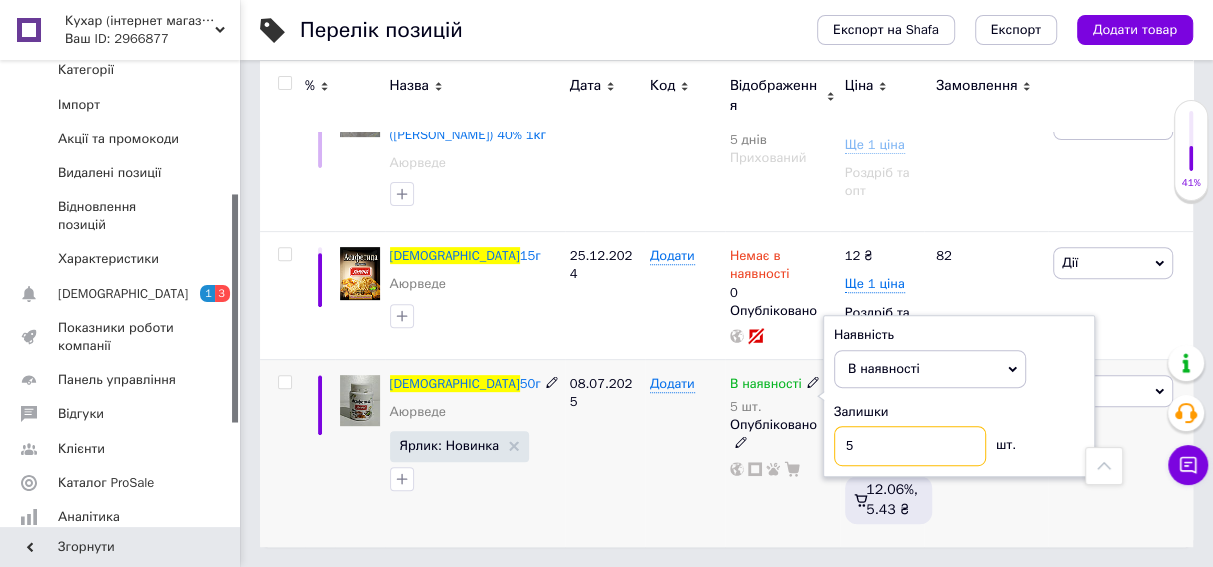 click on "5" at bounding box center (910, 446) 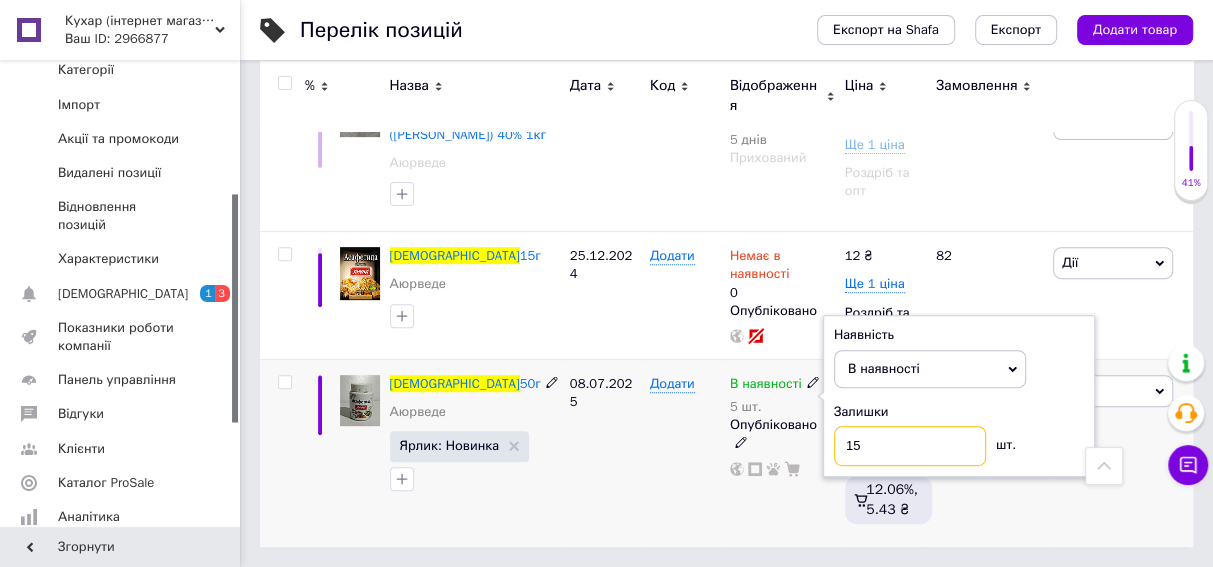 type on "15" 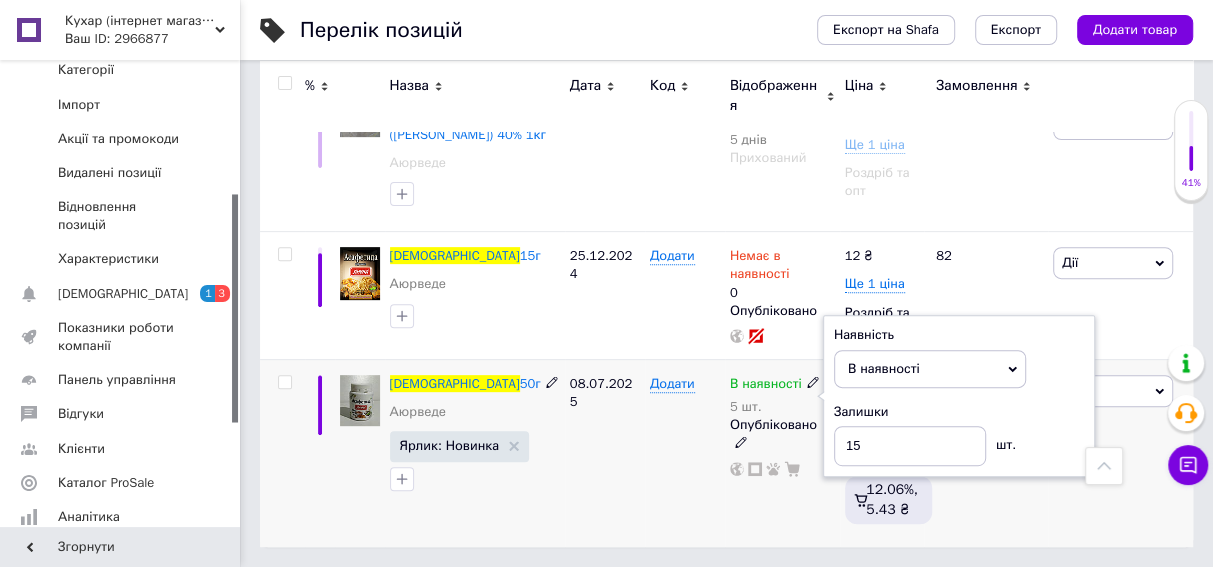 click on "08.07.2025" at bounding box center (605, 452) 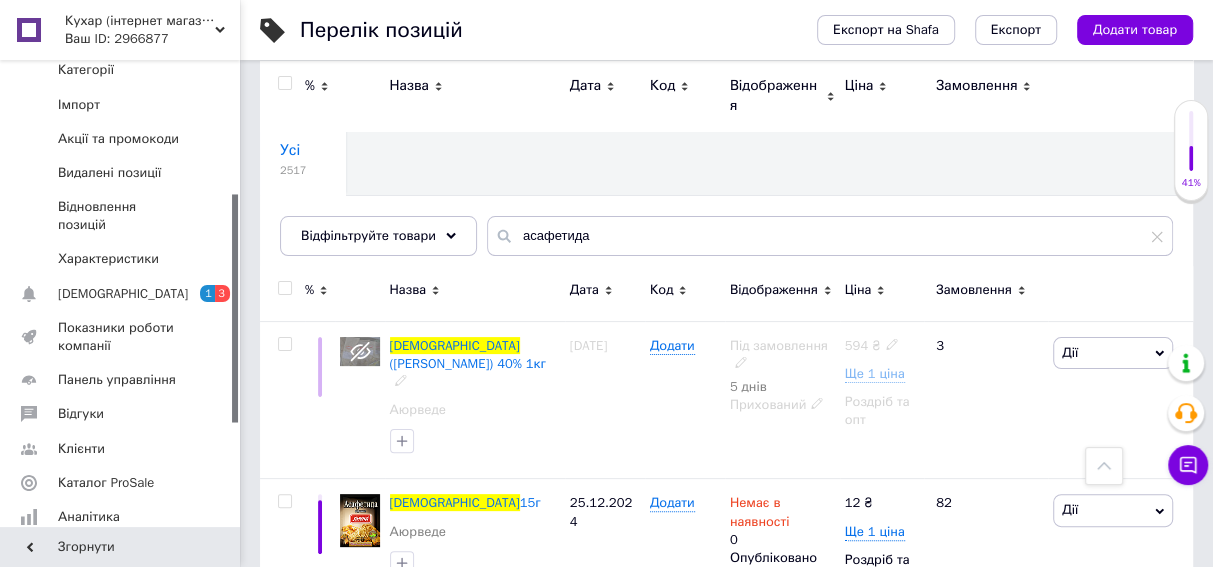 scroll, scrollTop: 0, scrollLeft: 0, axis: both 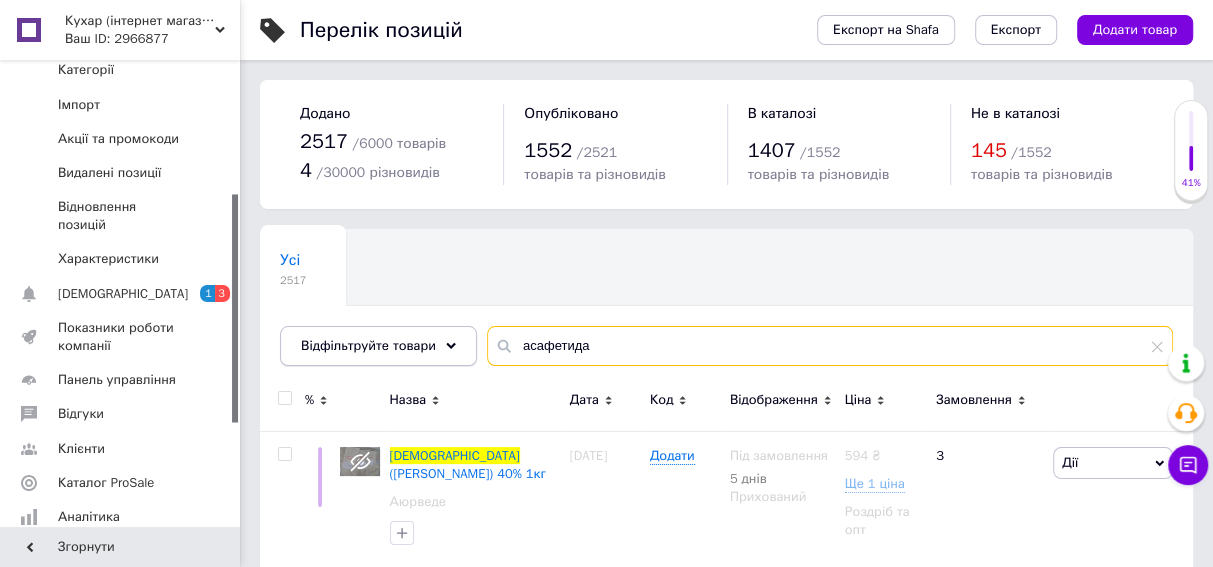 drag, startPoint x: 610, startPoint y: 339, endPoint x: 440, endPoint y: 331, distance: 170.18813 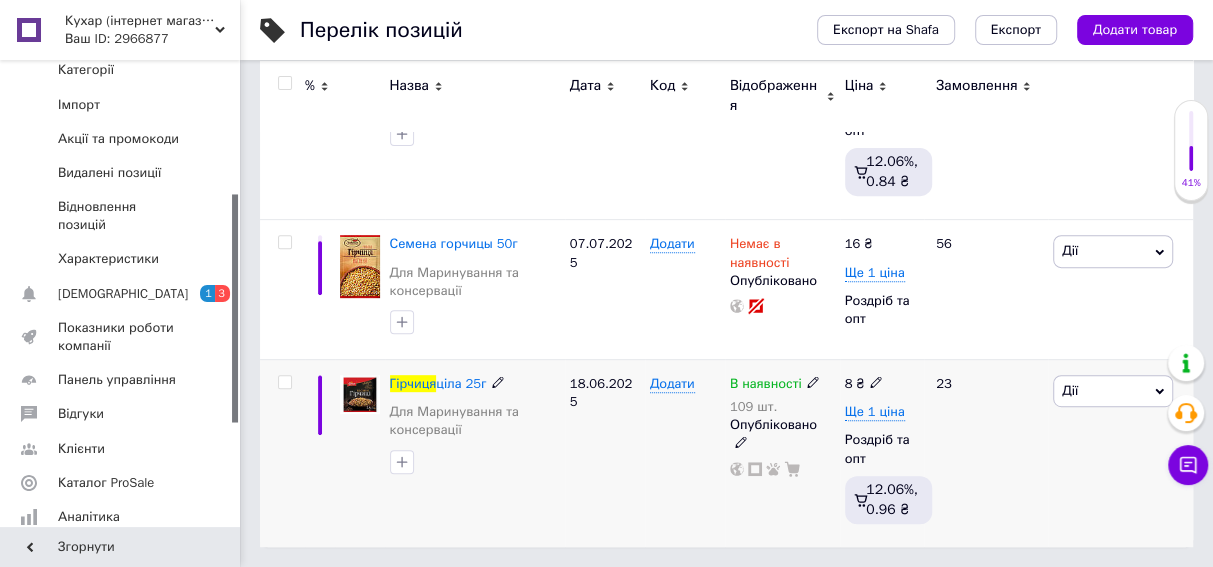 scroll, scrollTop: 410, scrollLeft: 0, axis: vertical 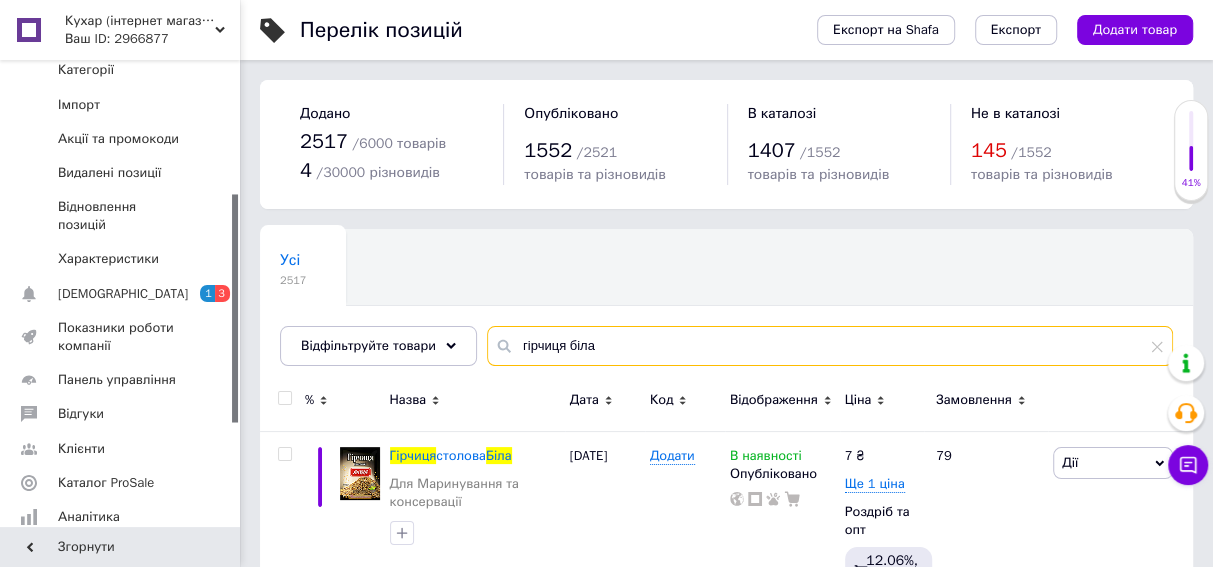 drag, startPoint x: 627, startPoint y: 338, endPoint x: 476, endPoint y: 348, distance: 151.33076 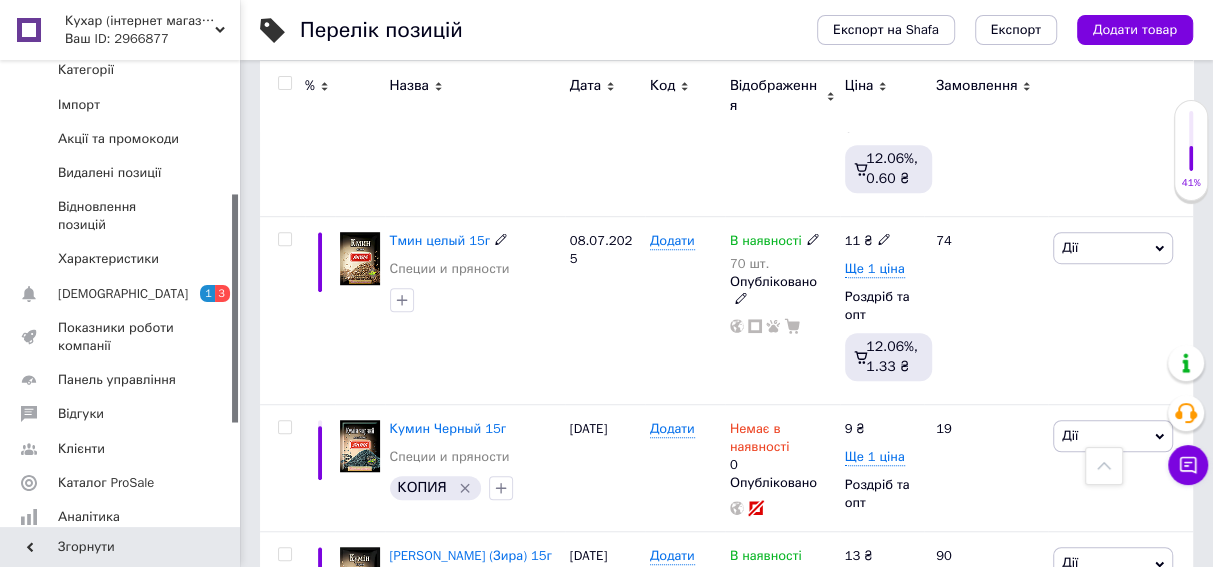 scroll, scrollTop: 727, scrollLeft: 0, axis: vertical 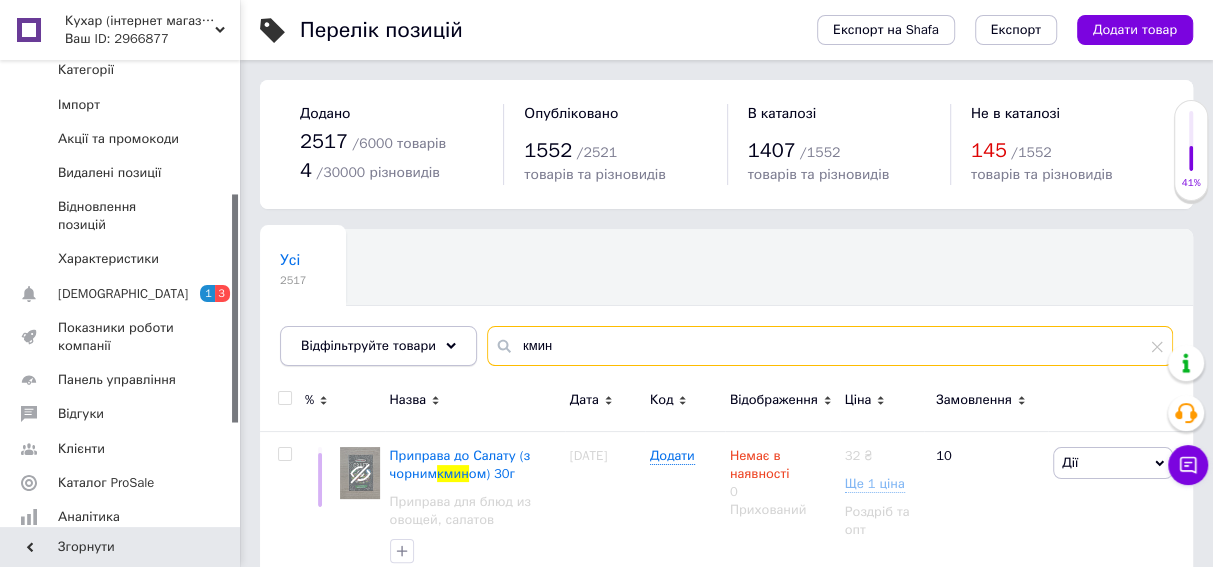 drag, startPoint x: 566, startPoint y: 350, endPoint x: 451, endPoint y: 344, distance: 115.15642 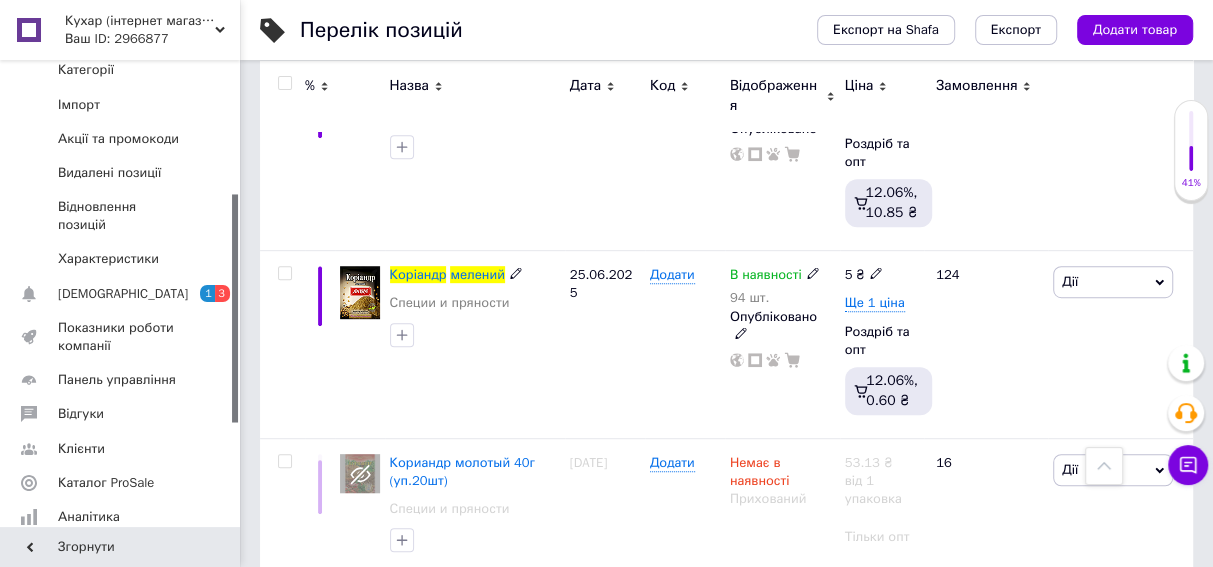 scroll, scrollTop: 545, scrollLeft: 0, axis: vertical 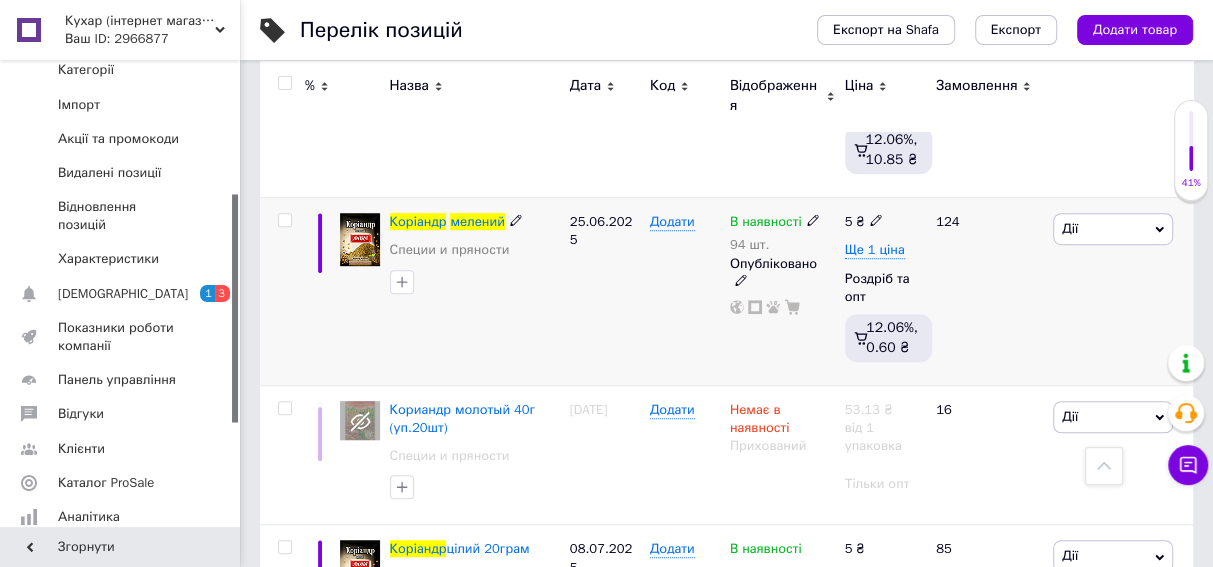 type on "коріандр мелений" 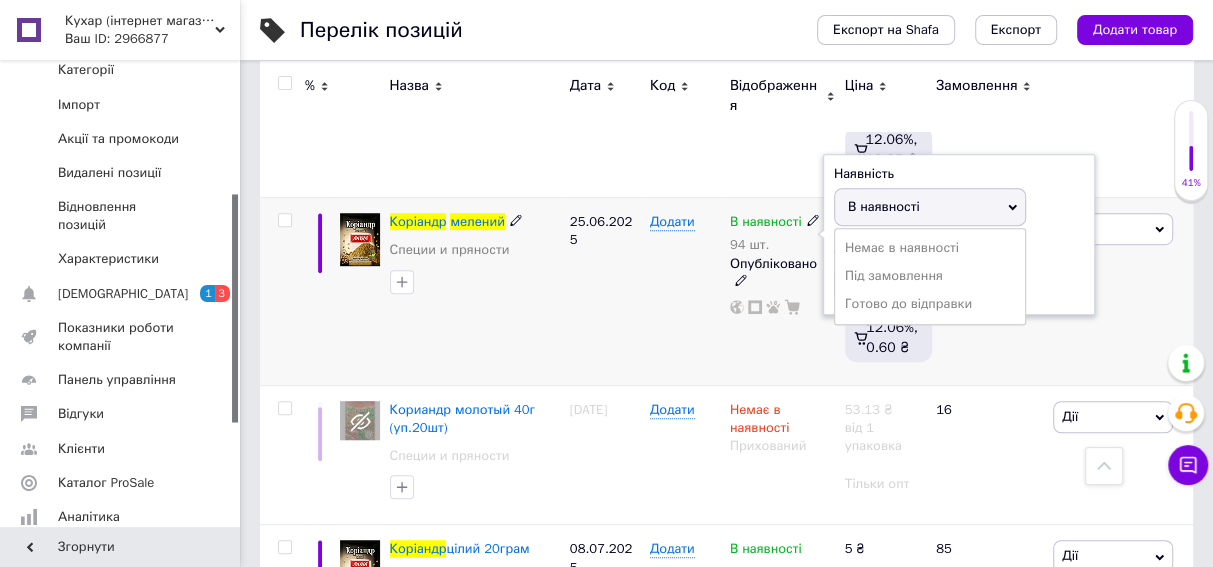 click on "В наявності" at bounding box center (884, 206) 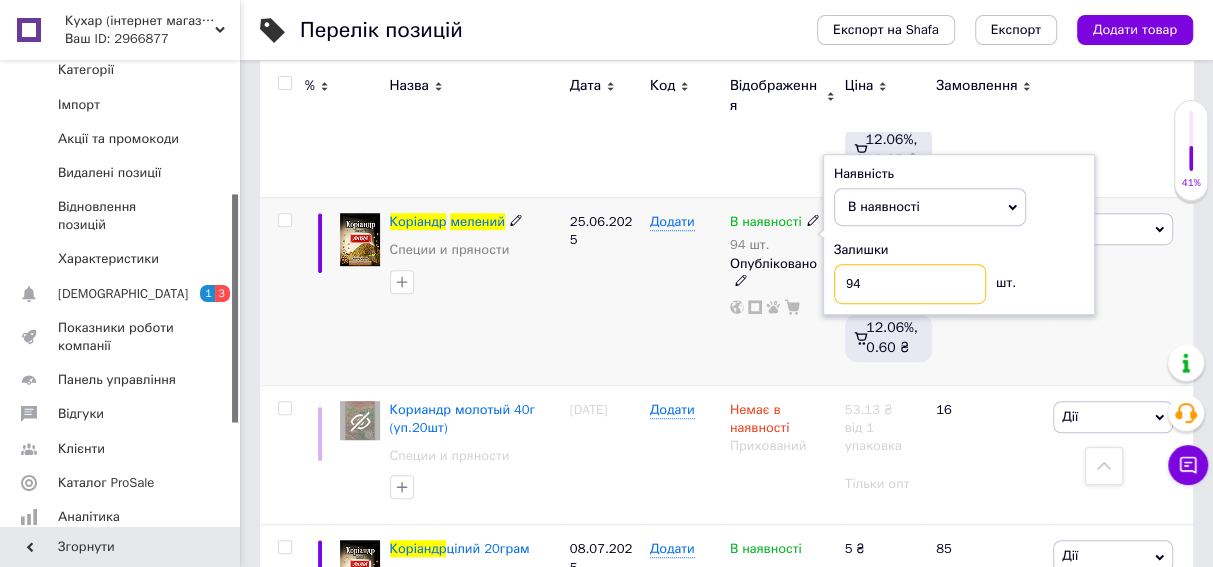 click on "94" at bounding box center [910, 284] 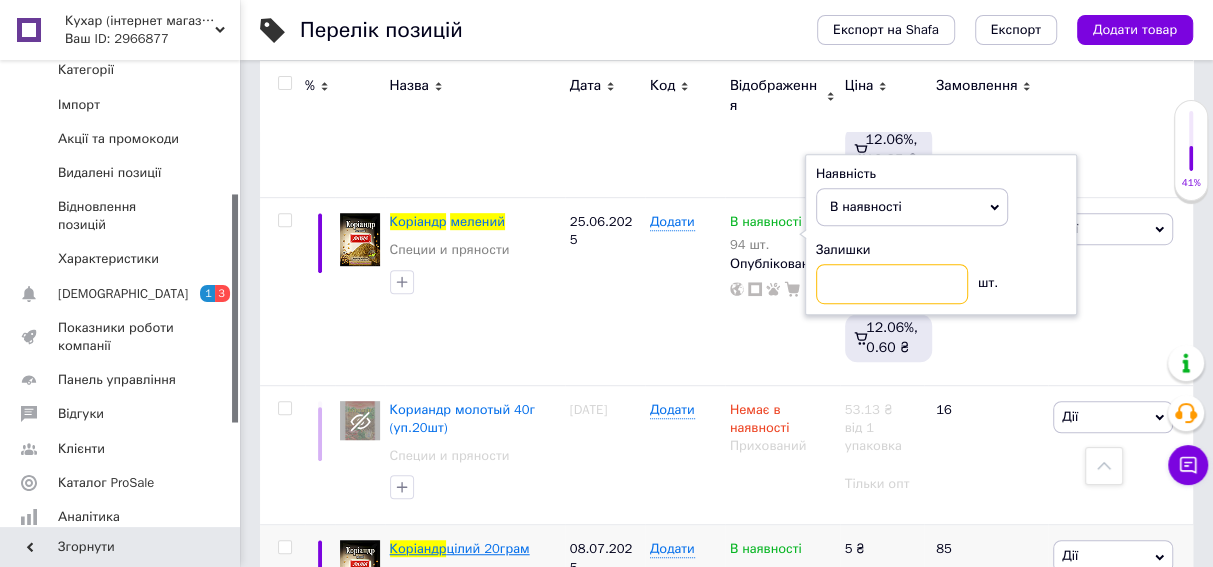 type 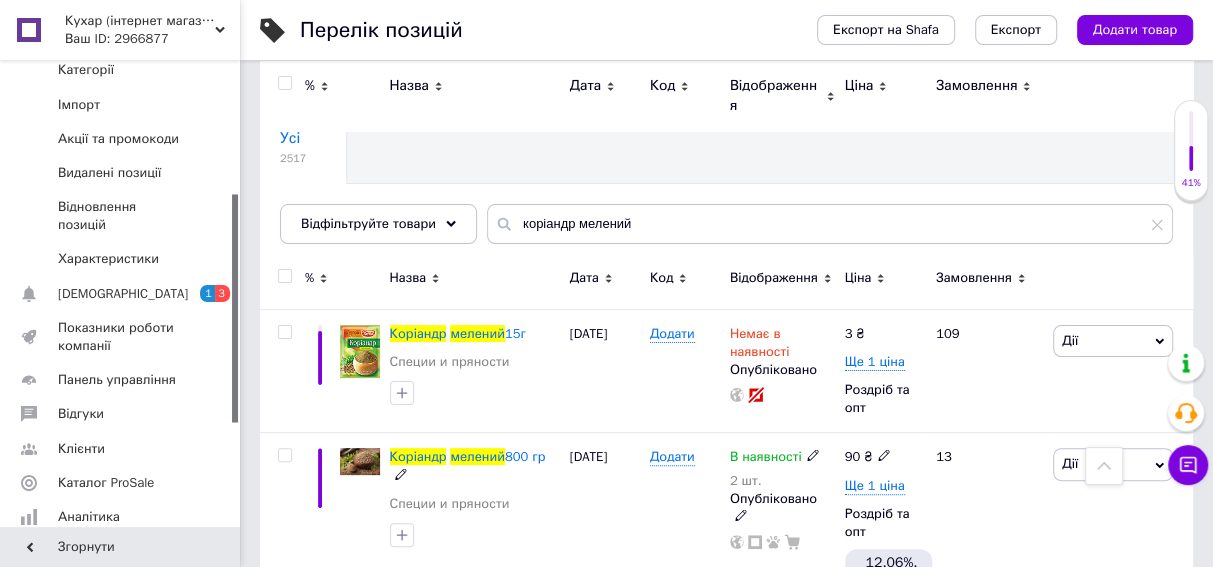 scroll, scrollTop: 0, scrollLeft: 0, axis: both 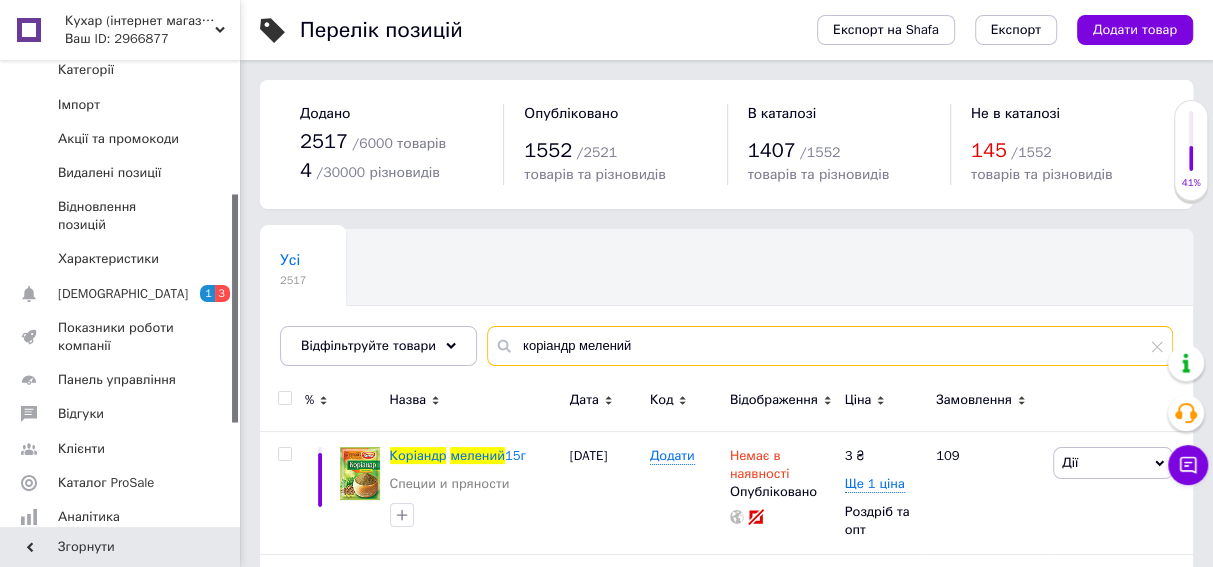 drag, startPoint x: 636, startPoint y: 351, endPoint x: 489, endPoint y: 347, distance: 147.05441 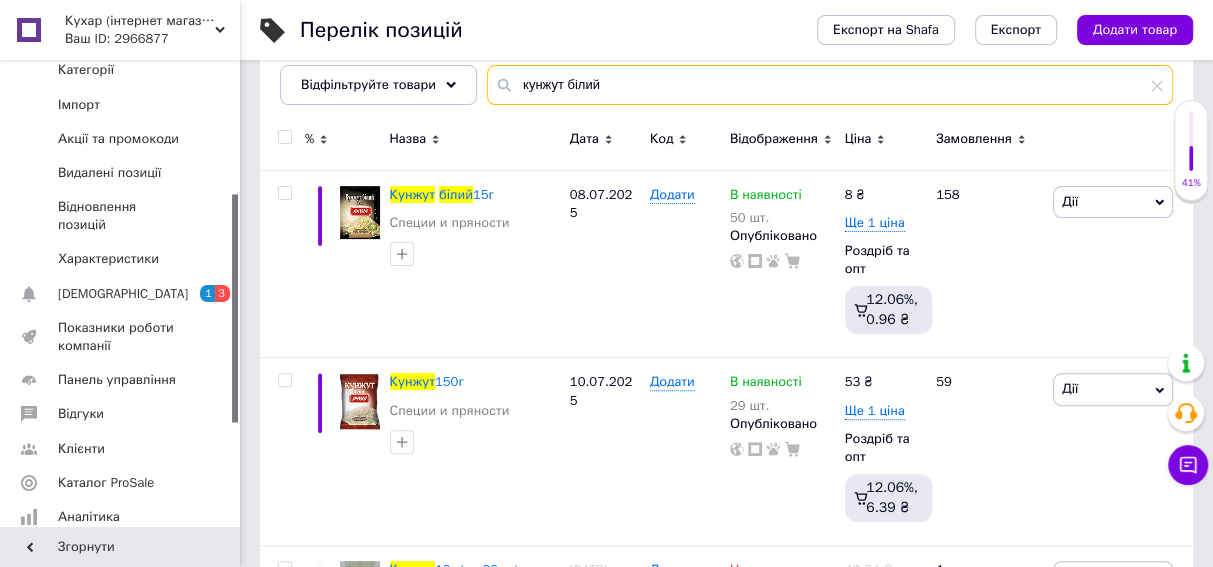 scroll, scrollTop: 272, scrollLeft: 0, axis: vertical 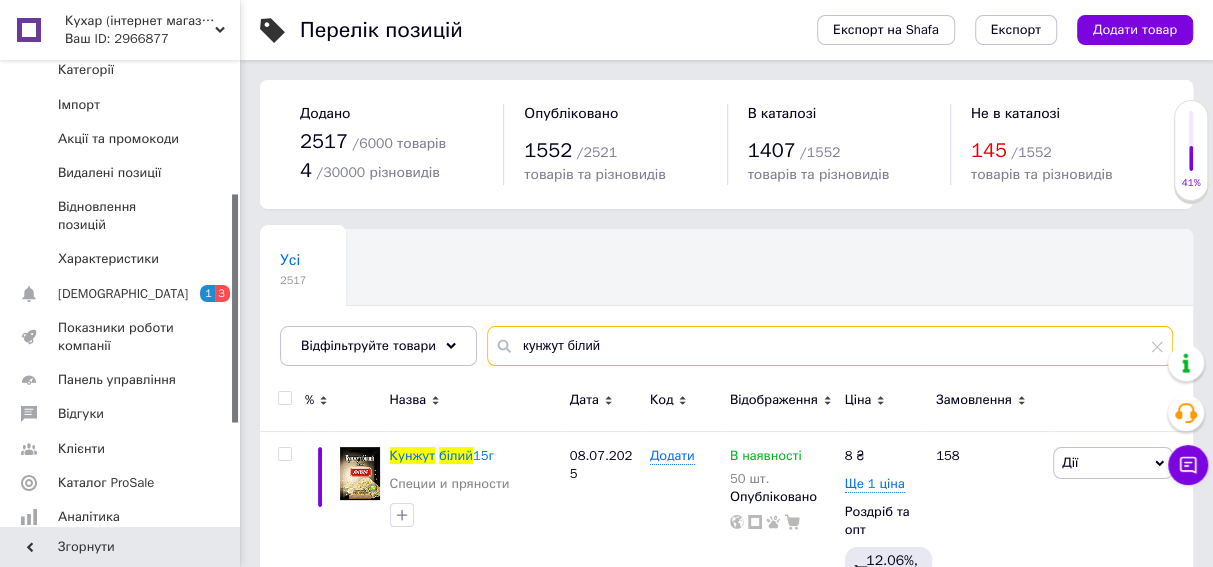 drag, startPoint x: 635, startPoint y: 349, endPoint x: 496, endPoint y: 344, distance: 139.0899 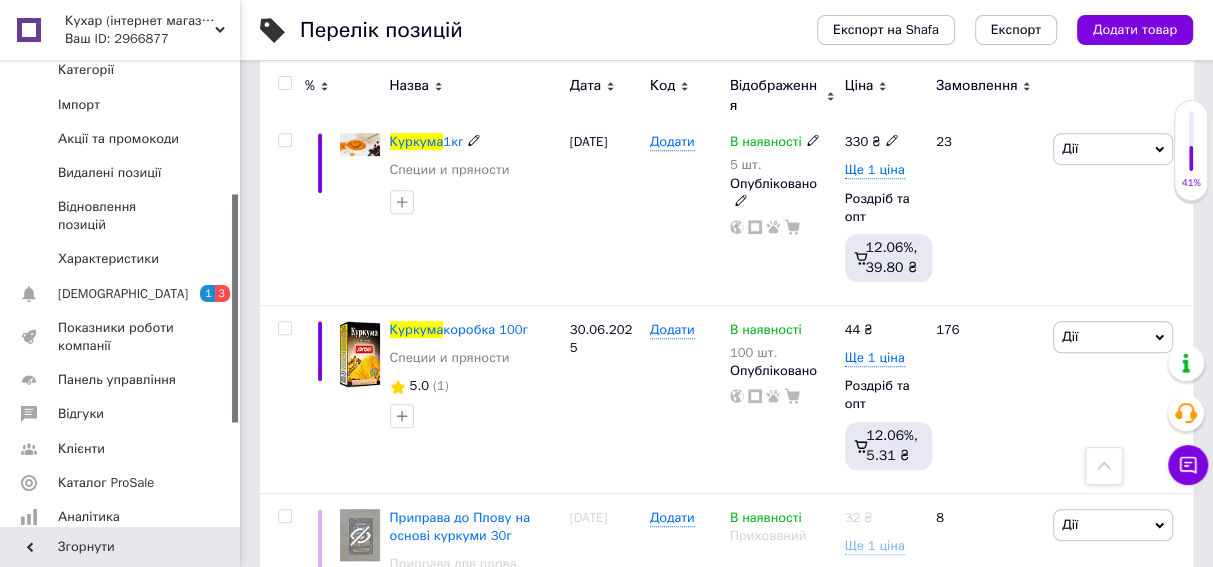 scroll, scrollTop: 636, scrollLeft: 0, axis: vertical 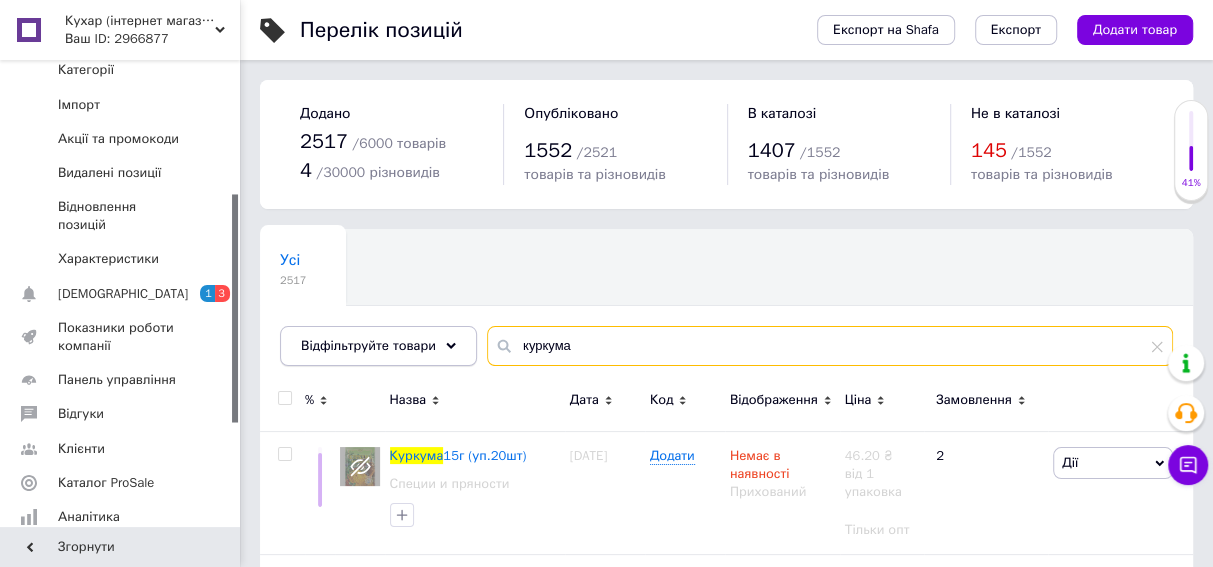 drag, startPoint x: 599, startPoint y: 349, endPoint x: 460, endPoint y: 337, distance: 139.51703 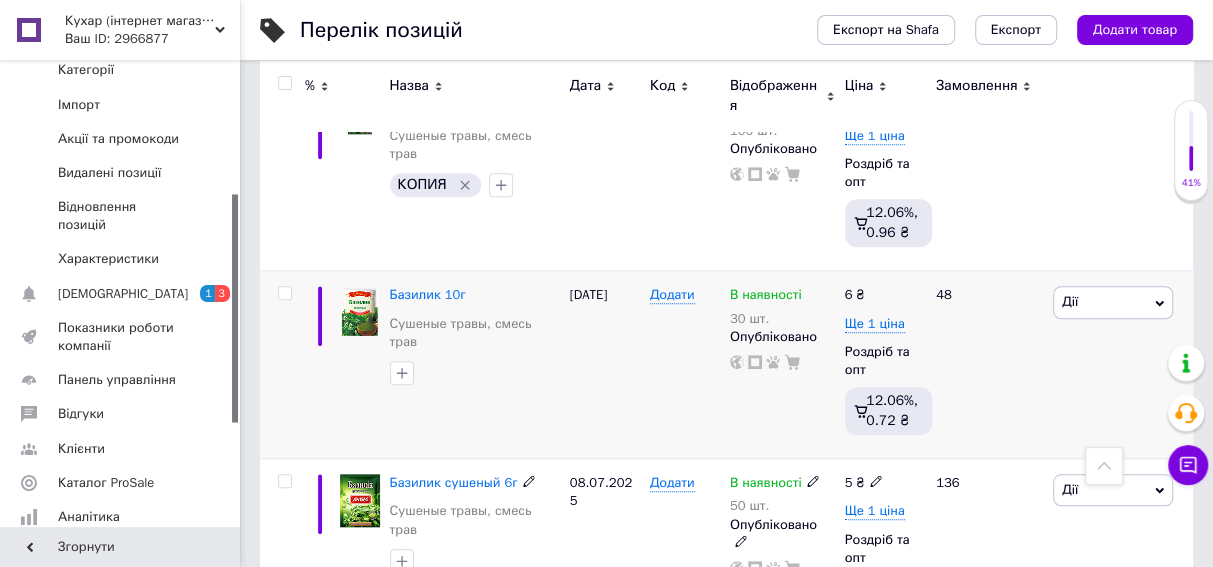 scroll, scrollTop: 823, scrollLeft: 0, axis: vertical 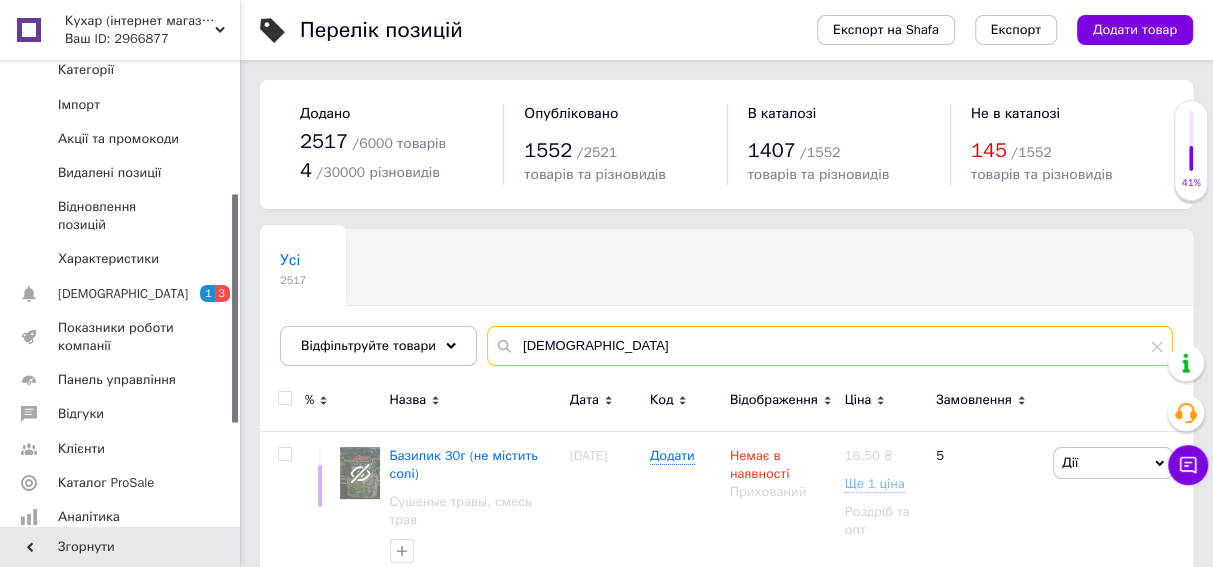 drag, startPoint x: 570, startPoint y: 340, endPoint x: 479, endPoint y: 341, distance: 91.00549 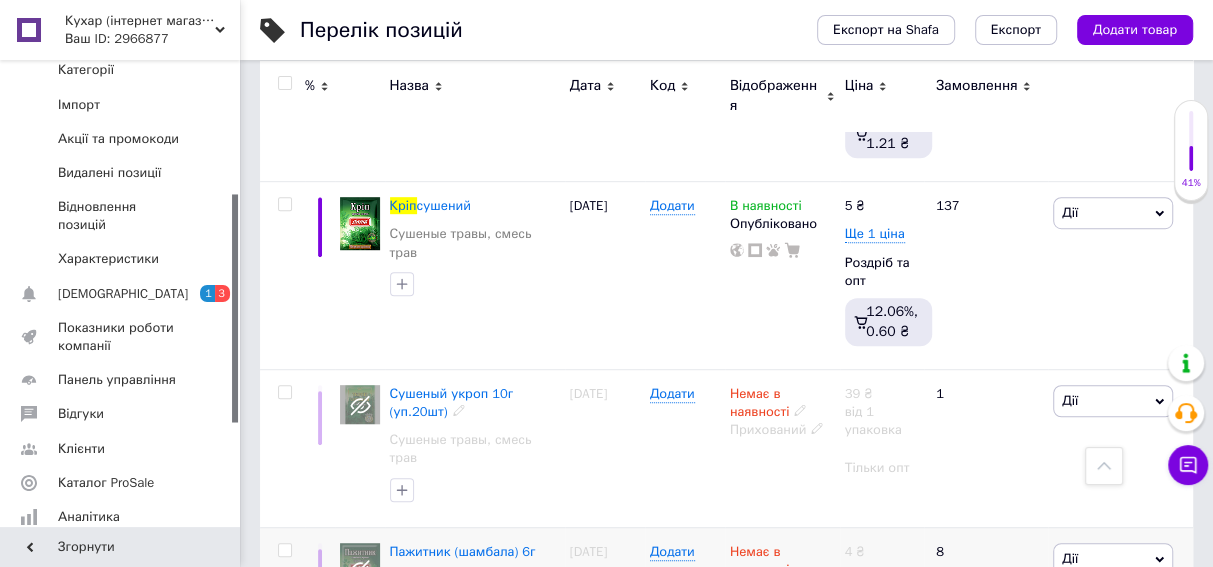 scroll, scrollTop: 636, scrollLeft: 0, axis: vertical 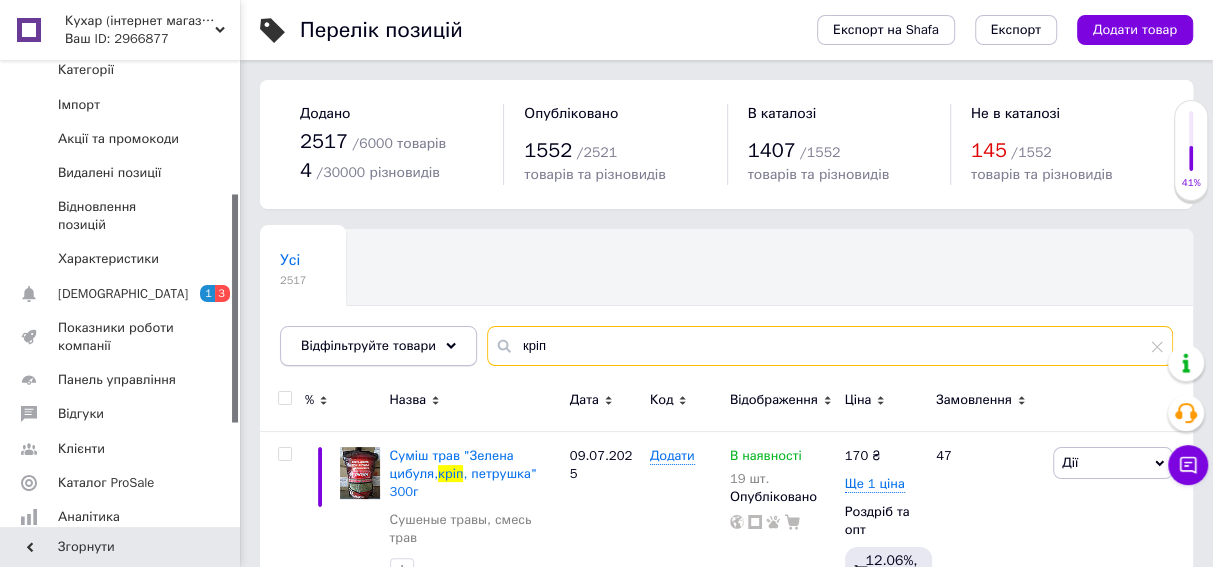 drag, startPoint x: 597, startPoint y: 350, endPoint x: 447, endPoint y: 340, distance: 150.33296 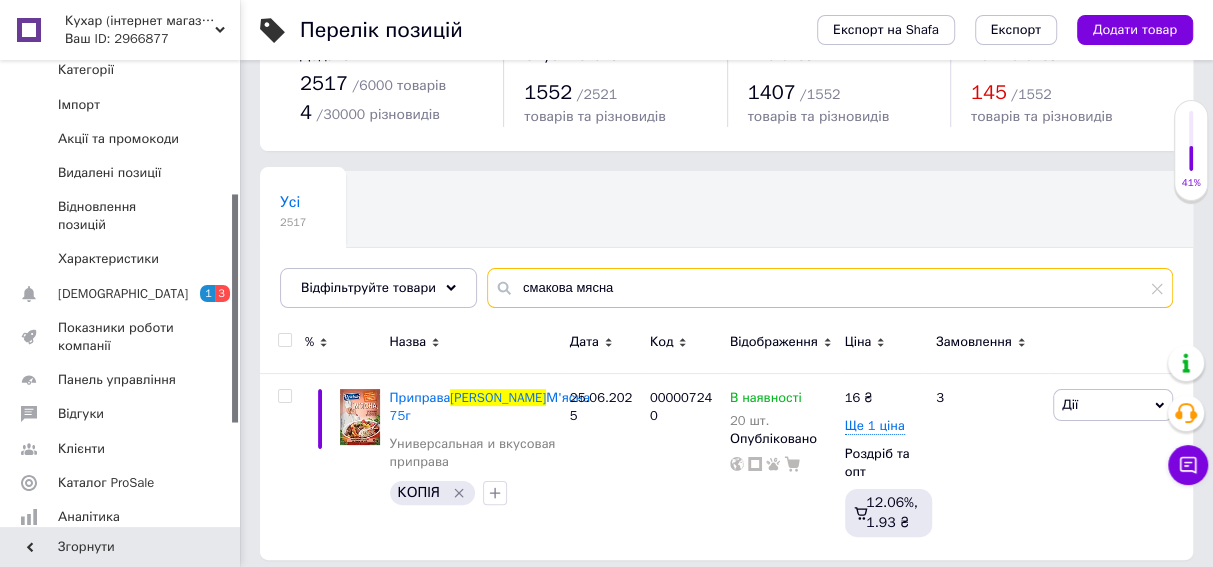 scroll, scrollTop: 82, scrollLeft: 0, axis: vertical 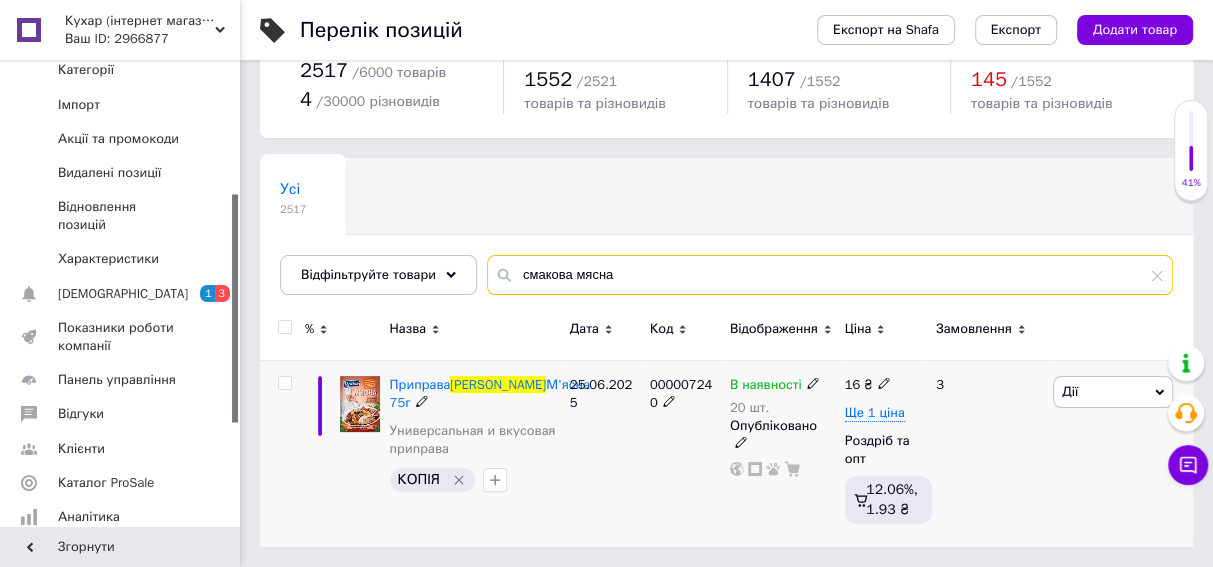 type on "смакова мясна" 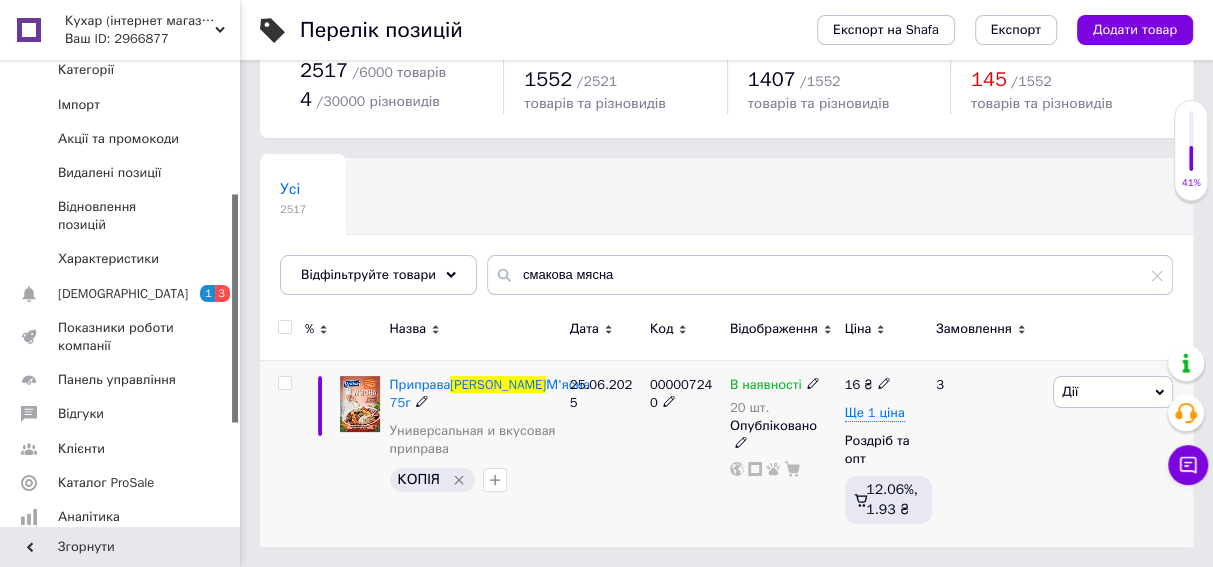 click 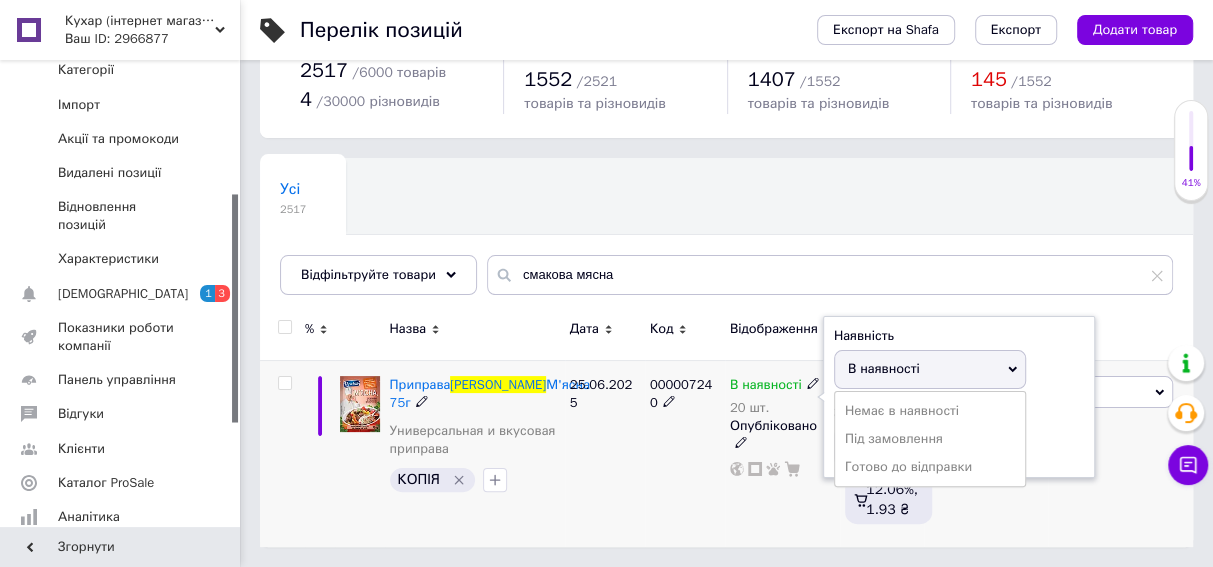 click on "В наявності" at bounding box center (930, 369) 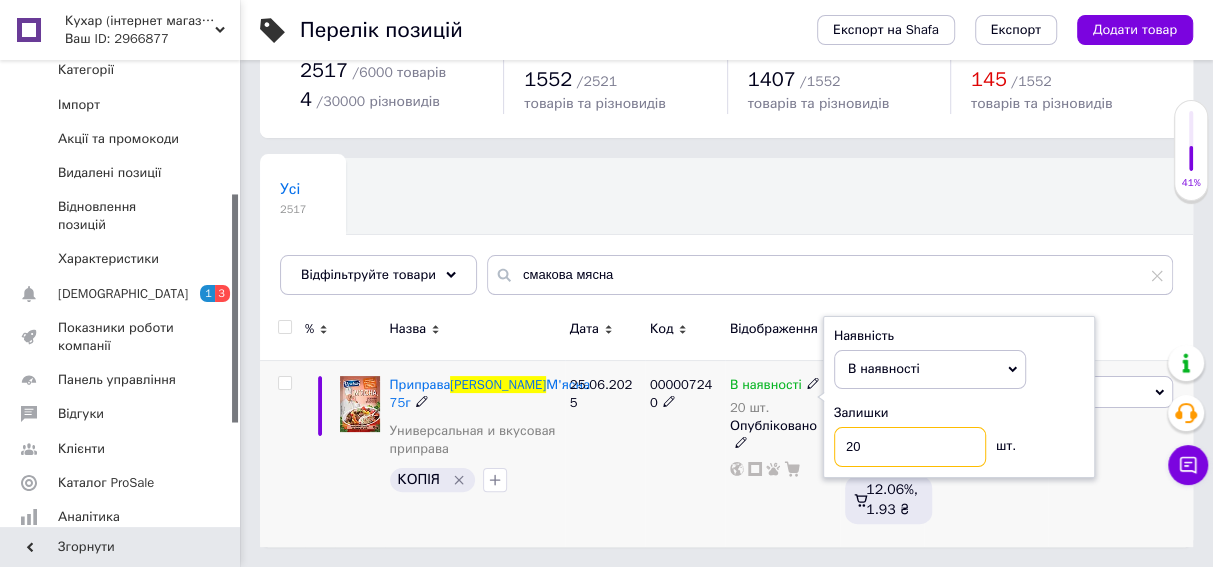 drag, startPoint x: 889, startPoint y: 440, endPoint x: 797, endPoint y: 425, distance: 93.214806 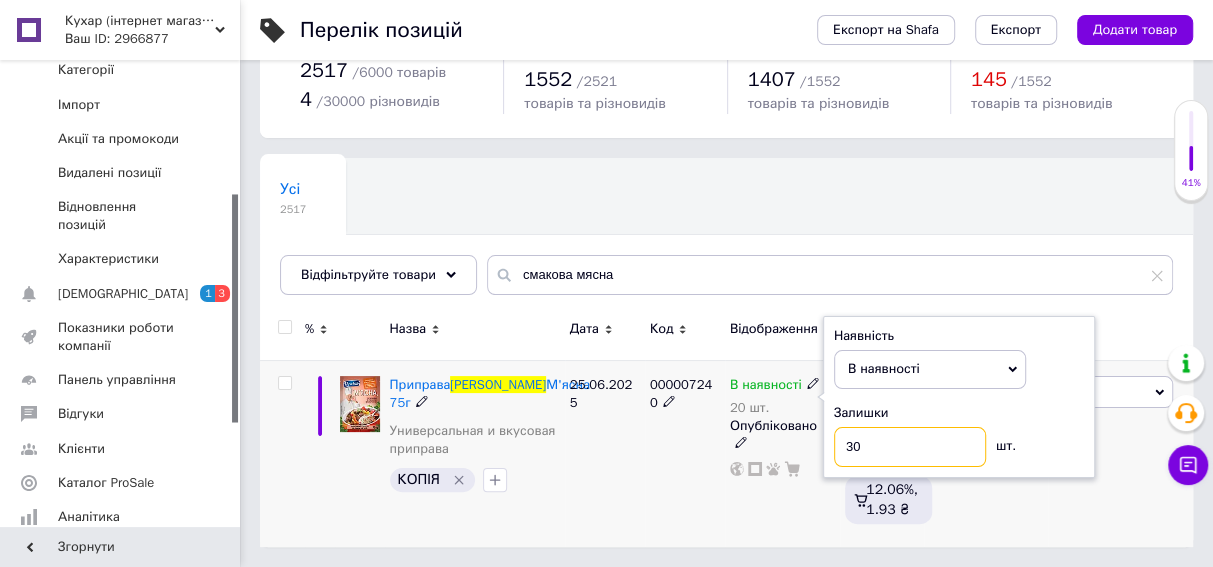 type on "30" 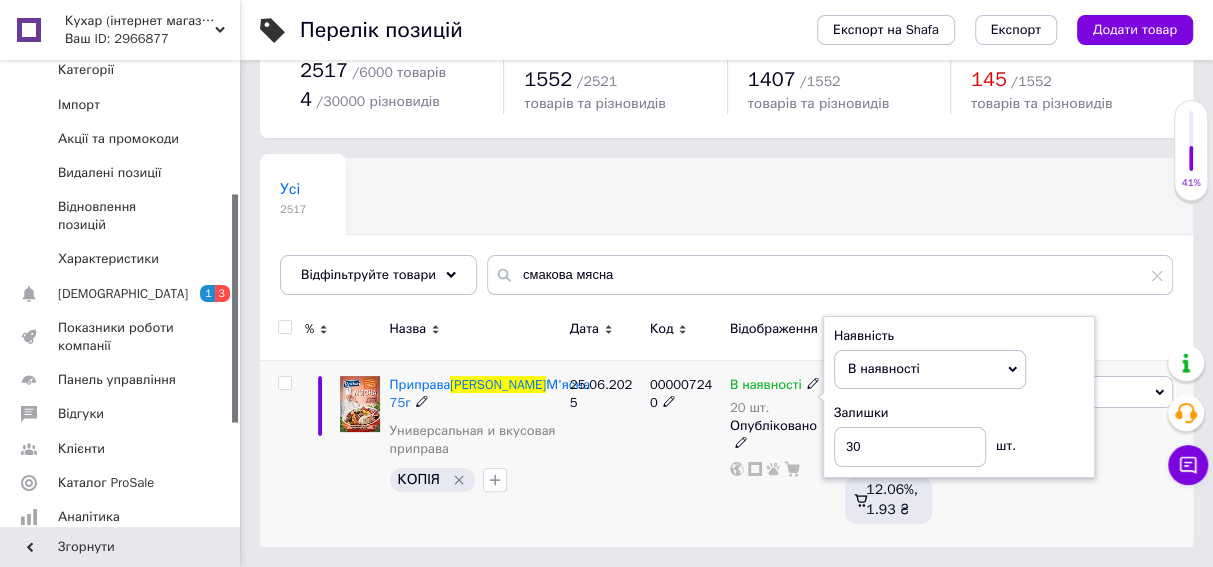 click on "000007240" at bounding box center [685, 453] 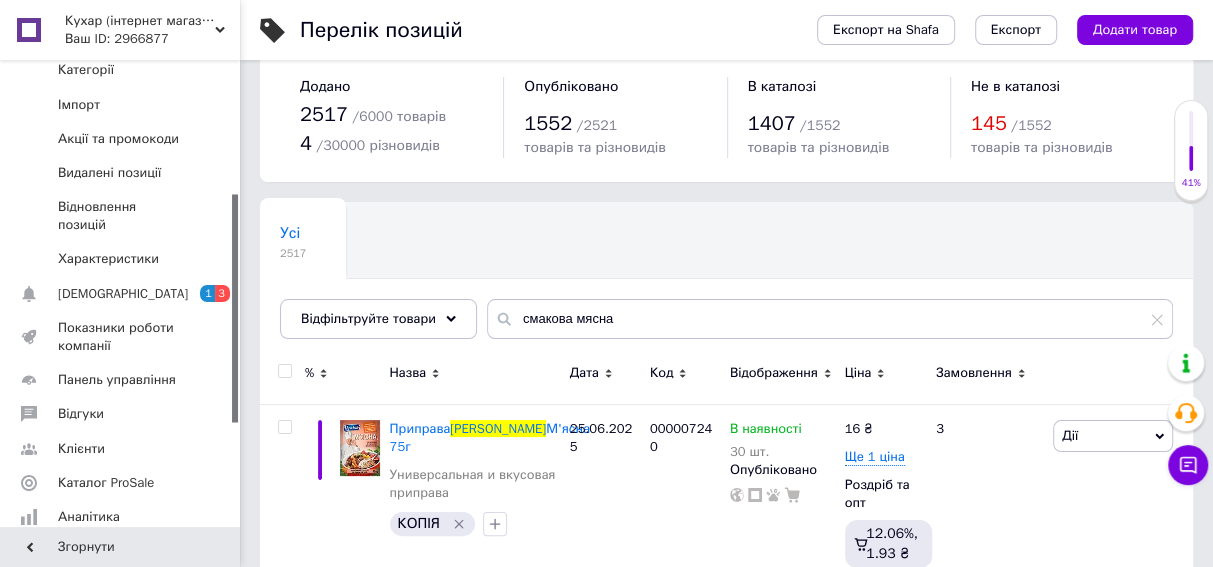 scroll, scrollTop: 0, scrollLeft: 0, axis: both 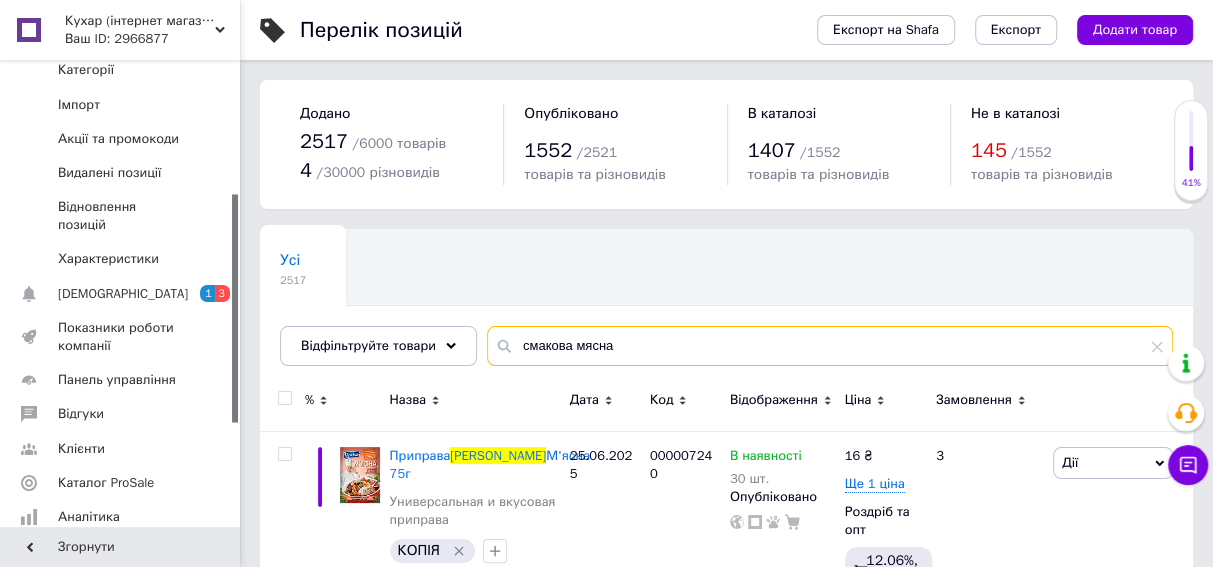 drag, startPoint x: 619, startPoint y: 348, endPoint x: 477, endPoint y: 348, distance: 142 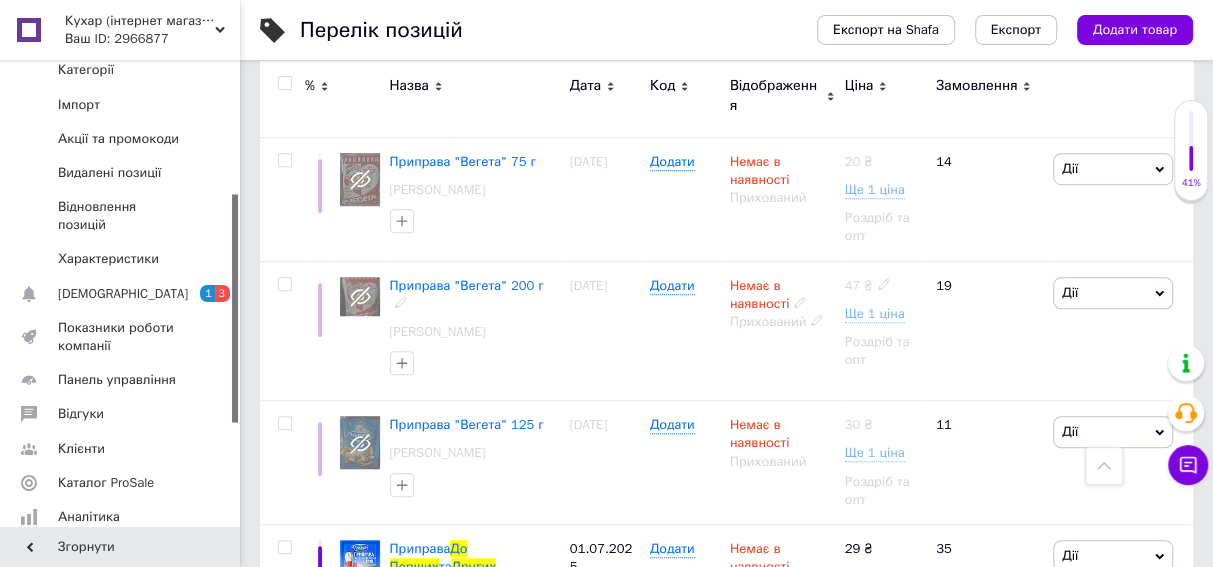 scroll, scrollTop: 840, scrollLeft: 0, axis: vertical 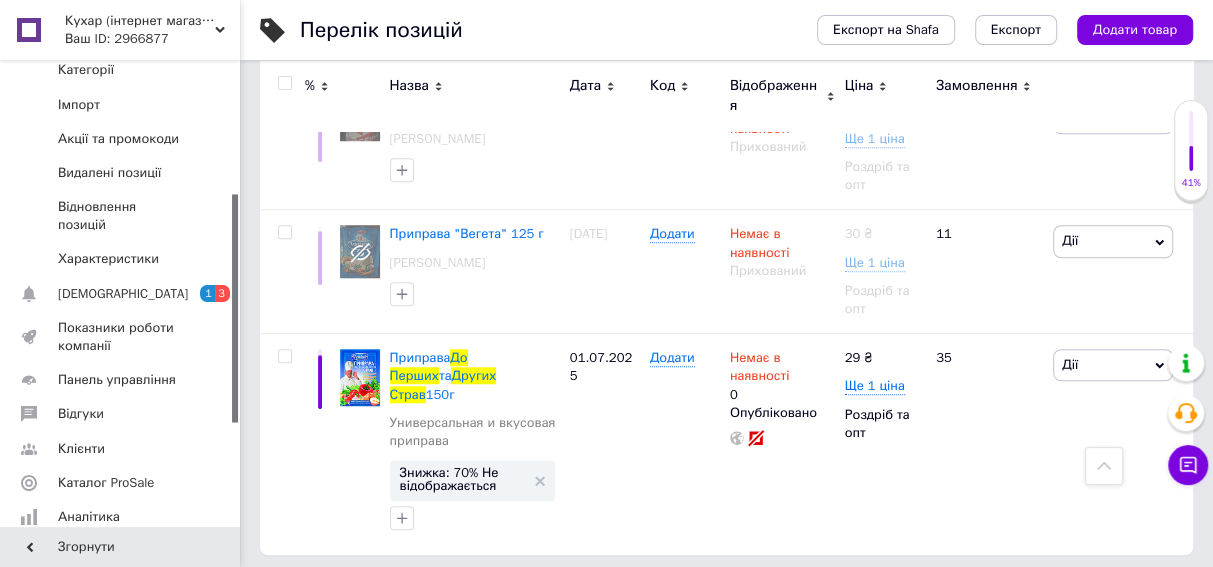 type on "до перших і других страв" 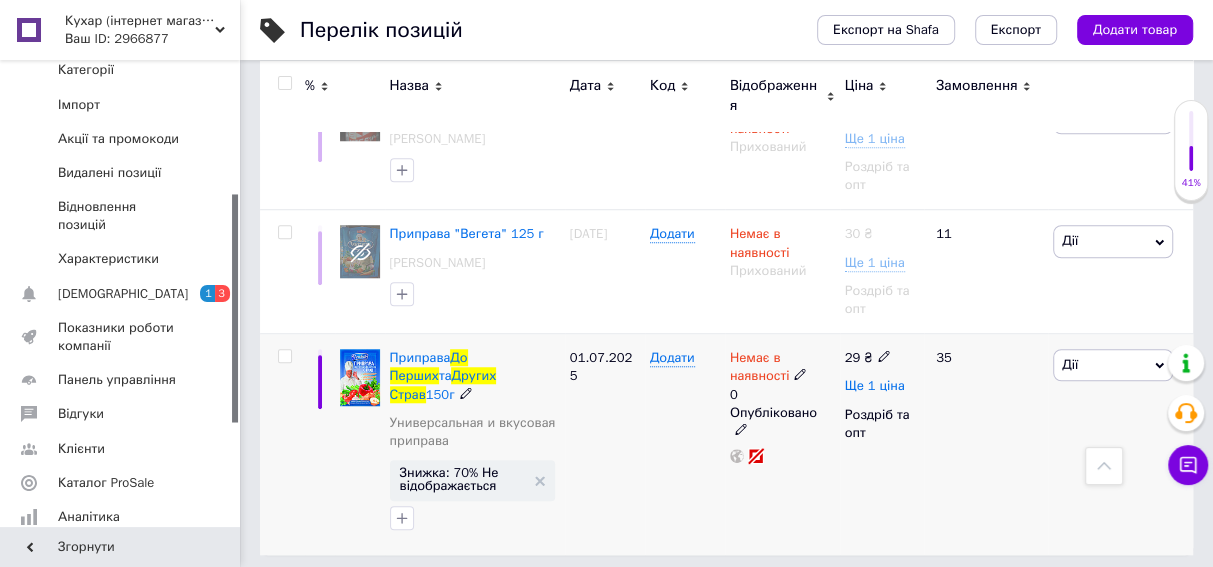 click on "Ще 1 ціна" at bounding box center (875, 386) 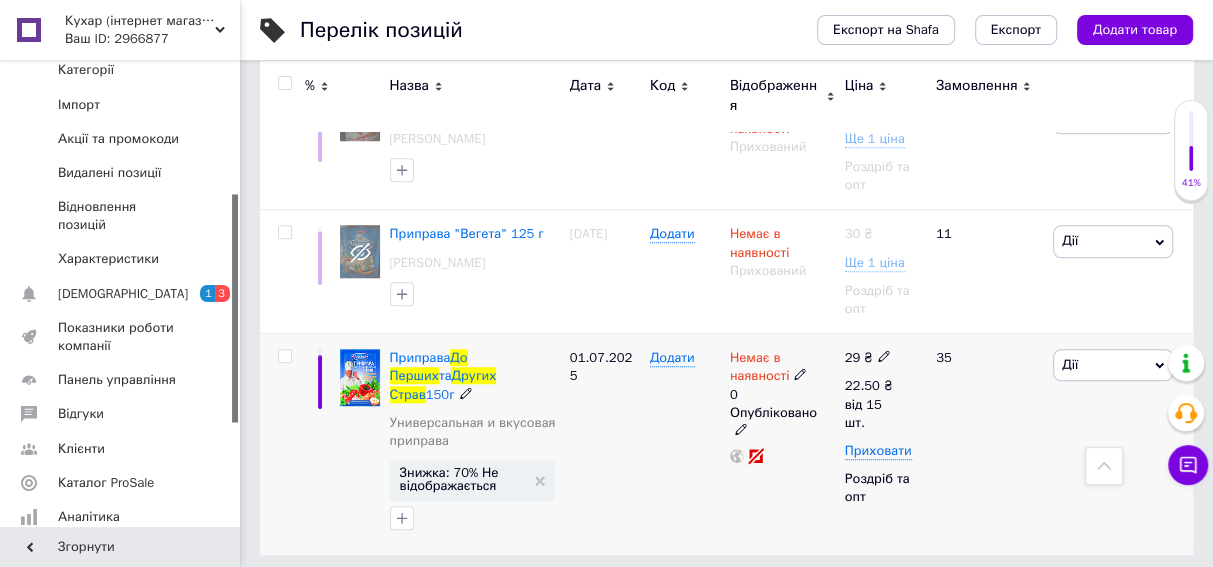 click 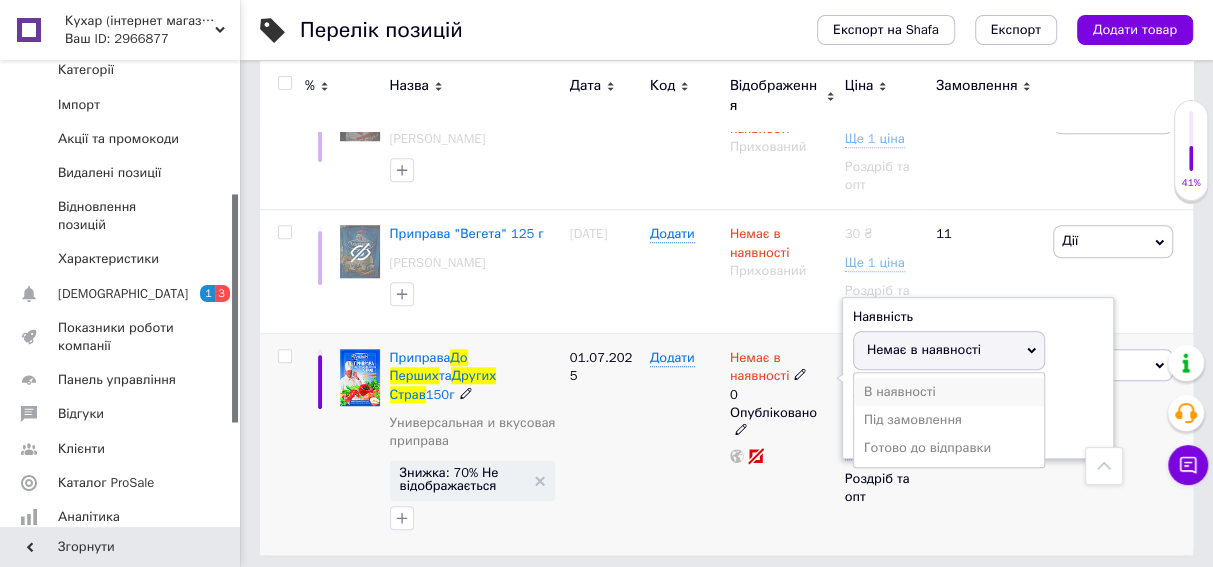 click on "В наявності" at bounding box center [949, 392] 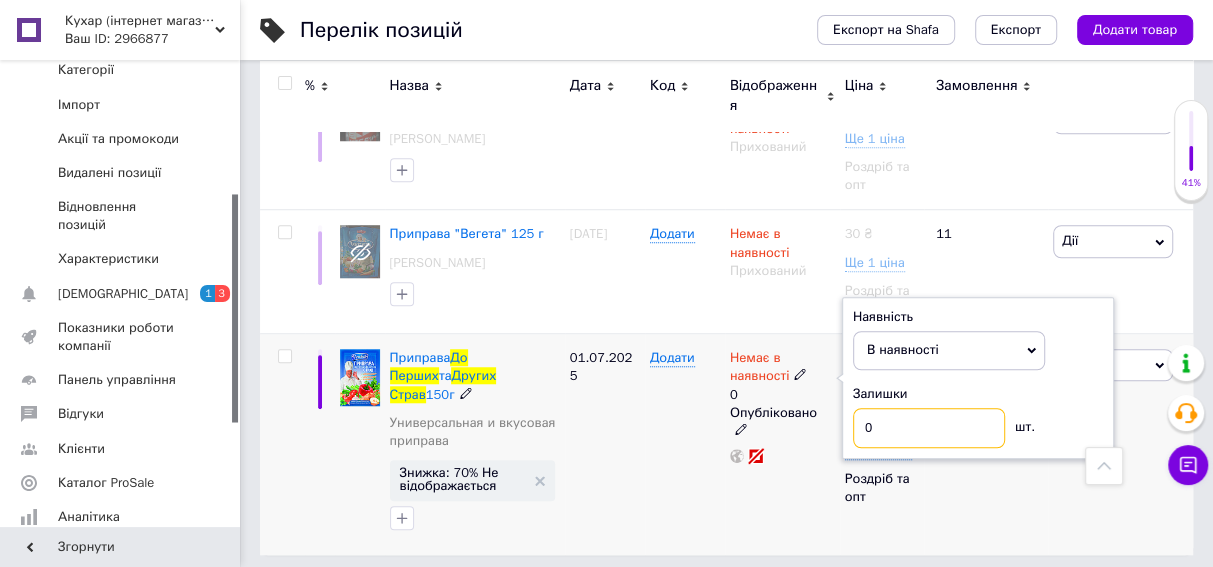 click on "0" at bounding box center (929, 428) 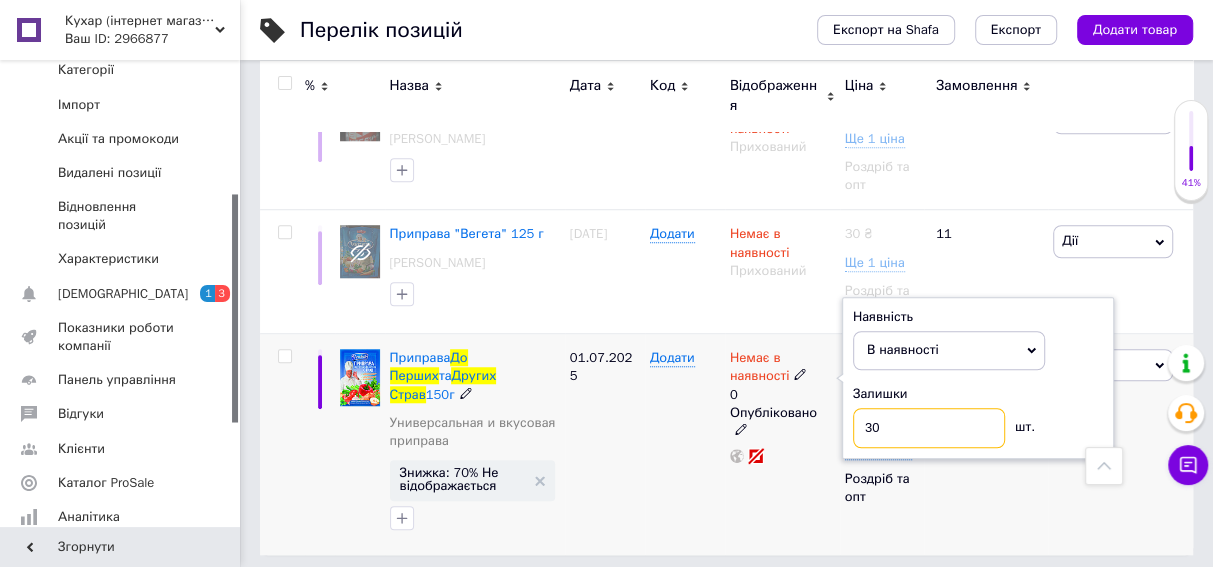 type on "30" 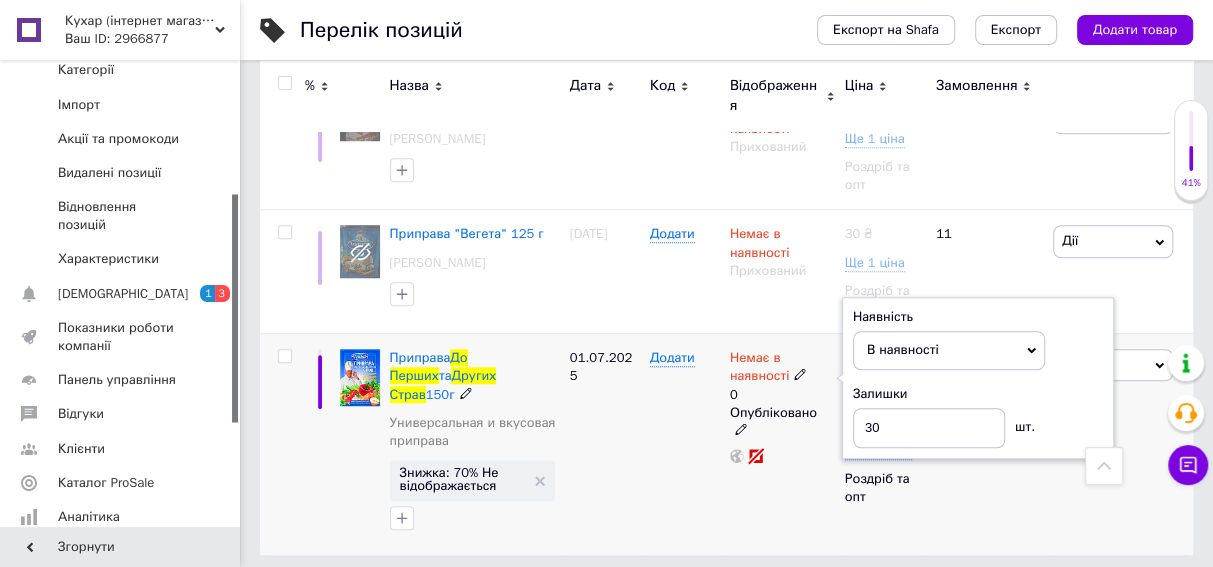 click on "01.07.2025" at bounding box center [605, 445] 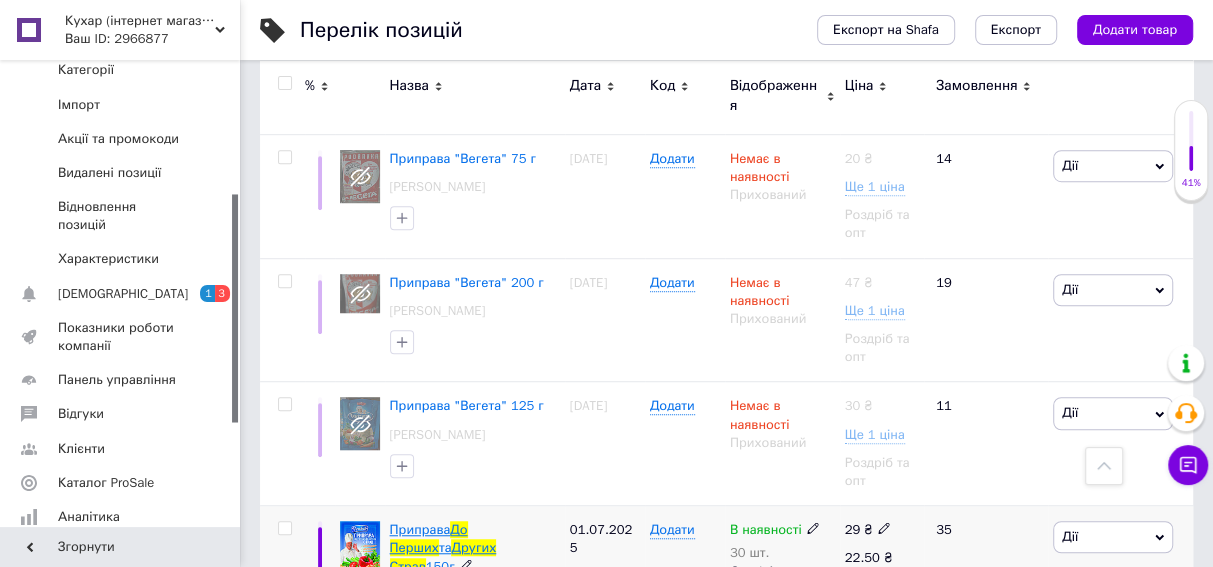 scroll, scrollTop: 840, scrollLeft: 0, axis: vertical 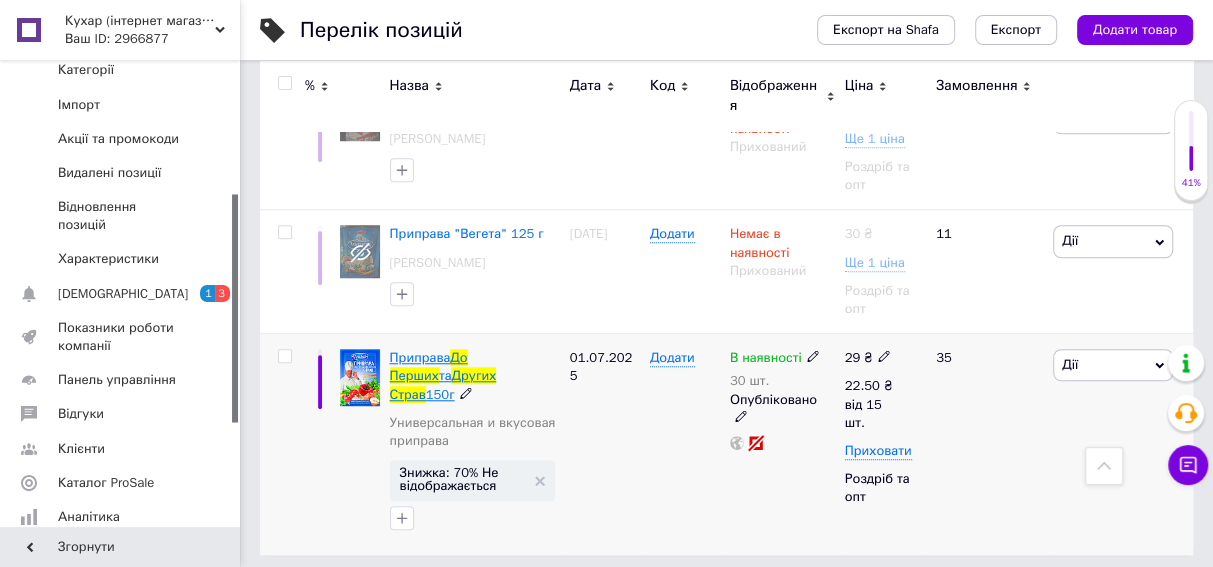 click on "Приправа" at bounding box center [420, 357] 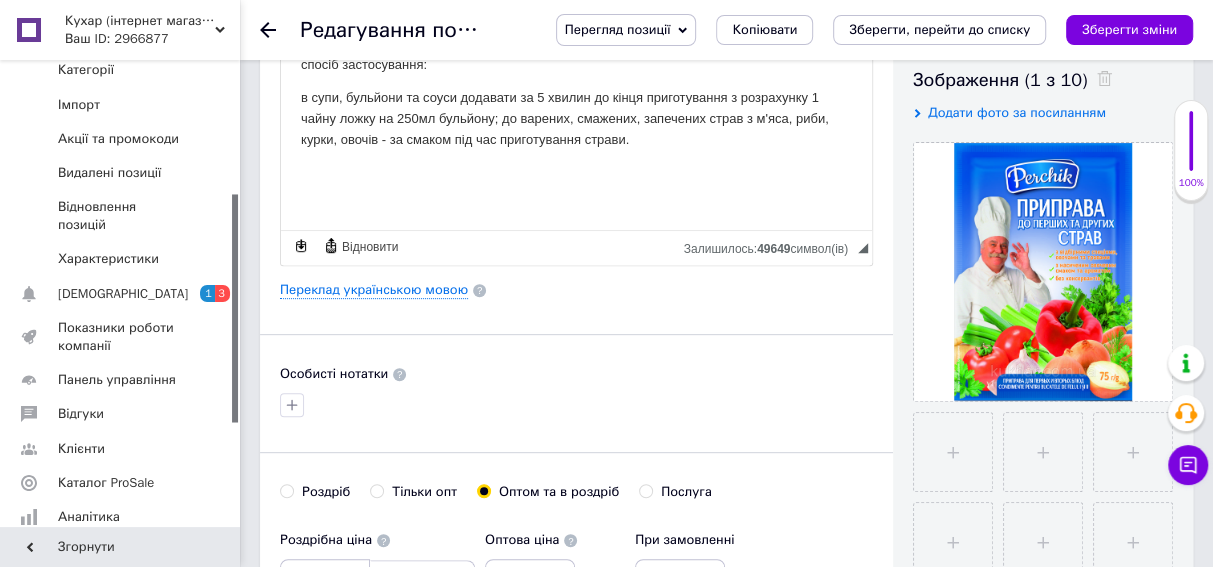 scroll, scrollTop: 363, scrollLeft: 0, axis: vertical 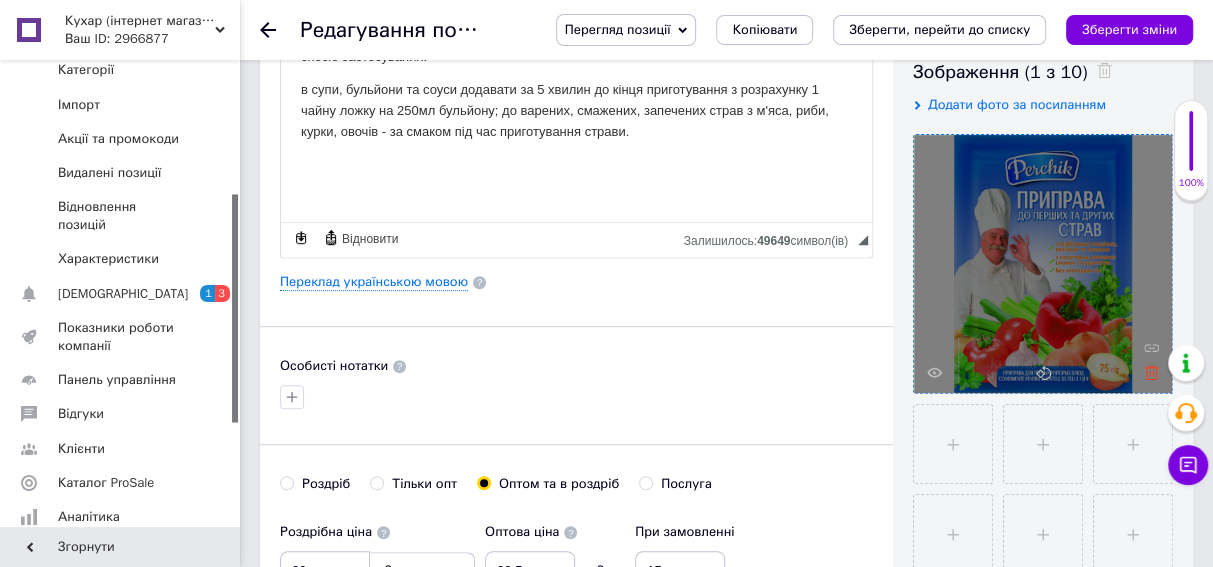click 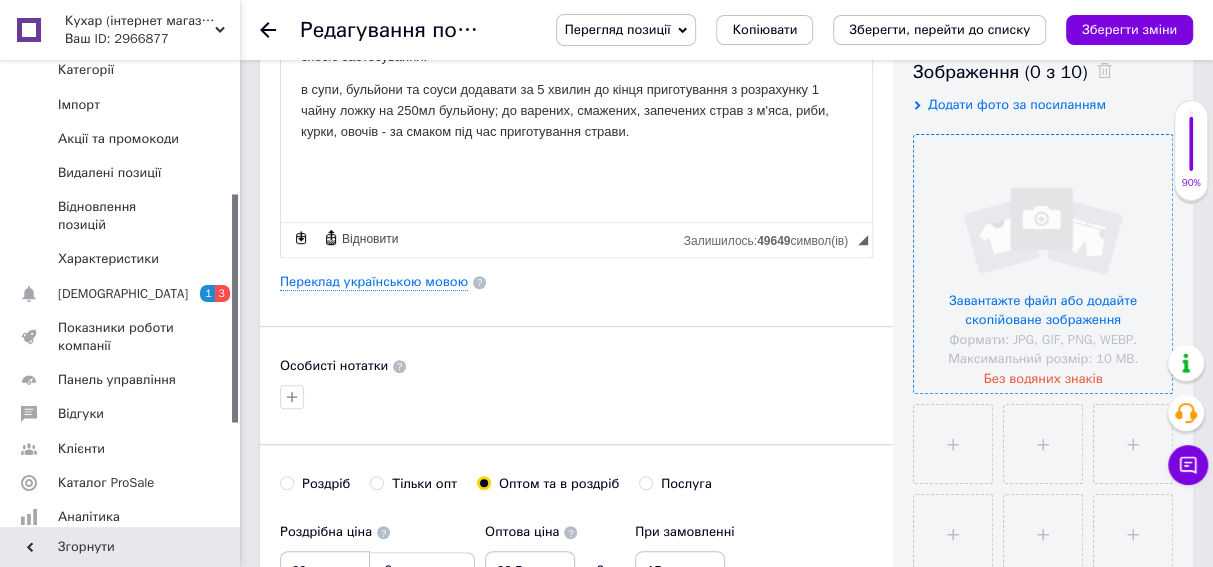 click at bounding box center [1043, 264] 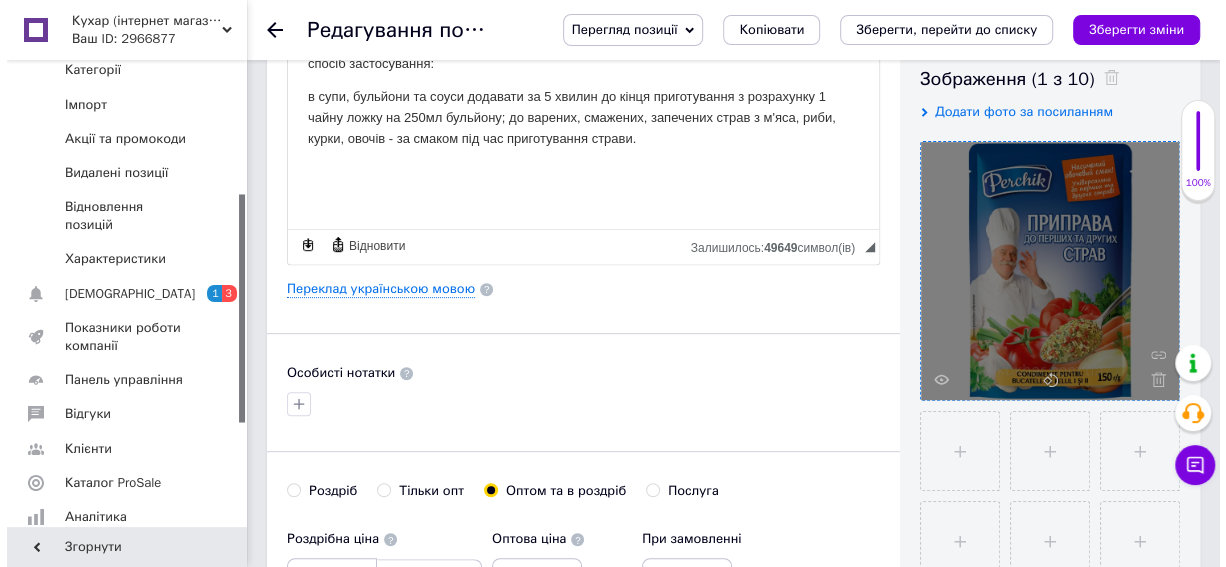 scroll, scrollTop: 363, scrollLeft: 0, axis: vertical 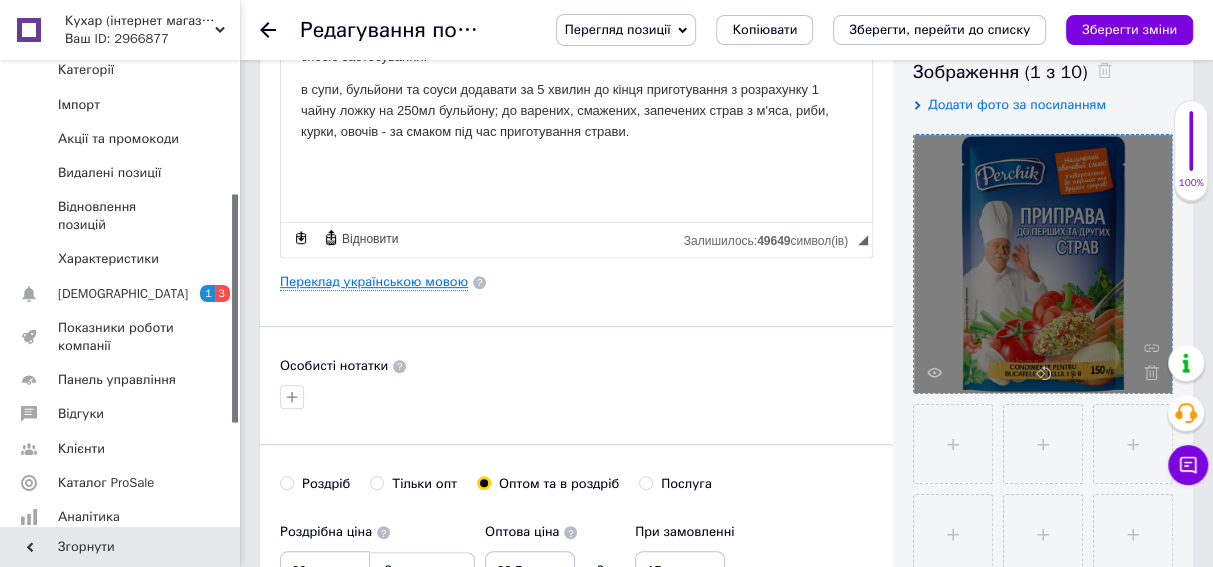 click on "Переклад українською мовою" at bounding box center (374, 282) 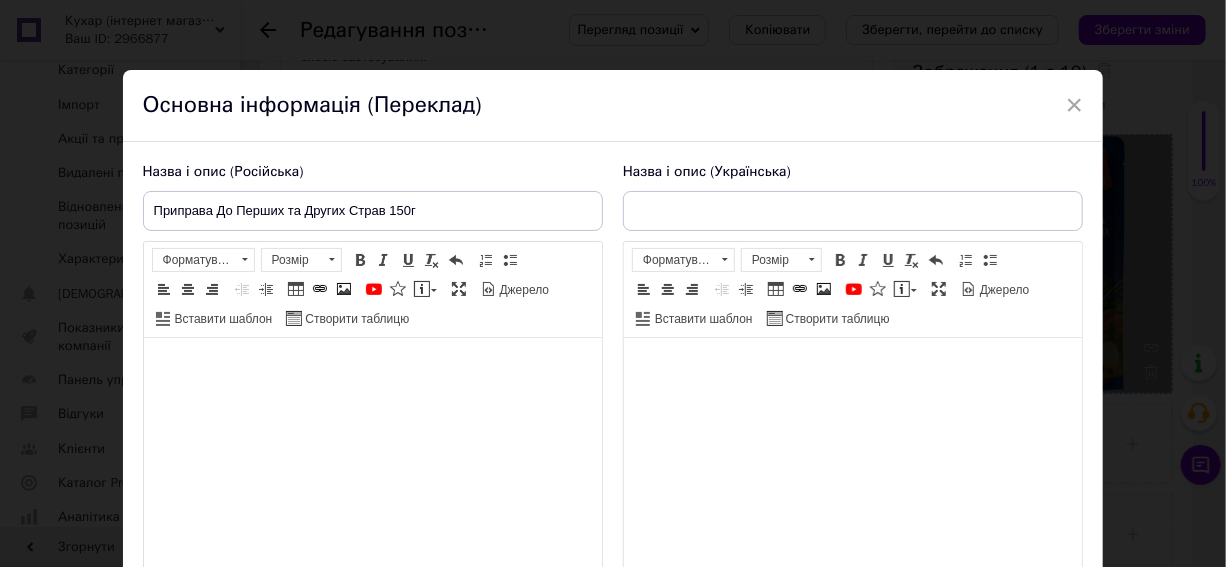 type on "Приправа До Перших та Других Страв 150г" 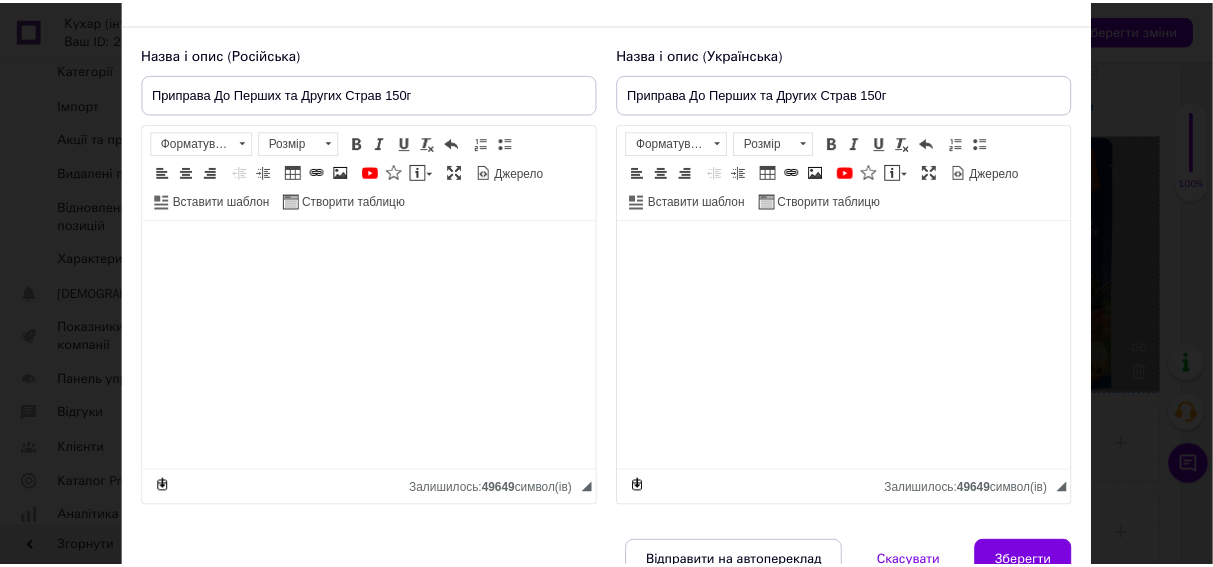 scroll, scrollTop: 249, scrollLeft: 0, axis: vertical 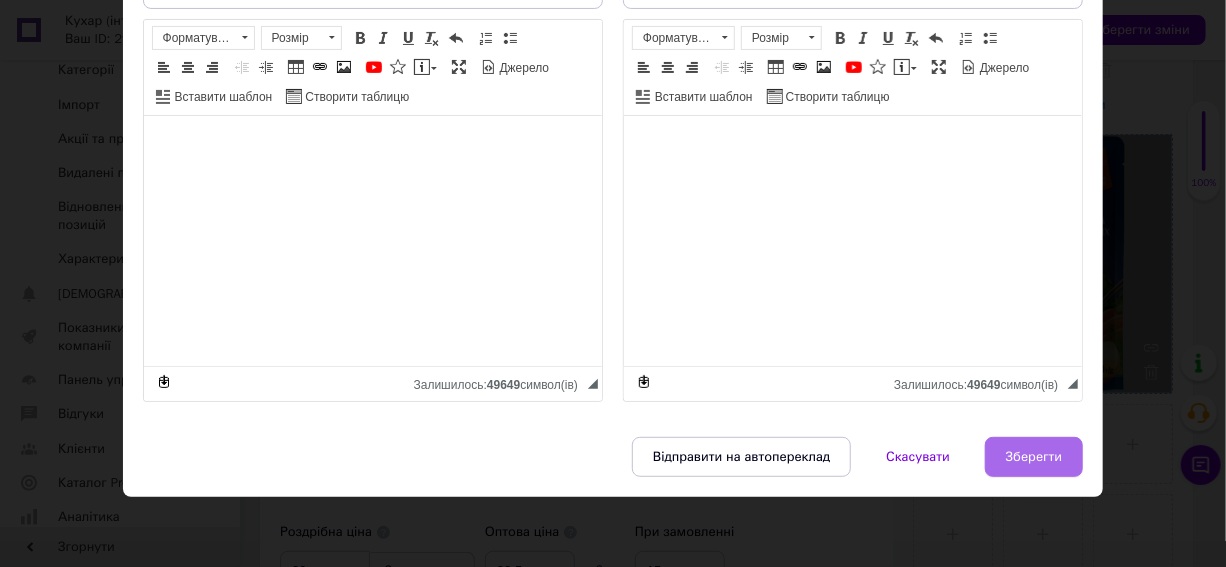 click on "Зберегти" at bounding box center (1034, 457) 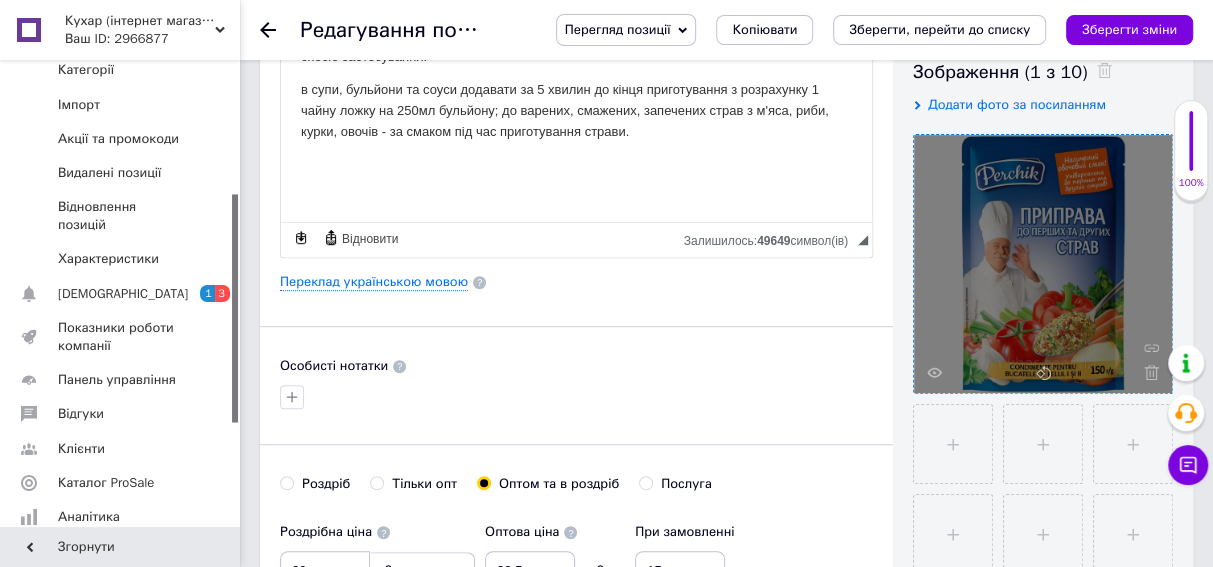 scroll, scrollTop: 90, scrollLeft: 0, axis: vertical 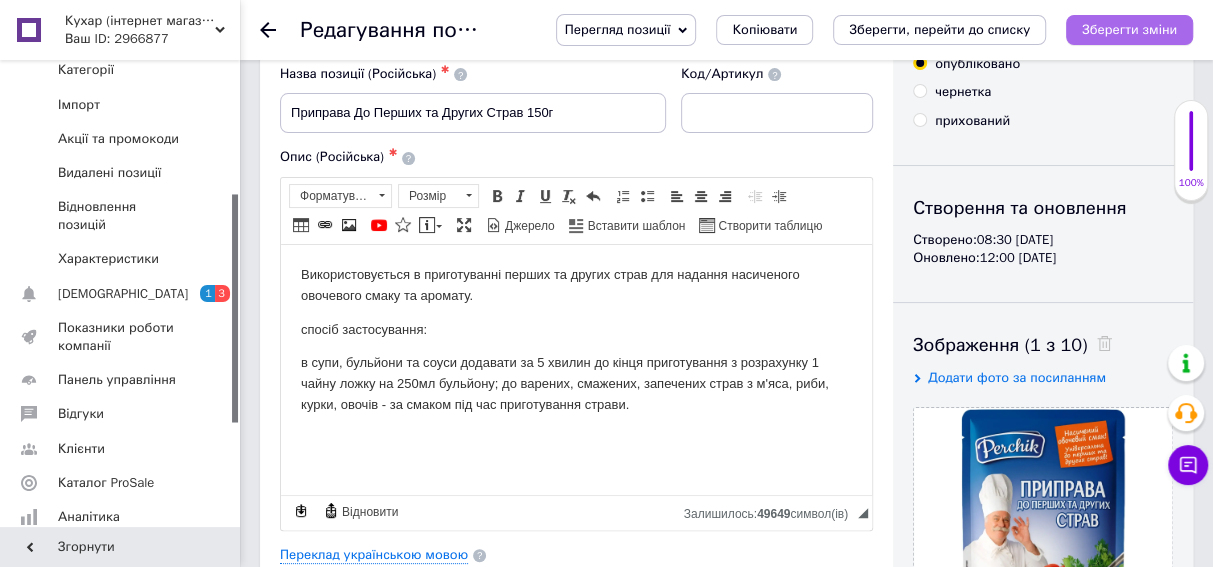 click on "Зберегти зміни" at bounding box center [1129, 29] 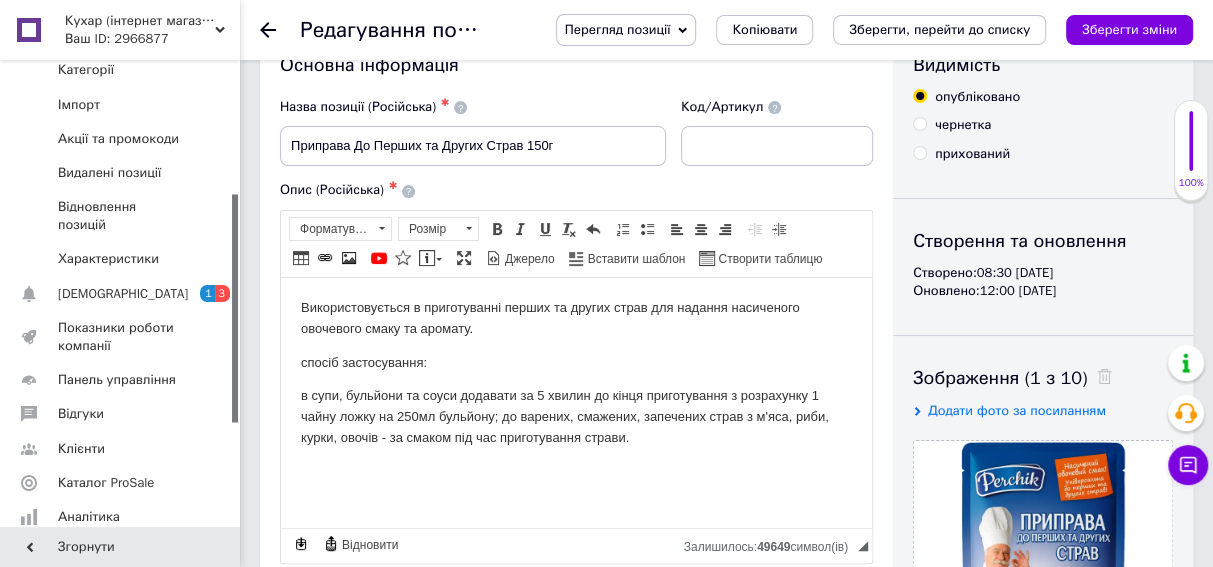 scroll, scrollTop: 0, scrollLeft: 0, axis: both 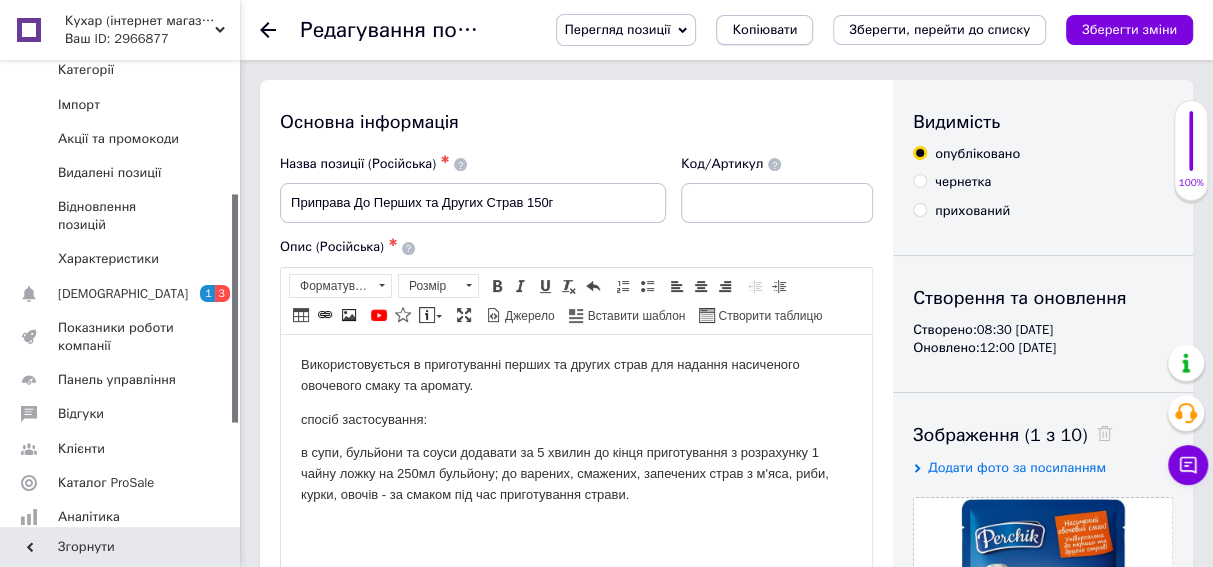 click on "Копіювати" at bounding box center (764, 30) 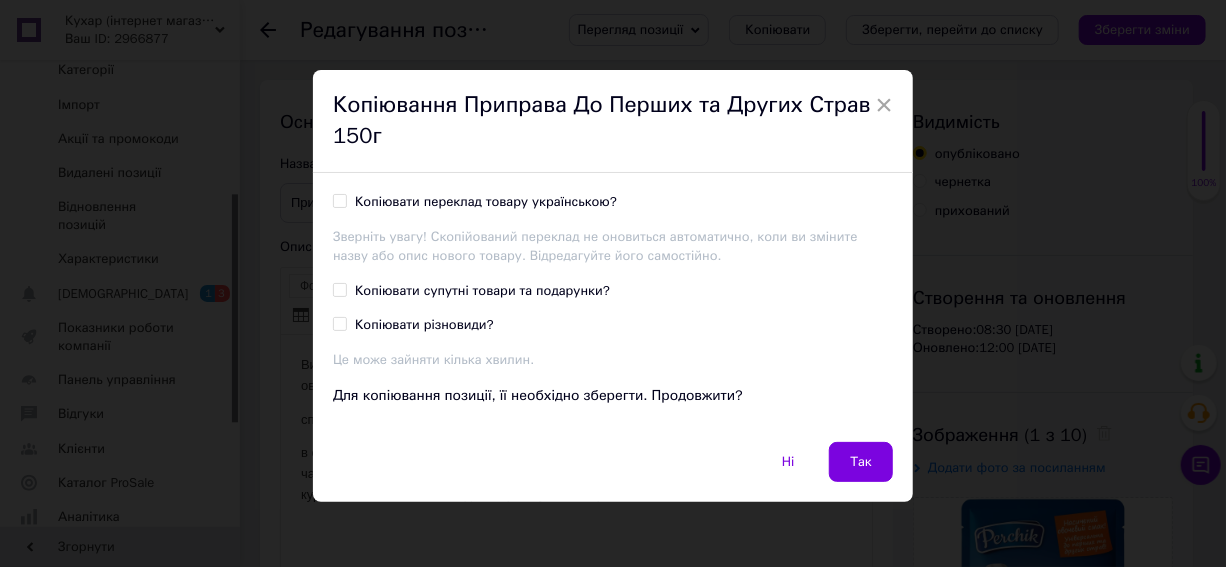 click on "Копіювати переклад товару українською?" at bounding box center (339, 200) 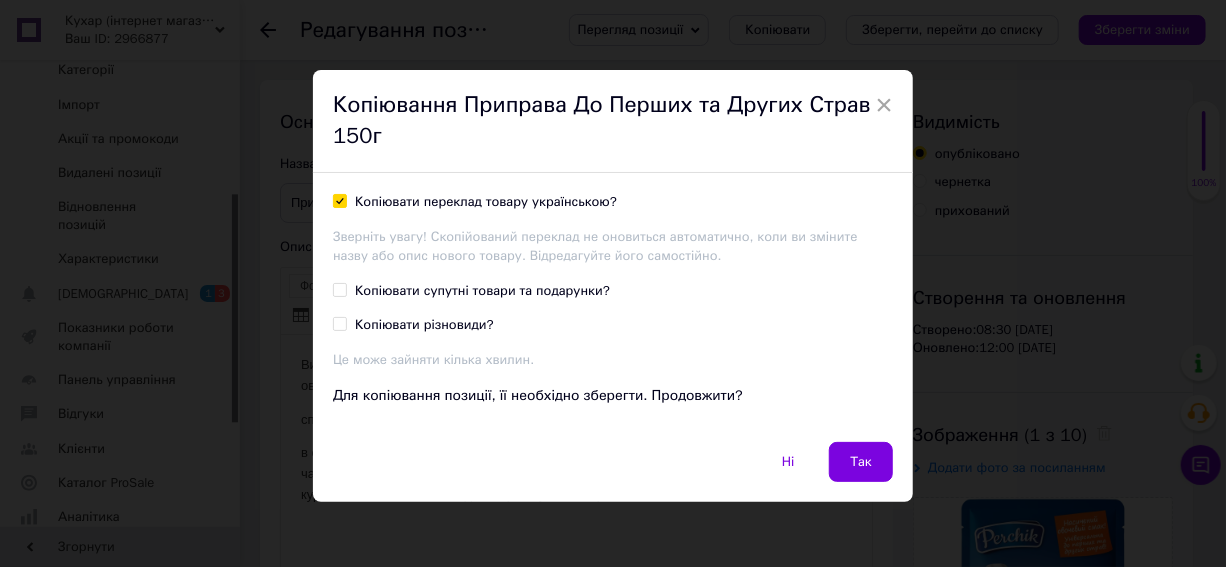 checkbox on "true" 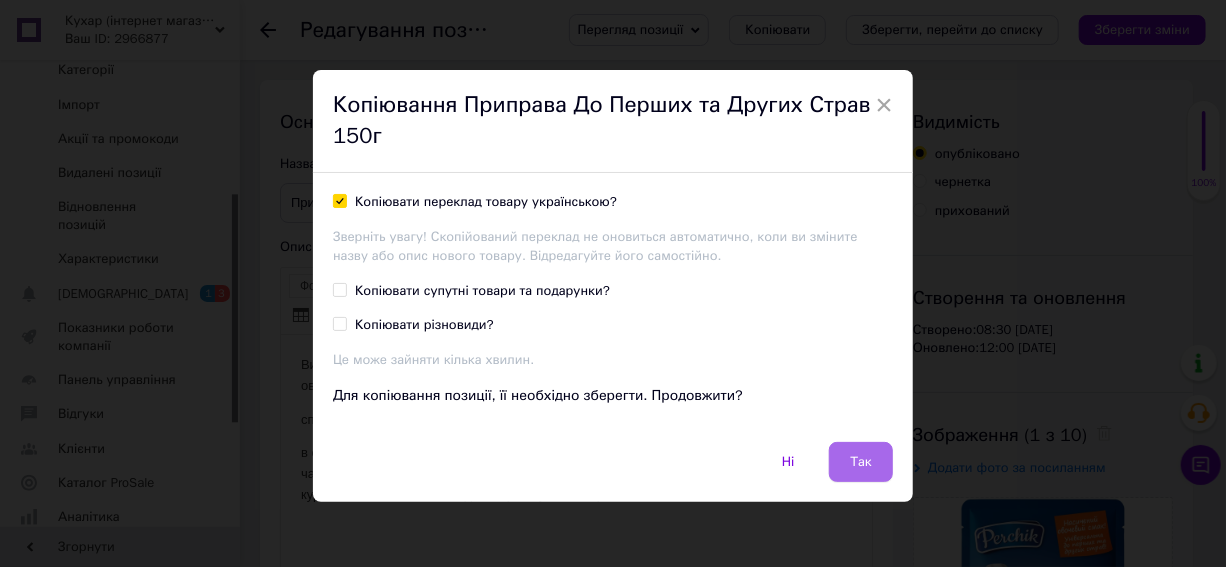 click on "Так" at bounding box center [861, 462] 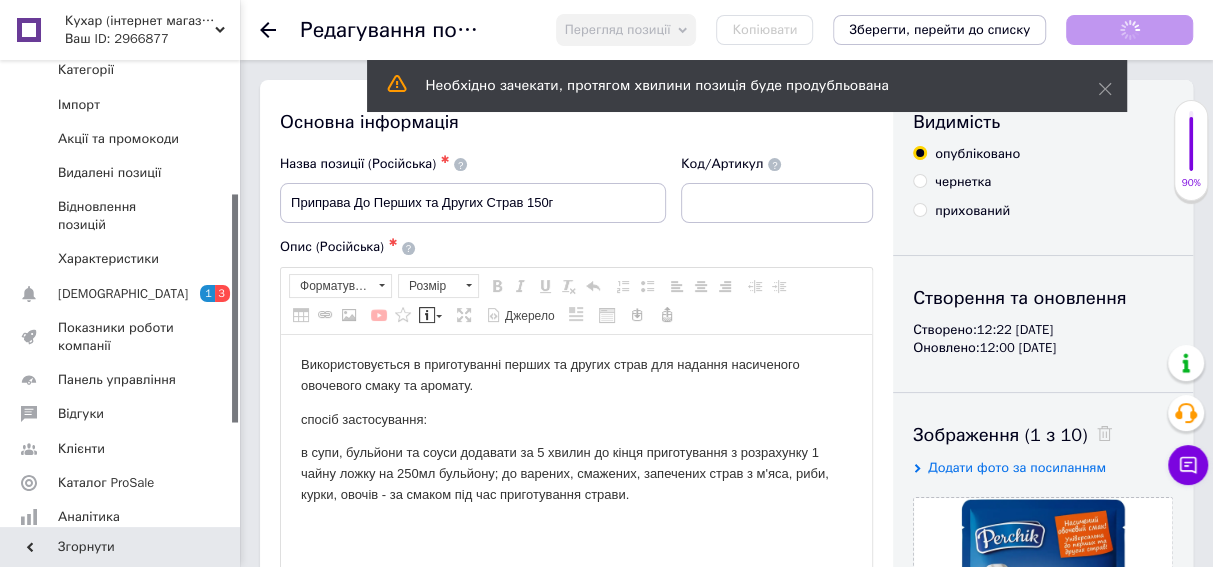 scroll, scrollTop: 0, scrollLeft: 0, axis: both 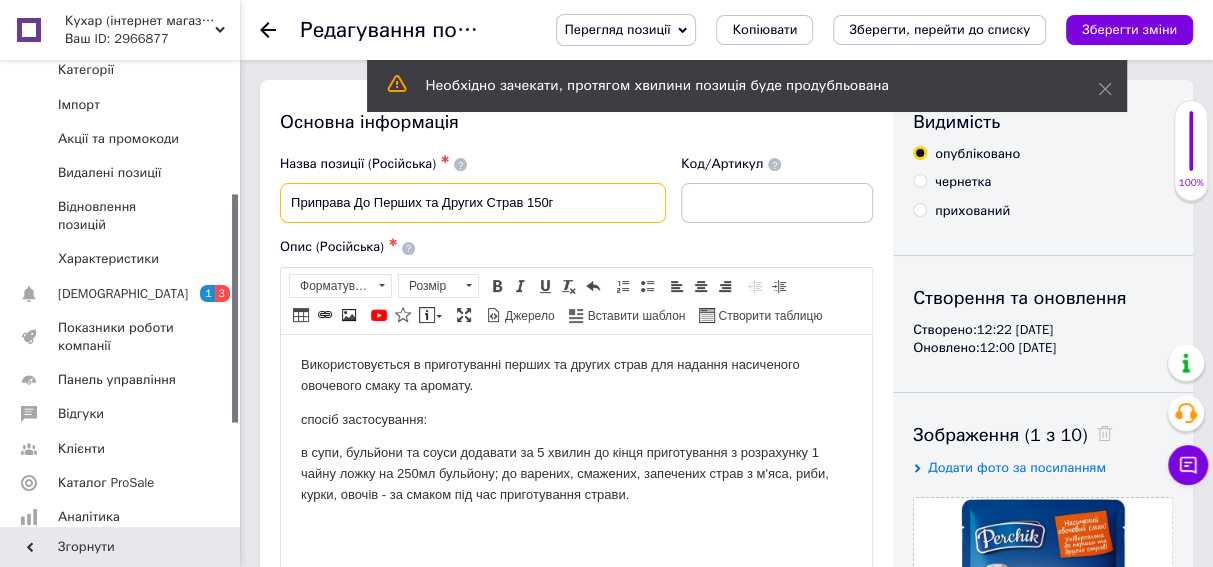 click on "Приправа До Перших та Других Страв 150г" at bounding box center [473, 203] 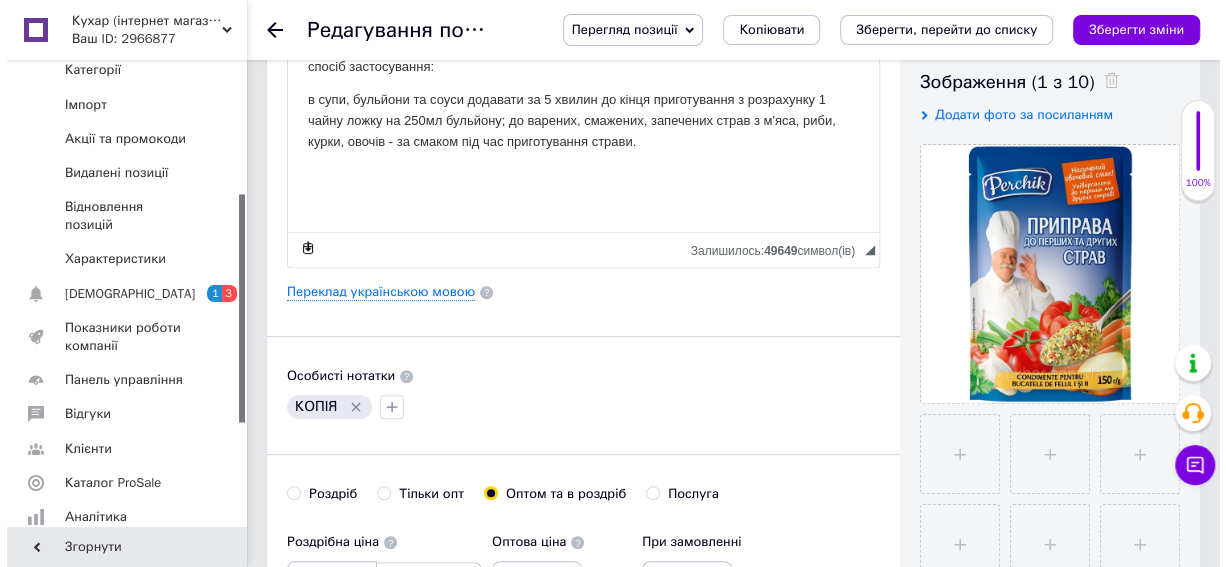 scroll, scrollTop: 363, scrollLeft: 0, axis: vertical 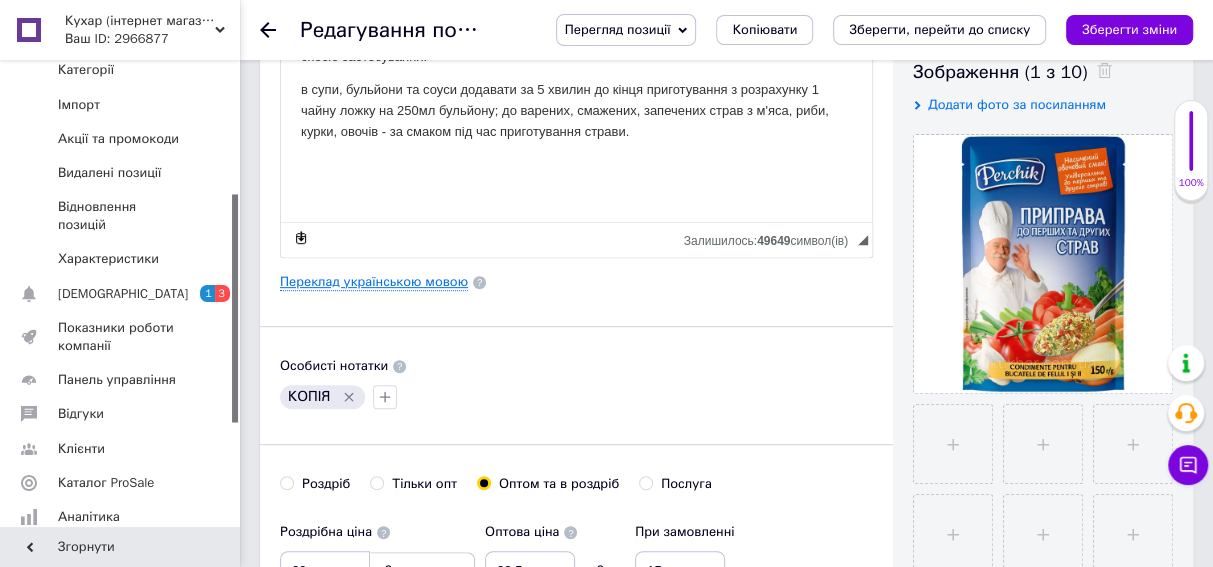 type on "Приправа До Перших та Других Страв 75г" 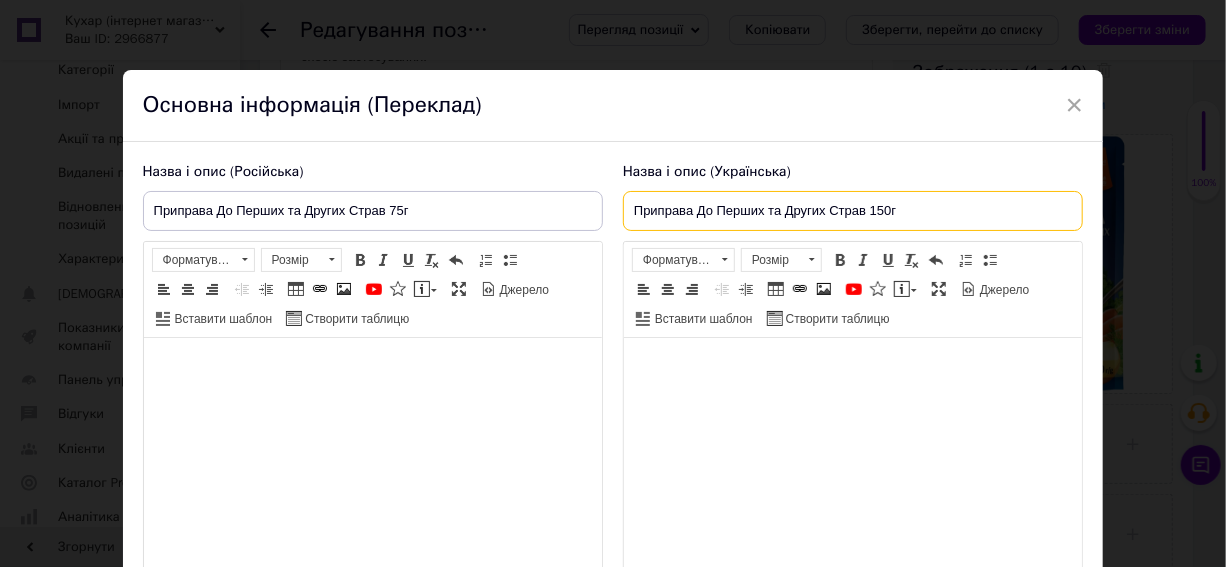 click on "Приправа До Перших та Других Страв 150г" at bounding box center [853, 211] 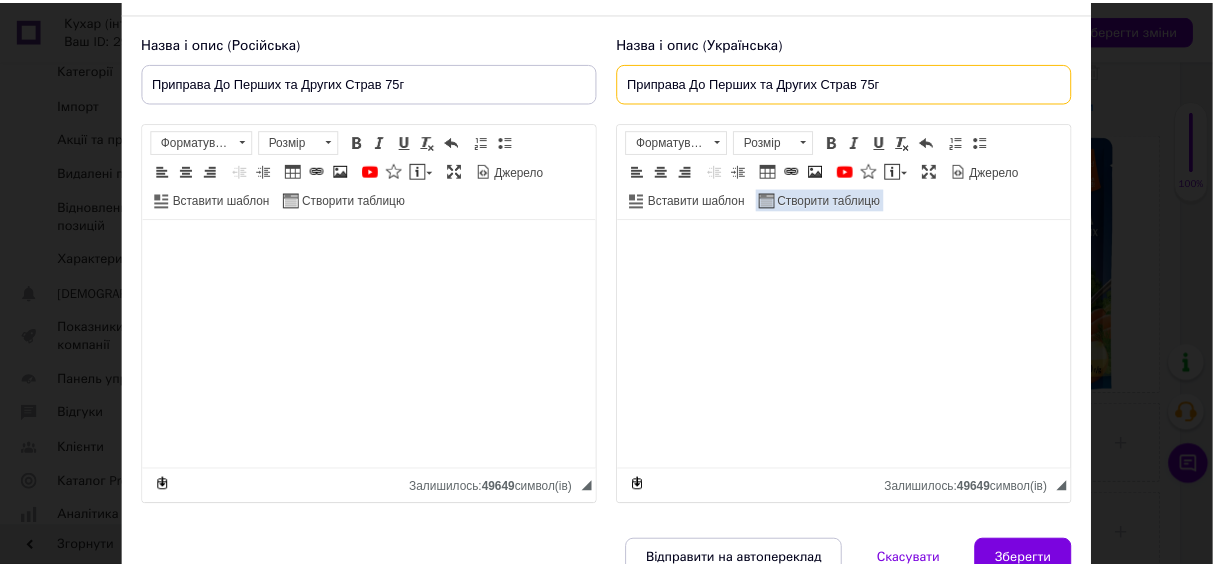 scroll, scrollTop: 259, scrollLeft: 0, axis: vertical 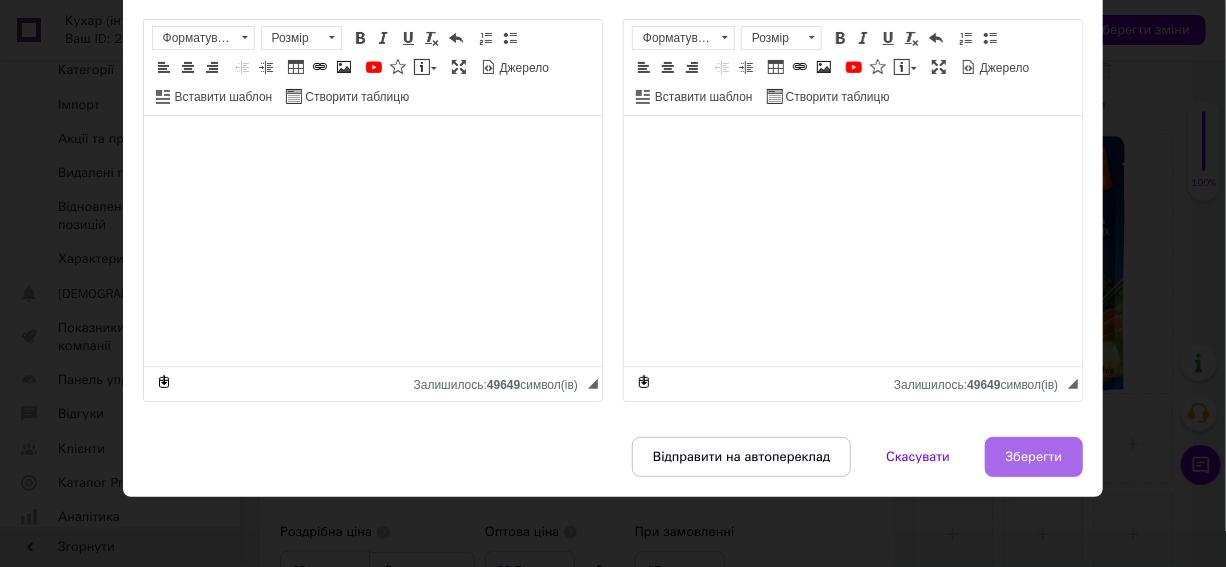 type on "Приправа До Перших та Других Страв 75г" 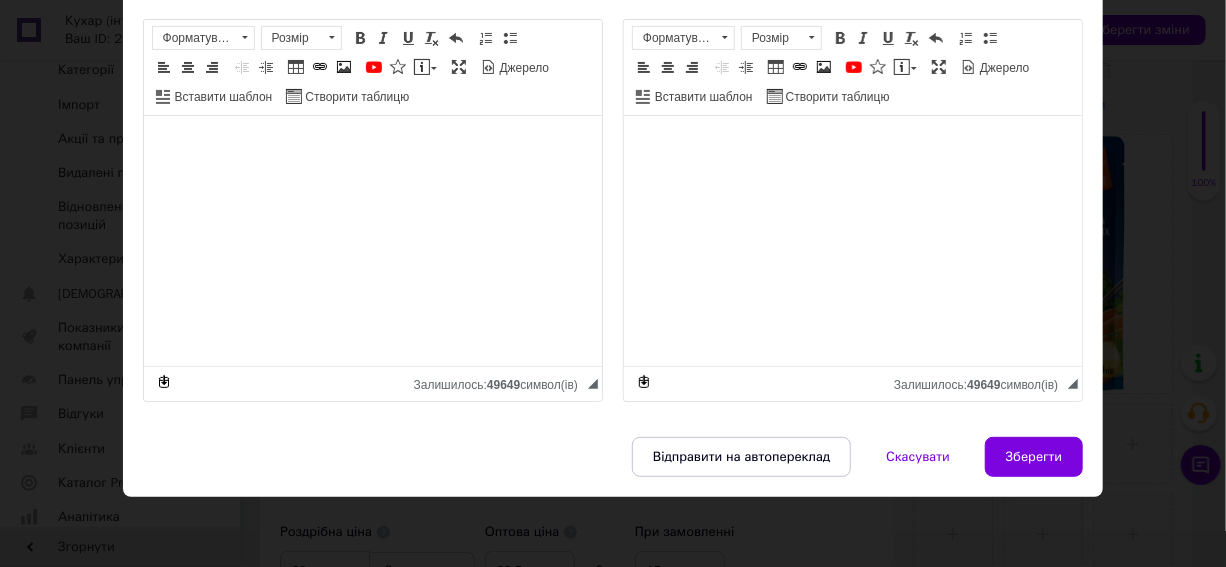click on "Зберегти" at bounding box center (1034, 457) 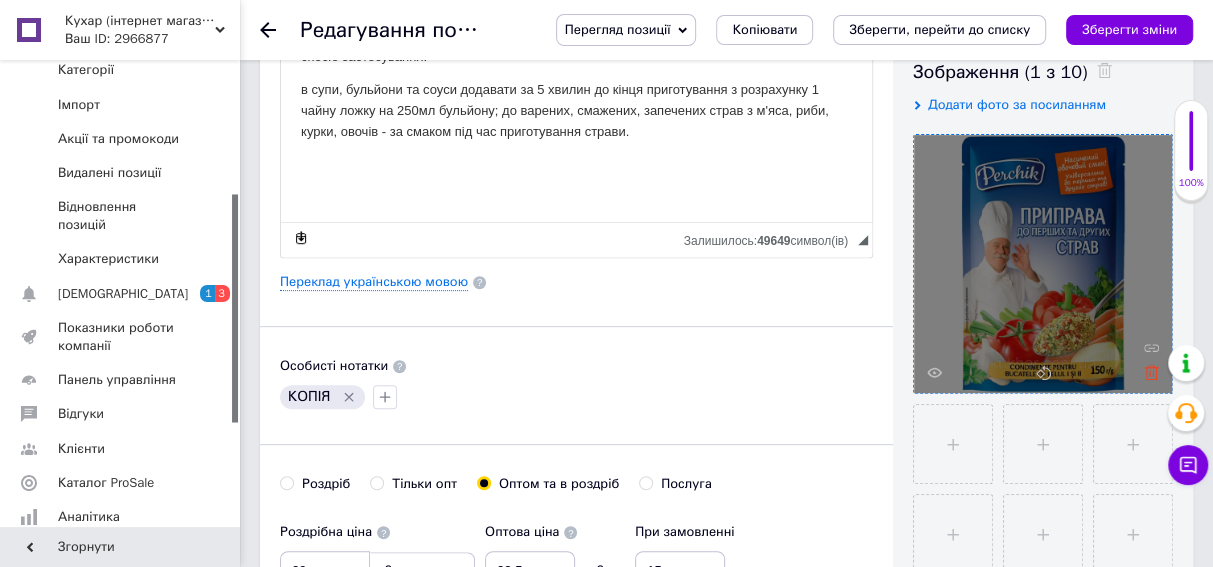 click 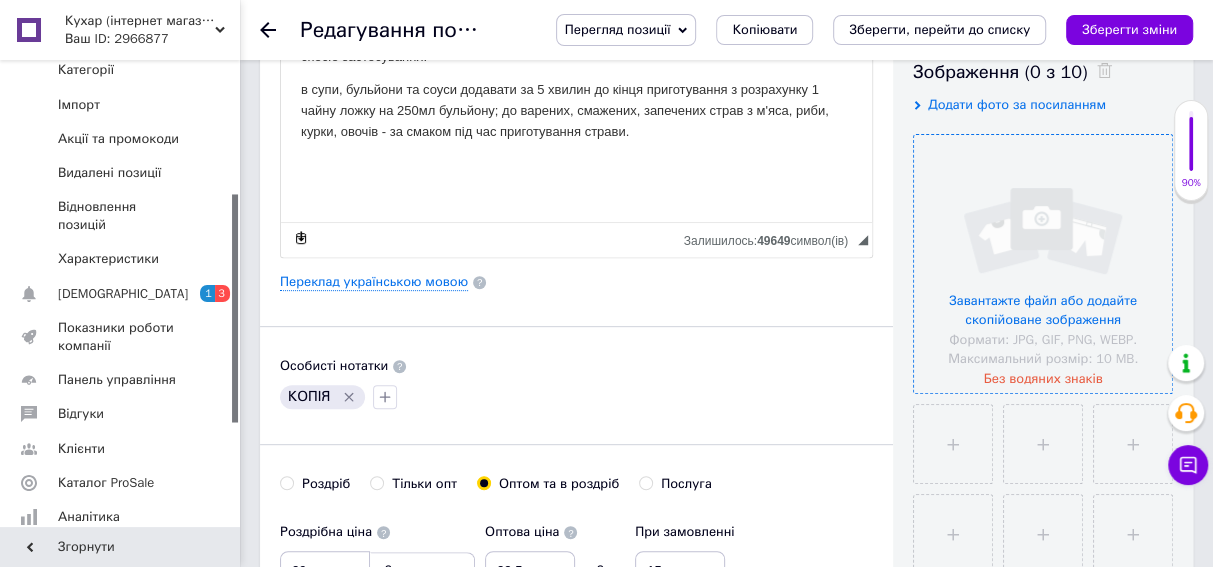 click at bounding box center [1043, 264] 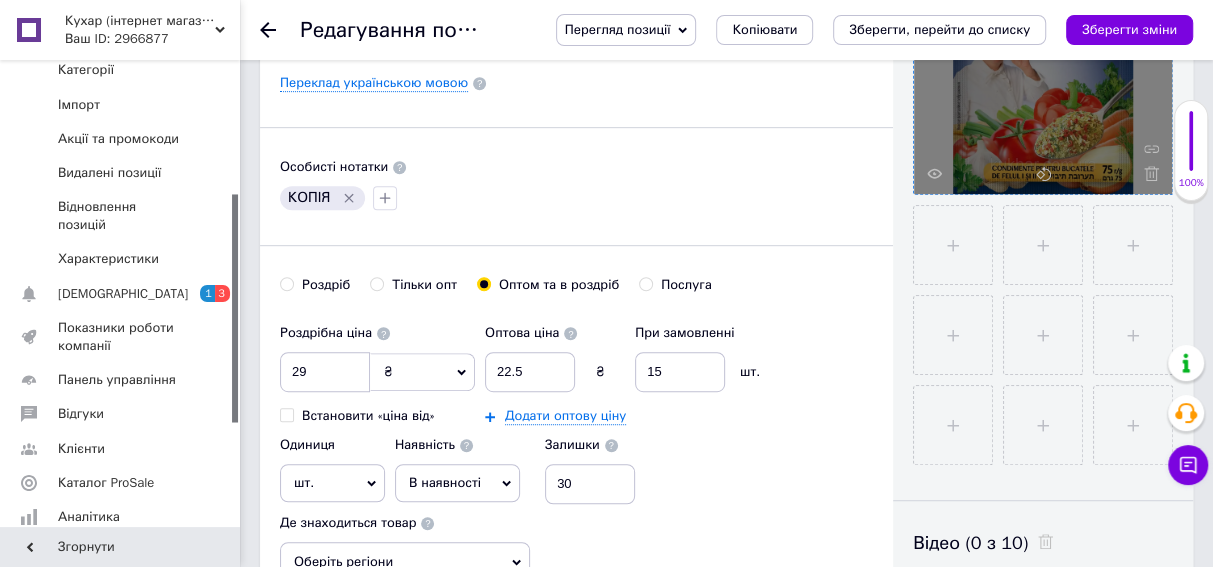 scroll, scrollTop: 818, scrollLeft: 0, axis: vertical 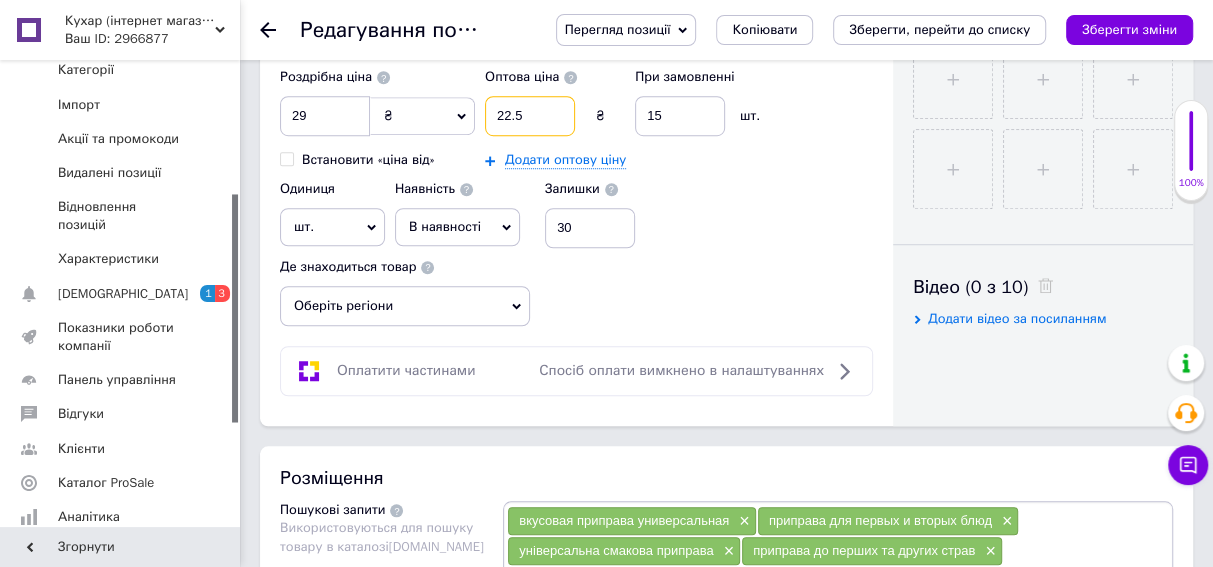 drag, startPoint x: 501, startPoint y: 142, endPoint x: 528, endPoint y: 140, distance: 27.073973 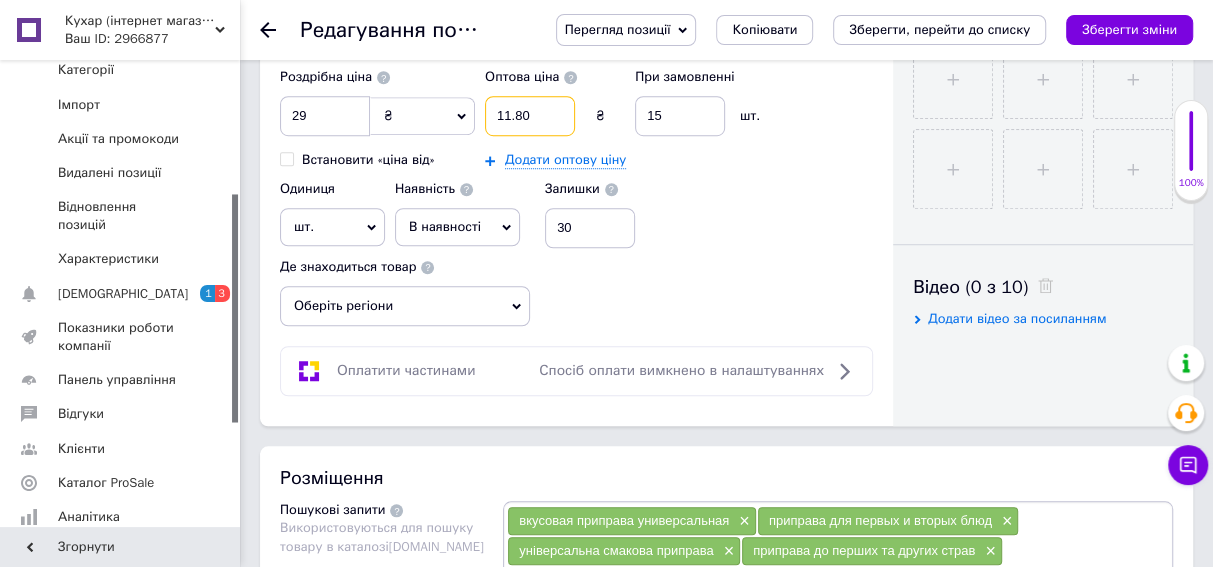 type on "11.80" 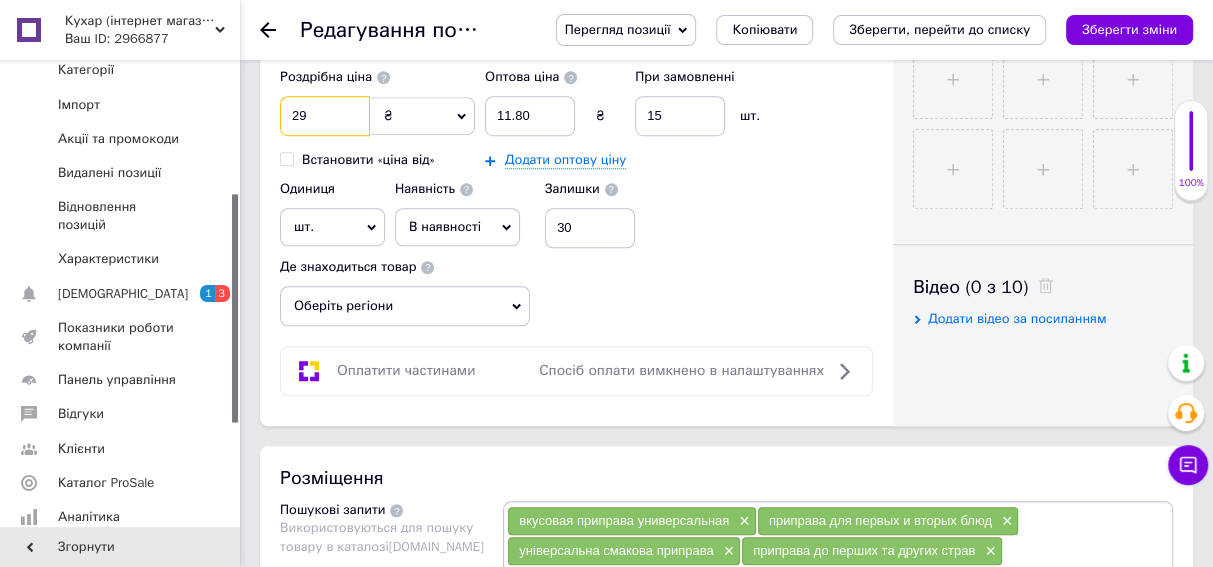 drag, startPoint x: 292, startPoint y: 137, endPoint x: 315, endPoint y: 142, distance: 23.537205 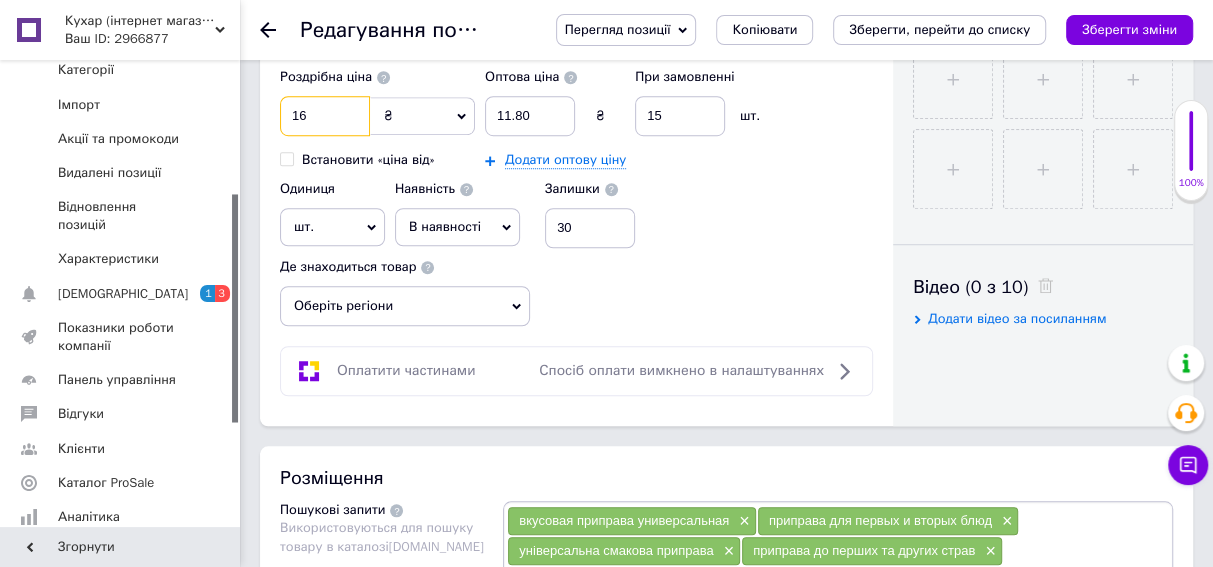 type on "16" 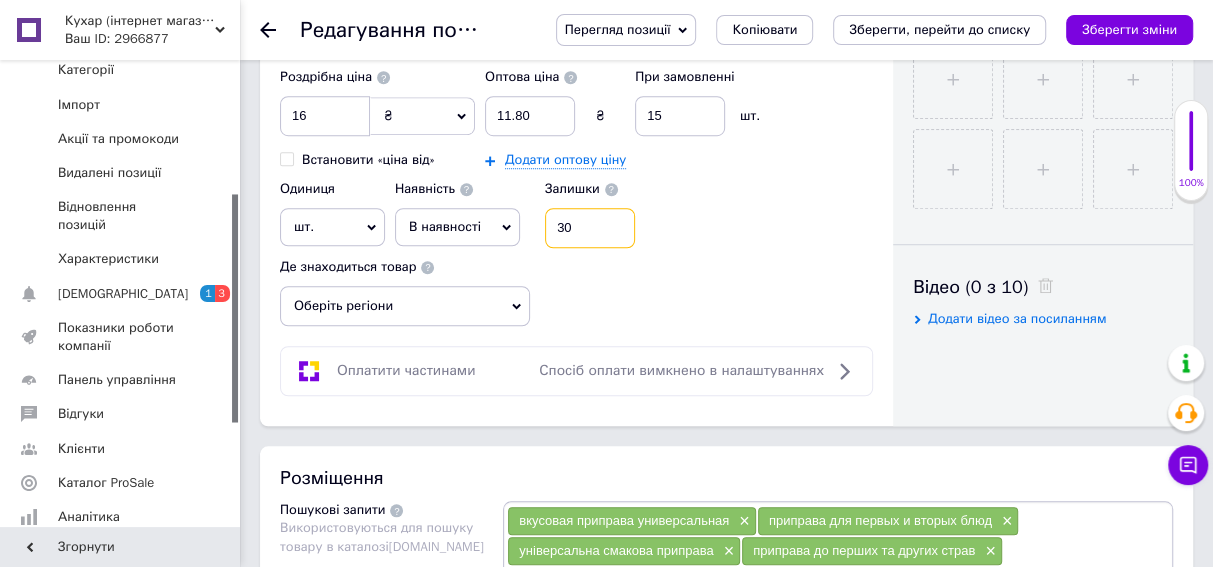 drag, startPoint x: 567, startPoint y: 254, endPoint x: 591, endPoint y: 257, distance: 24.186773 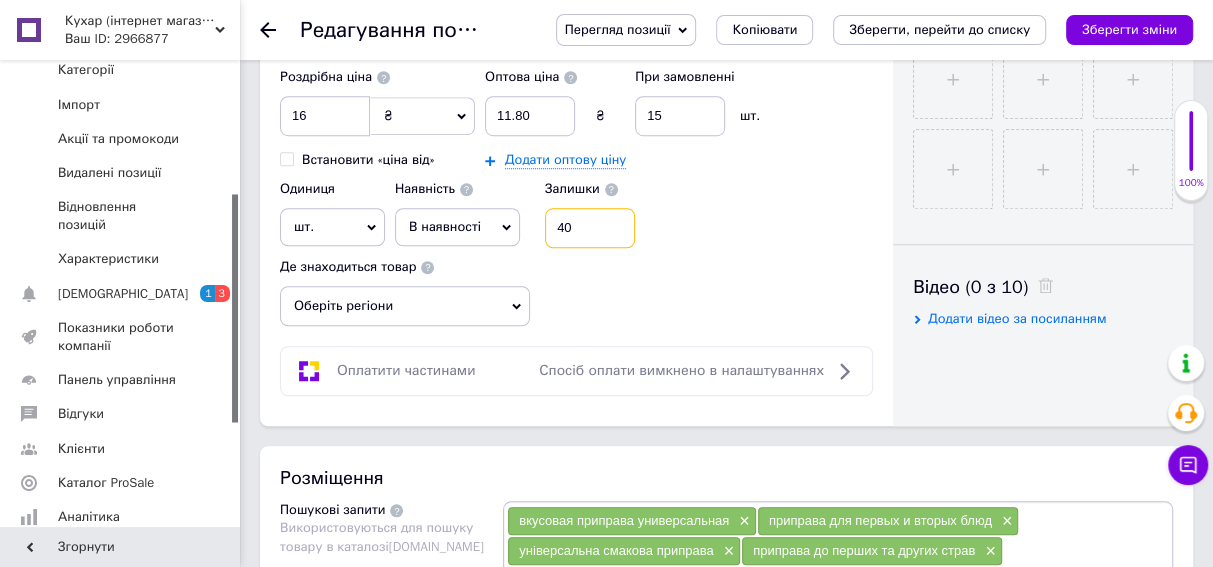 type on "40" 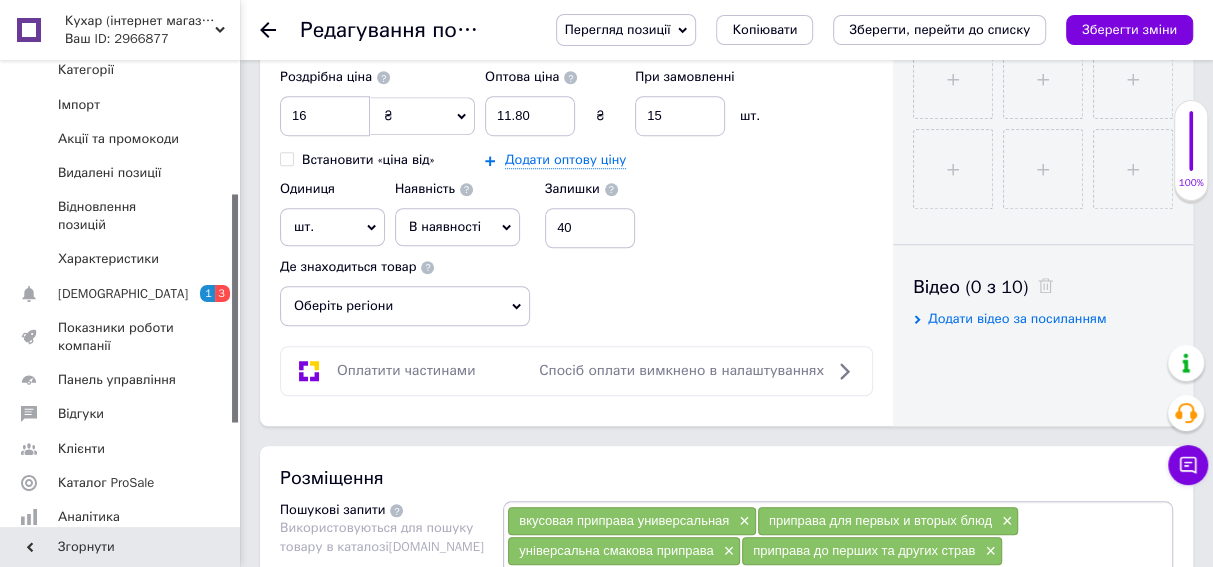 click 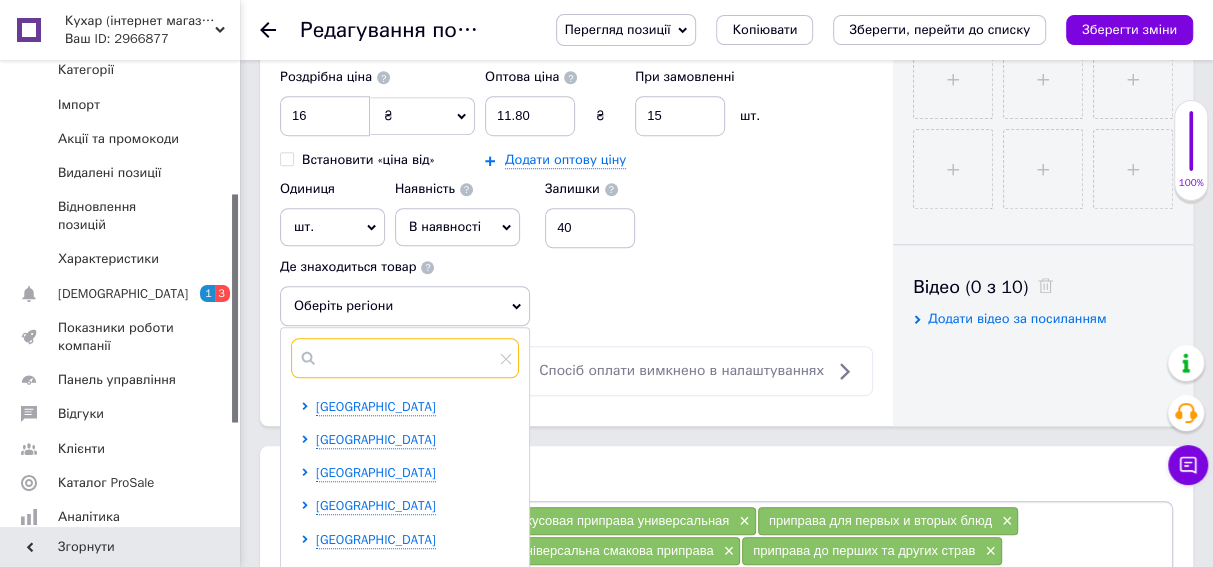 click at bounding box center [405, 358] 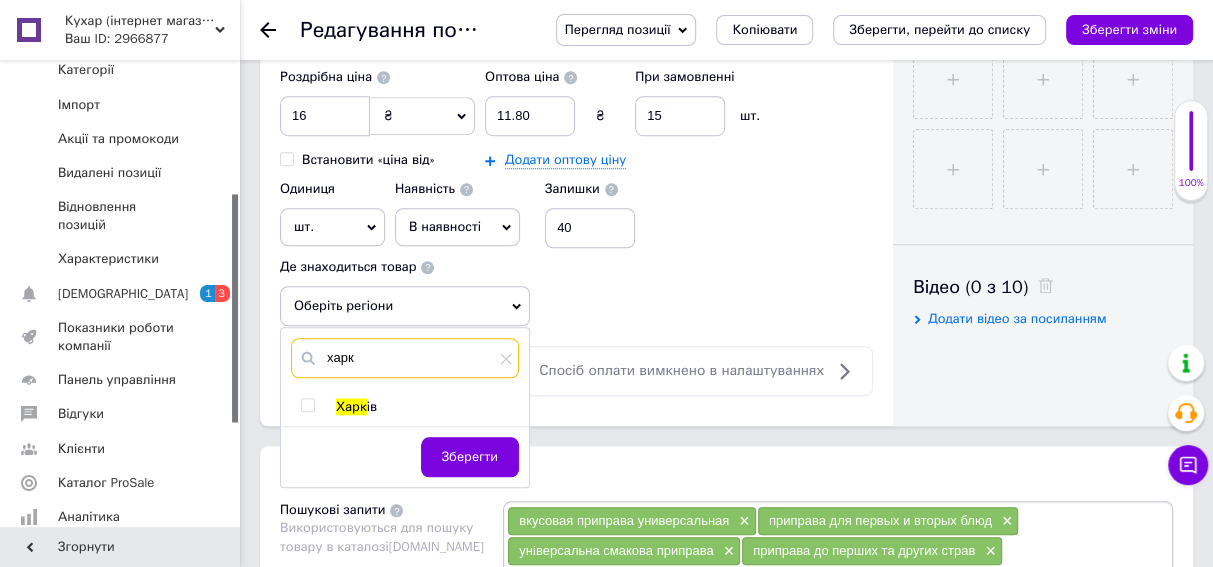 type on "харк" 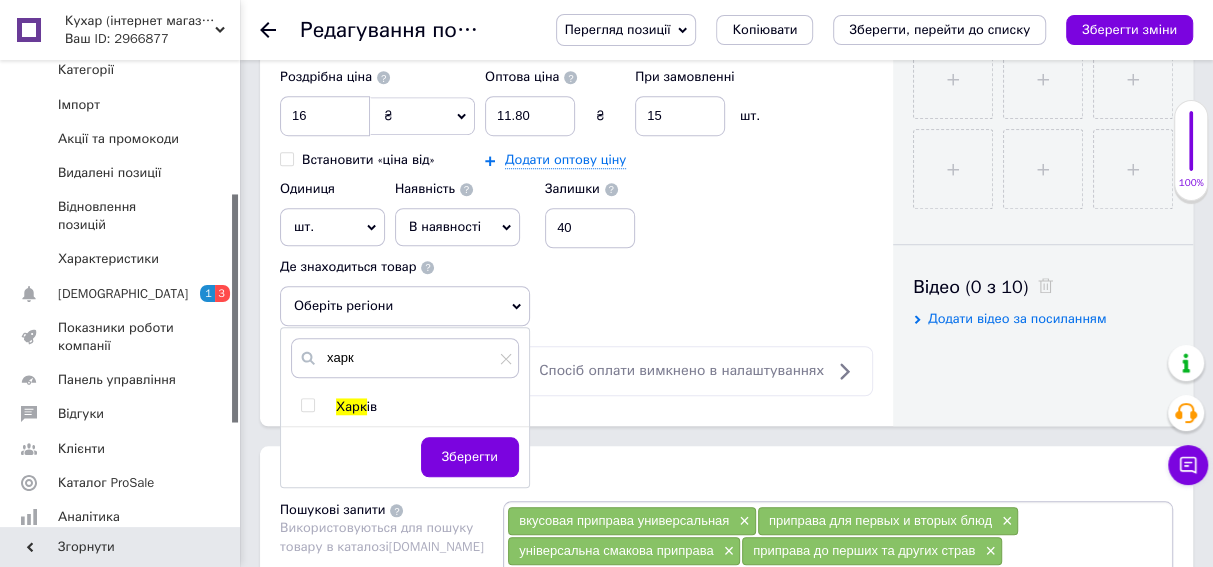 click at bounding box center (307, 405) 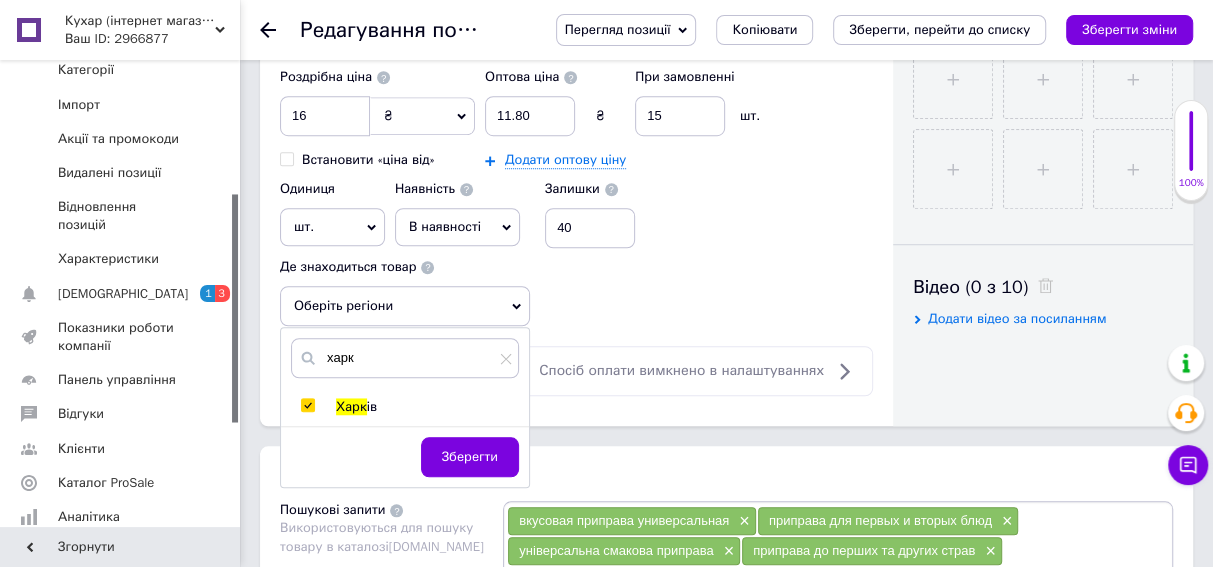 checkbox on "true" 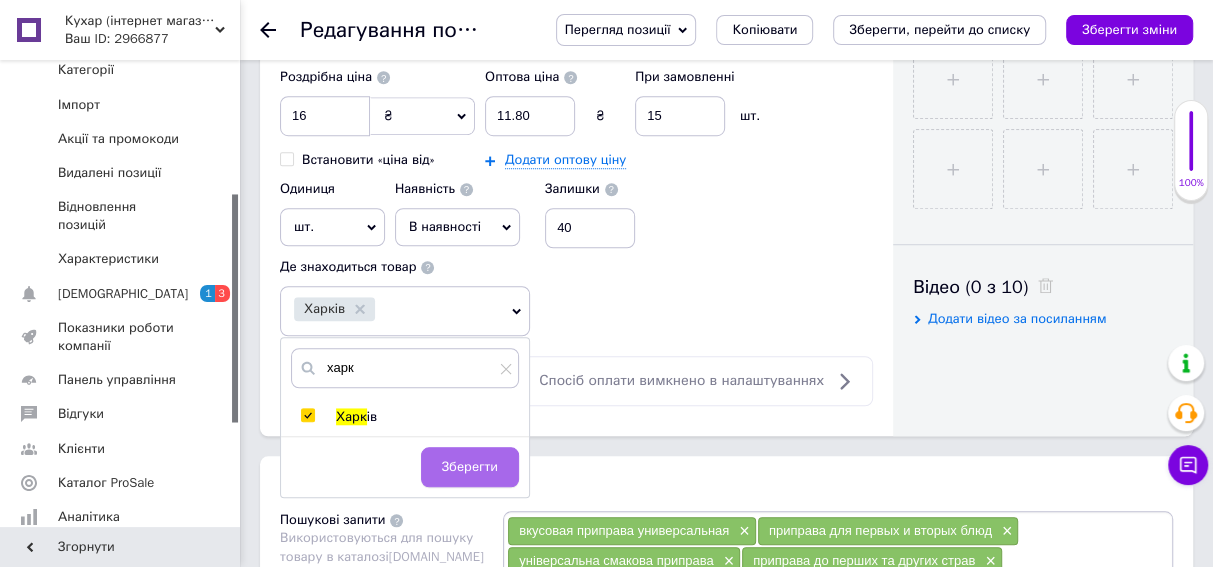 click on "Зберегти" at bounding box center [470, 467] 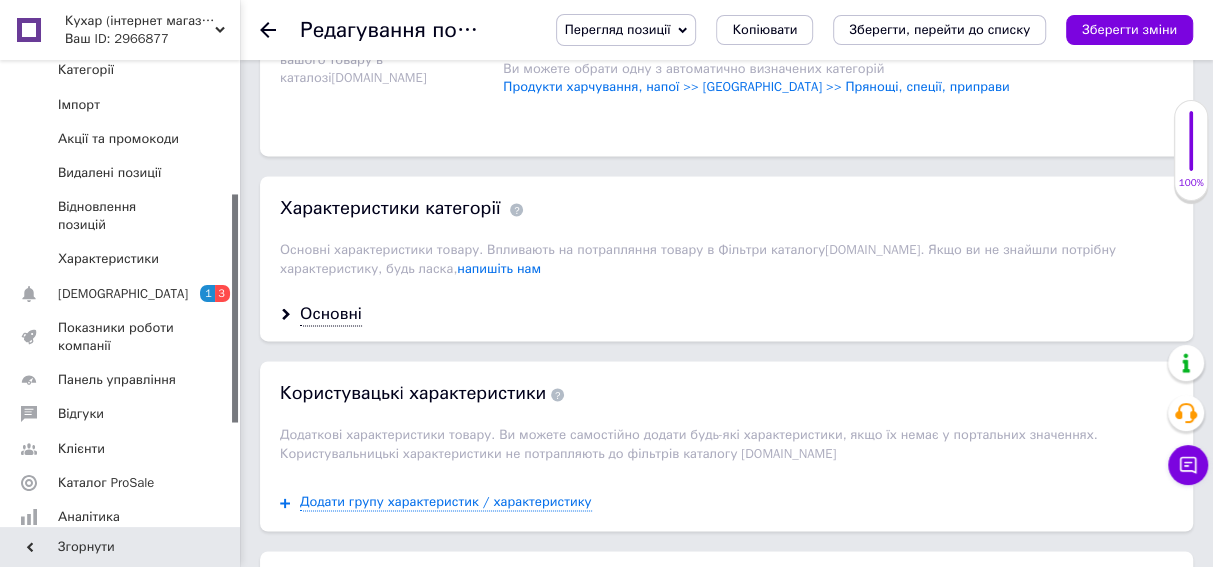 scroll, scrollTop: 1636, scrollLeft: 0, axis: vertical 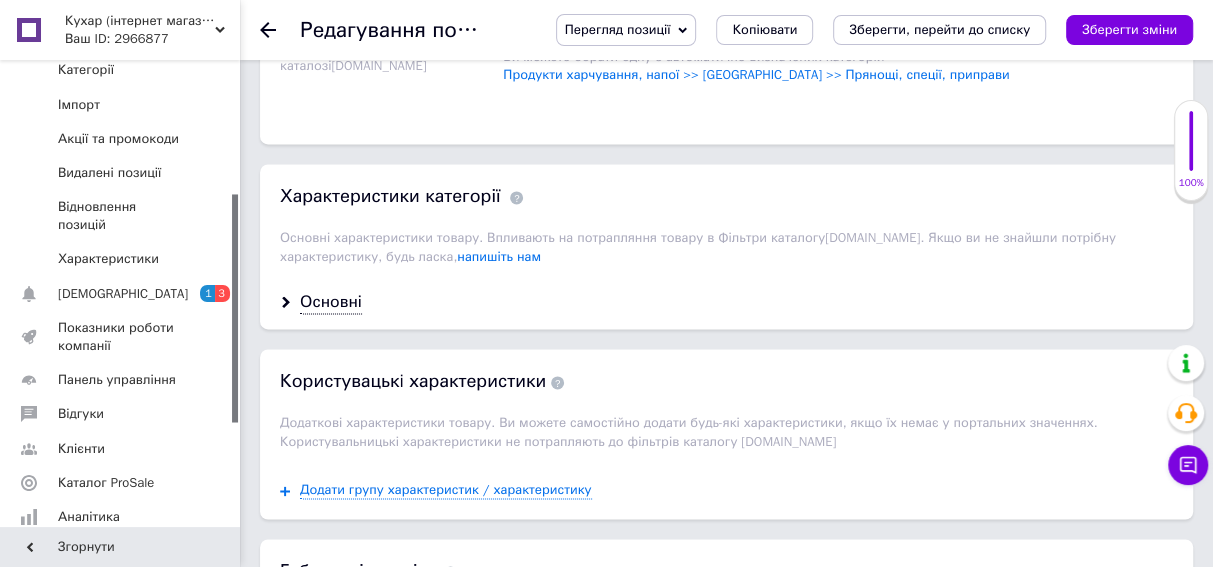 click on "Основні" at bounding box center [726, 302] 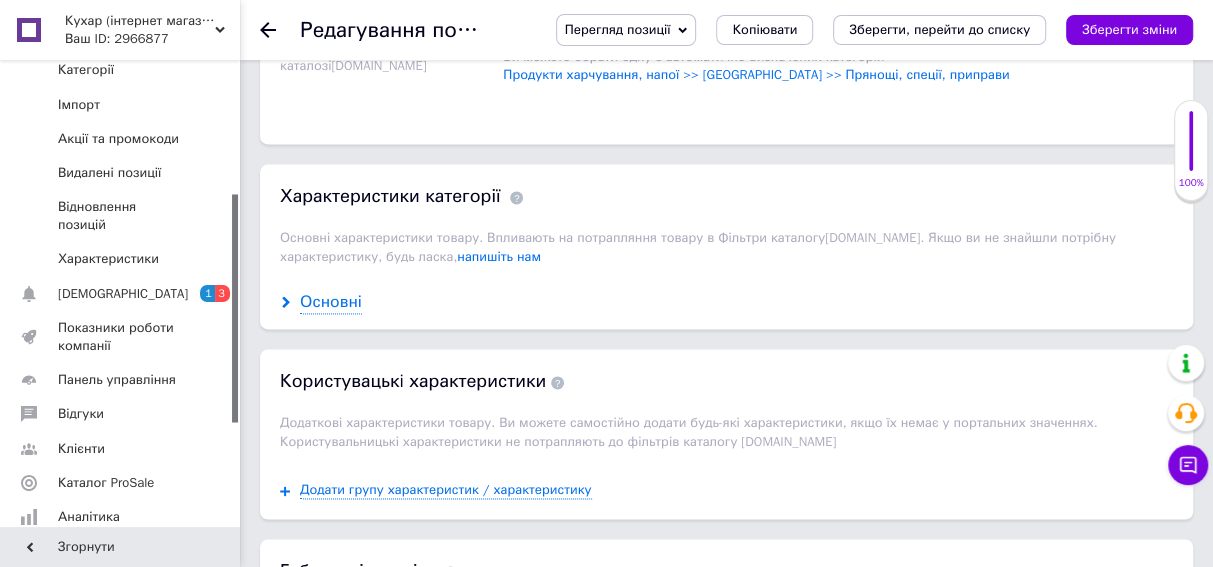 click on "Основні" at bounding box center (331, 302) 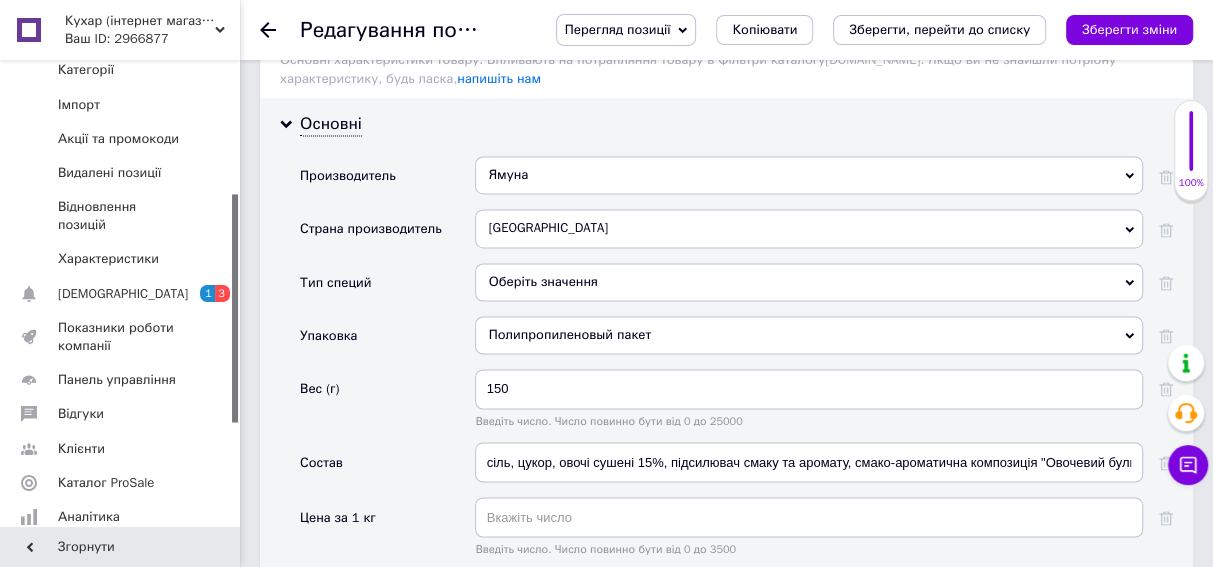 scroll, scrollTop: 1909, scrollLeft: 0, axis: vertical 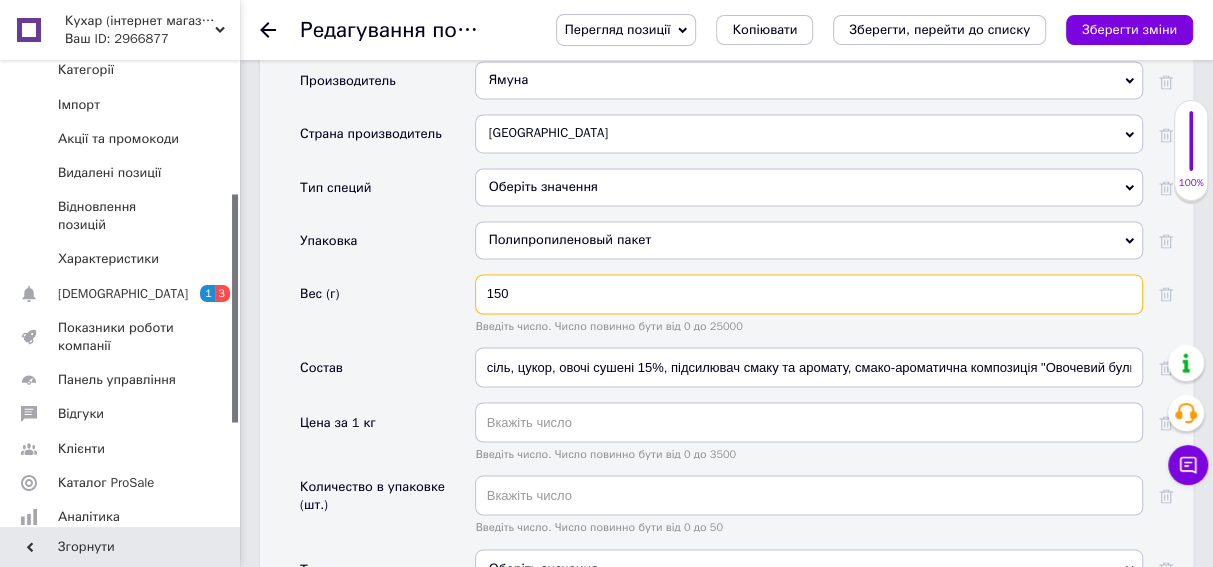 drag, startPoint x: 488, startPoint y: 316, endPoint x: 522, endPoint y: 316, distance: 34 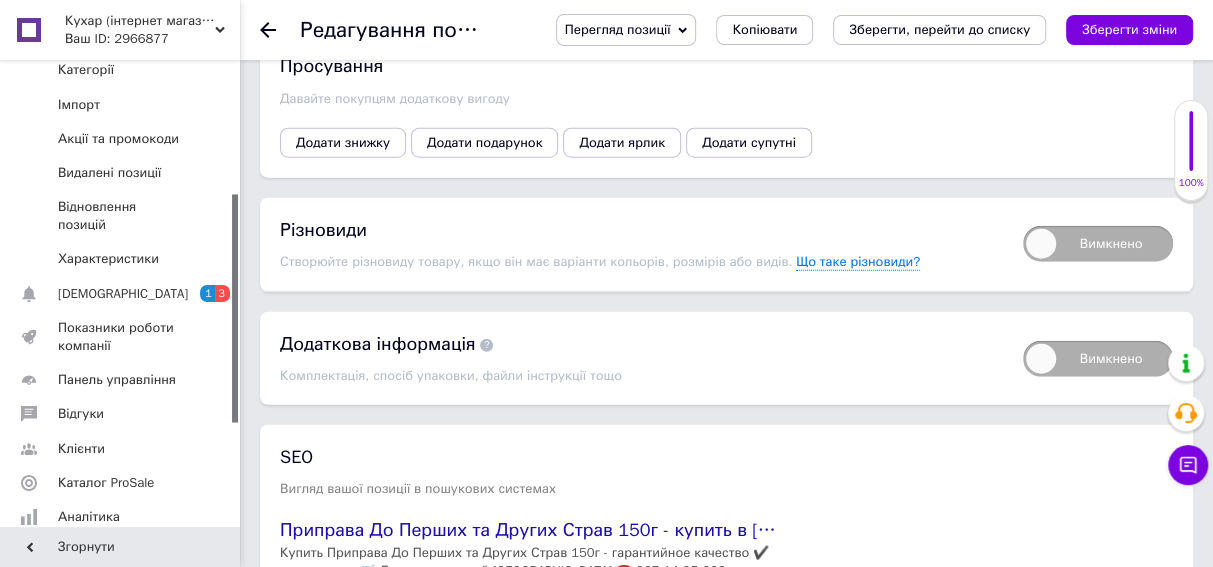 scroll, scrollTop: 3000, scrollLeft: 0, axis: vertical 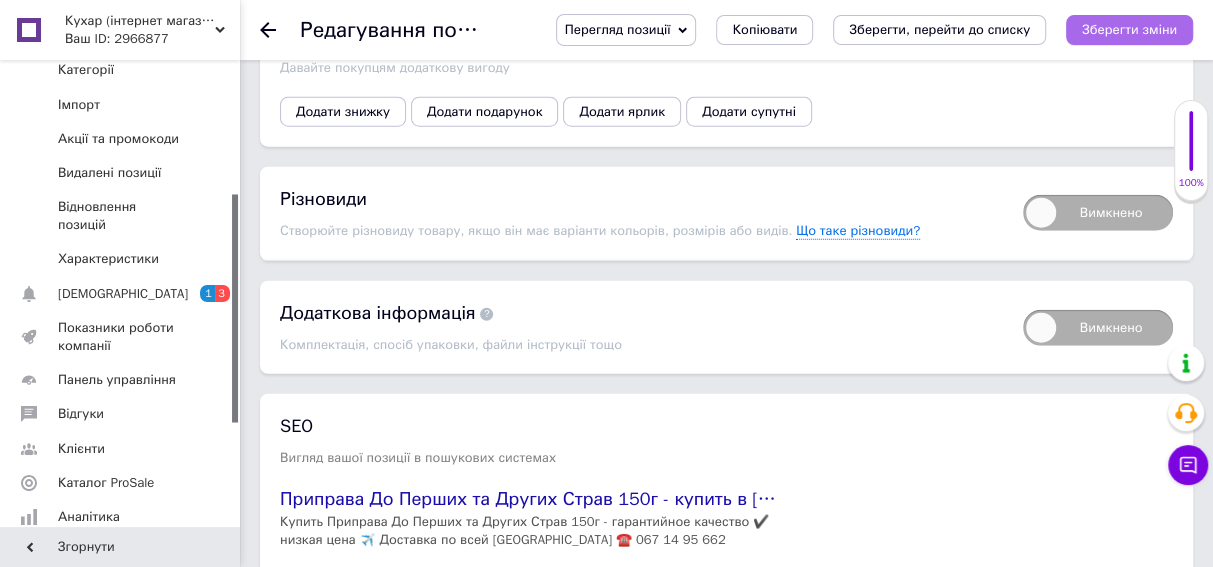 type on "75" 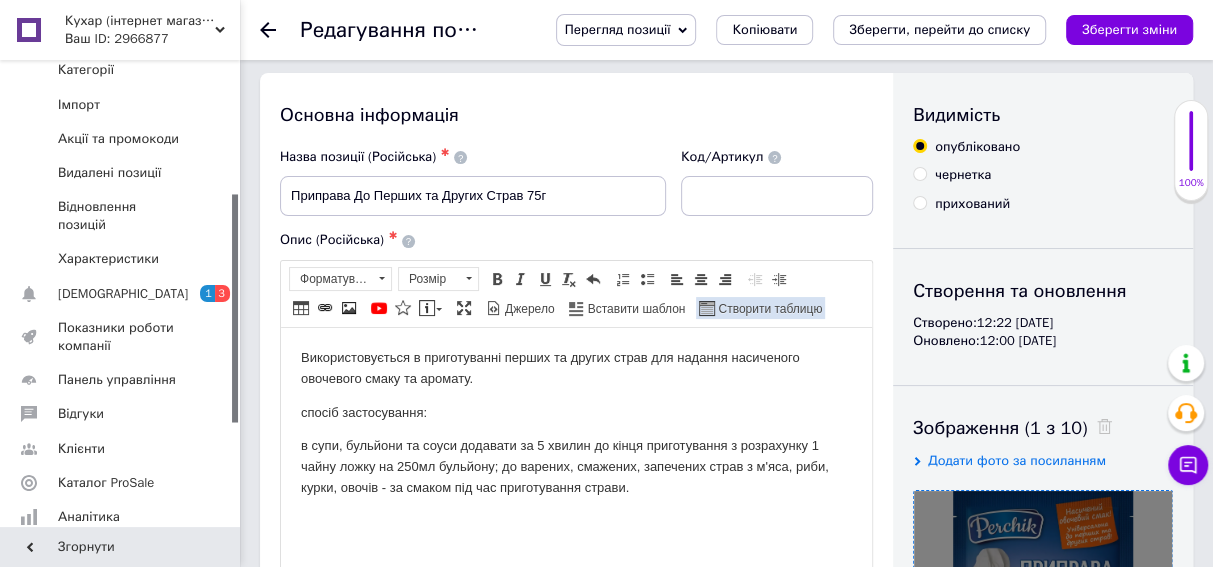 scroll, scrollTop: 0, scrollLeft: 0, axis: both 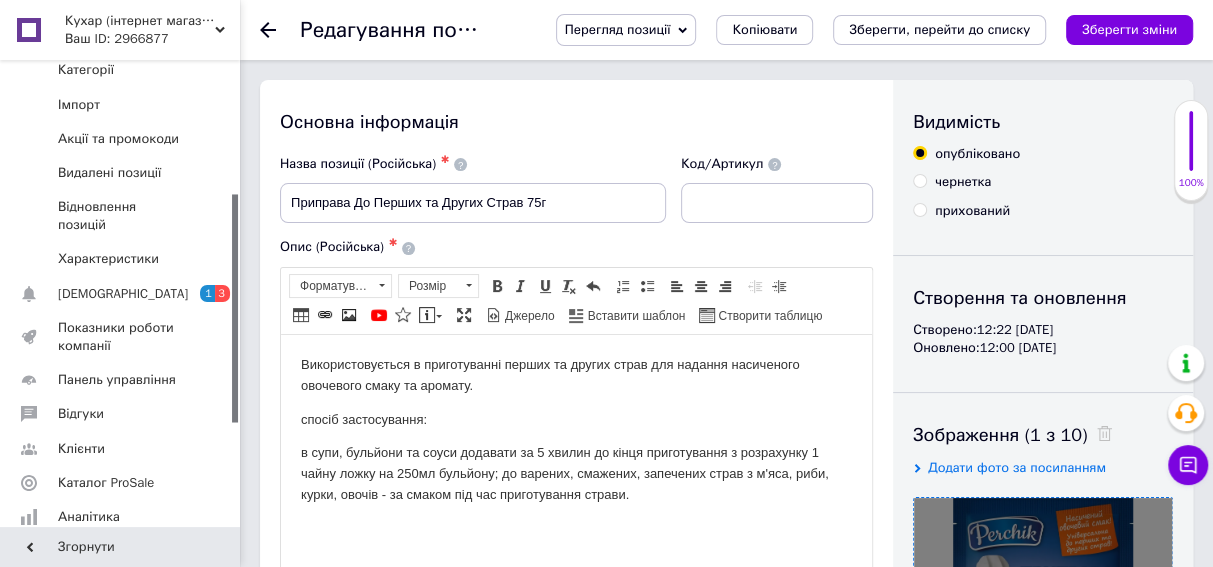 click 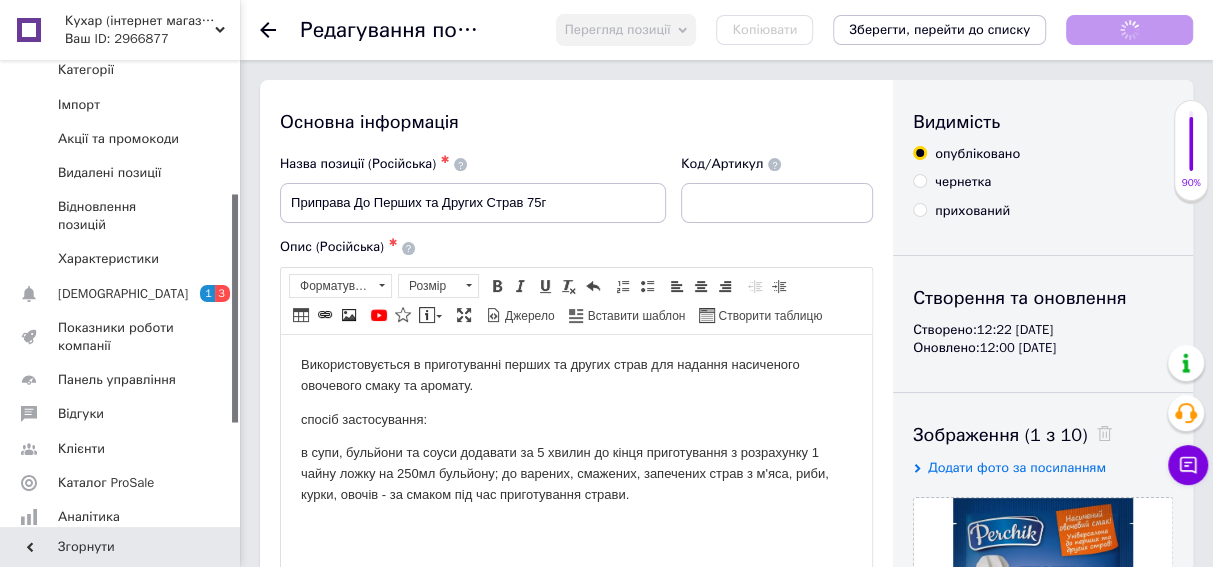 scroll, scrollTop: 0, scrollLeft: 0, axis: both 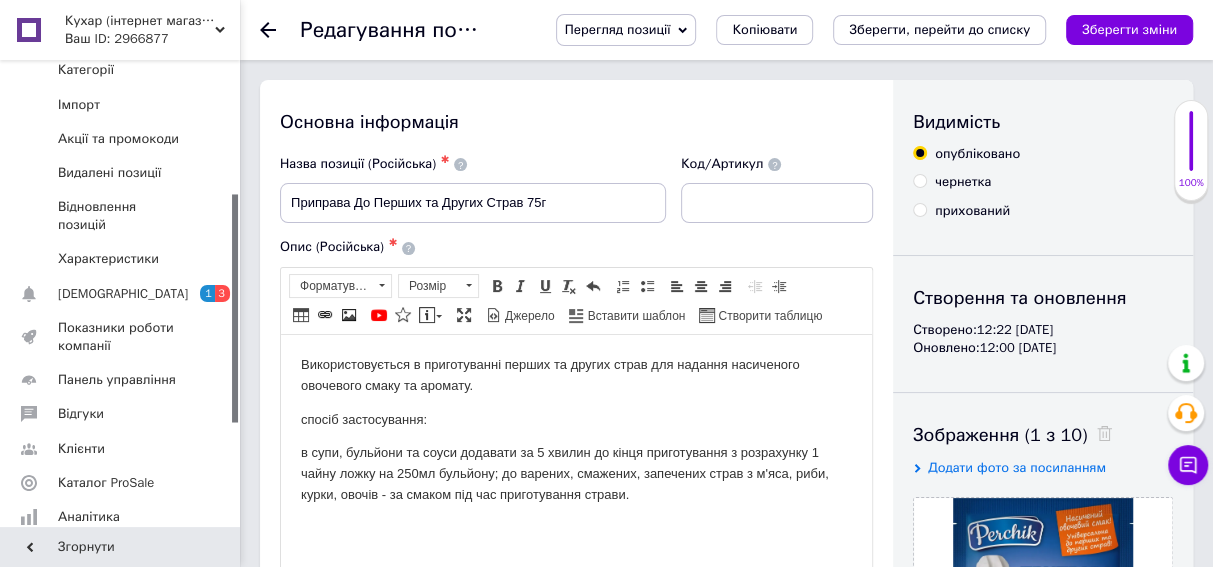 click 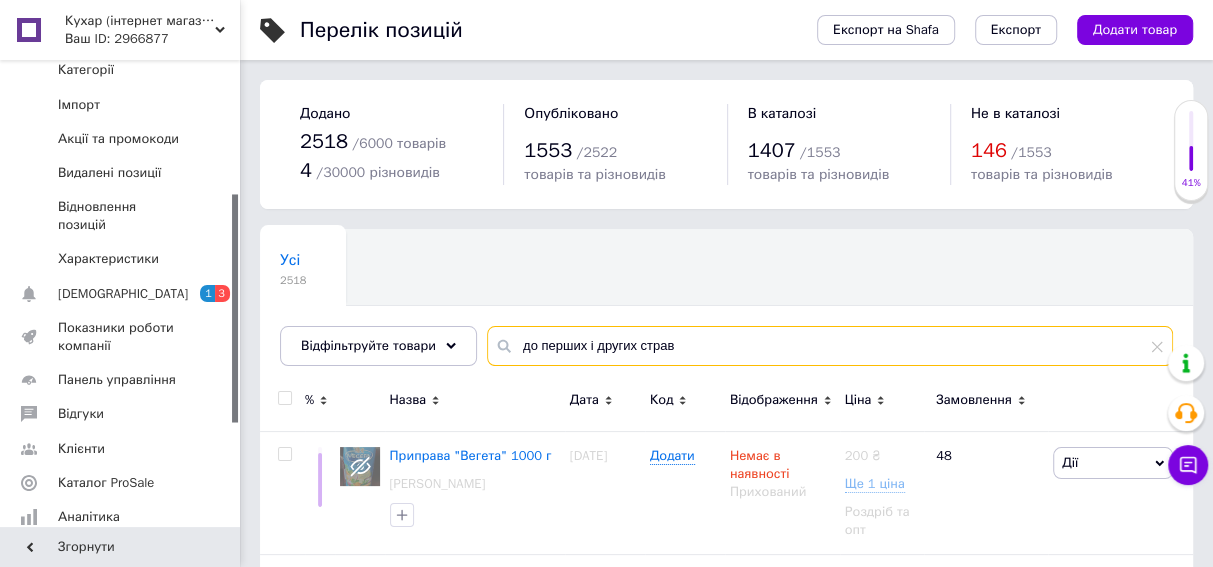 drag, startPoint x: 699, startPoint y: 340, endPoint x: 507, endPoint y: 348, distance: 192.1666 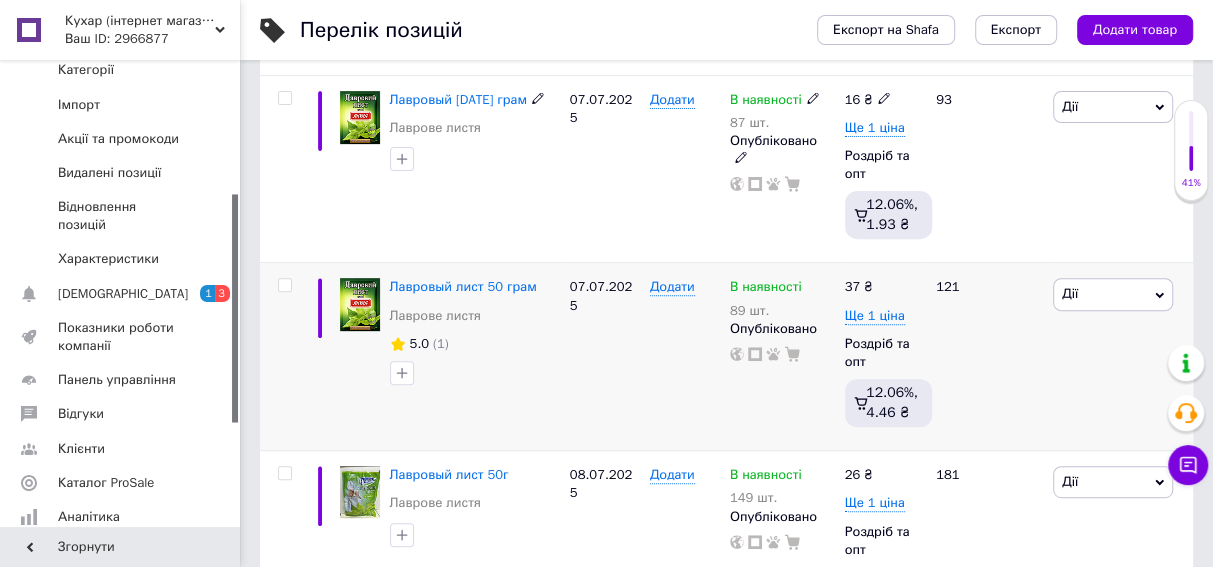 scroll, scrollTop: 363, scrollLeft: 0, axis: vertical 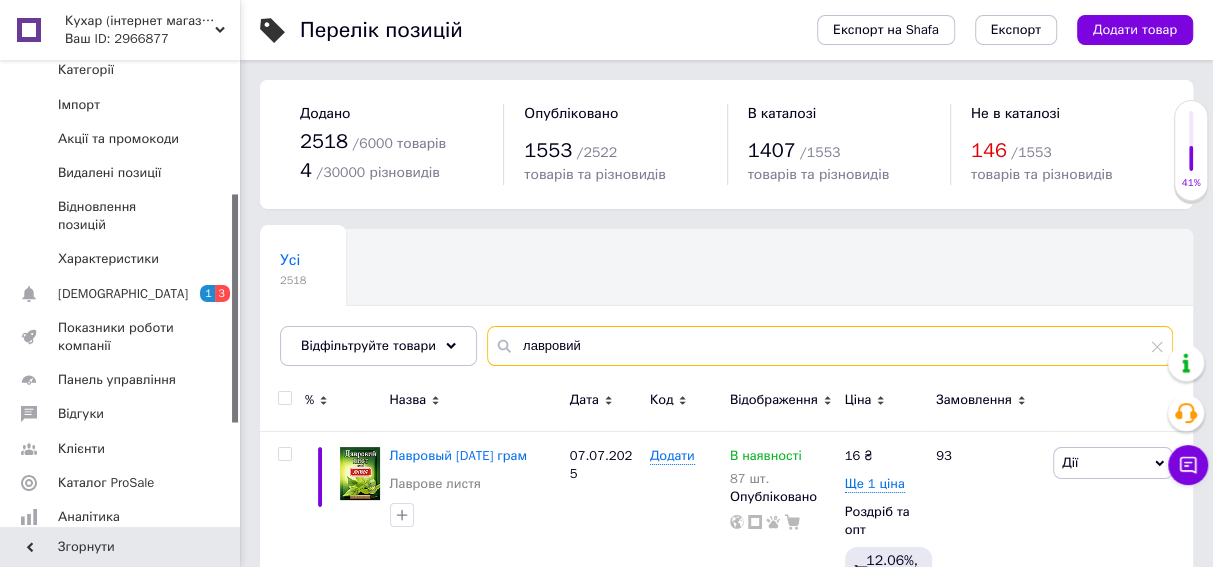 drag, startPoint x: 612, startPoint y: 338, endPoint x: 481, endPoint y: 326, distance: 131.54848 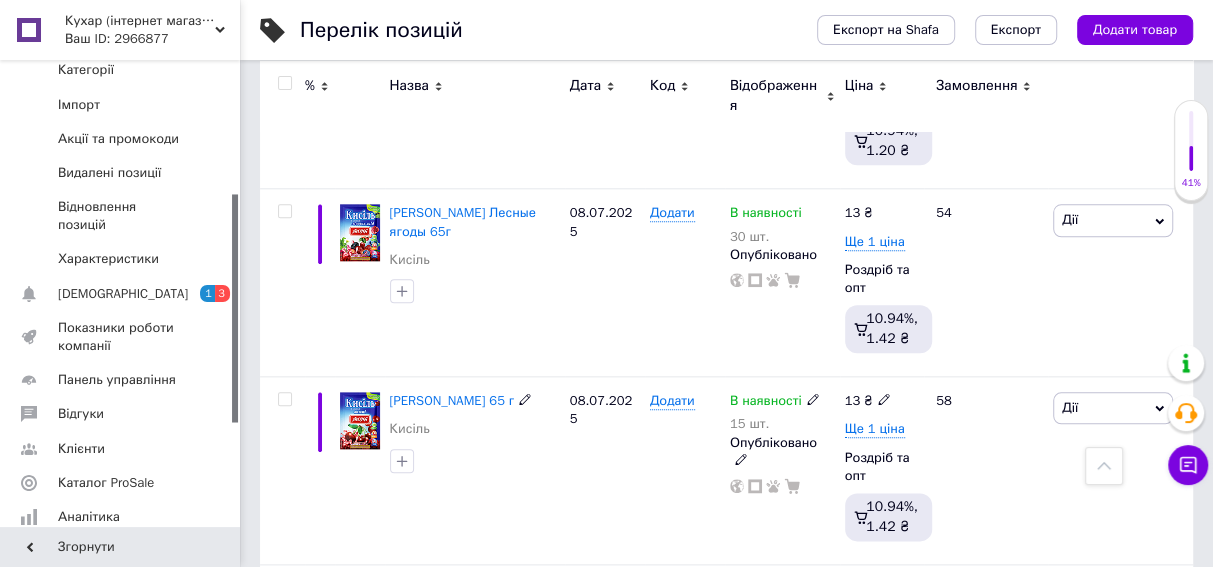 scroll, scrollTop: 1272, scrollLeft: 0, axis: vertical 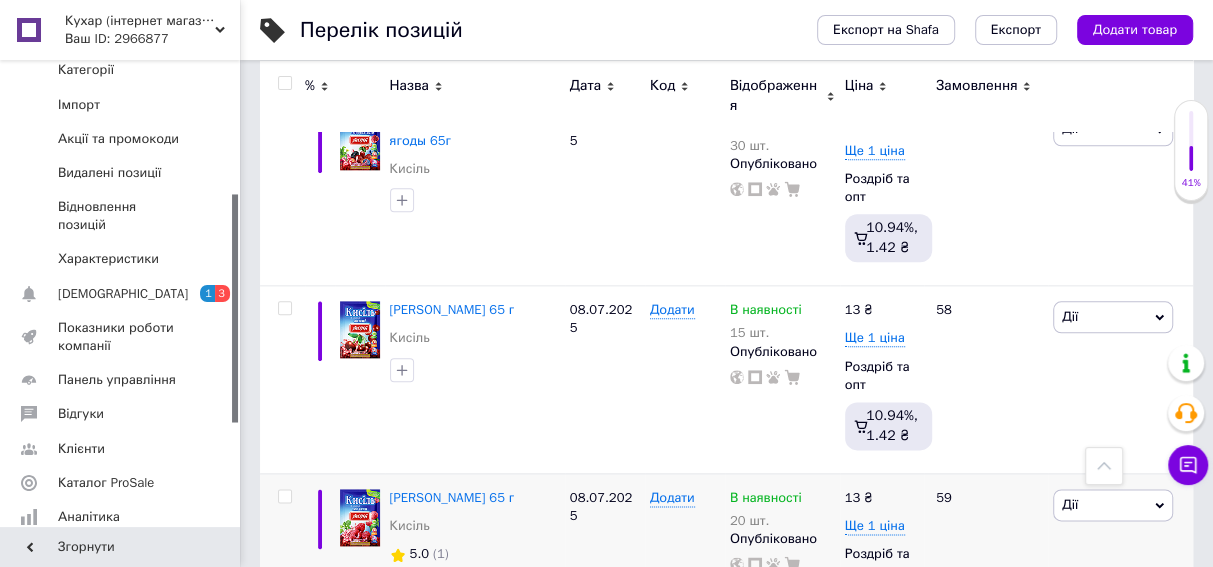 type on "[PERSON_NAME]" 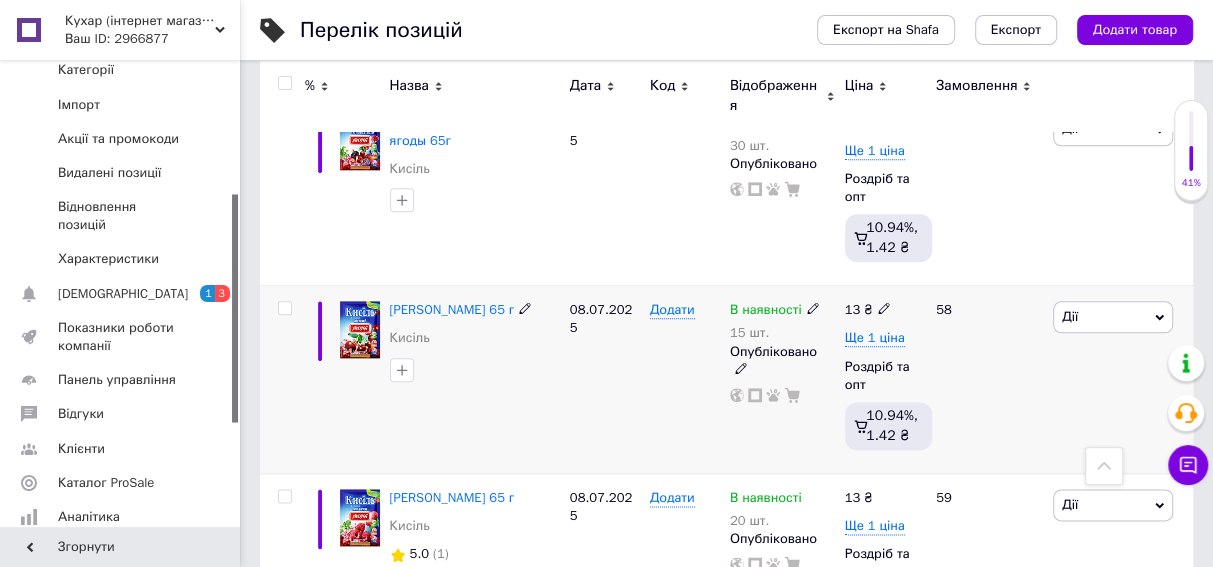 click 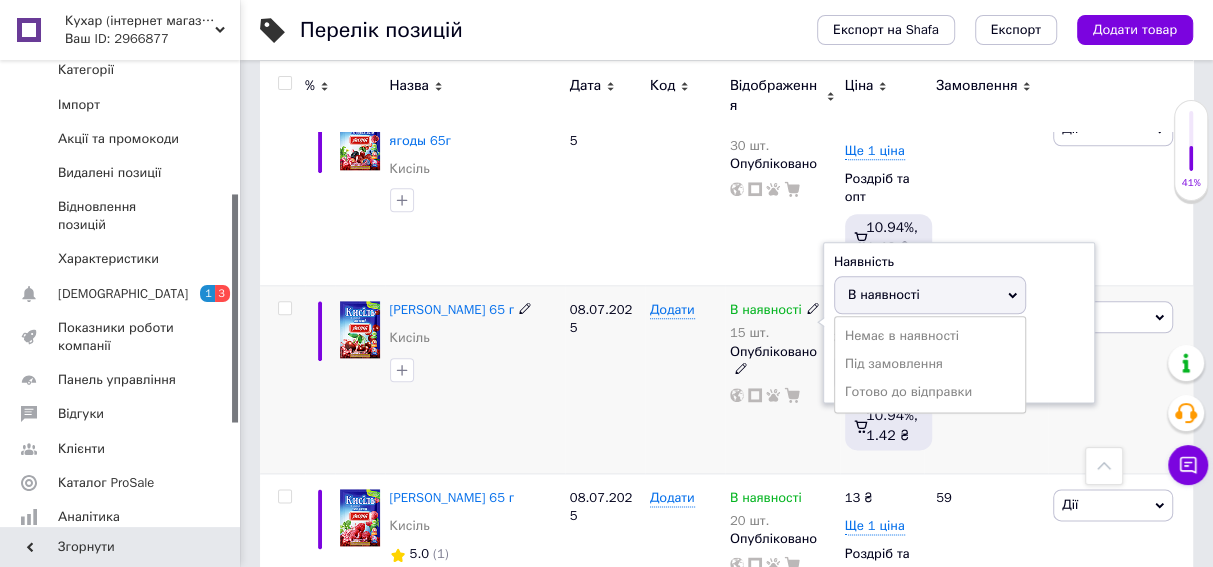 click on "В наявності" at bounding box center (884, 294) 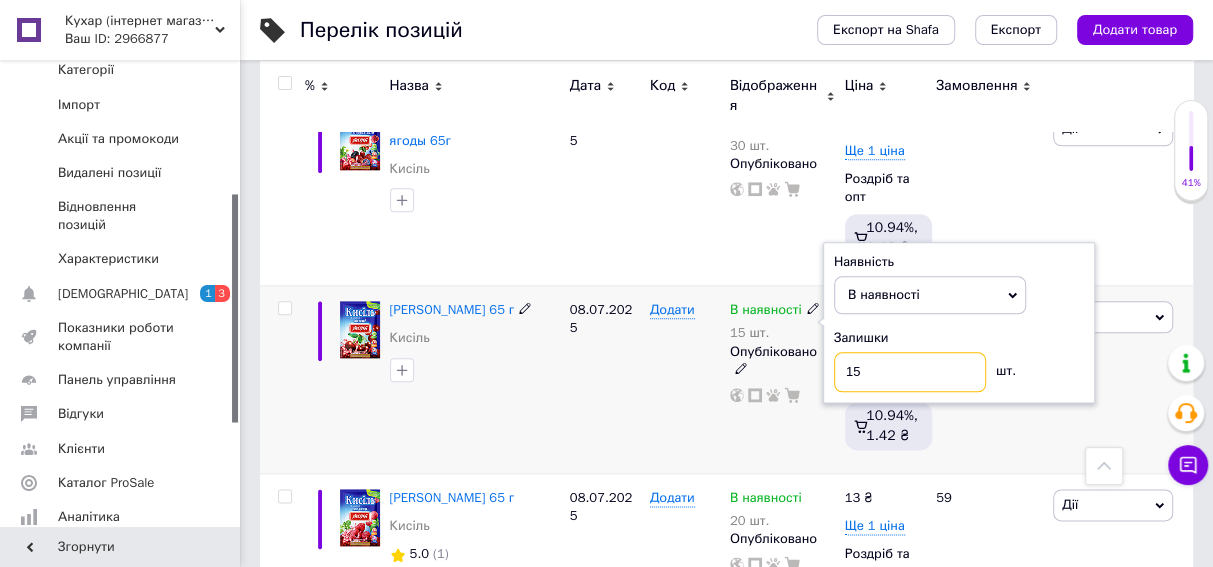 click on "15" at bounding box center (910, 372) 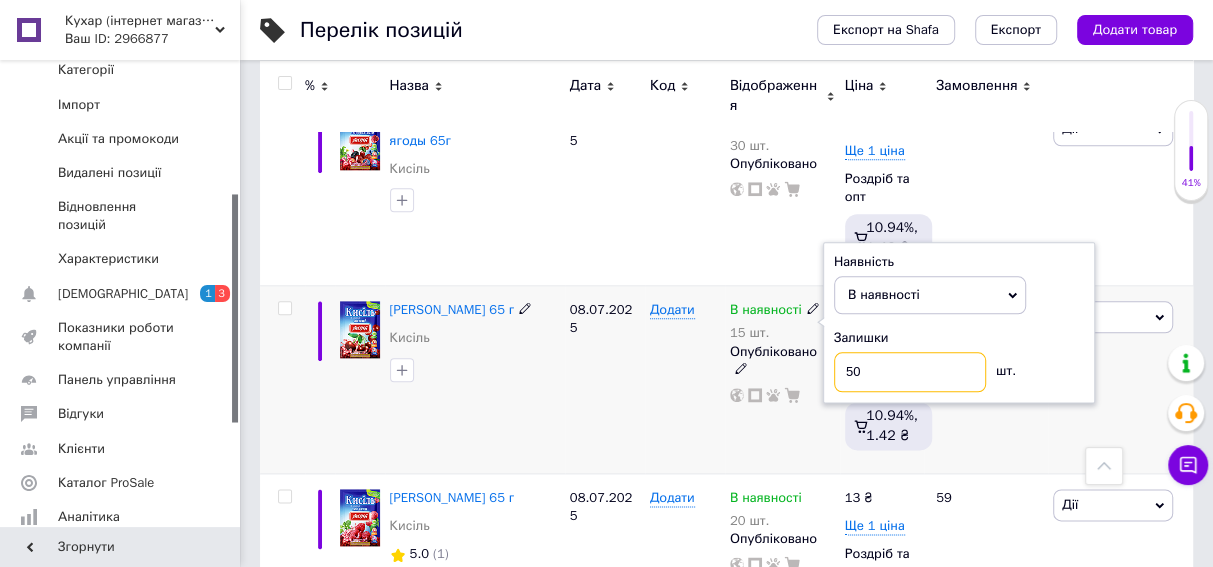 type on "50" 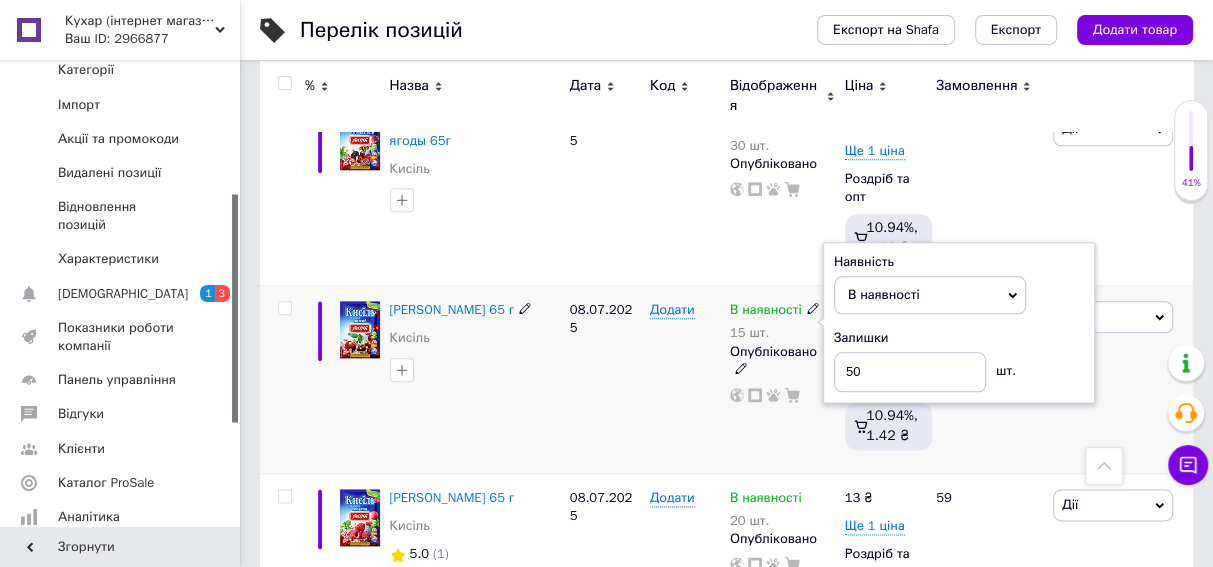click on "08.07.2025" at bounding box center (605, 380) 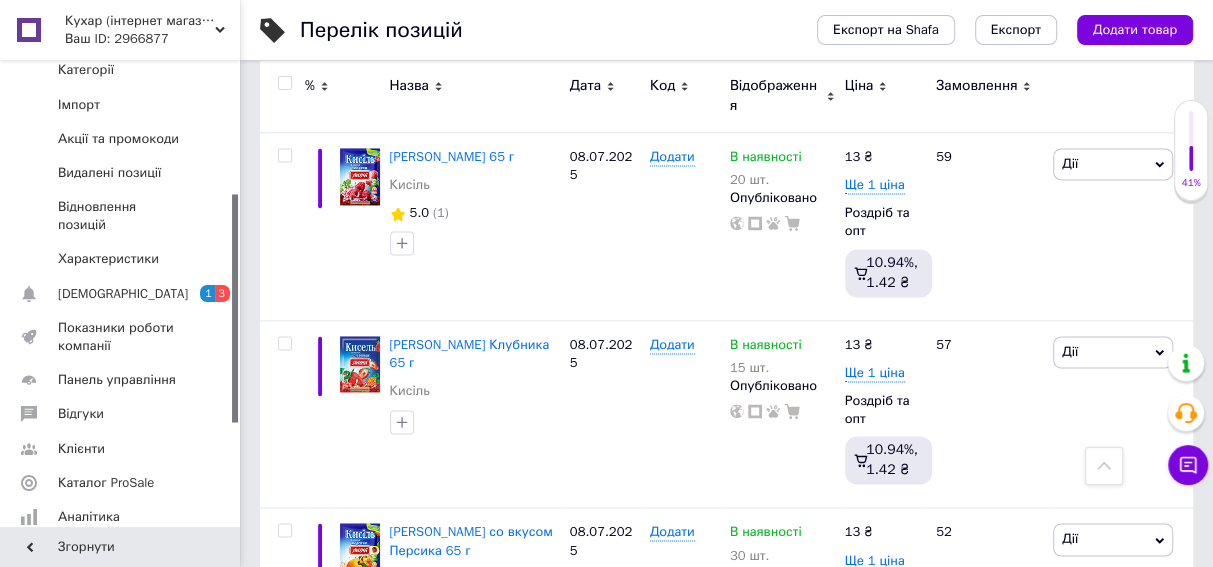 scroll, scrollTop: 1636, scrollLeft: 0, axis: vertical 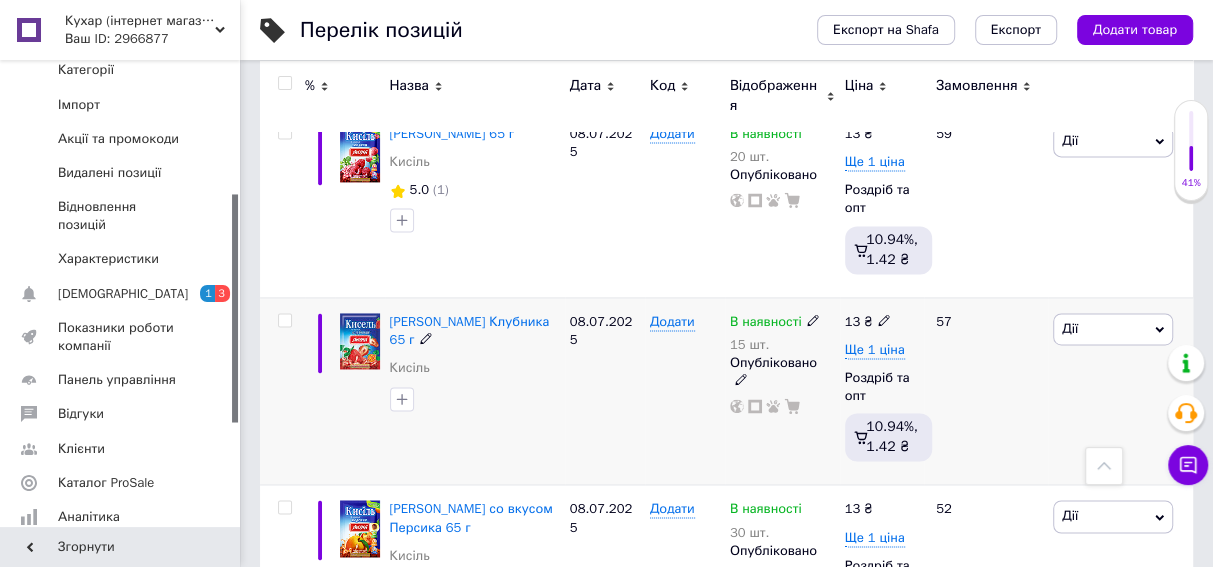 click 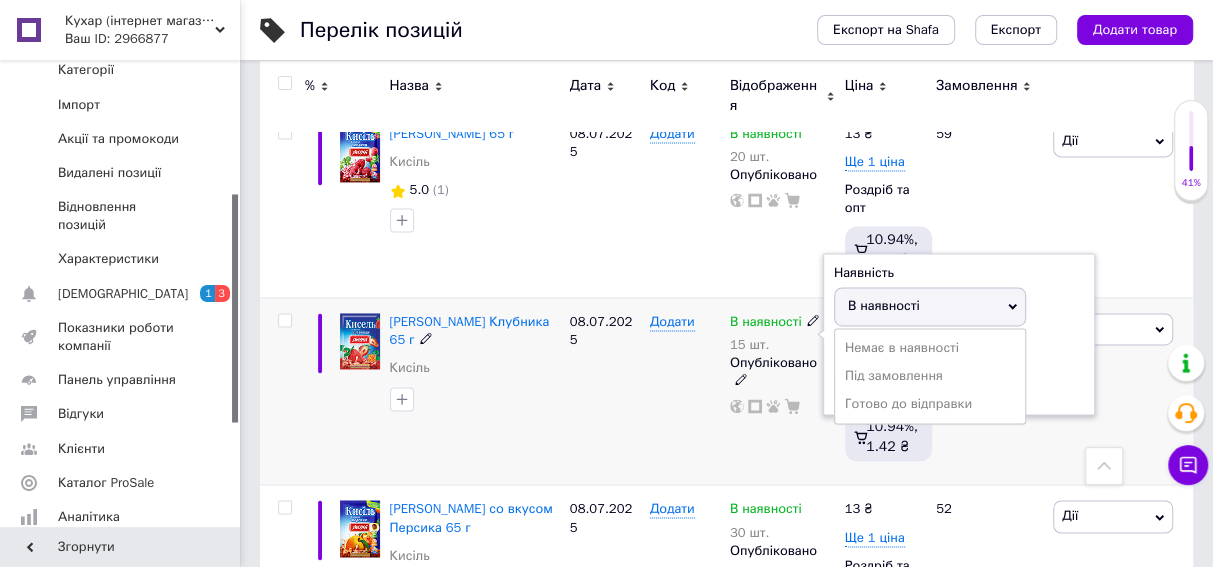 click on "В наявності" at bounding box center [884, 305] 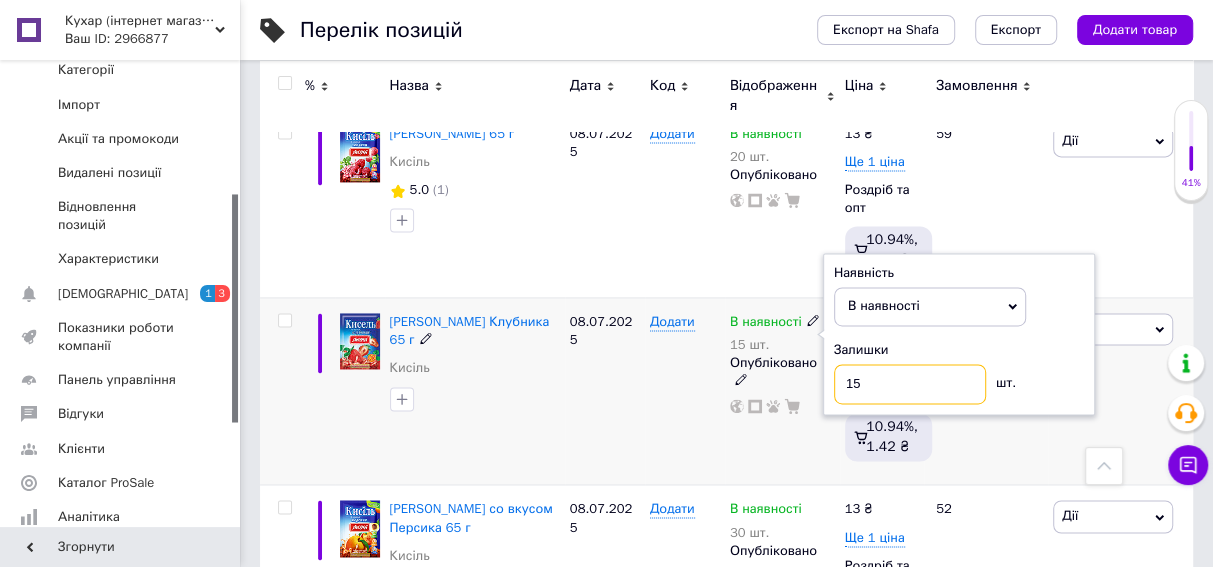 drag, startPoint x: 875, startPoint y: 383, endPoint x: 819, endPoint y: 392, distance: 56.718605 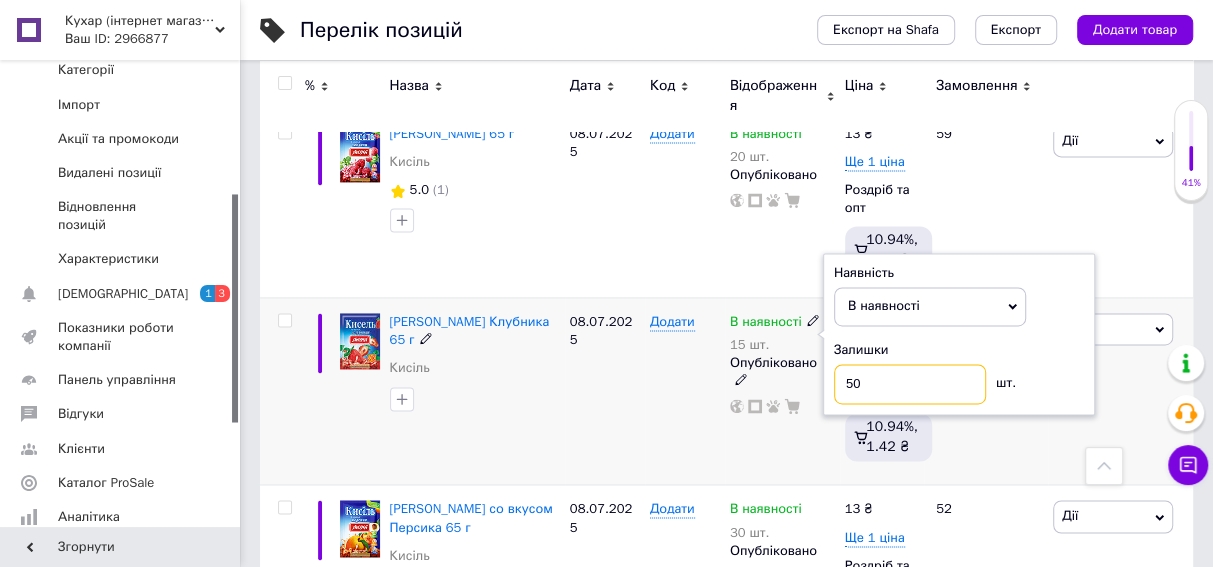 type on "50" 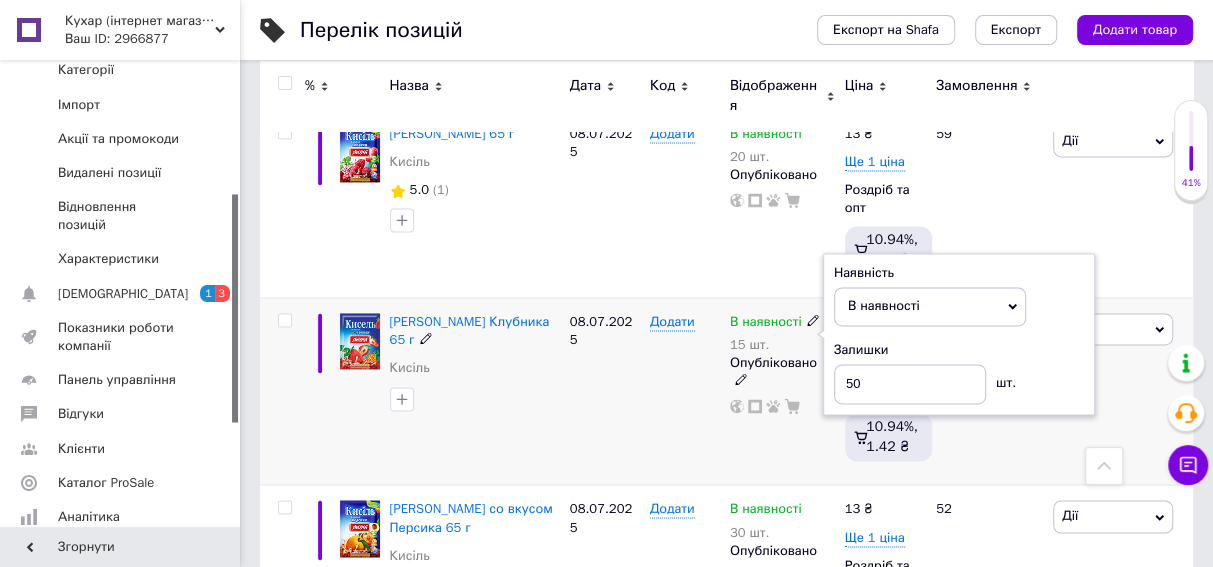 click on "08.07.2025" at bounding box center (605, 391) 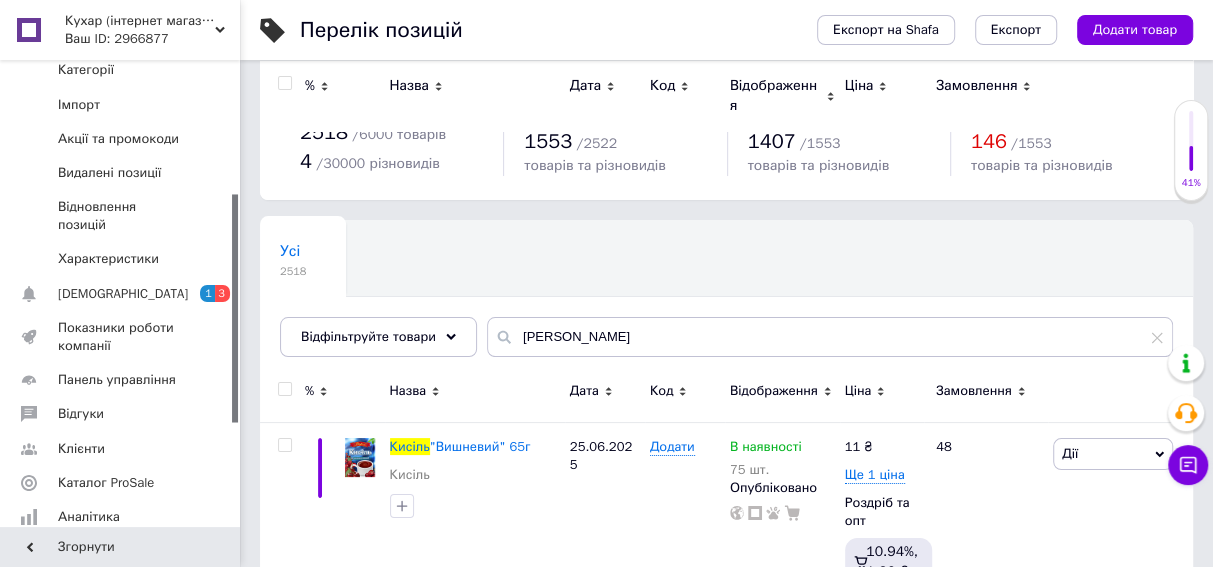 scroll, scrollTop: 0, scrollLeft: 0, axis: both 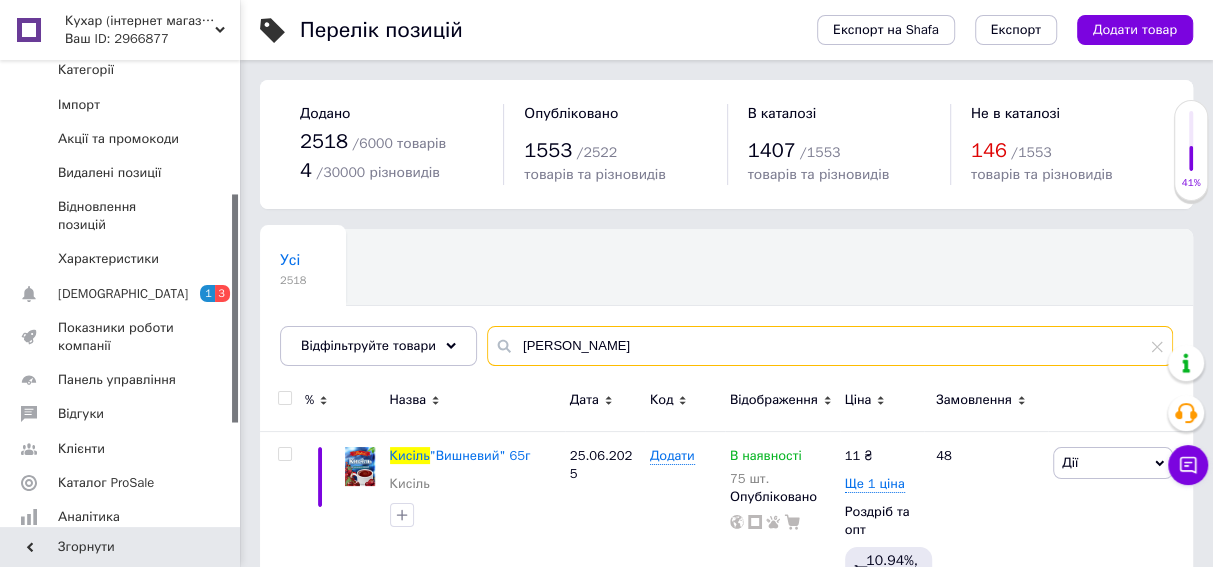 drag, startPoint x: 574, startPoint y: 345, endPoint x: 489, endPoint y: 343, distance: 85.02353 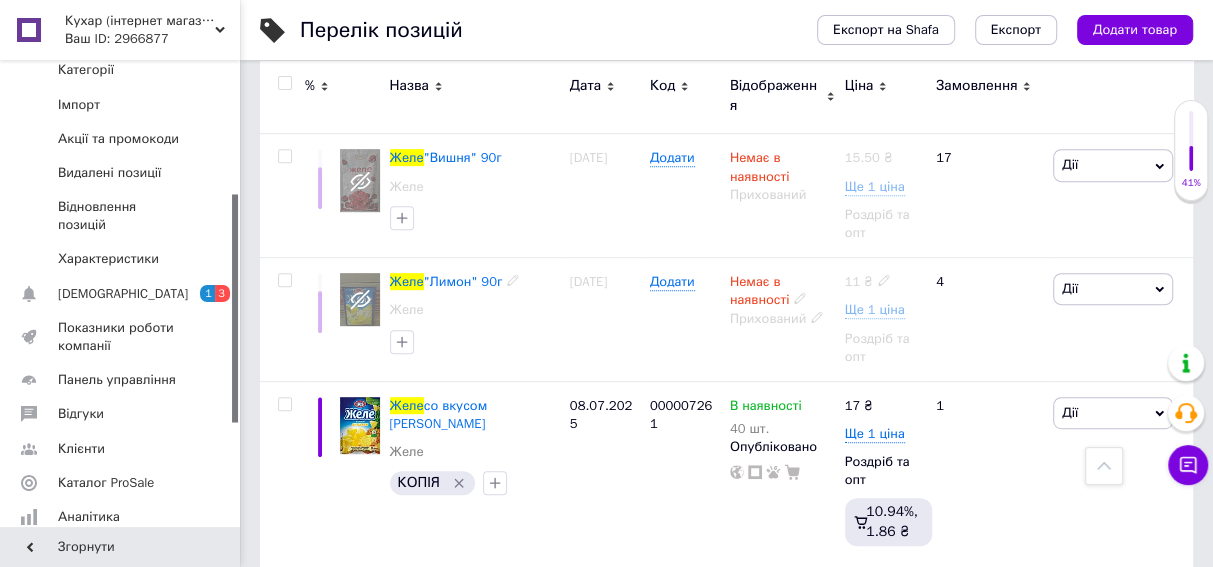 scroll, scrollTop: 545, scrollLeft: 0, axis: vertical 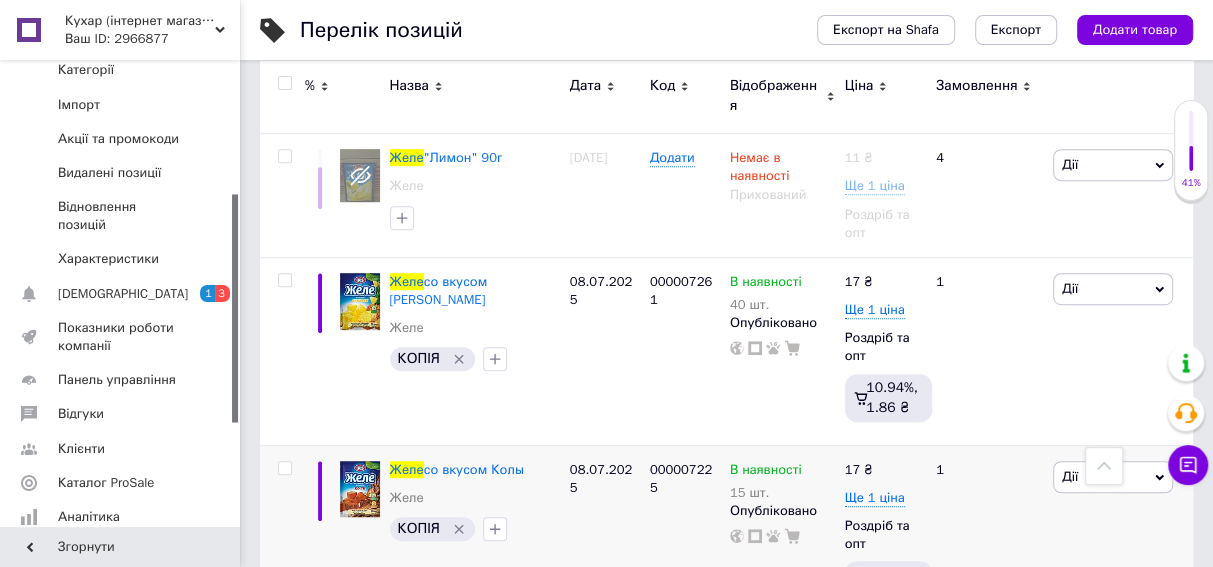 type on "желе" 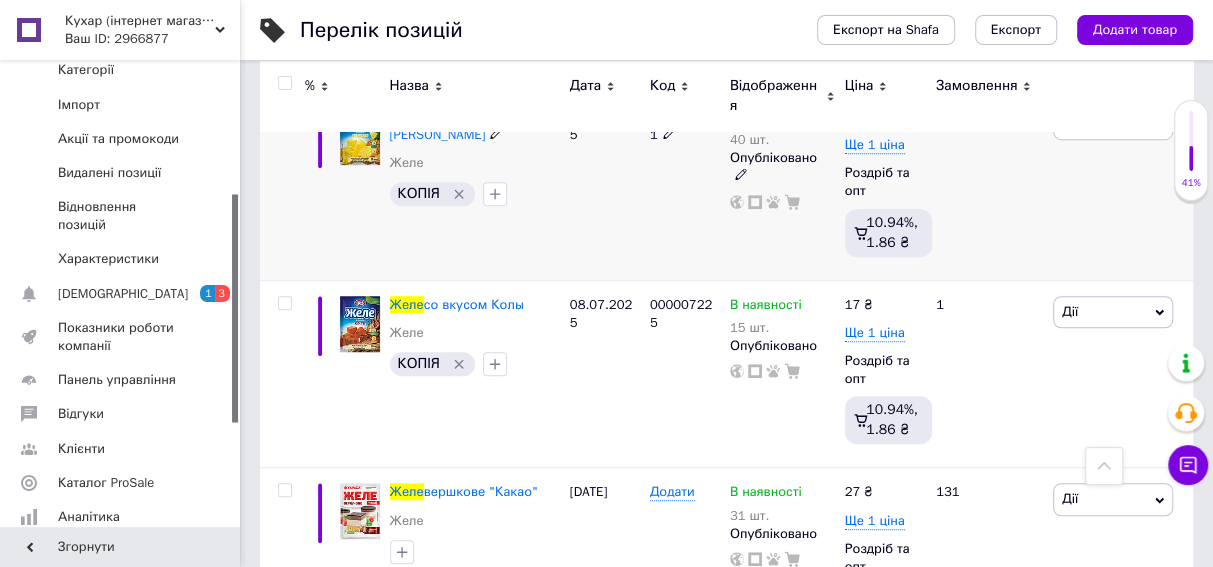 scroll, scrollTop: 727, scrollLeft: 0, axis: vertical 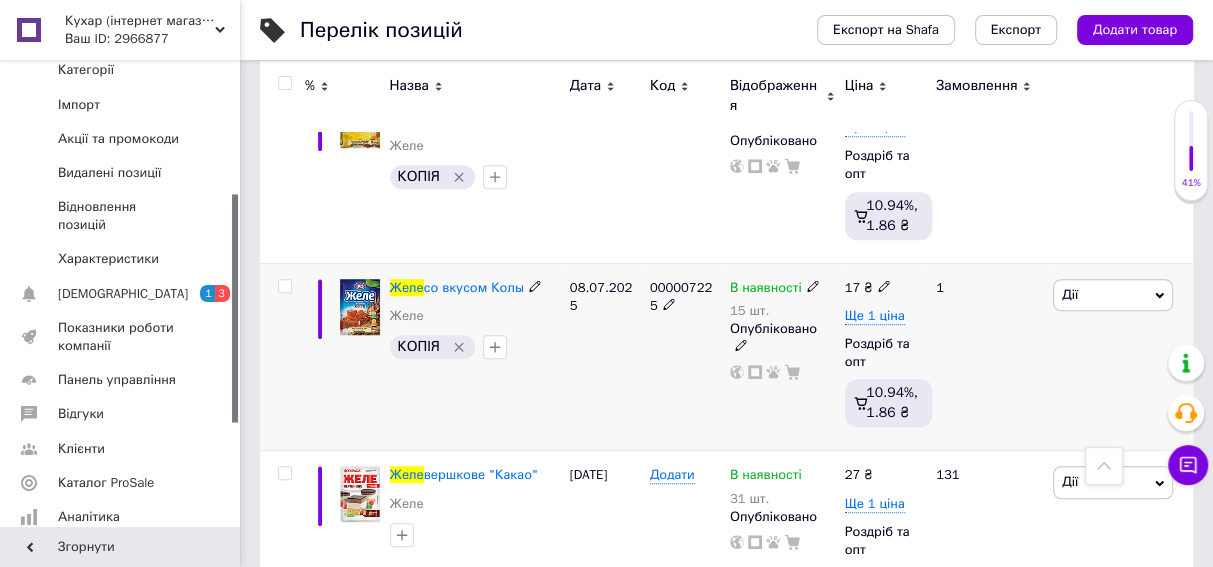click 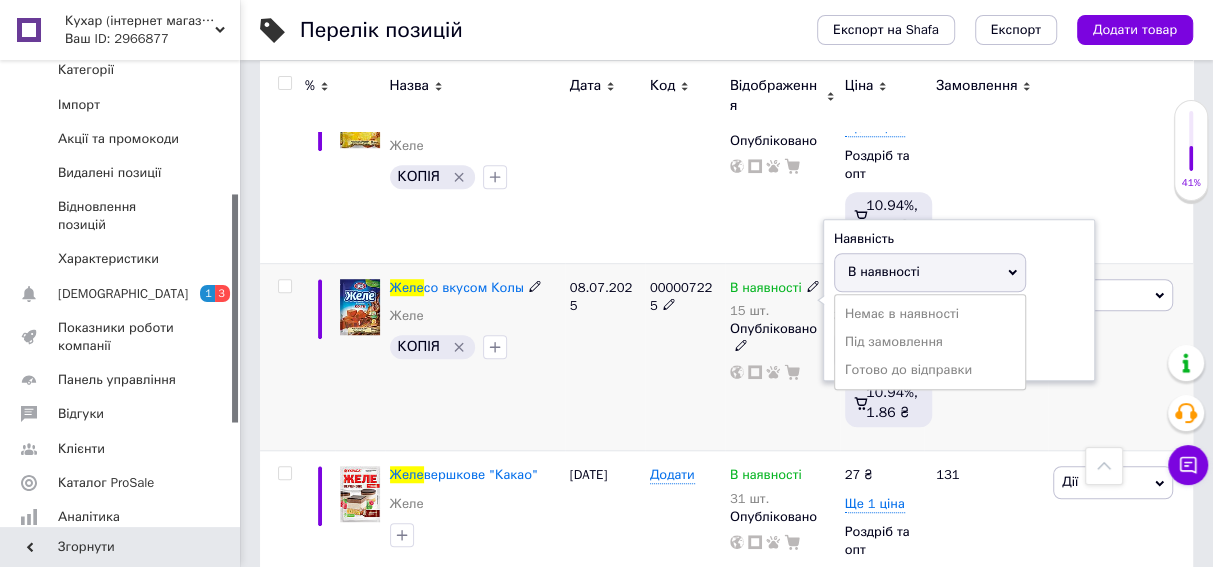 click on "В наявності" at bounding box center (930, 272) 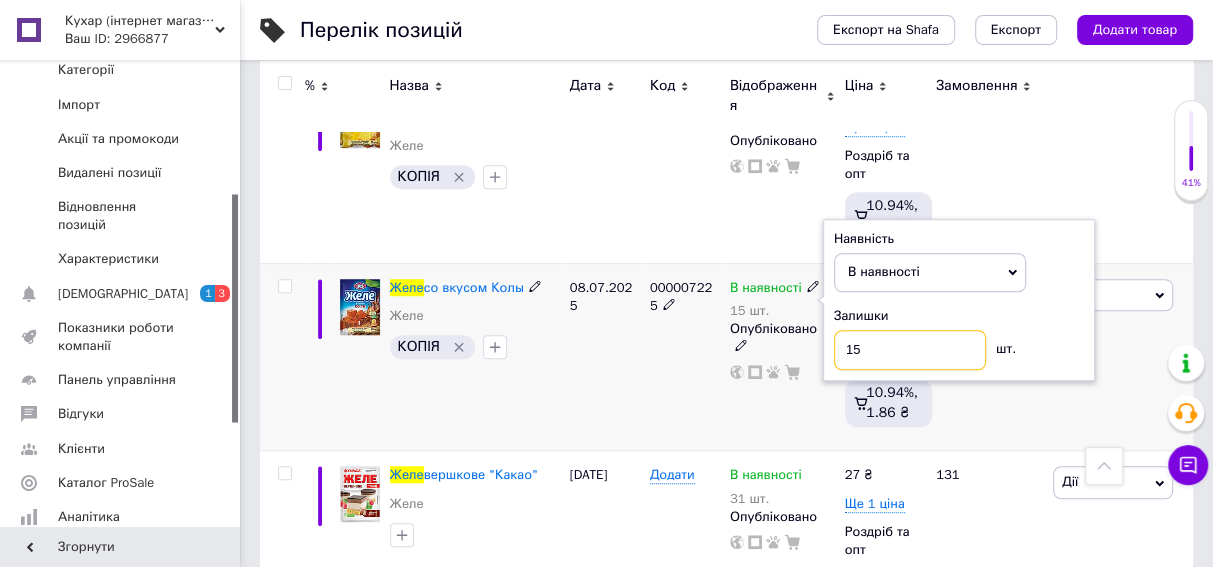 drag, startPoint x: 874, startPoint y: 354, endPoint x: 830, endPoint y: 360, distance: 44.407207 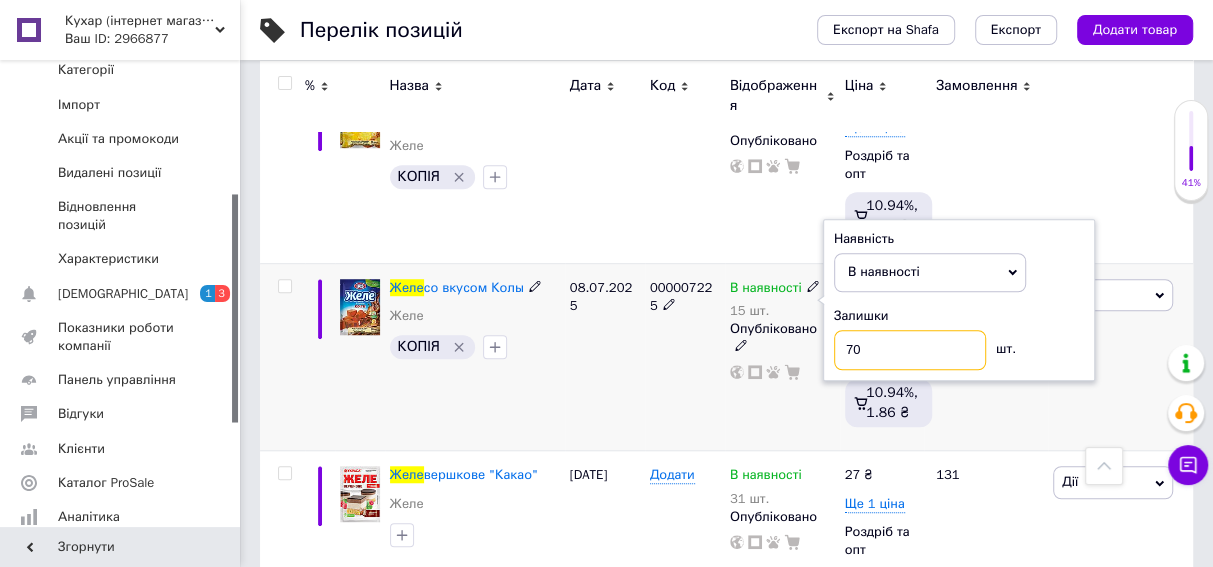 type on "70" 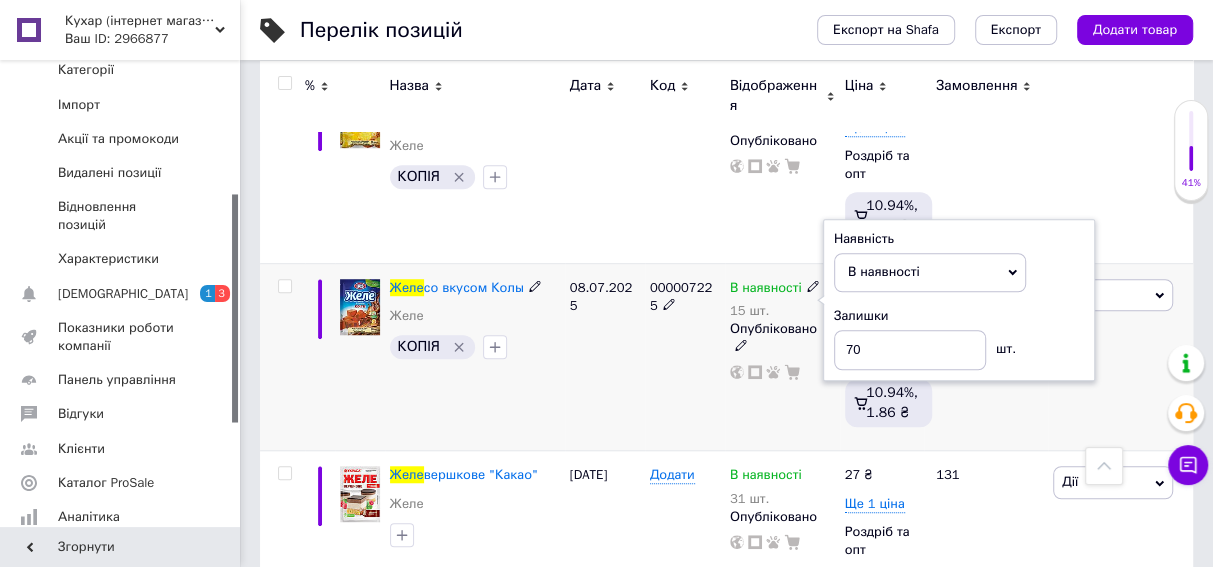 click on "000007225" at bounding box center [685, 357] 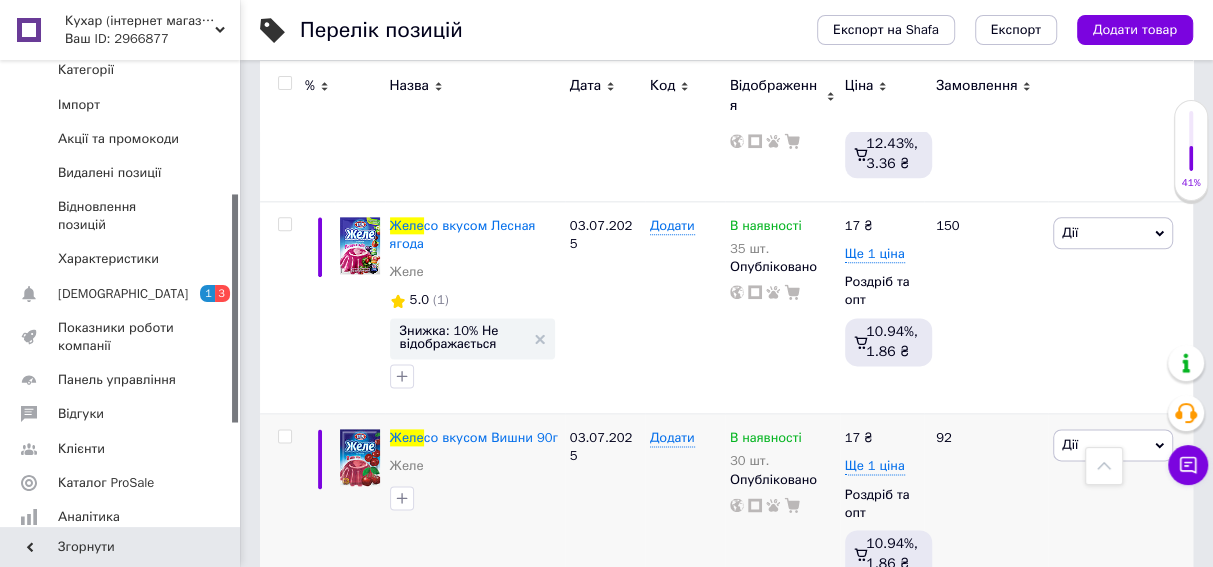 scroll, scrollTop: 1363, scrollLeft: 0, axis: vertical 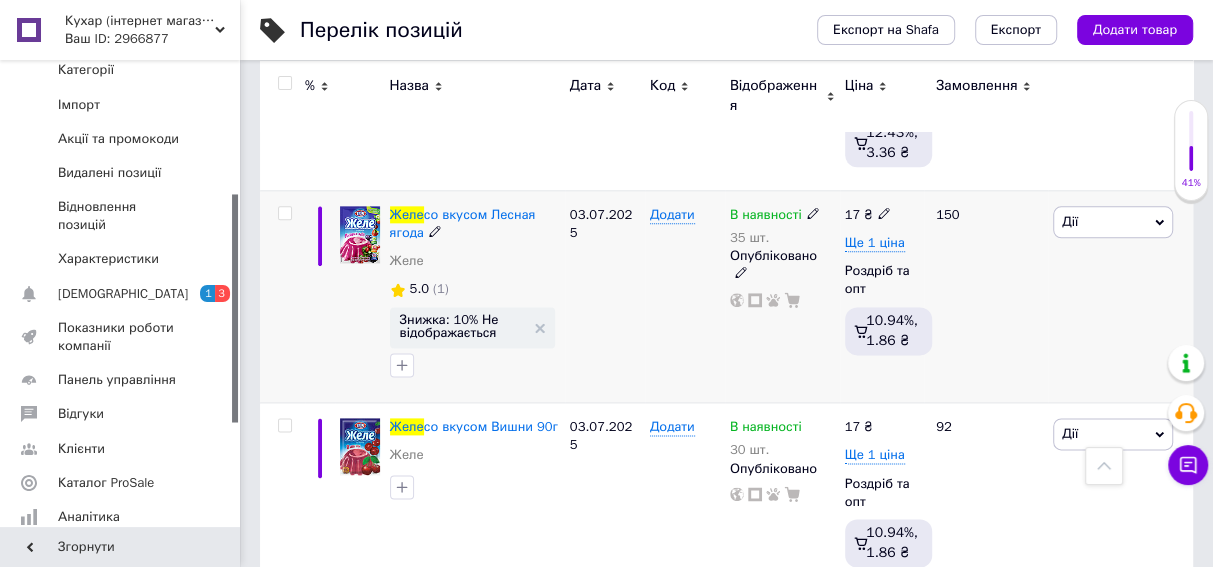 click 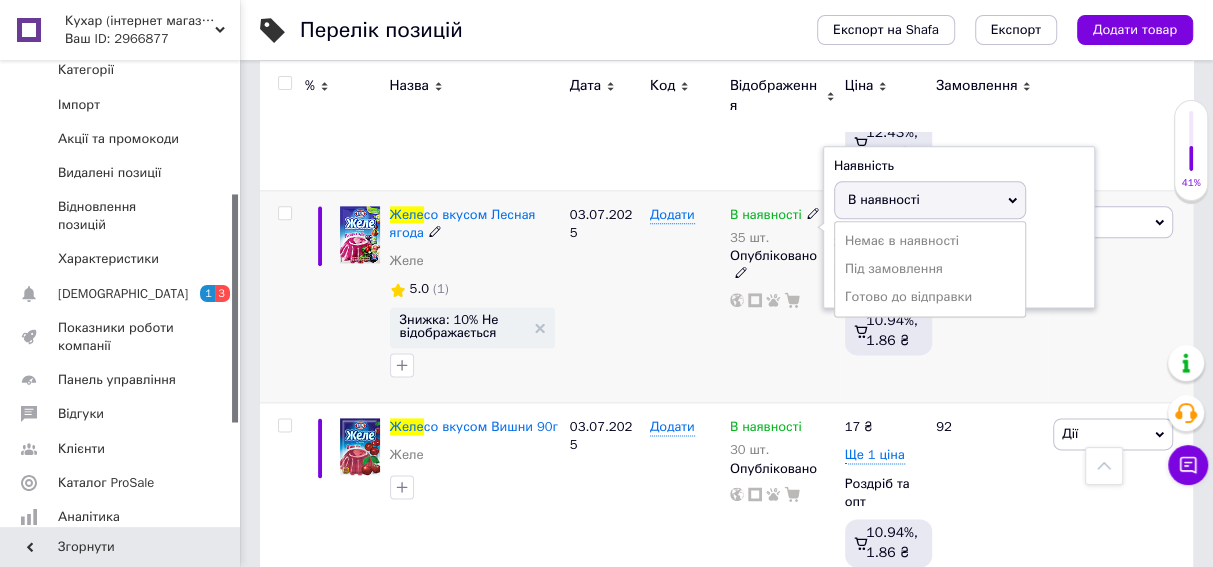 click on "В наявності" at bounding box center (884, 199) 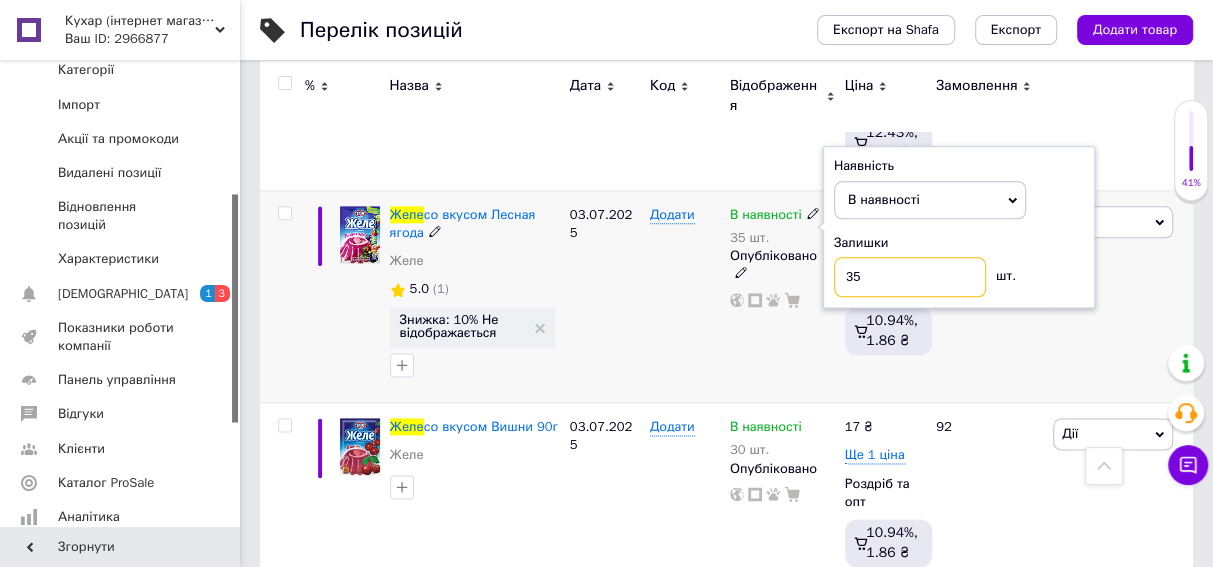 drag, startPoint x: 890, startPoint y: 276, endPoint x: 822, endPoint y: 279, distance: 68.06615 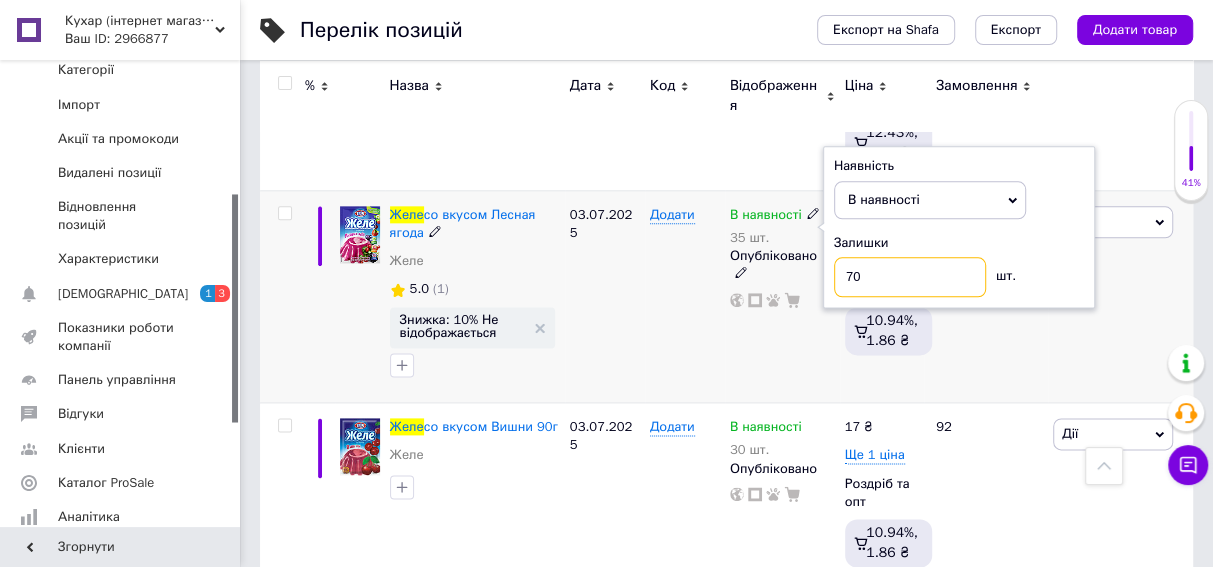 type on "70" 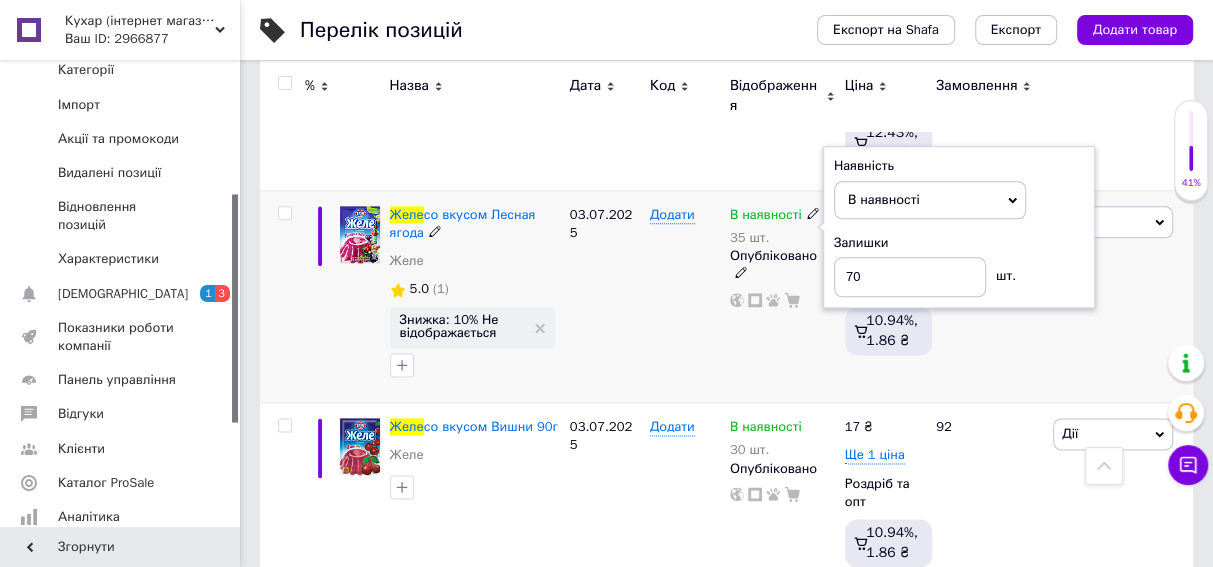 click on "Додати" at bounding box center (685, 296) 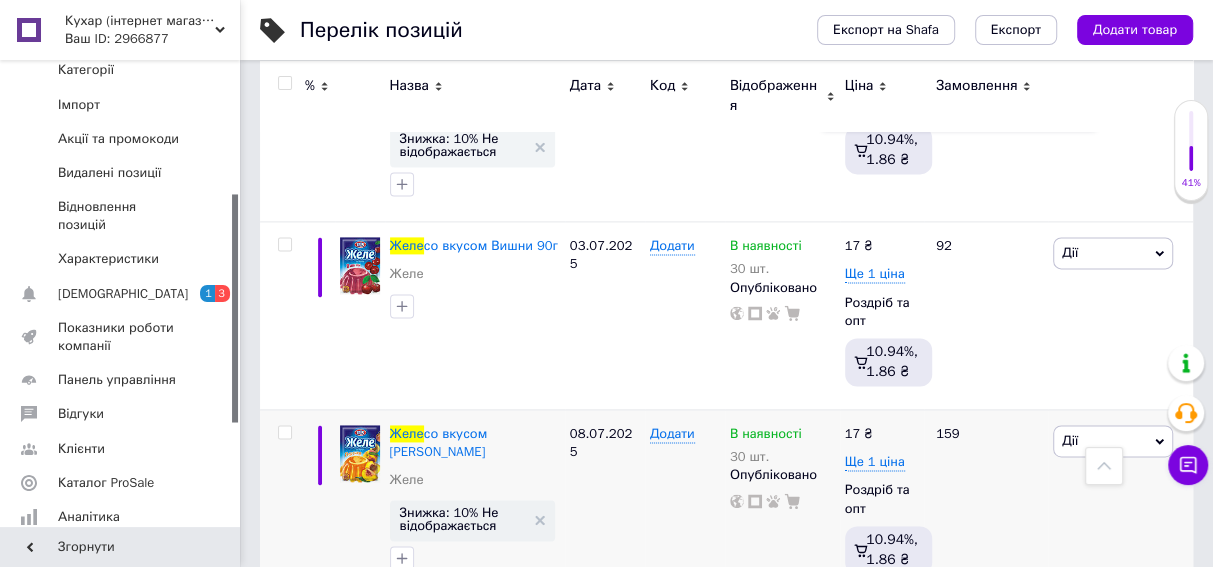 scroll, scrollTop: 1545, scrollLeft: 0, axis: vertical 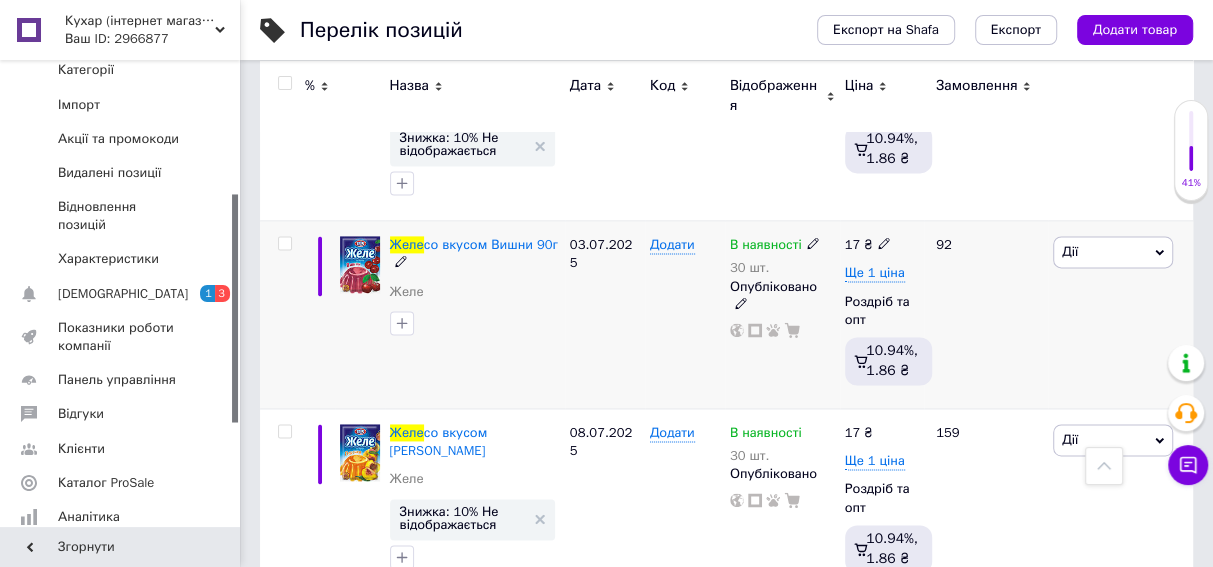 click 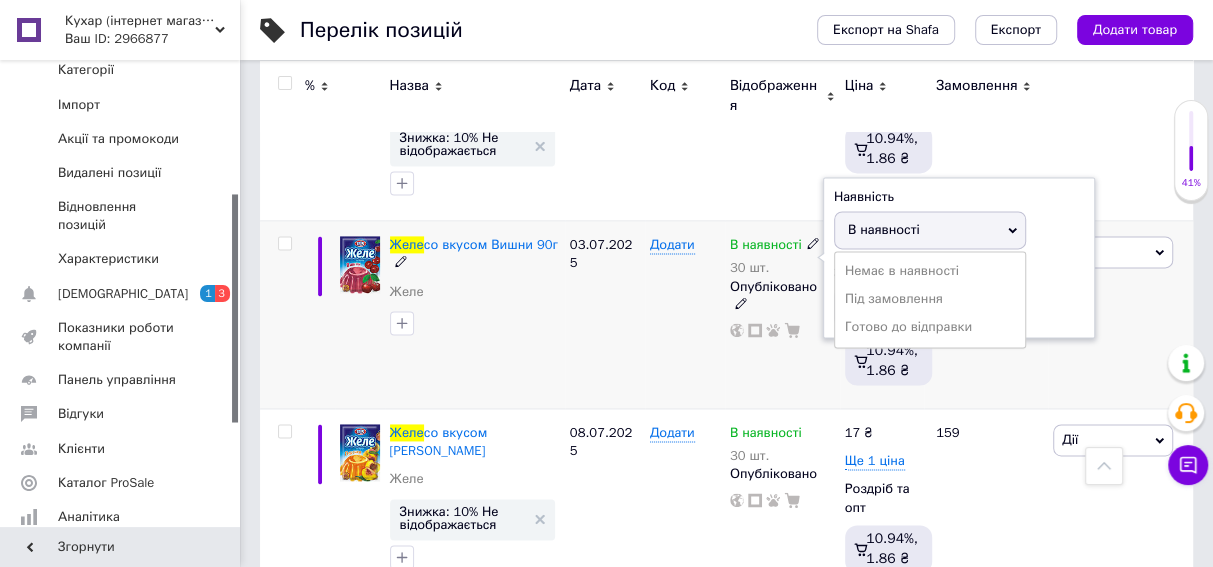 click on "В наявності" at bounding box center [930, 230] 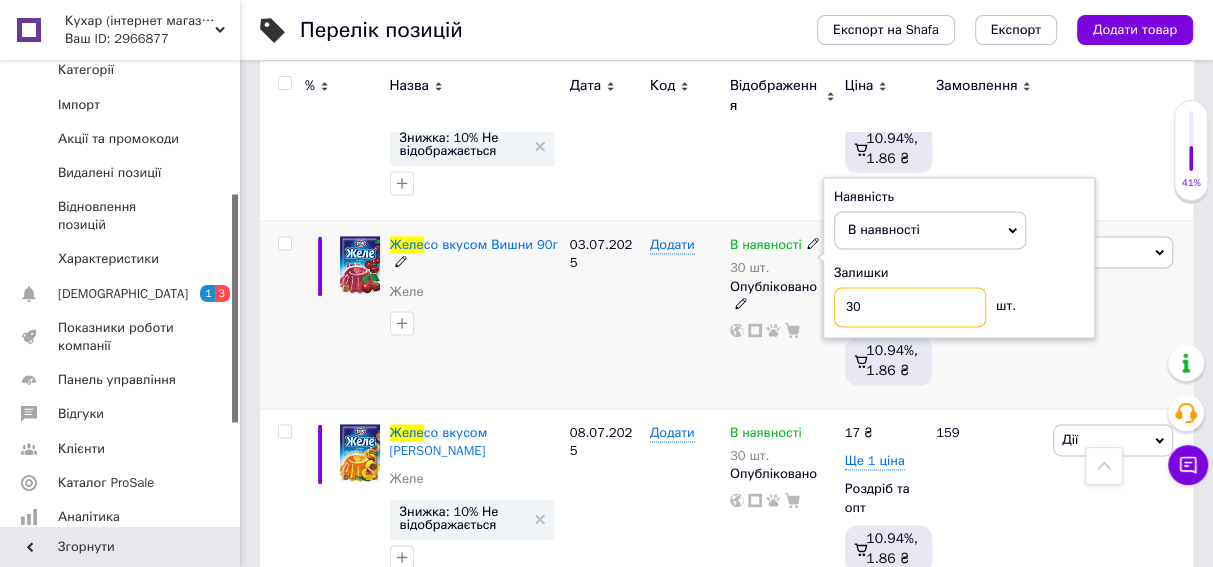 drag, startPoint x: 876, startPoint y: 322, endPoint x: 830, endPoint y: 322, distance: 46 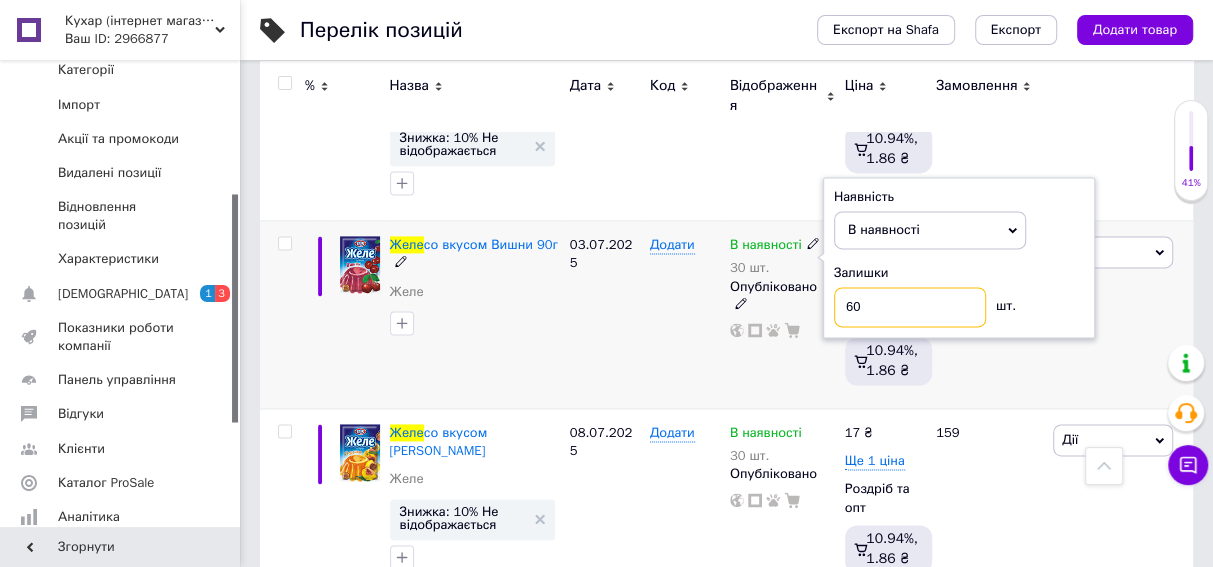 type on "60" 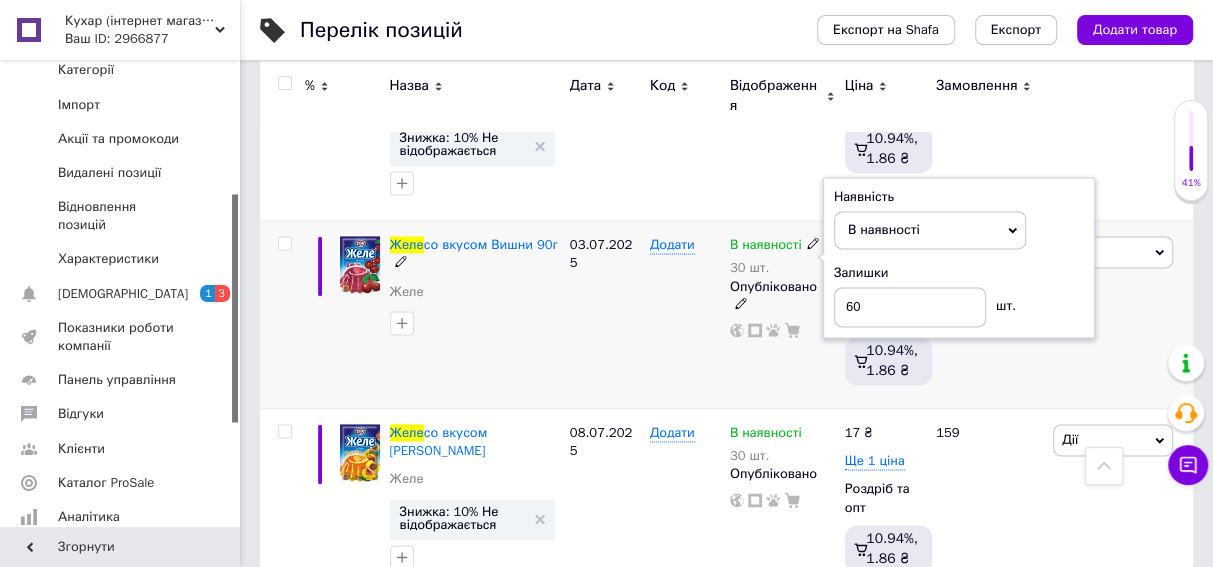 click on "Желе  со вкусом Вишни 90г Желе" at bounding box center [475, 315] 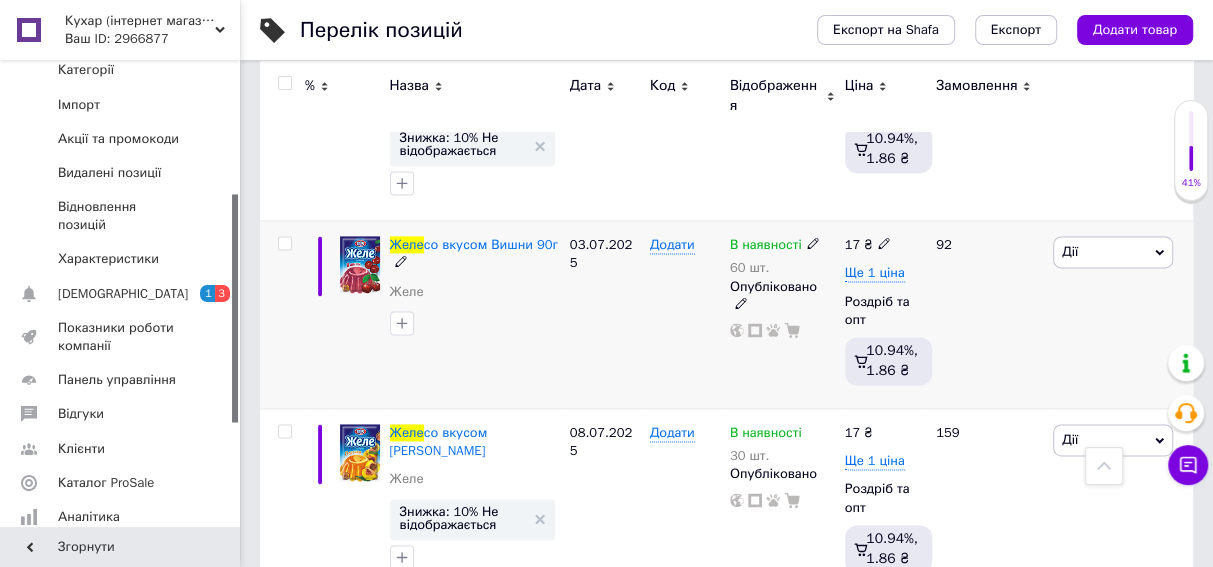 scroll, scrollTop: 1636, scrollLeft: 0, axis: vertical 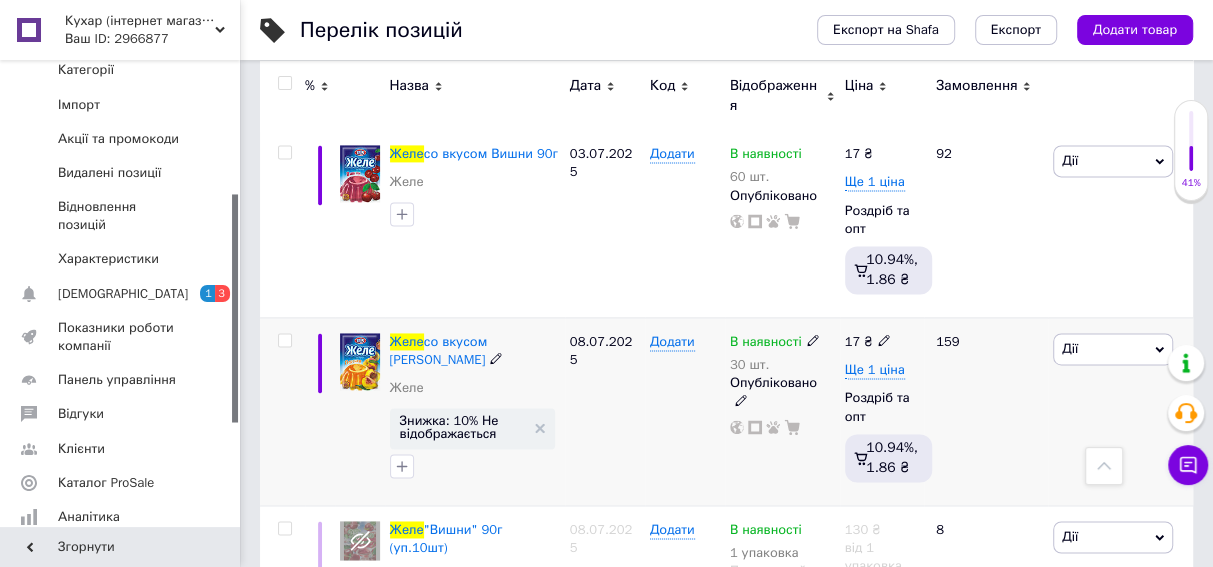 click 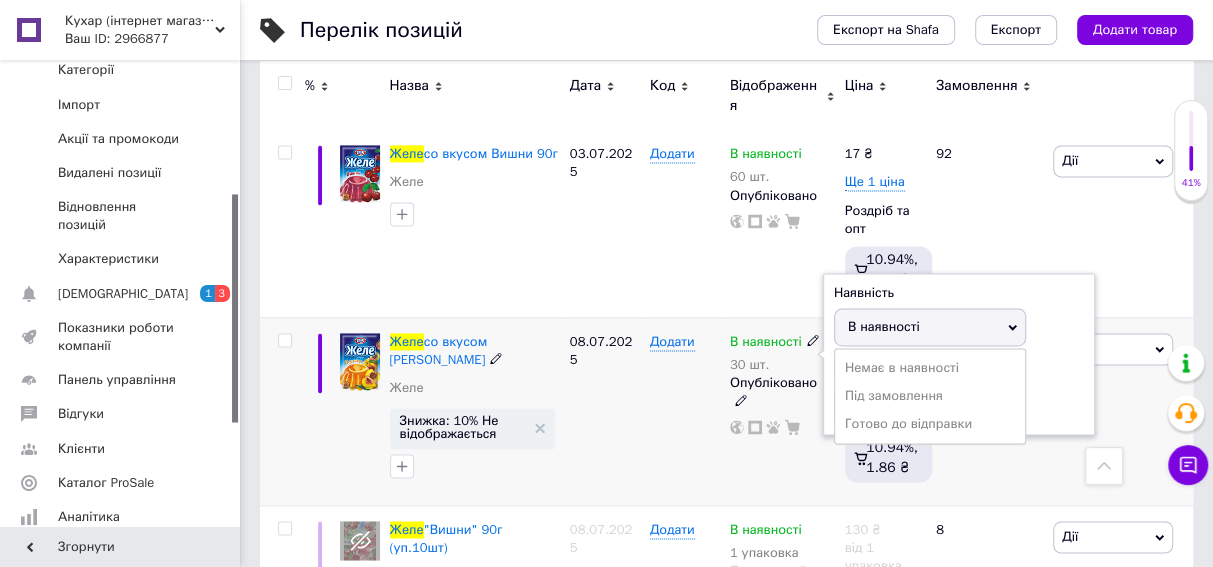 click on "В наявності" at bounding box center (884, 326) 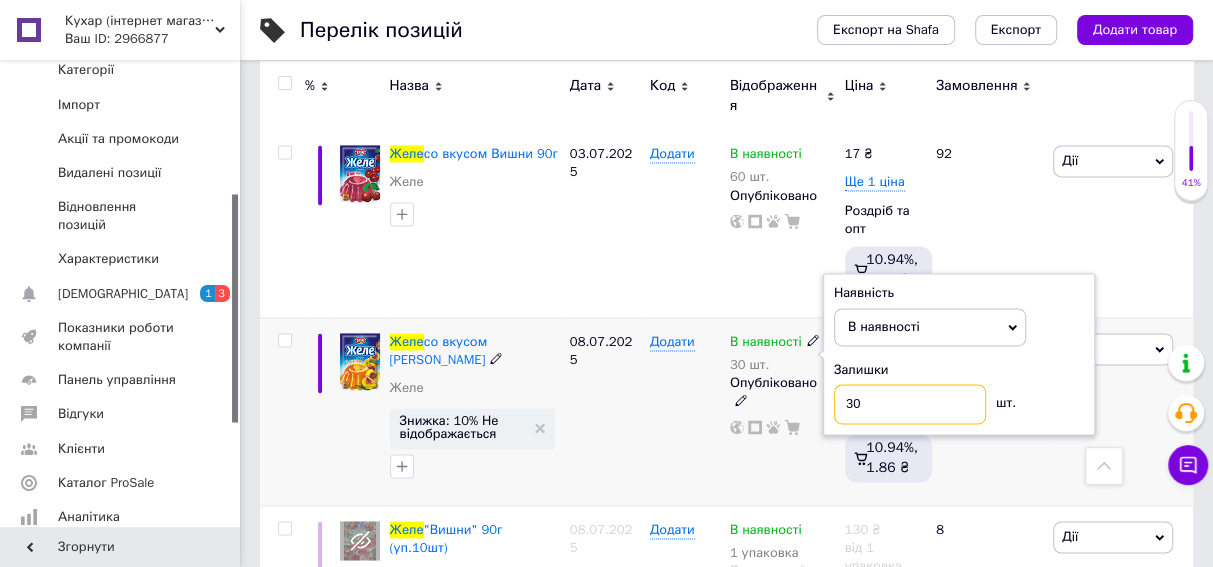 drag, startPoint x: 876, startPoint y: 394, endPoint x: 825, endPoint y: 403, distance: 51.78803 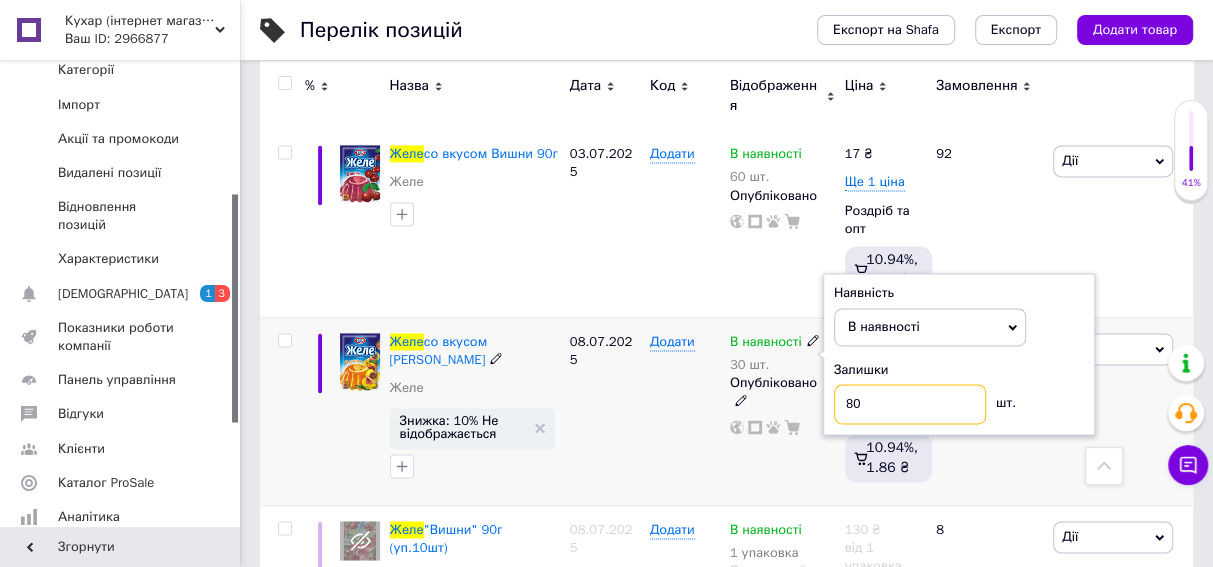 type on "80" 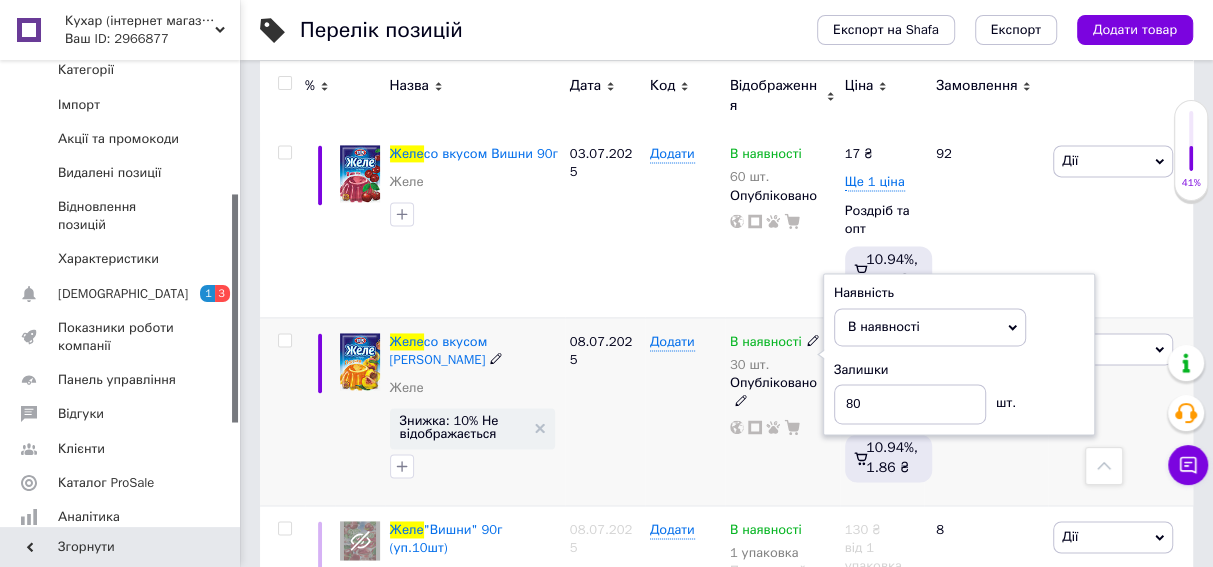 click on "Додати" at bounding box center [685, 411] 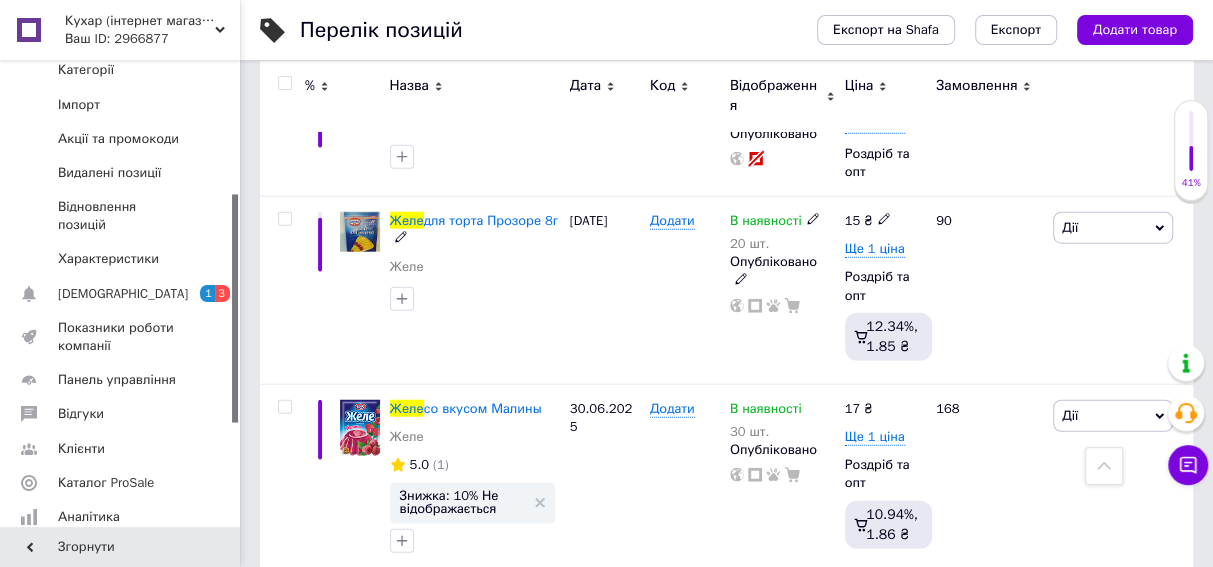 scroll, scrollTop: 3000, scrollLeft: 0, axis: vertical 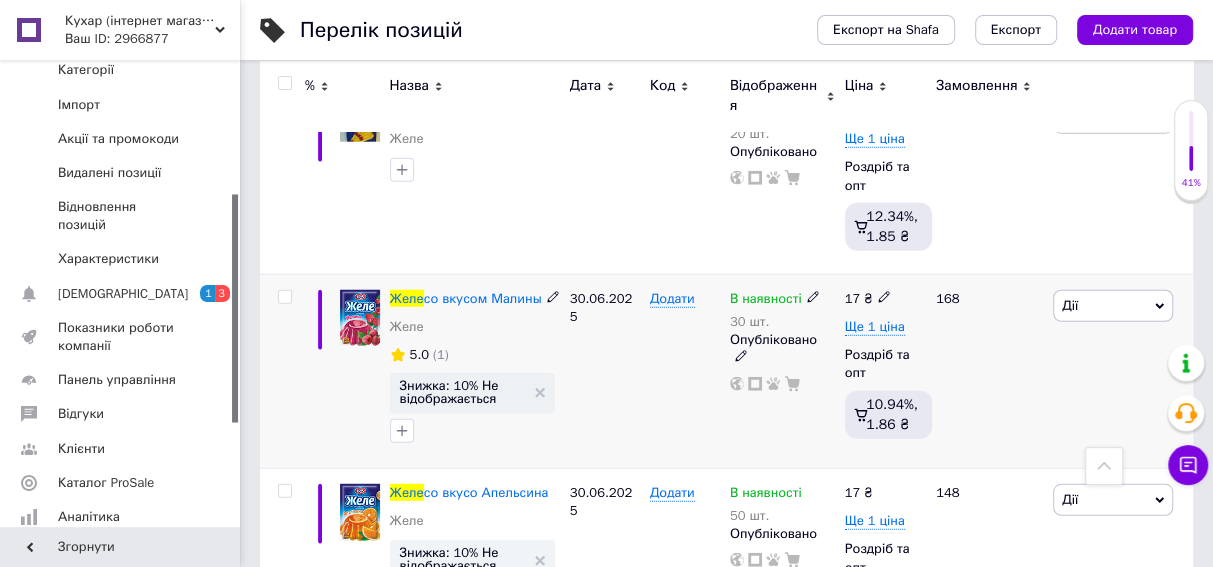 click 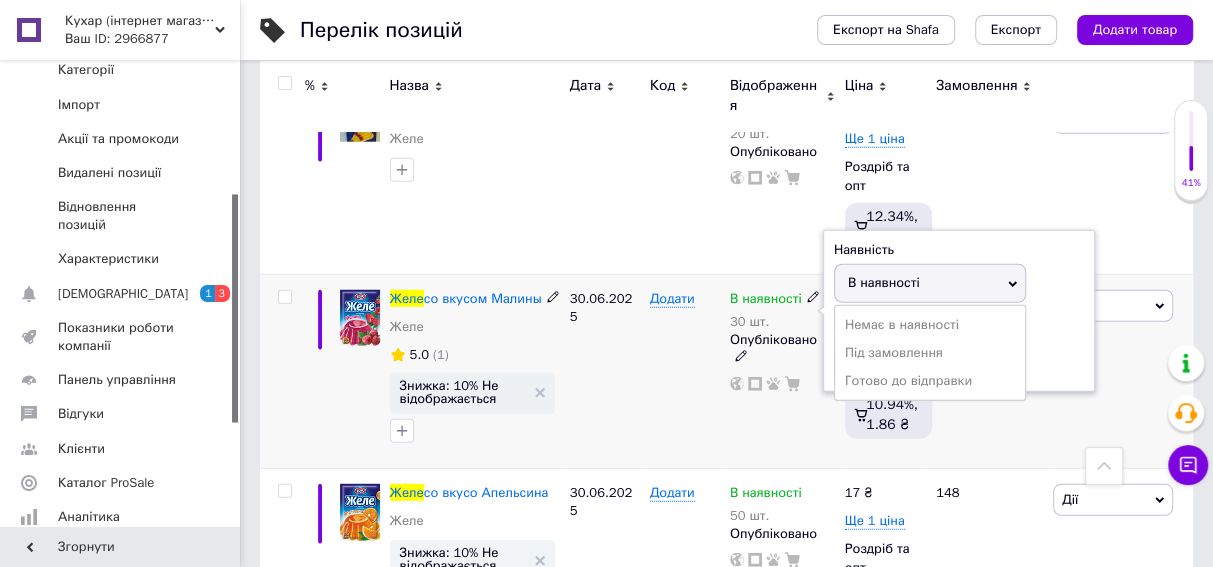 click on "В наявності" at bounding box center [884, 282] 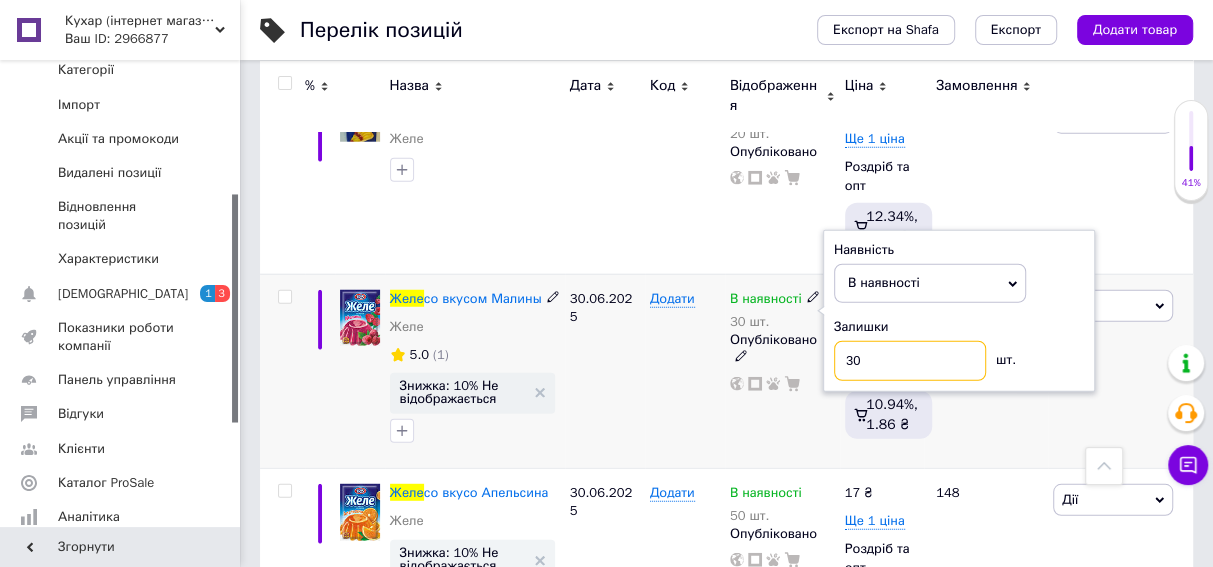 drag, startPoint x: 864, startPoint y: 317, endPoint x: 833, endPoint y: 320, distance: 31.144823 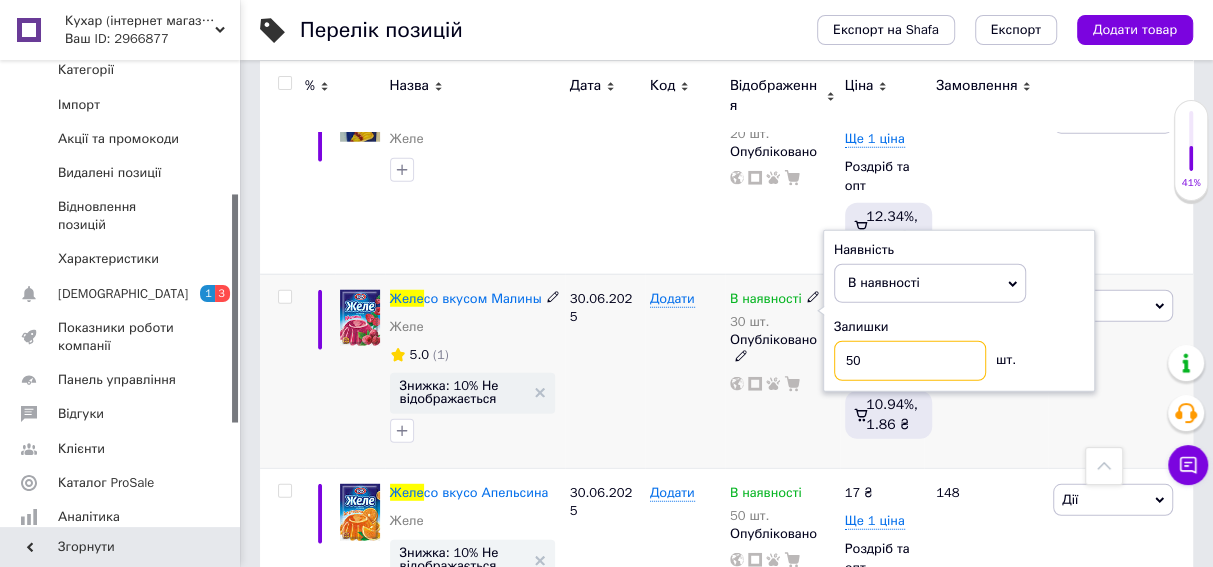 type on "50" 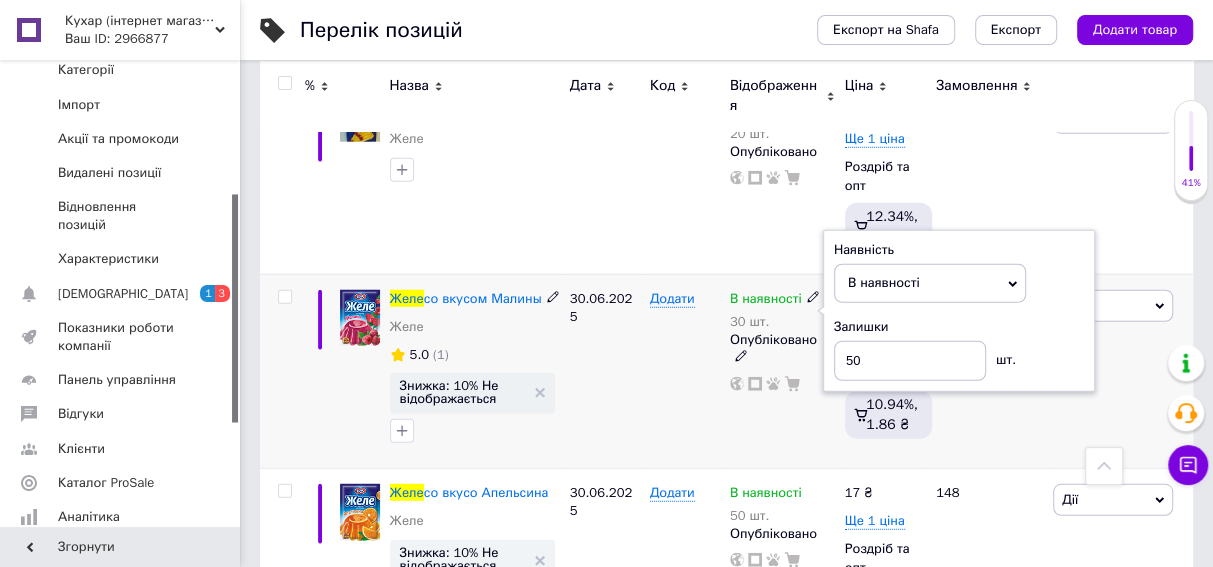 click on "Додати" at bounding box center (685, 371) 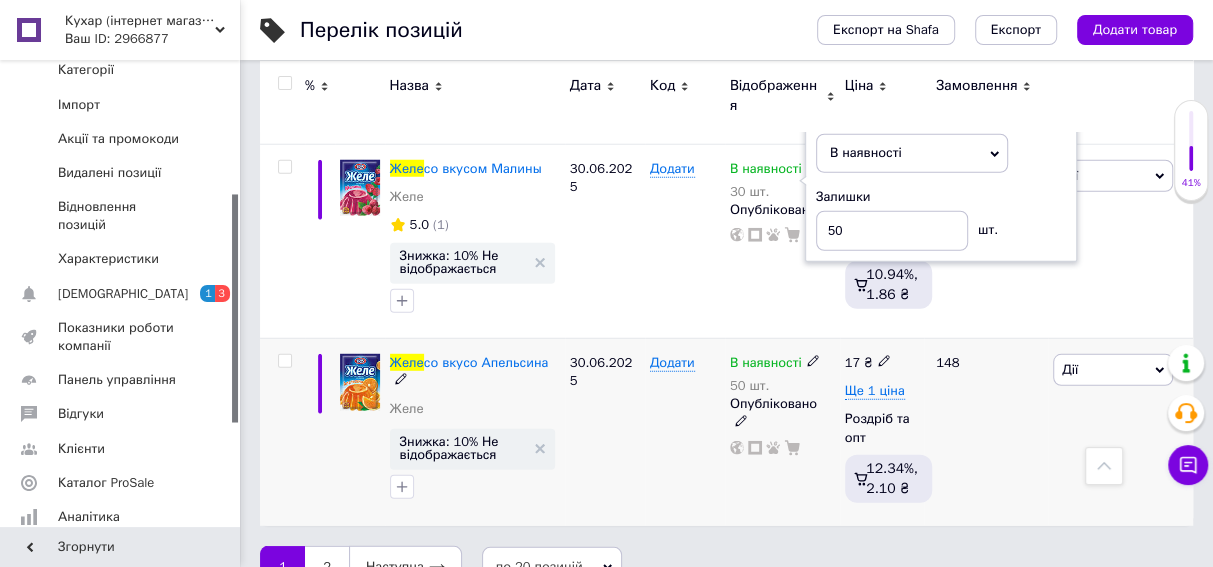 scroll, scrollTop: 3131, scrollLeft: 0, axis: vertical 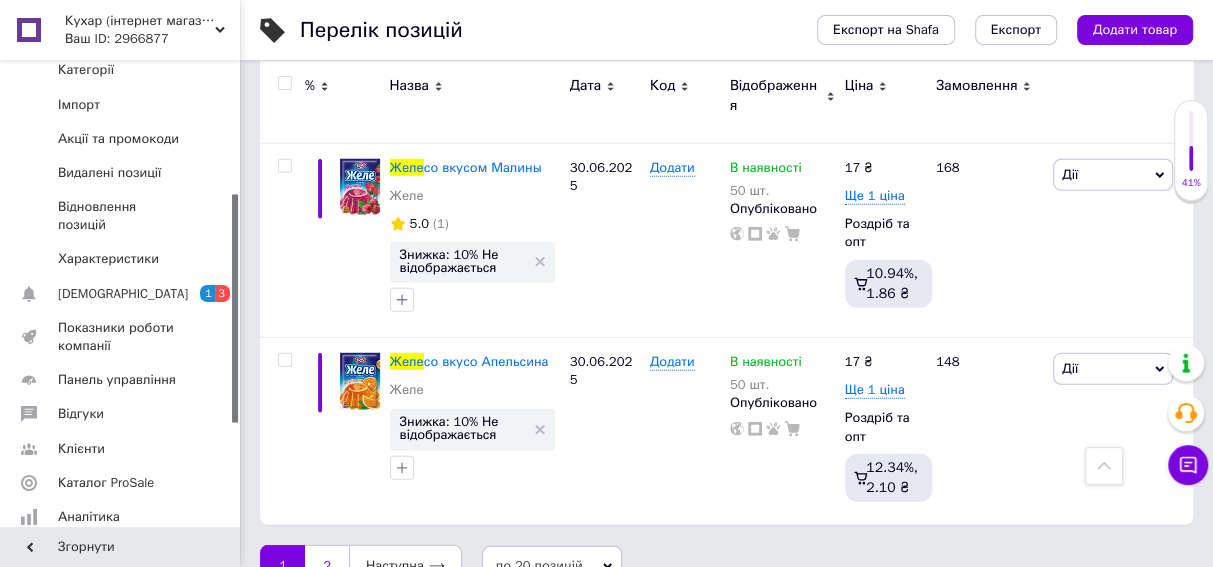 click on "2" at bounding box center [327, 566] 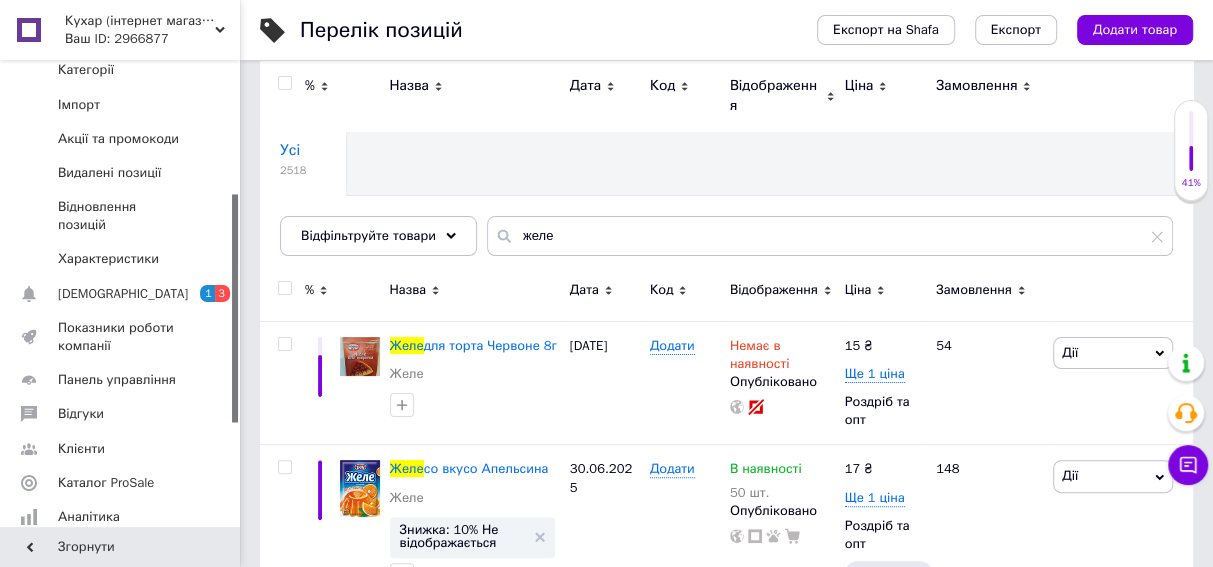 scroll, scrollTop: 0, scrollLeft: 0, axis: both 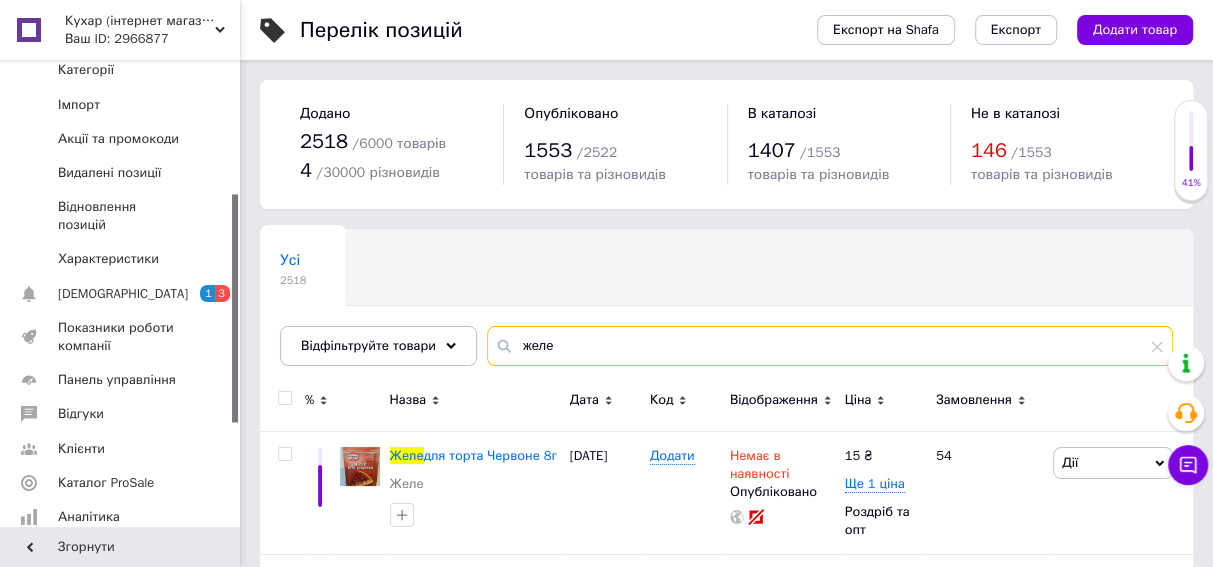 click on "желе" at bounding box center (830, 346) 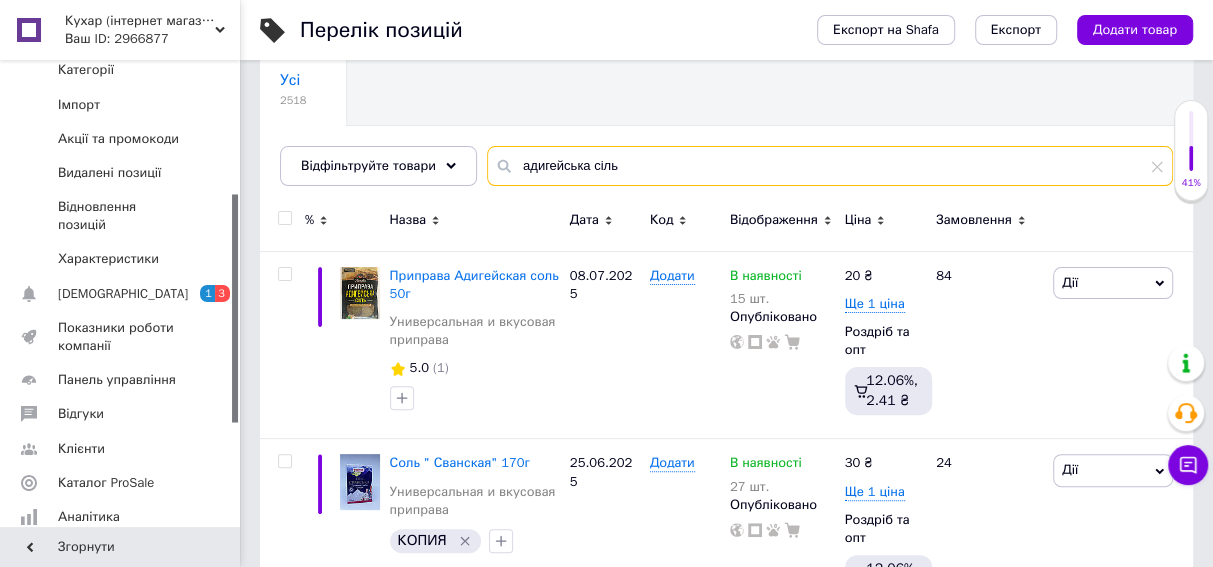 scroll, scrollTop: 181, scrollLeft: 0, axis: vertical 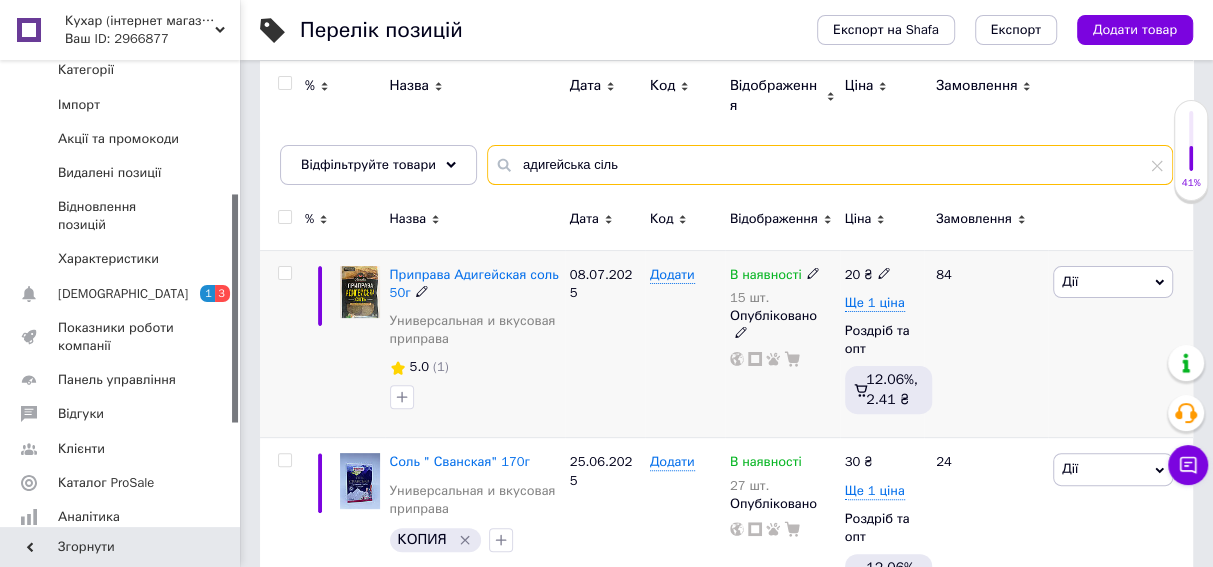 type on "адигейська сіль" 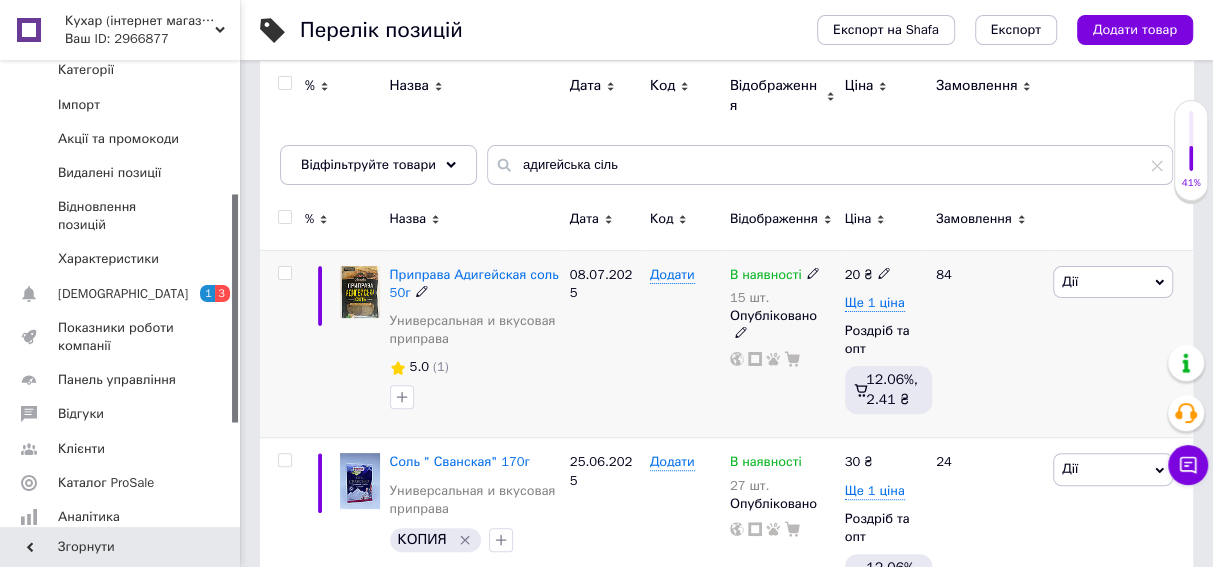 click 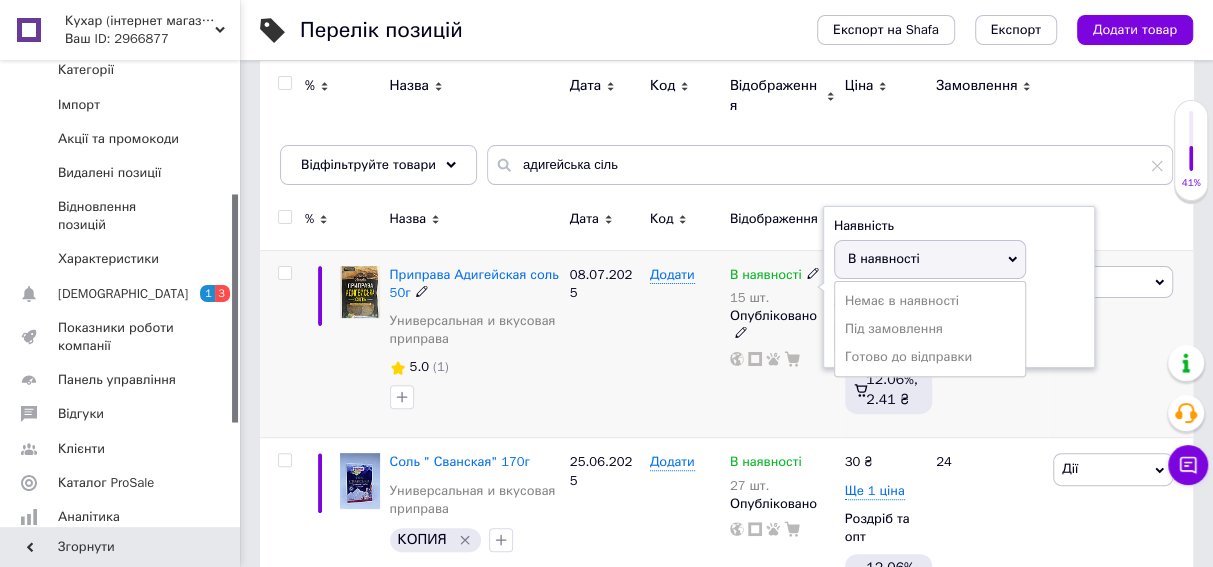 click on "В наявності" at bounding box center [930, 259] 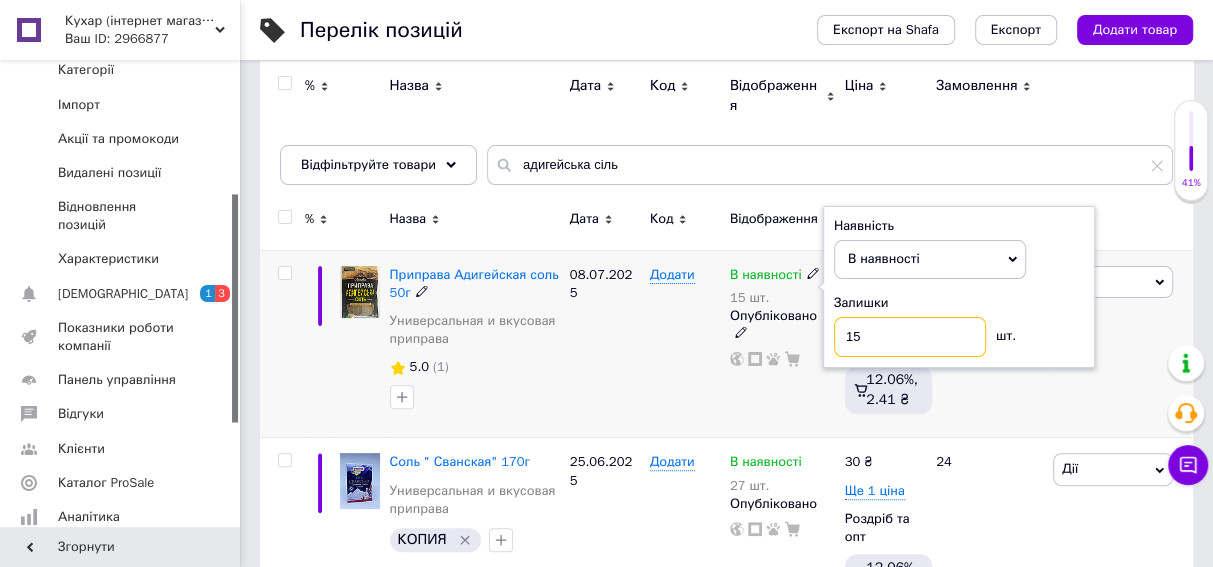 drag, startPoint x: 879, startPoint y: 339, endPoint x: 720, endPoint y: 377, distance: 163.47783 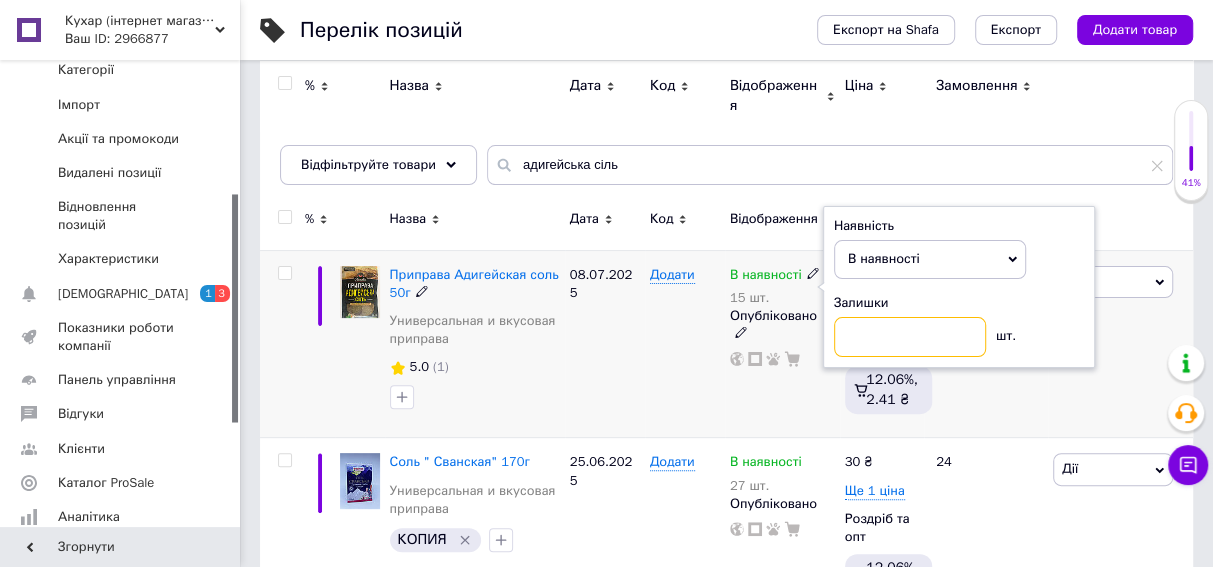 type 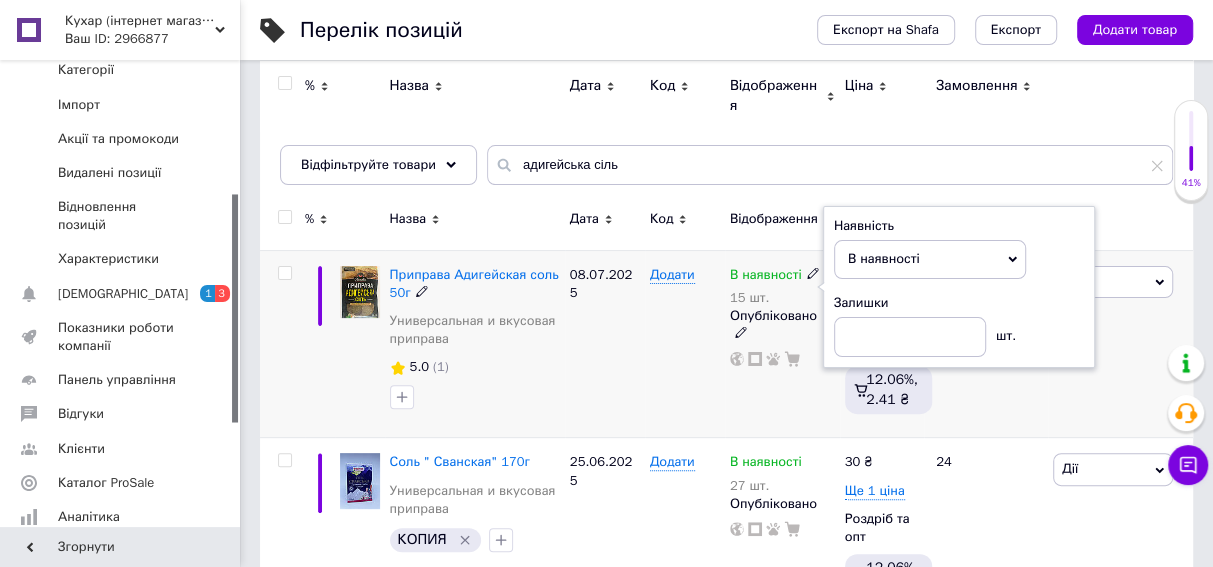 click on "08.07.2025" at bounding box center [605, 344] 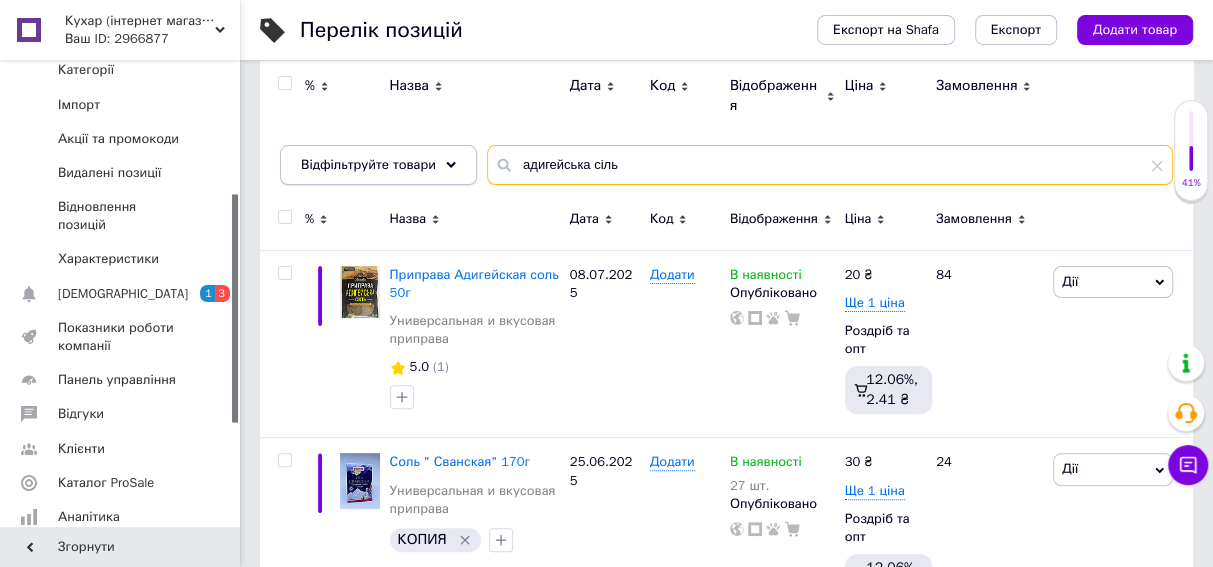 drag, startPoint x: 624, startPoint y: 168, endPoint x: 468, endPoint y: 160, distance: 156.20499 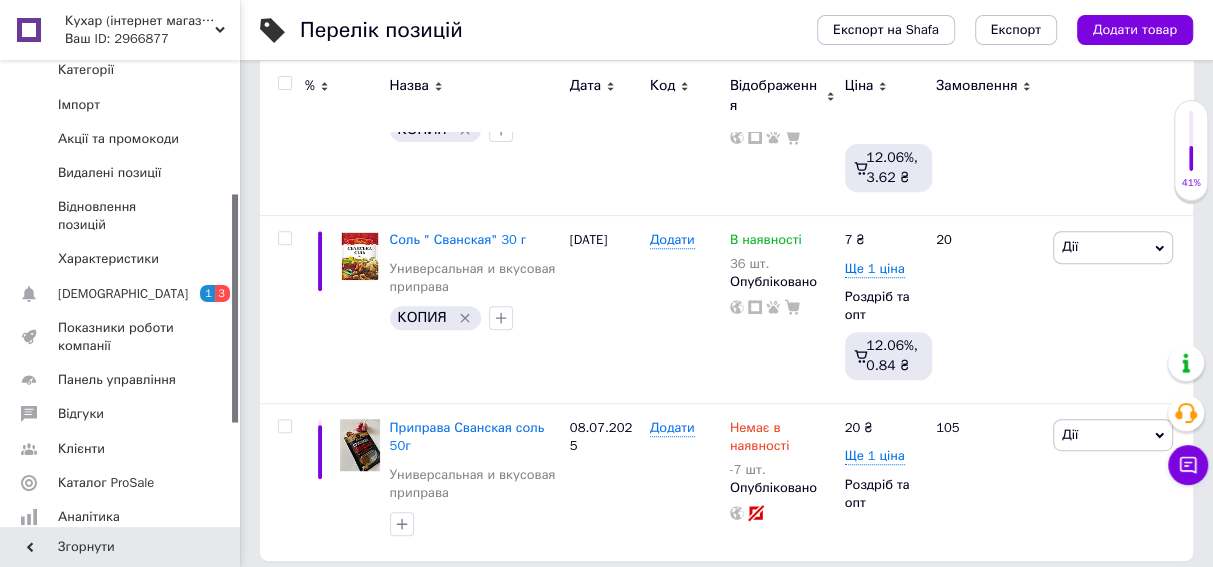 scroll, scrollTop: 428, scrollLeft: 0, axis: vertical 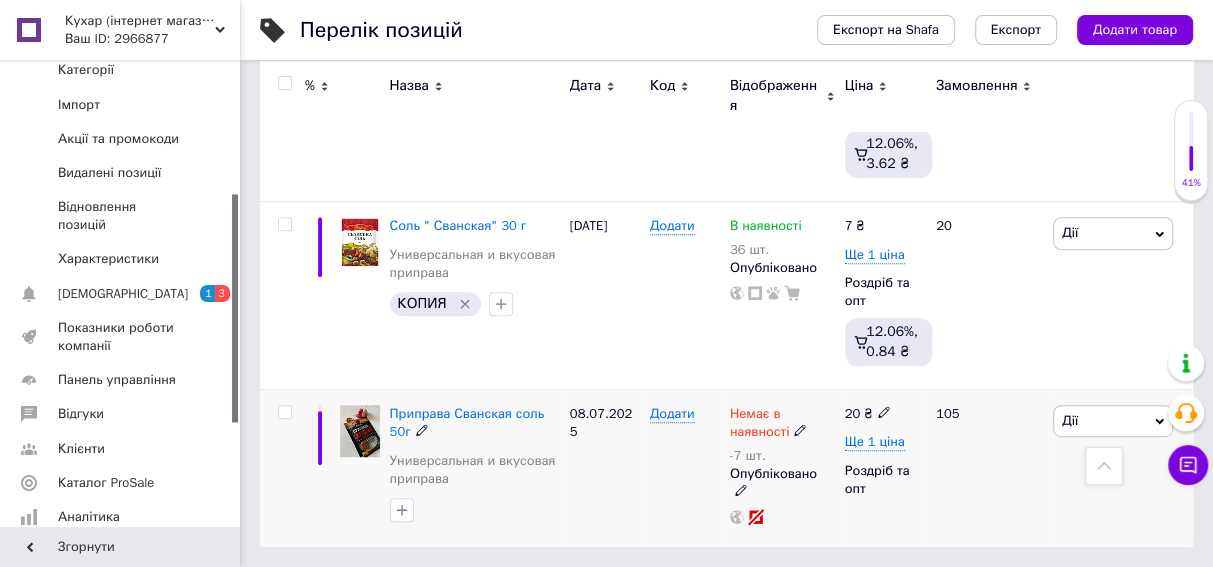 type on "сванська сіль" 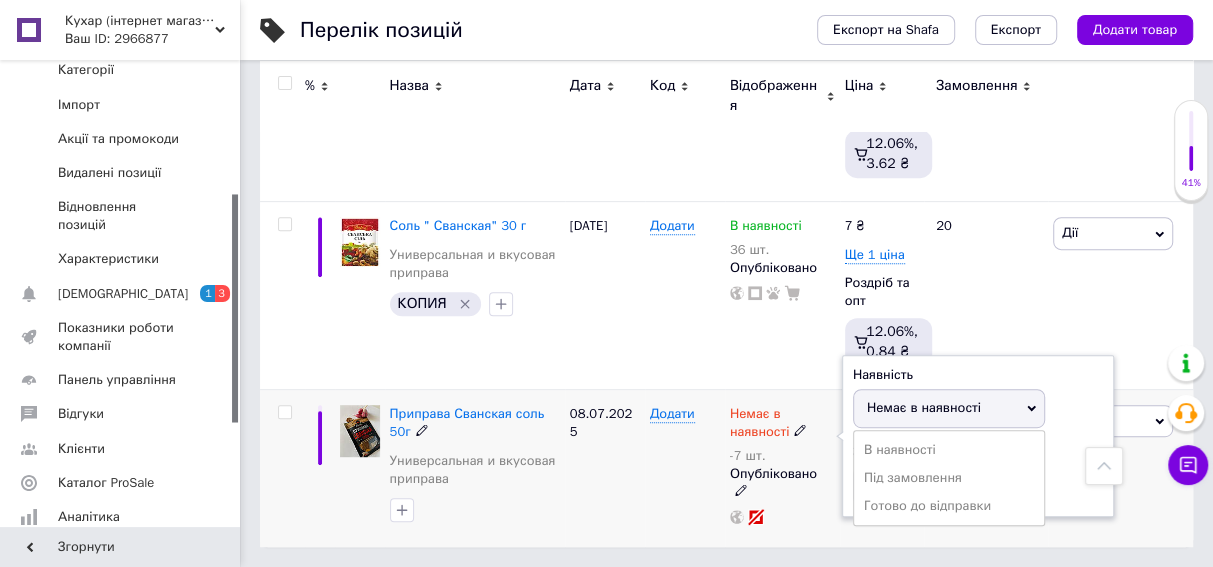 click on "В наявності" at bounding box center (949, 450) 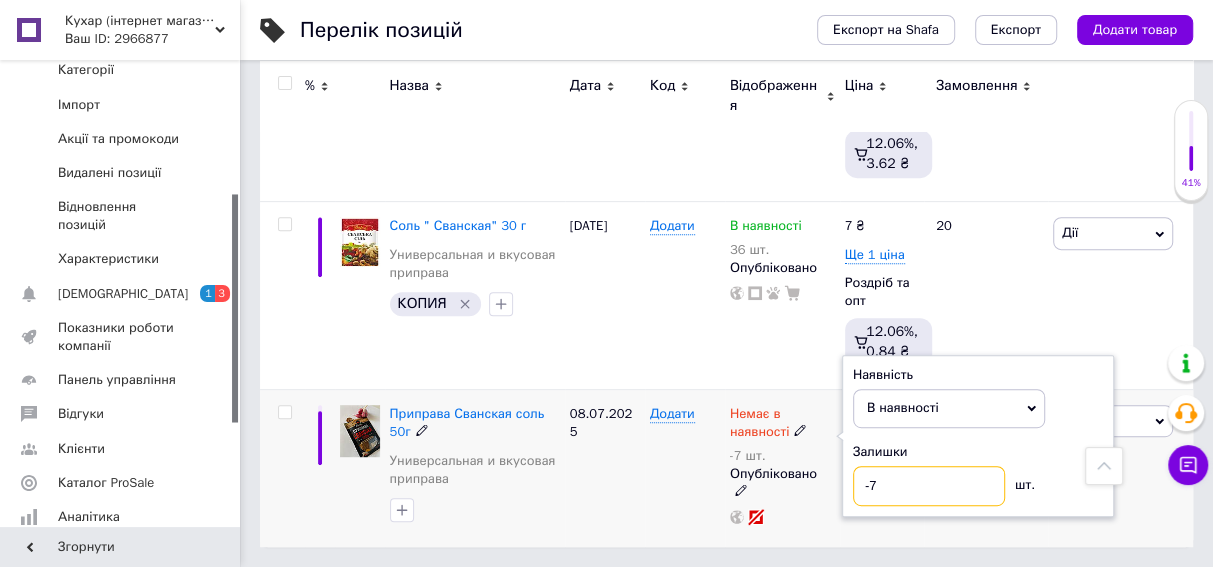 click on "-7" at bounding box center [929, 486] 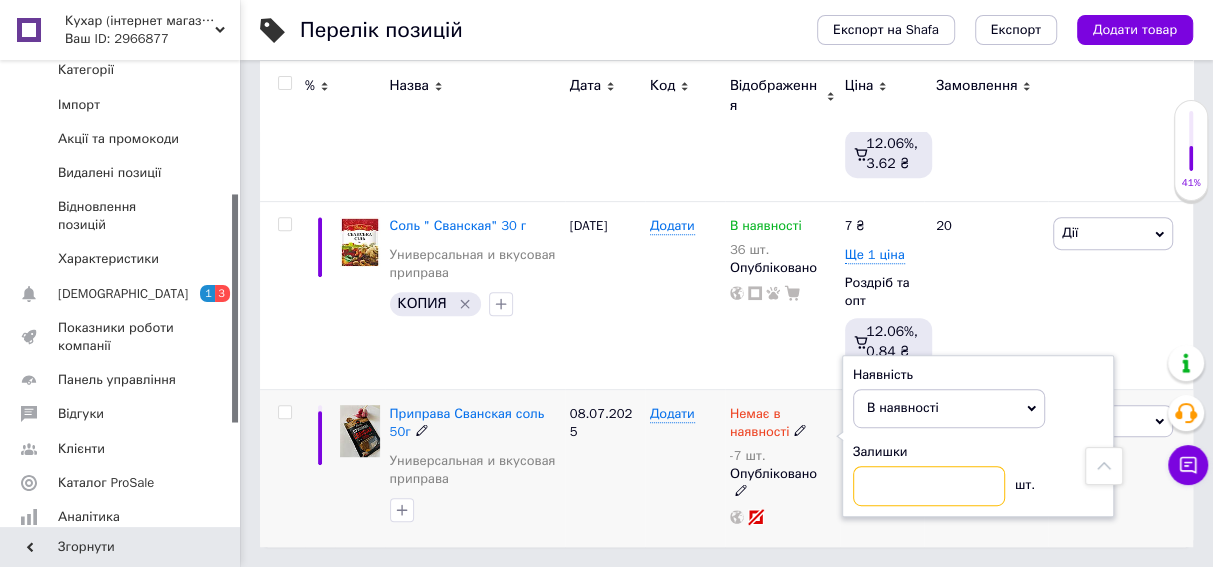 type 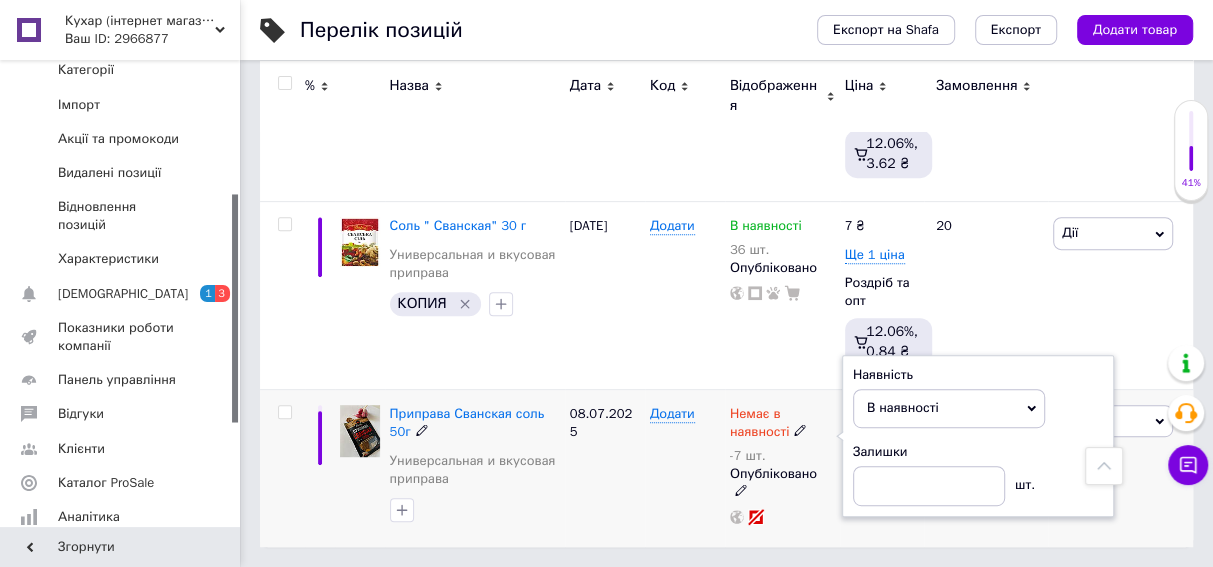 click on "Приправа Сванская соль 50г Универсальная и вкусовая приправа [DATE] Додати Немає в наявності -7 шт. Наявність В наявності Немає в наявності Під замовлення Готово до відправки Залишки шт. Опубліковано 20   ₴ Ще 1 ціна Роздріб та опт 105 Дії Редагувати Підняти на початок групи Копіювати Знижка Подарунок Супутні Приховати Ярлик Додати на вітрину Додати в кампанію Каталог ProSale Видалити" at bounding box center (726, 468) 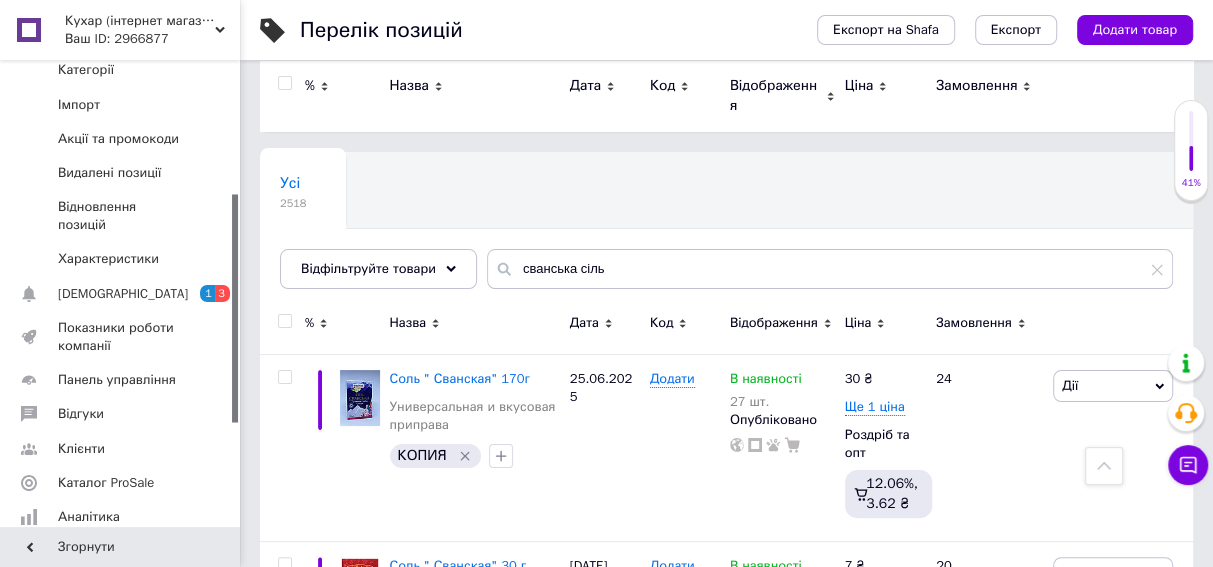 scroll, scrollTop: 0, scrollLeft: 0, axis: both 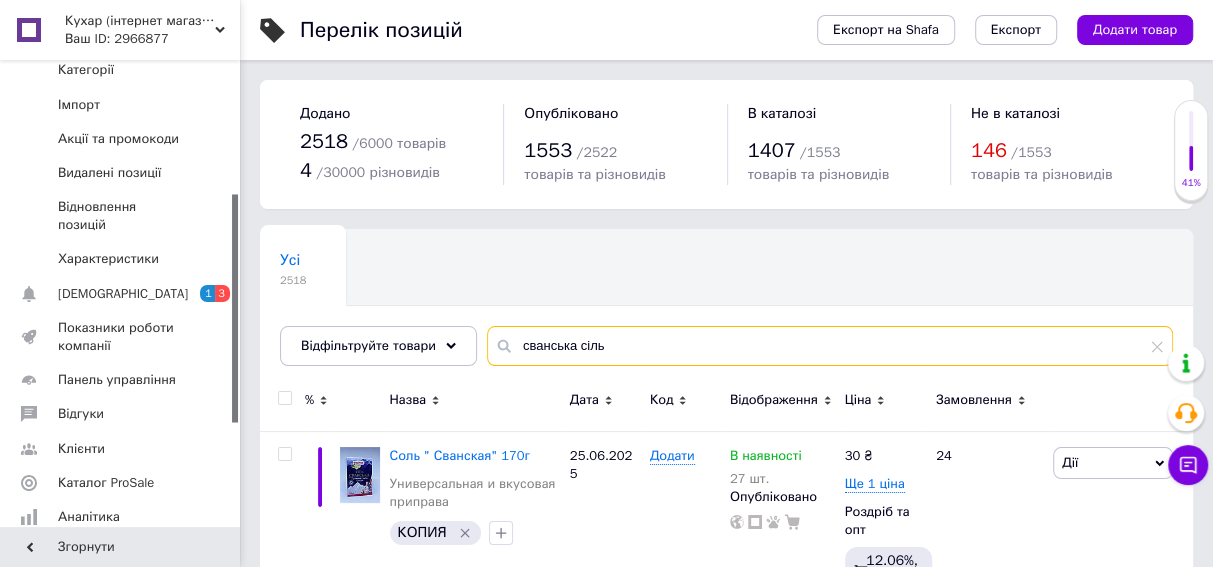 drag, startPoint x: 611, startPoint y: 340, endPoint x: 464, endPoint y: 333, distance: 147.16656 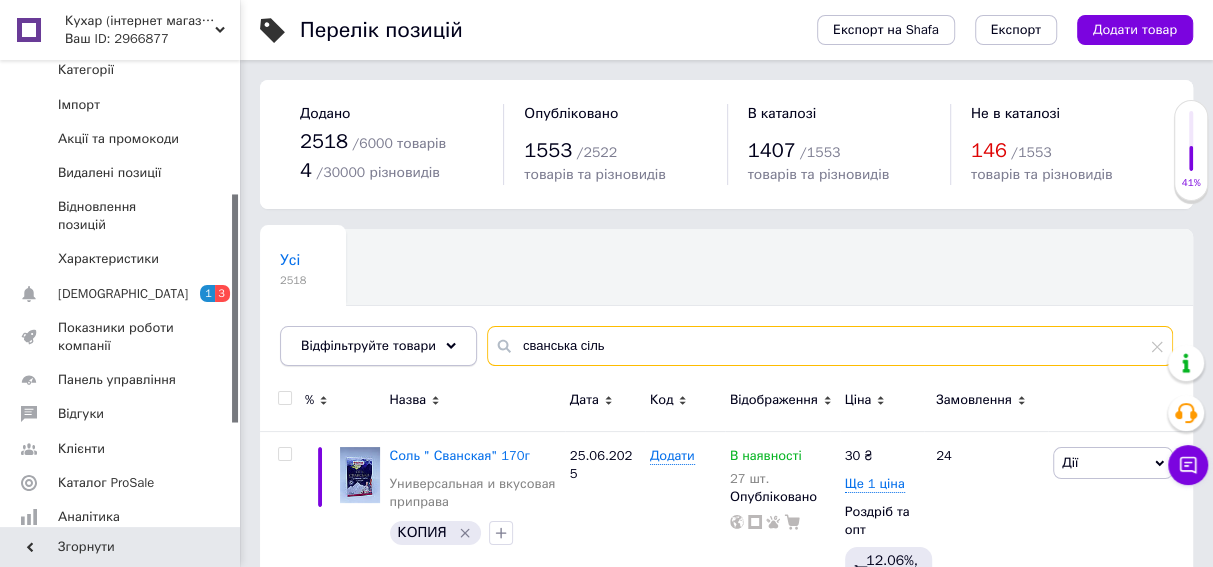 click on "сванська сіль" at bounding box center (830, 346) 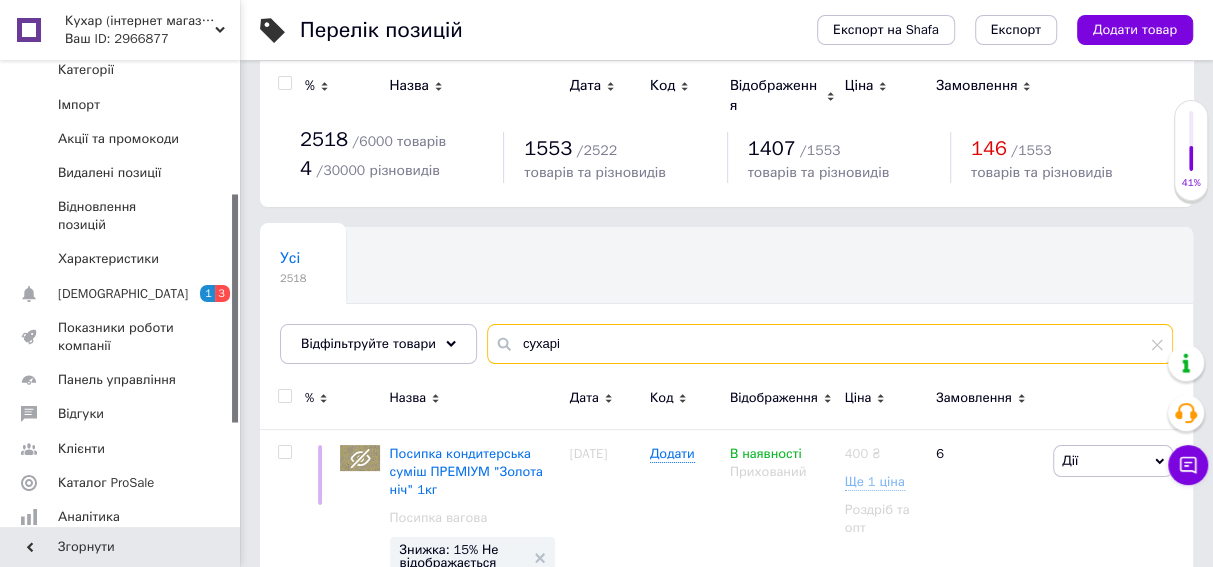scroll, scrollTop: 0, scrollLeft: 0, axis: both 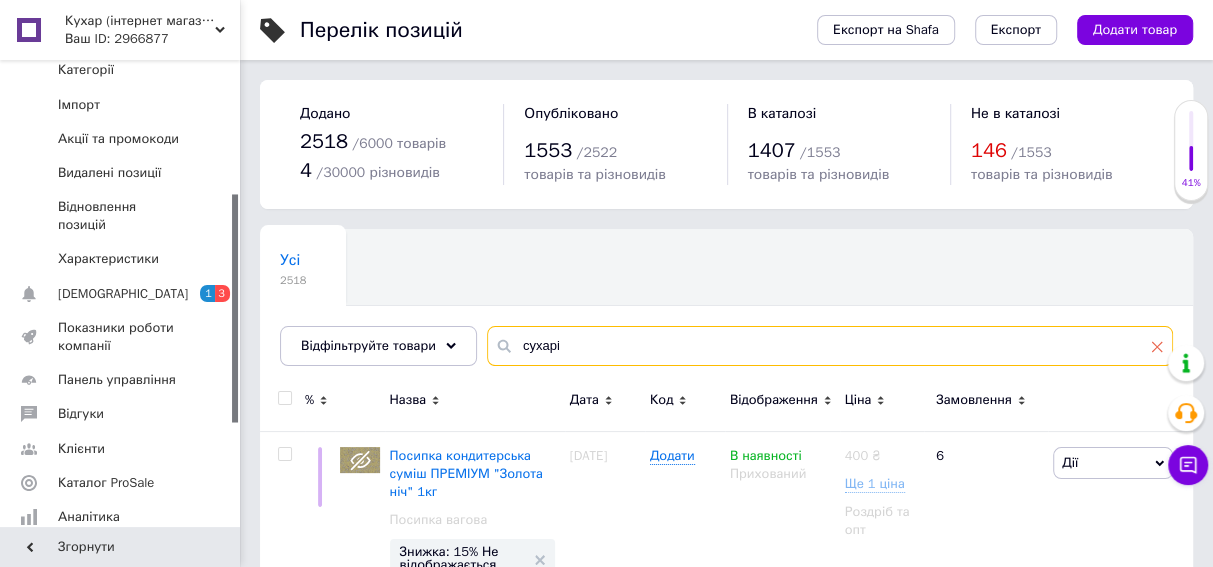 type on "сухарі" 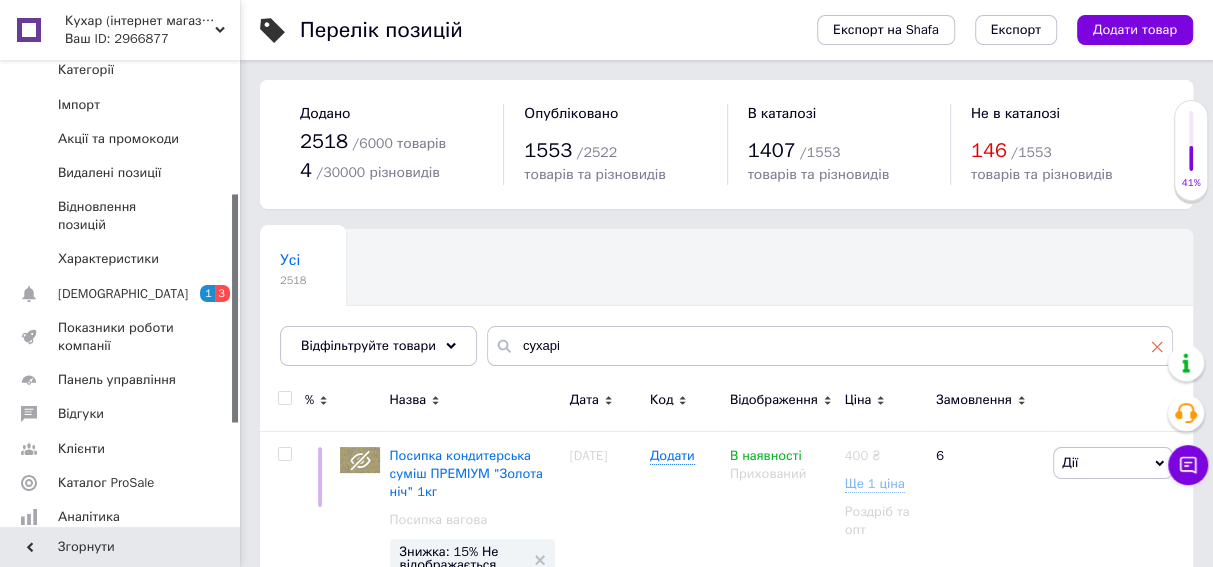click 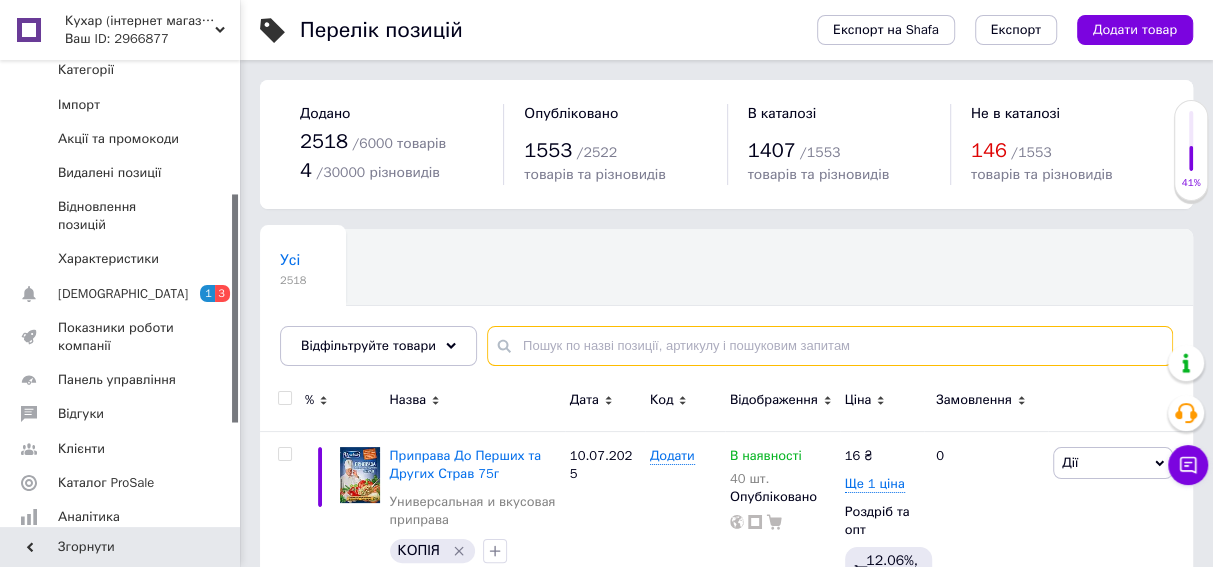 click at bounding box center [830, 346] 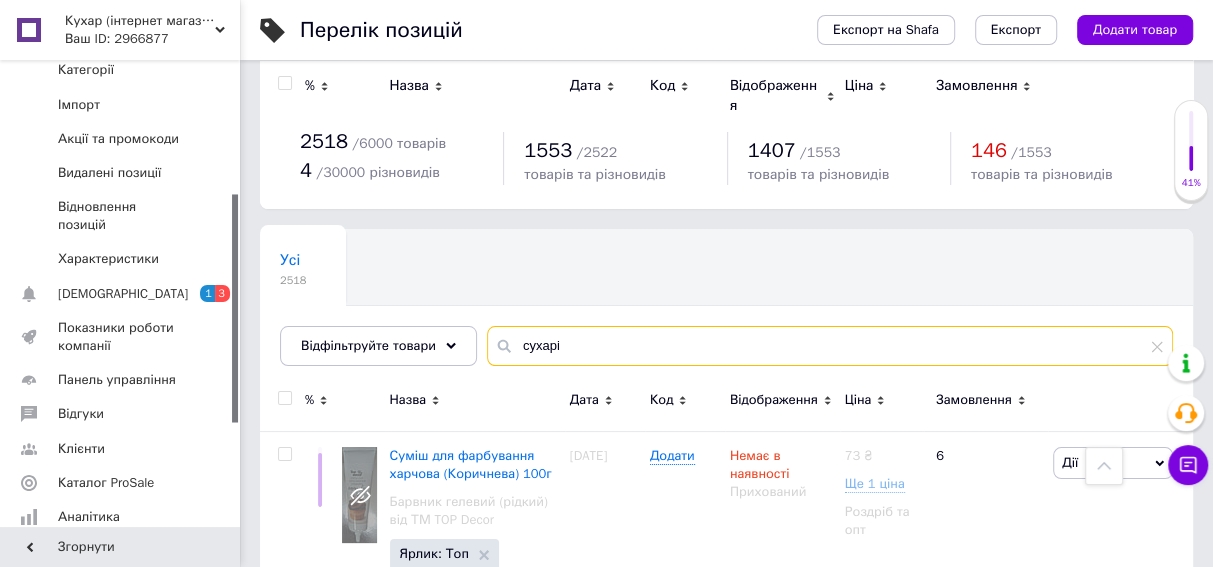 scroll, scrollTop: 0, scrollLeft: 0, axis: both 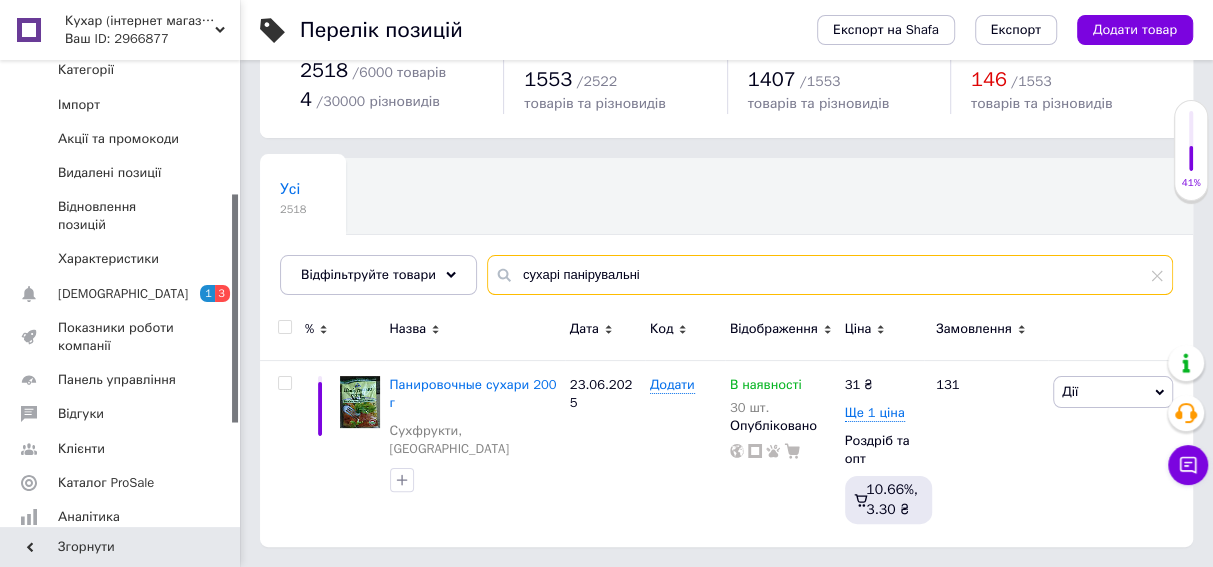 drag, startPoint x: 550, startPoint y: 264, endPoint x: 502, endPoint y: 266, distance: 48.04165 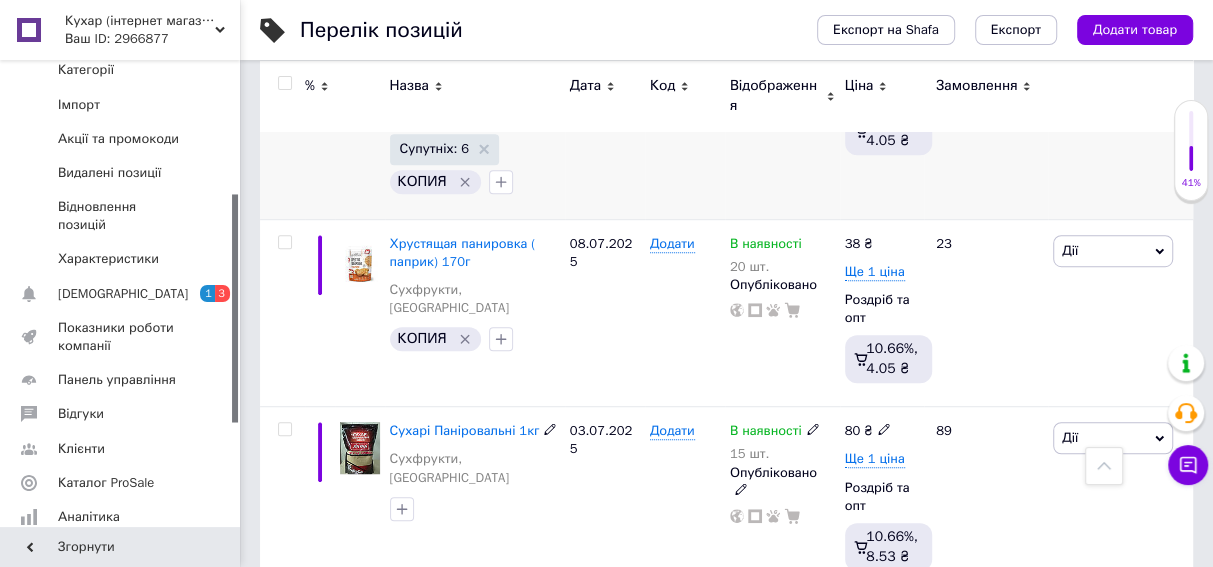 scroll, scrollTop: 810, scrollLeft: 0, axis: vertical 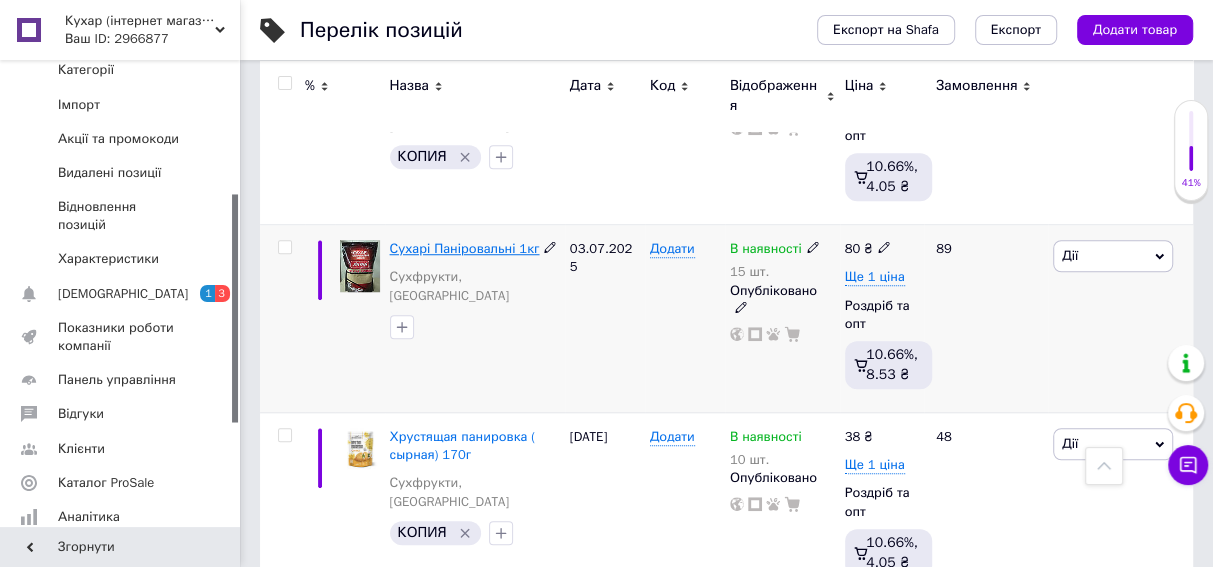 type on "панірувальні" 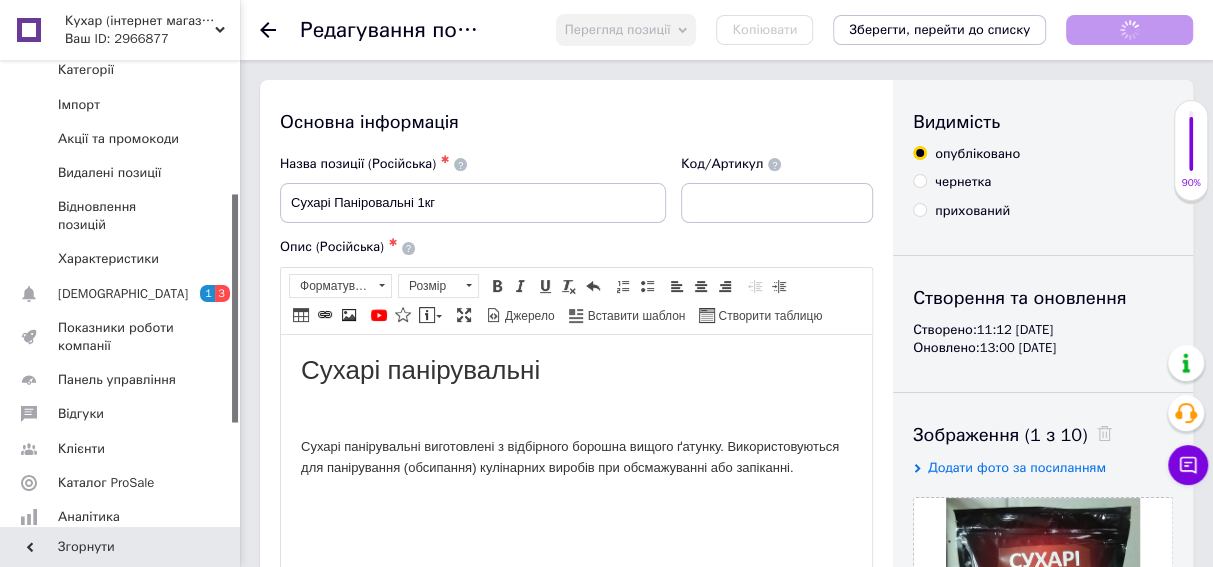 scroll, scrollTop: 0, scrollLeft: 0, axis: both 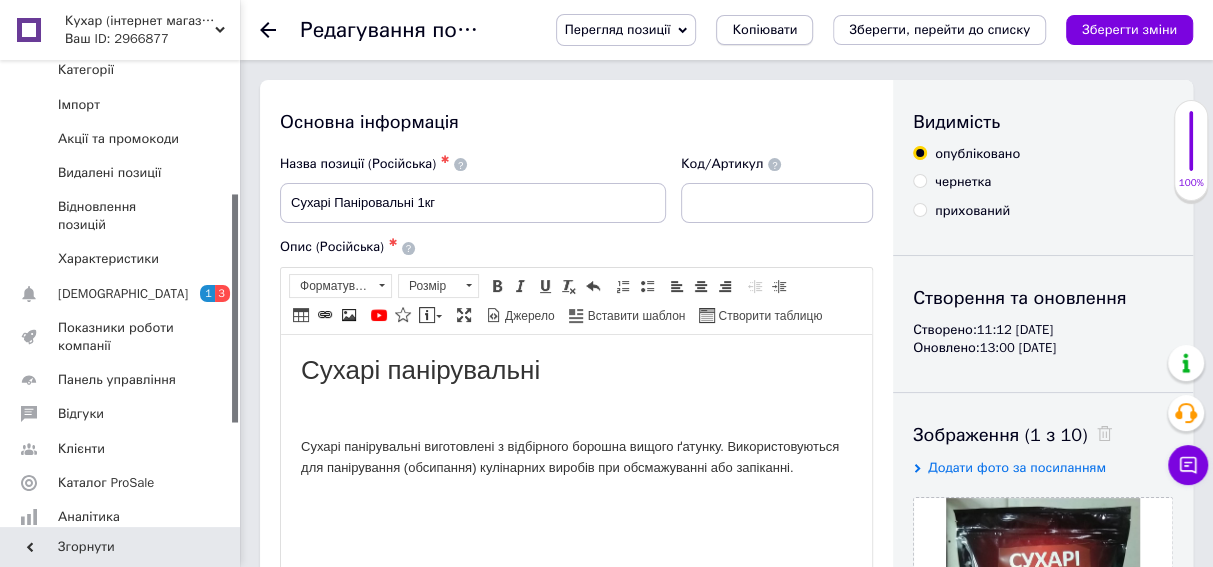 click on "Копіювати" at bounding box center [764, 30] 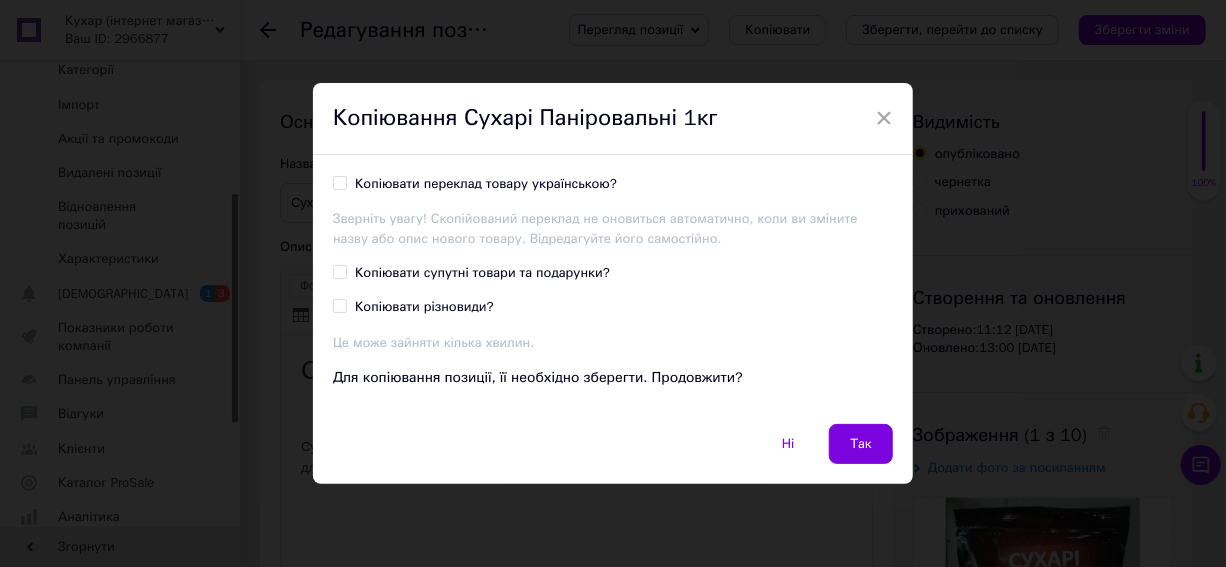 click on "Копіювати переклад товару українською?" at bounding box center [339, 182] 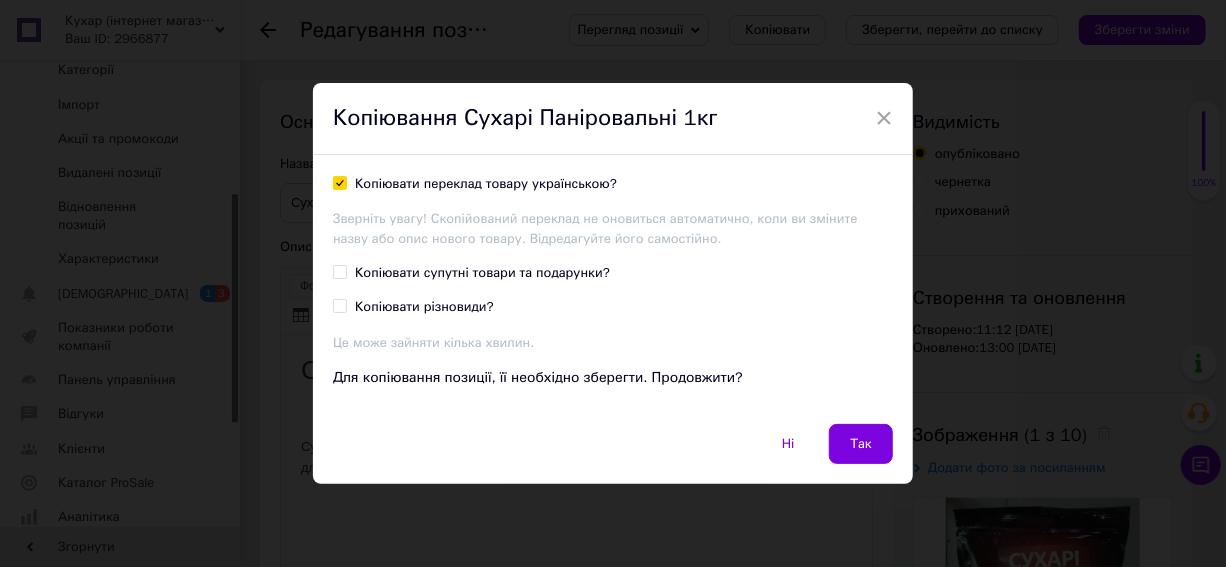 checkbox on "true" 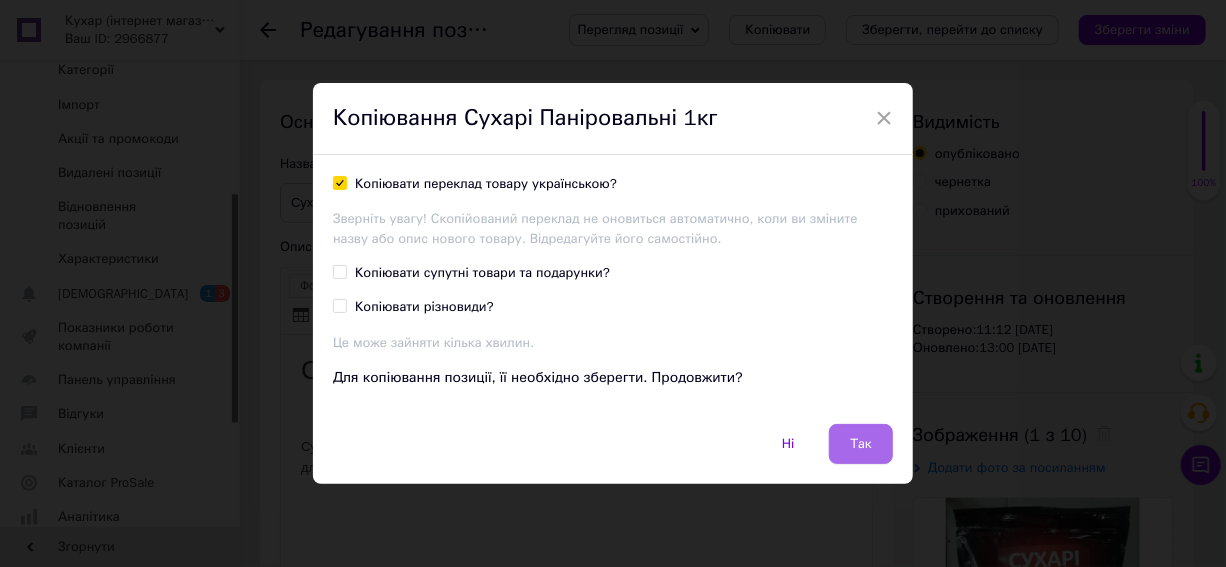 drag, startPoint x: 865, startPoint y: 453, endPoint x: 570, endPoint y: 76, distance: 478.70032 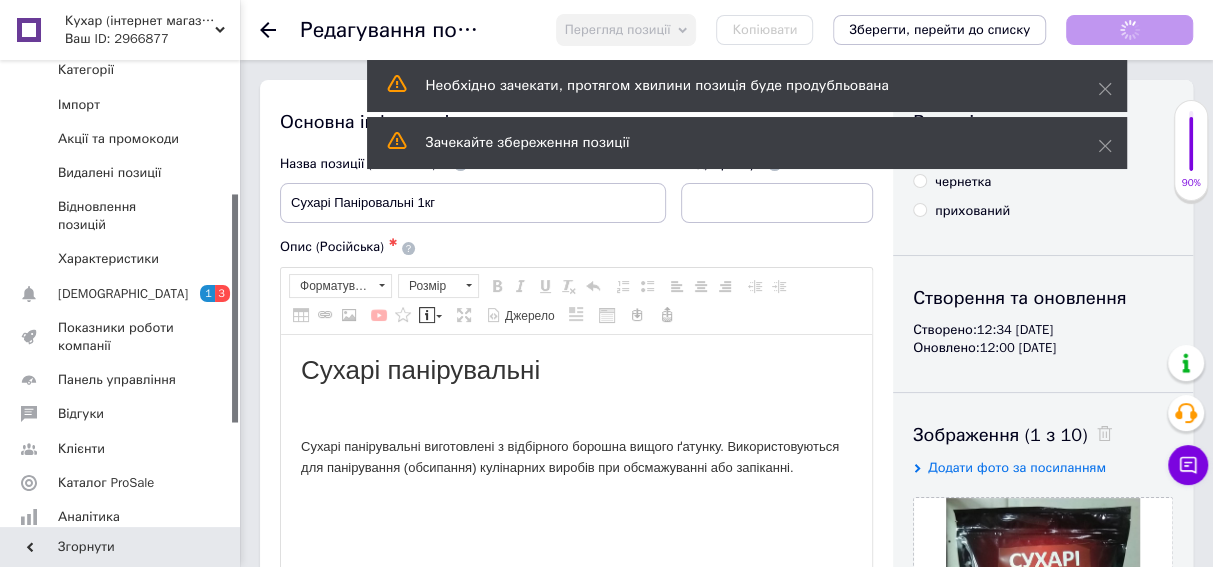 scroll, scrollTop: 0, scrollLeft: 0, axis: both 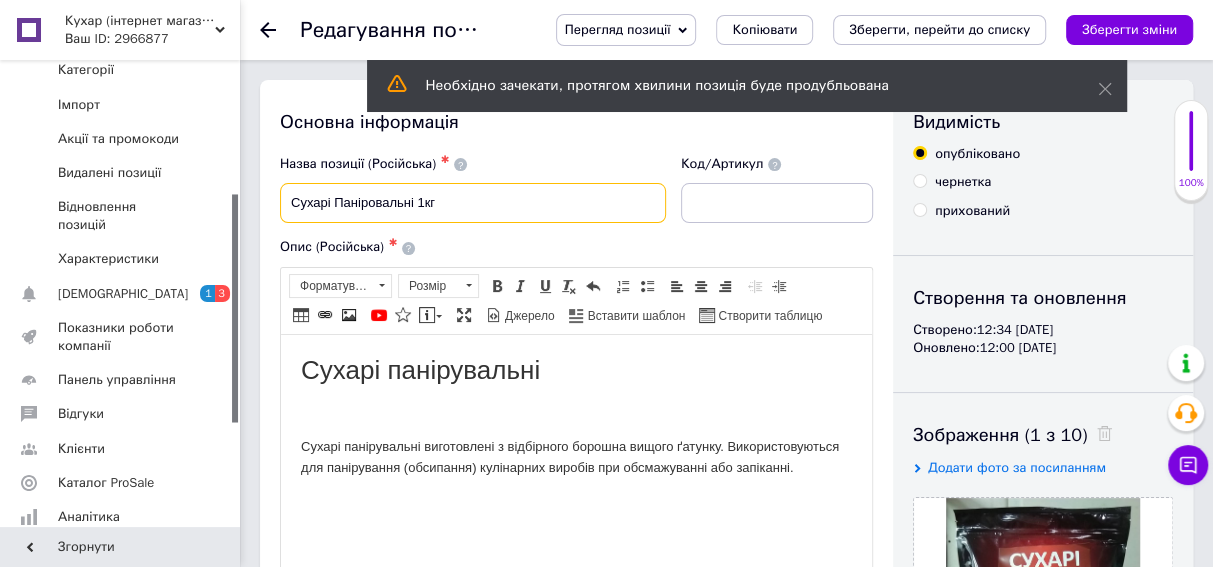 drag, startPoint x: 419, startPoint y: 200, endPoint x: 451, endPoint y: 200, distance: 32 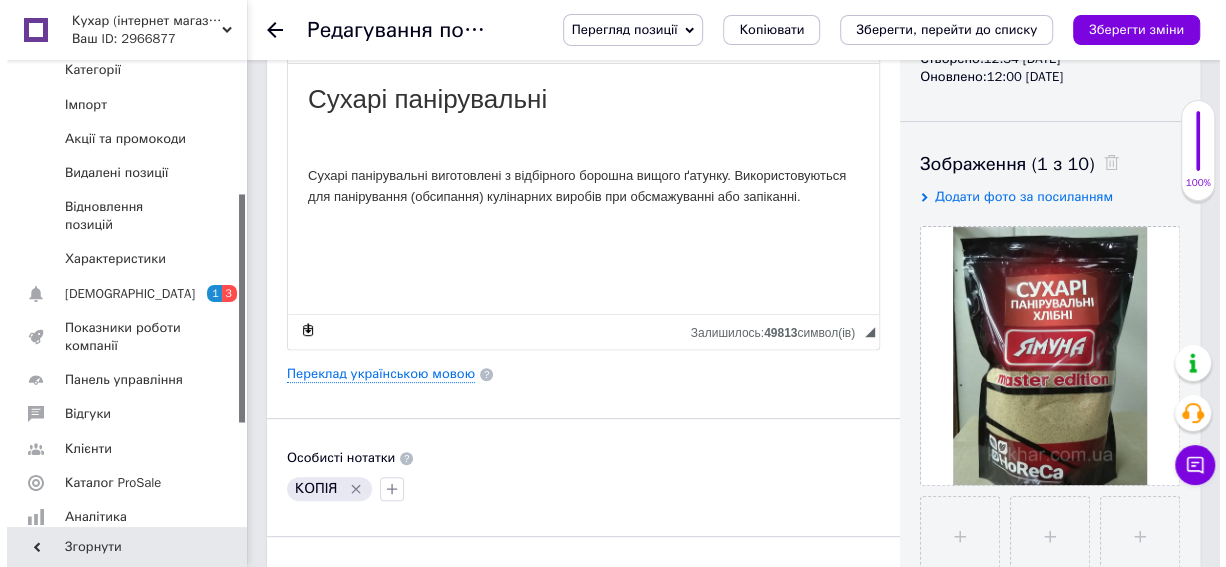 scroll, scrollTop: 272, scrollLeft: 0, axis: vertical 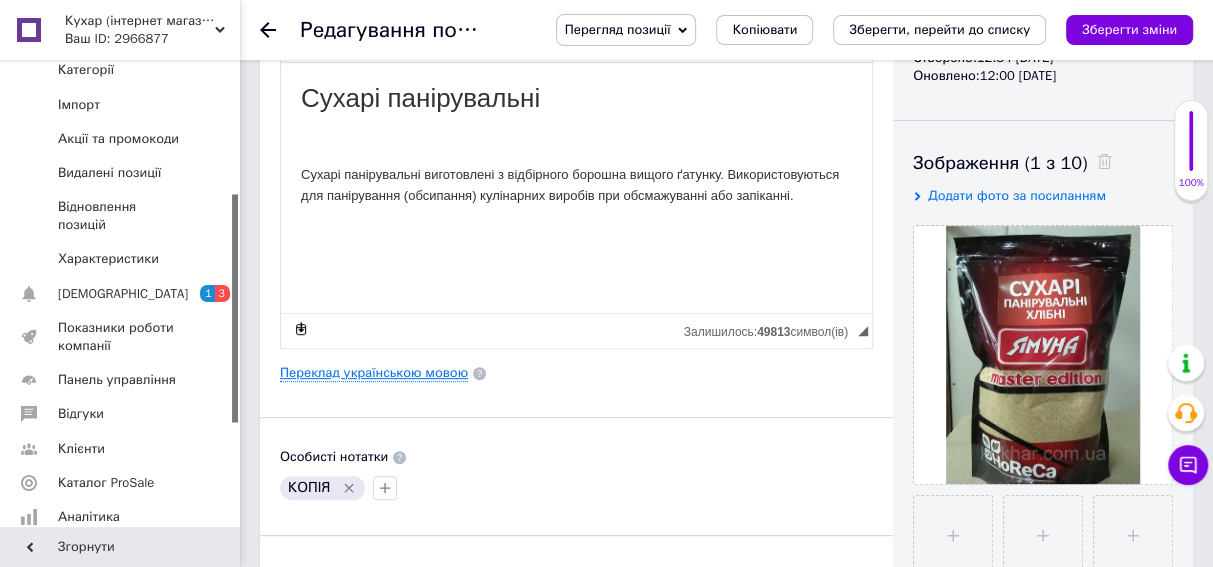 type on "Сухарі Паніровальні 130г" 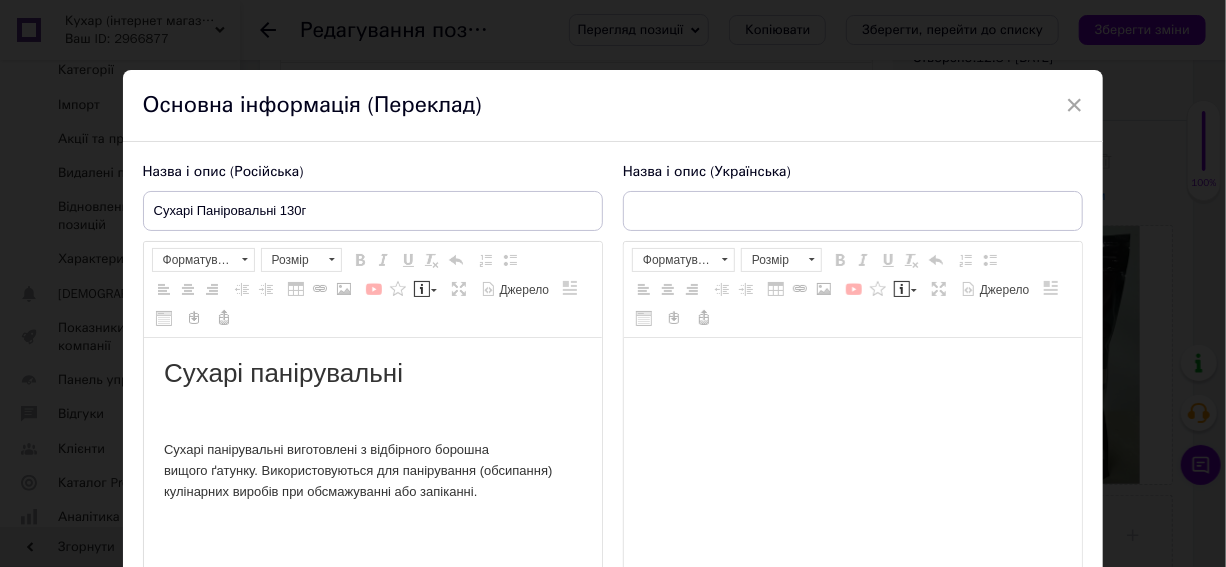 scroll, scrollTop: 0, scrollLeft: 0, axis: both 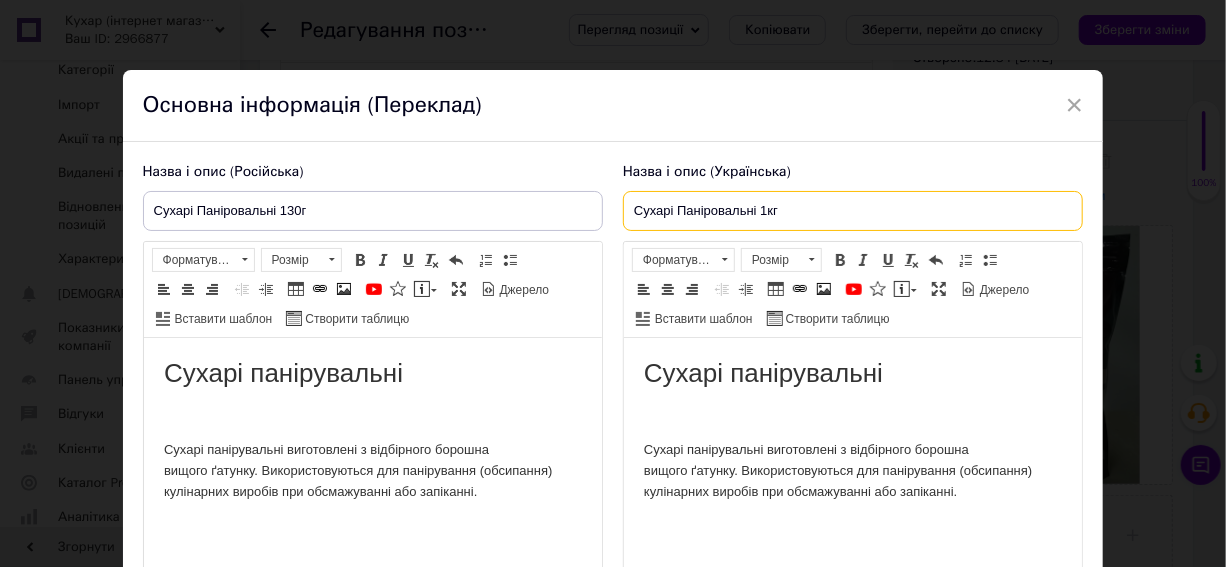 drag, startPoint x: 759, startPoint y: 211, endPoint x: 778, endPoint y: 211, distance: 19 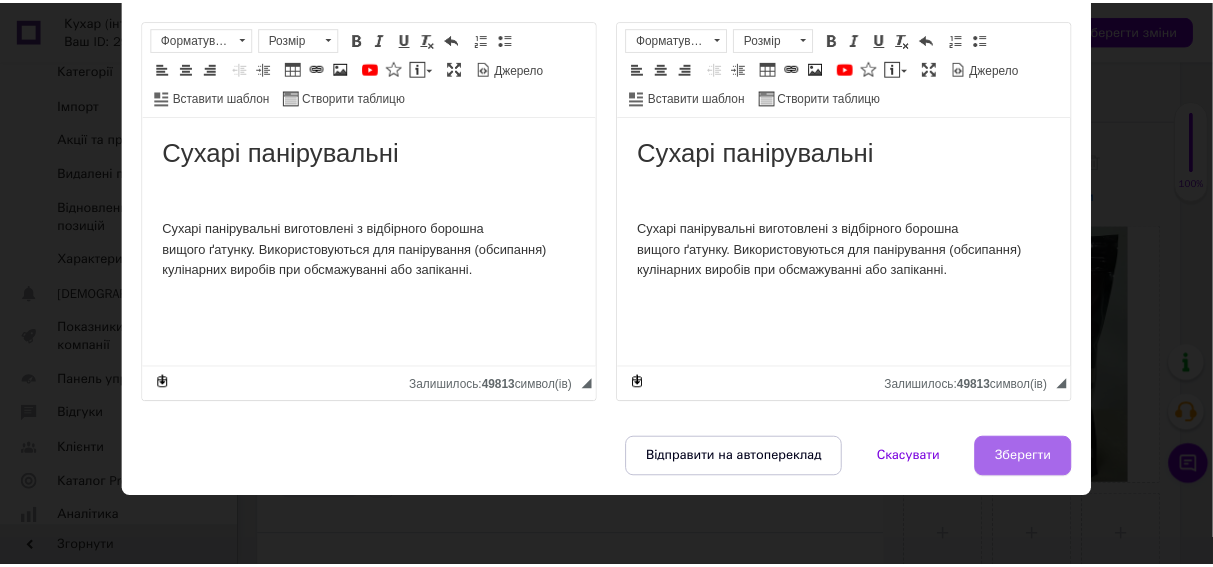 scroll, scrollTop: 259, scrollLeft: 0, axis: vertical 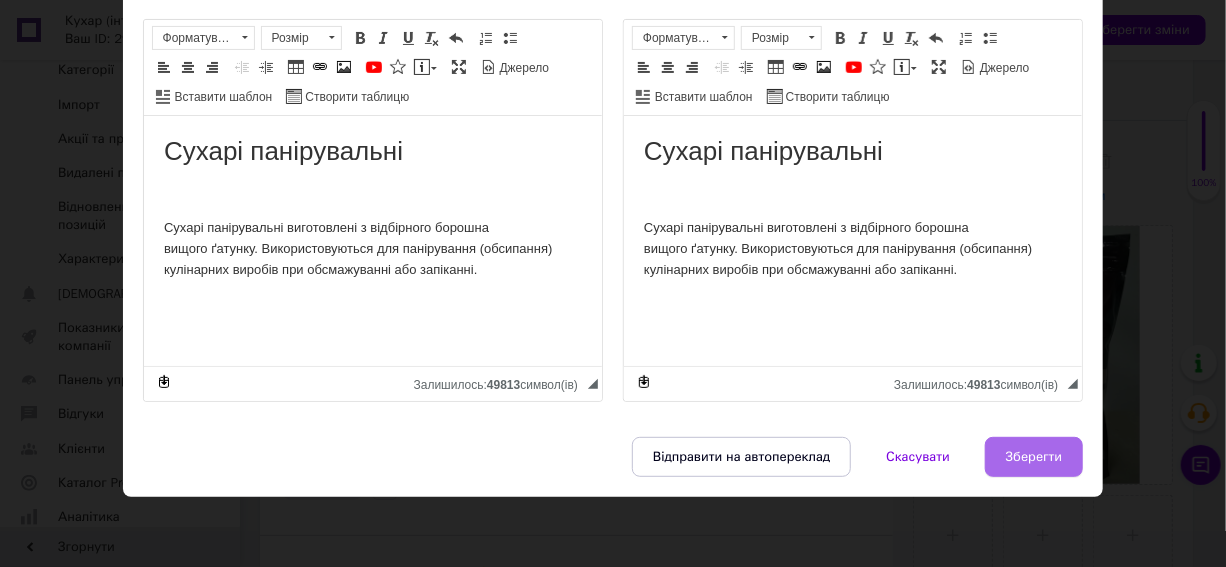 type on "Сухарі Паніровальні 130г" 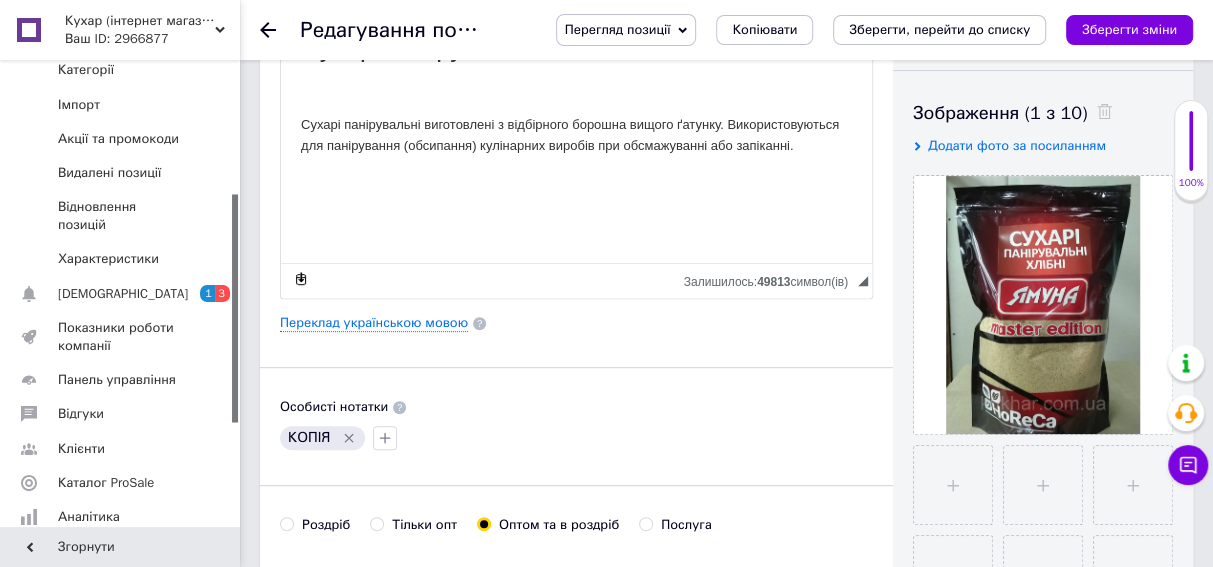 scroll, scrollTop: 363, scrollLeft: 0, axis: vertical 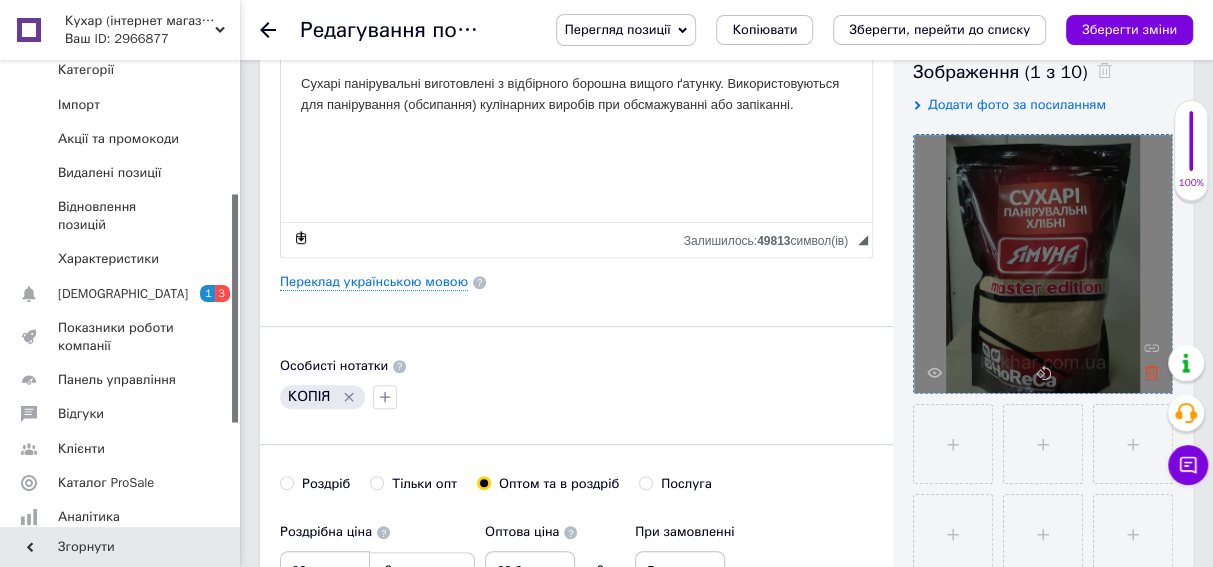 click 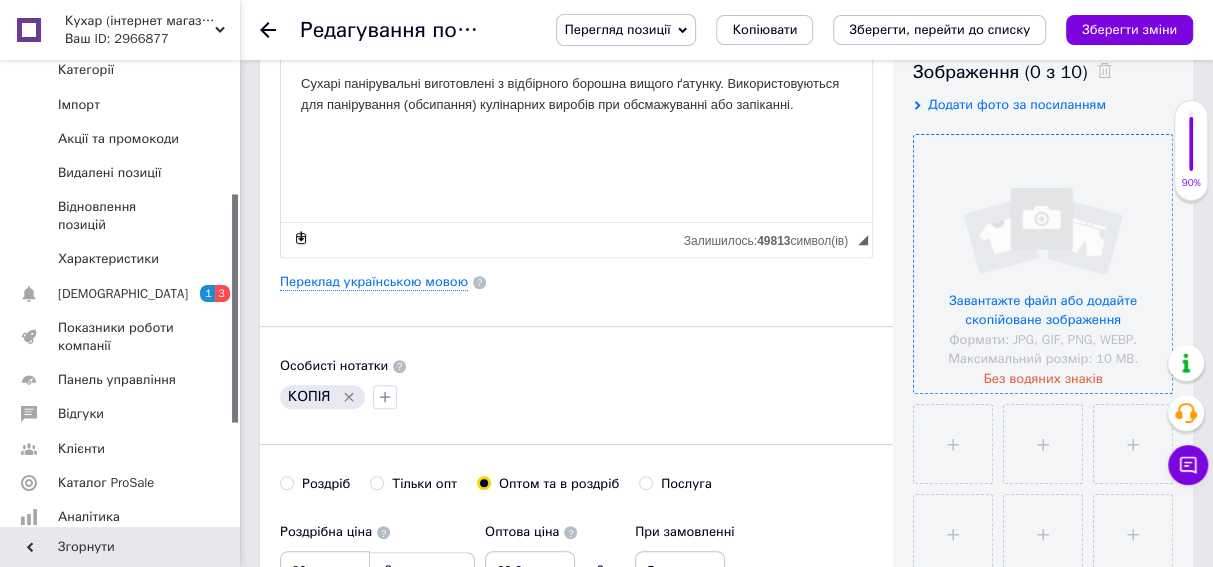 click at bounding box center [1043, 264] 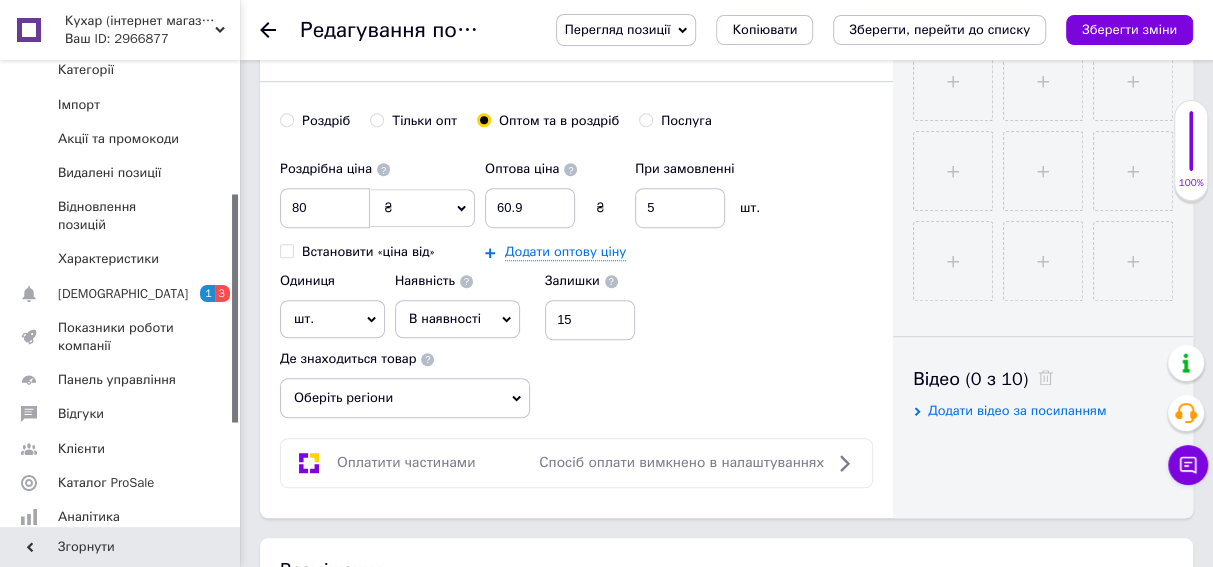 scroll, scrollTop: 727, scrollLeft: 0, axis: vertical 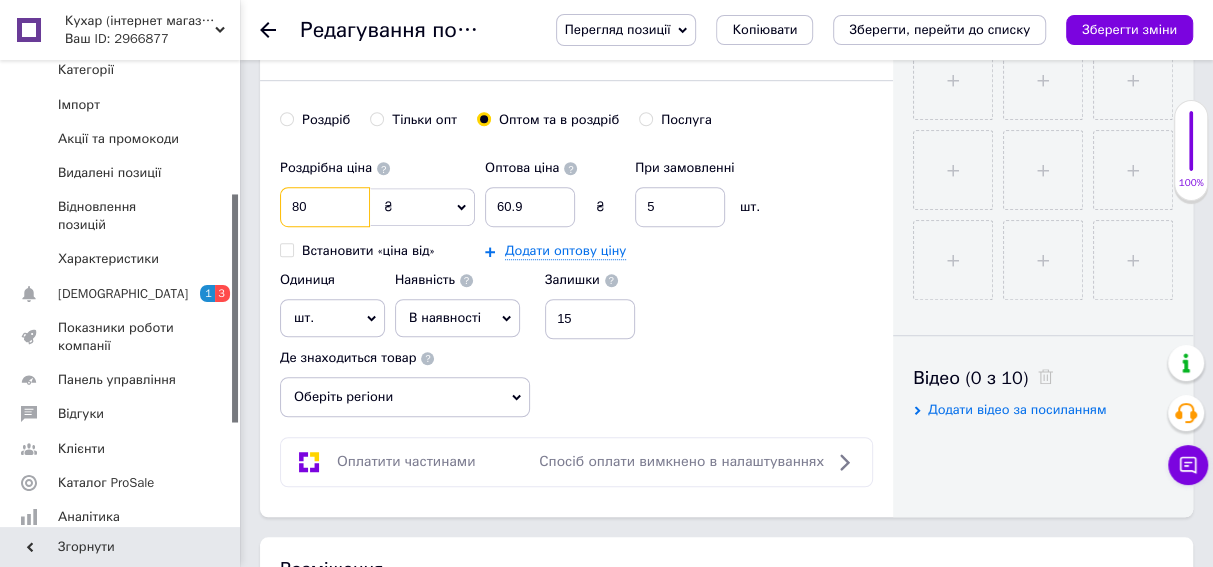 drag, startPoint x: 290, startPoint y: 232, endPoint x: 330, endPoint y: 239, distance: 40.60788 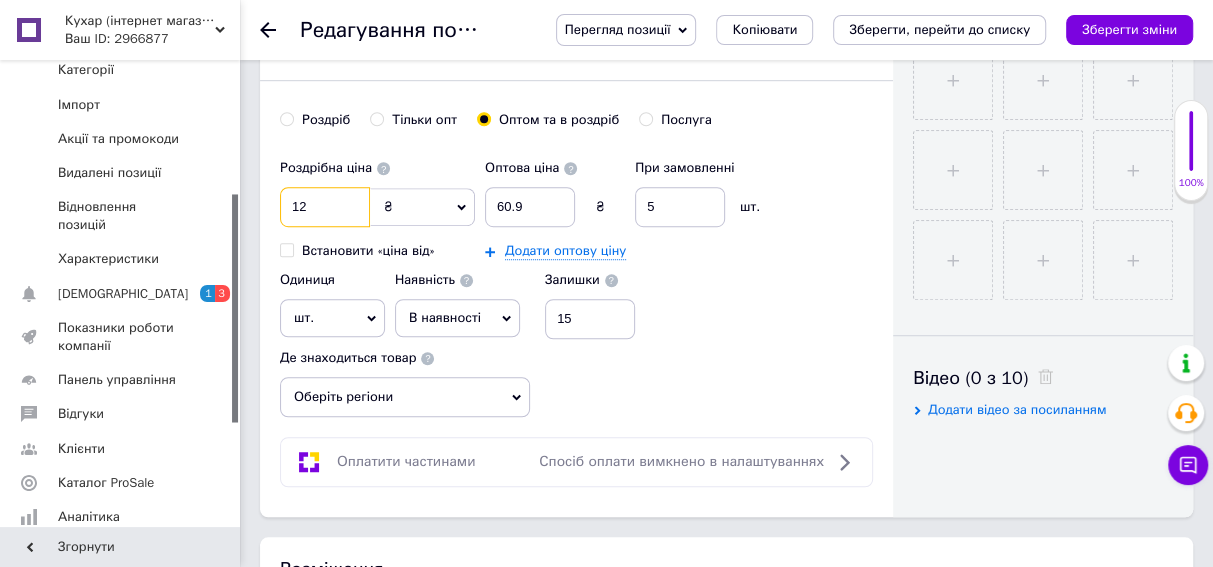 type on "12" 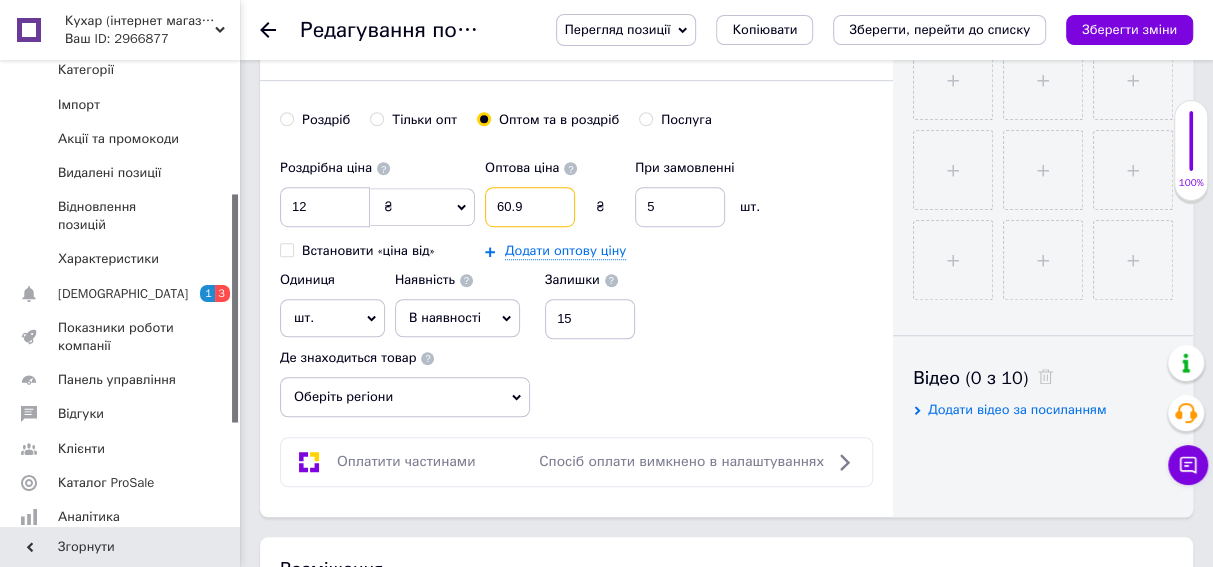 drag, startPoint x: 485, startPoint y: 228, endPoint x: 551, endPoint y: 231, distance: 66.068146 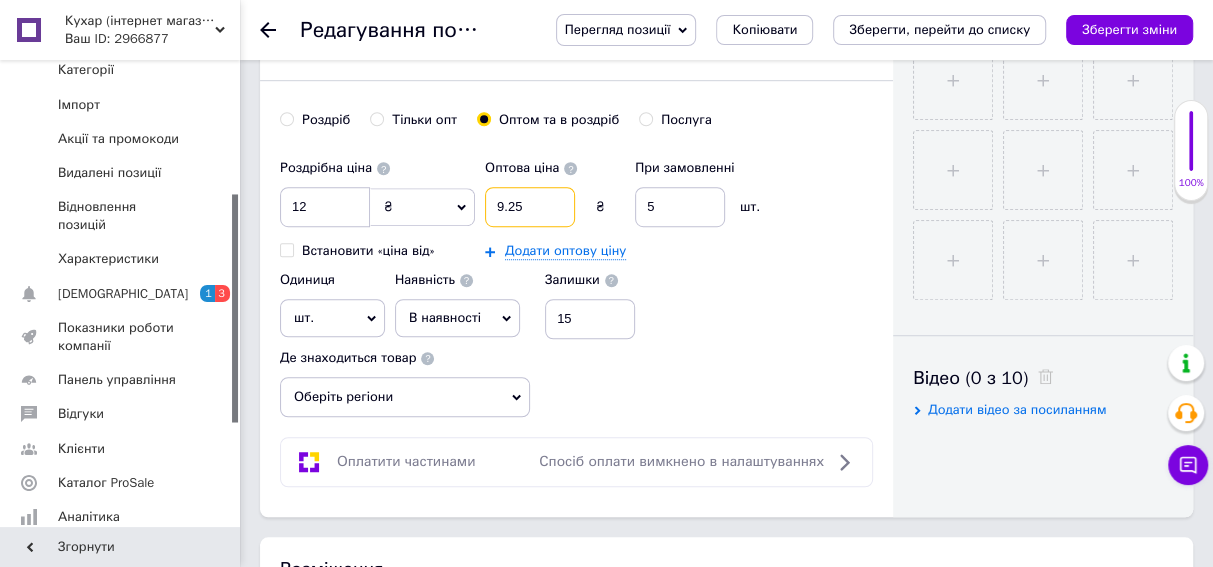 type on "9.25" 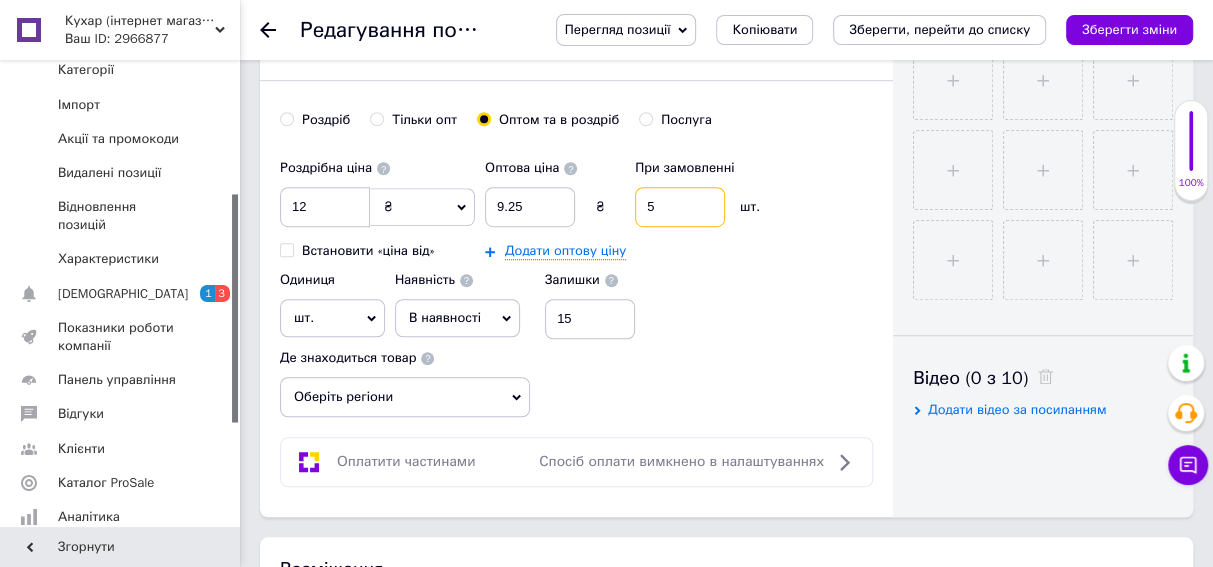drag, startPoint x: 644, startPoint y: 229, endPoint x: 676, endPoint y: 238, distance: 33.24154 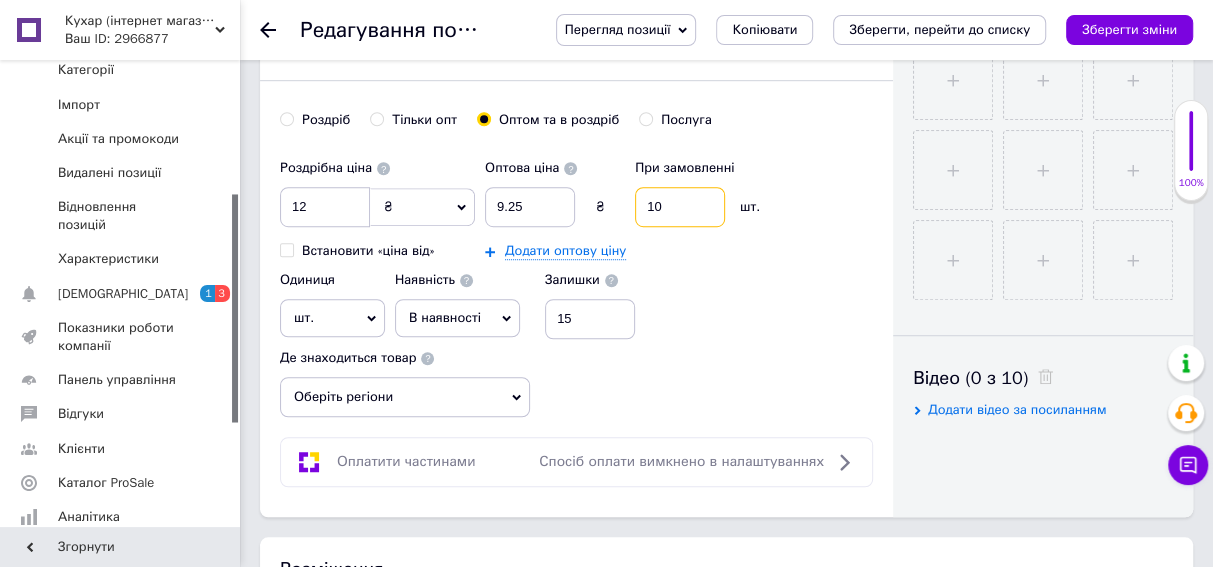 type on "10" 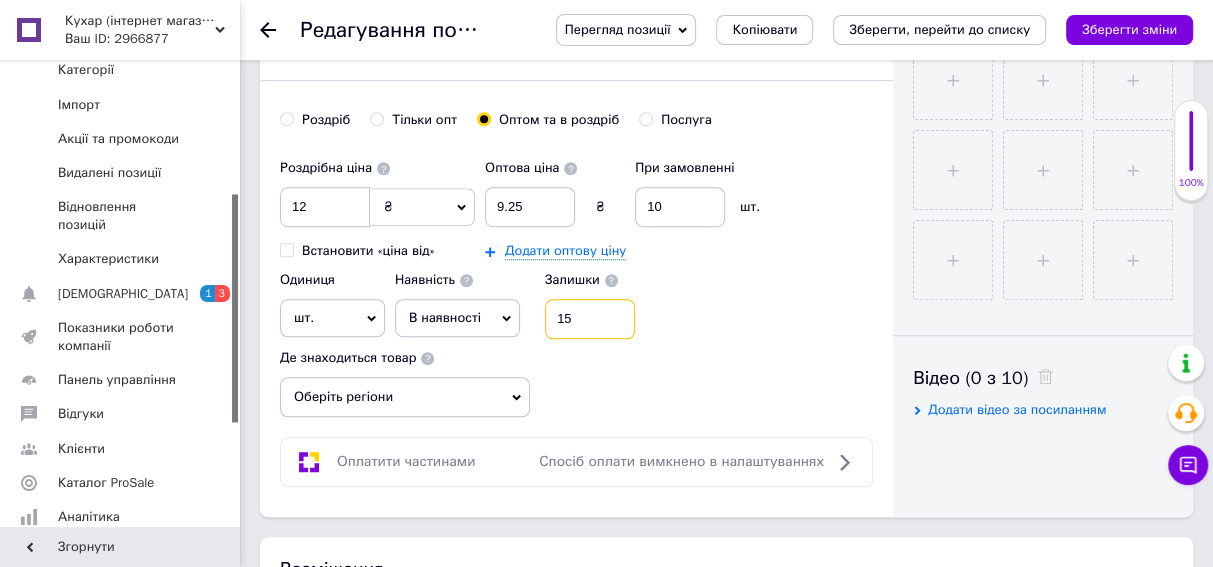 drag, startPoint x: 558, startPoint y: 344, endPoint x: 610, endPoint y: 344, distance: 52 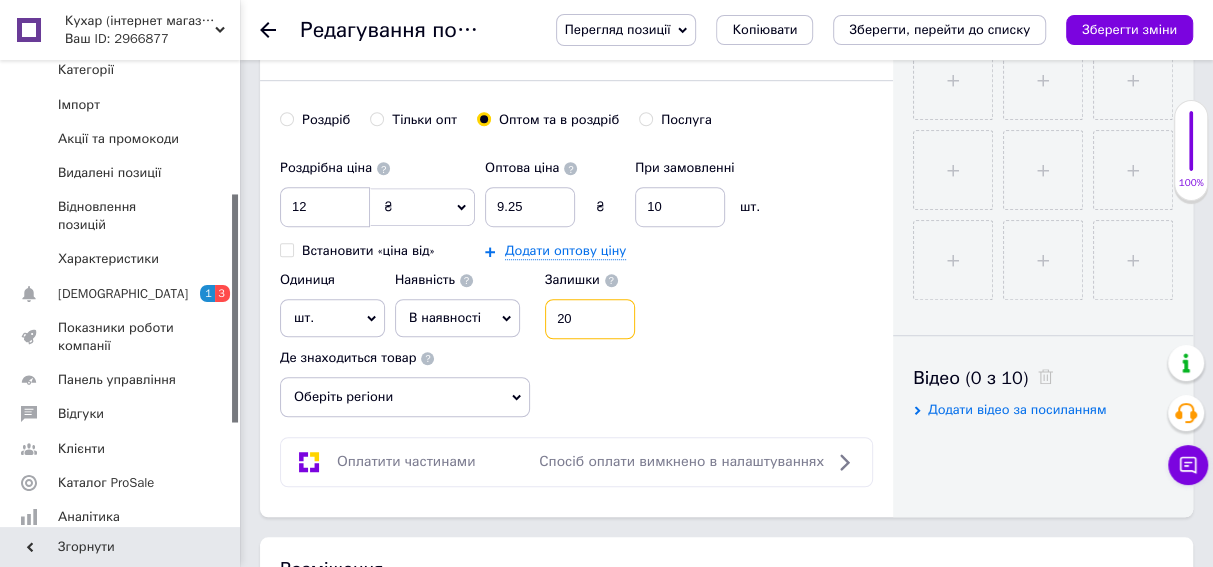 type on "20" 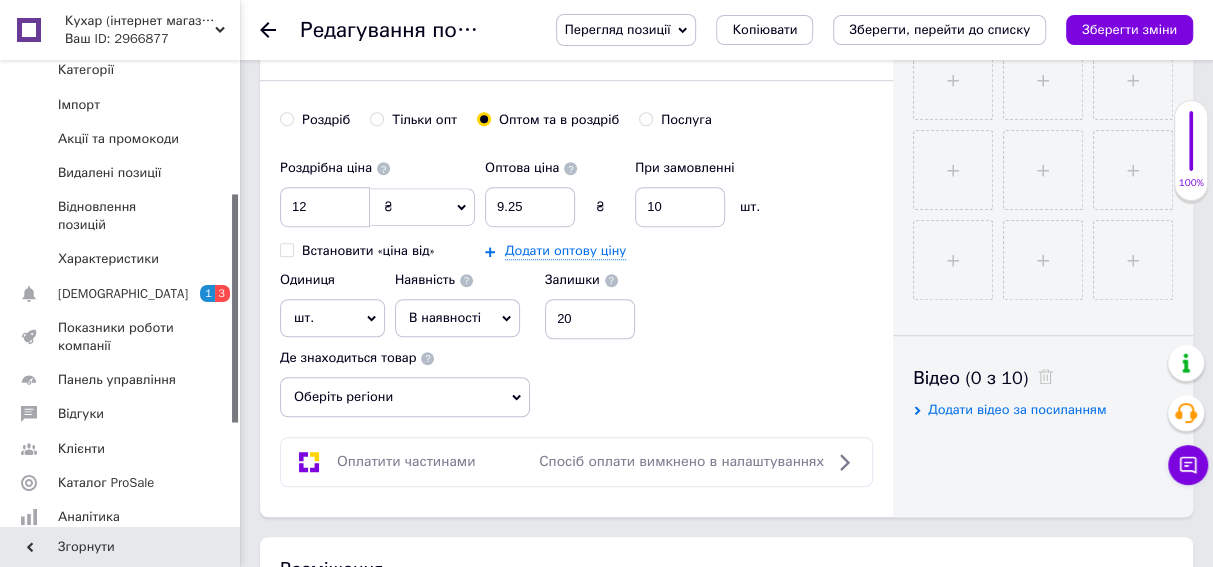 click 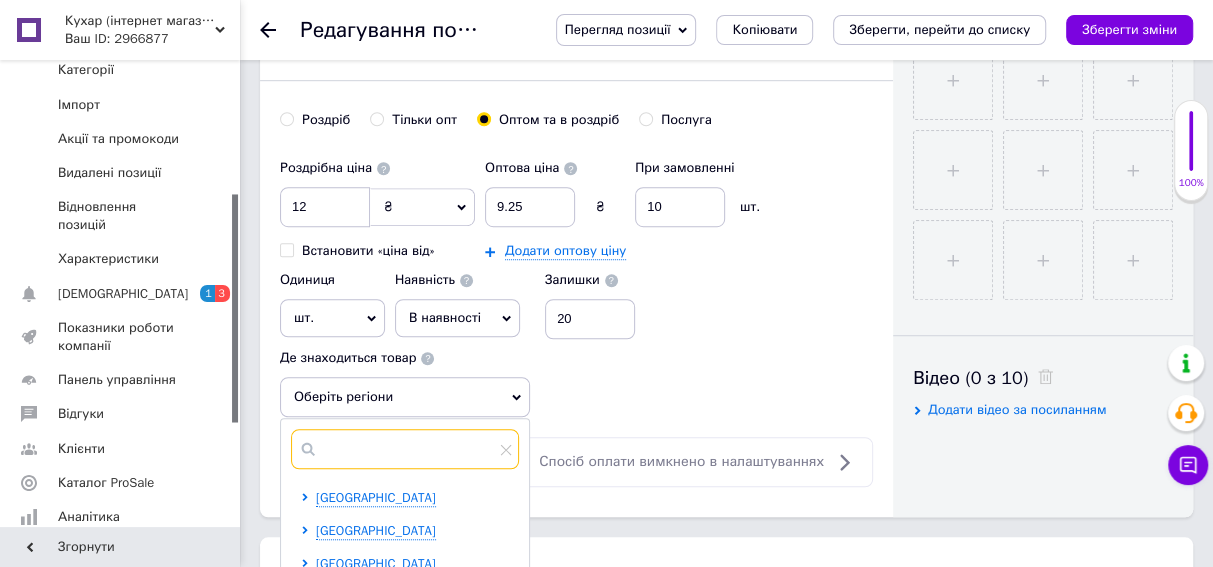 click at bounding box center (405, 449) 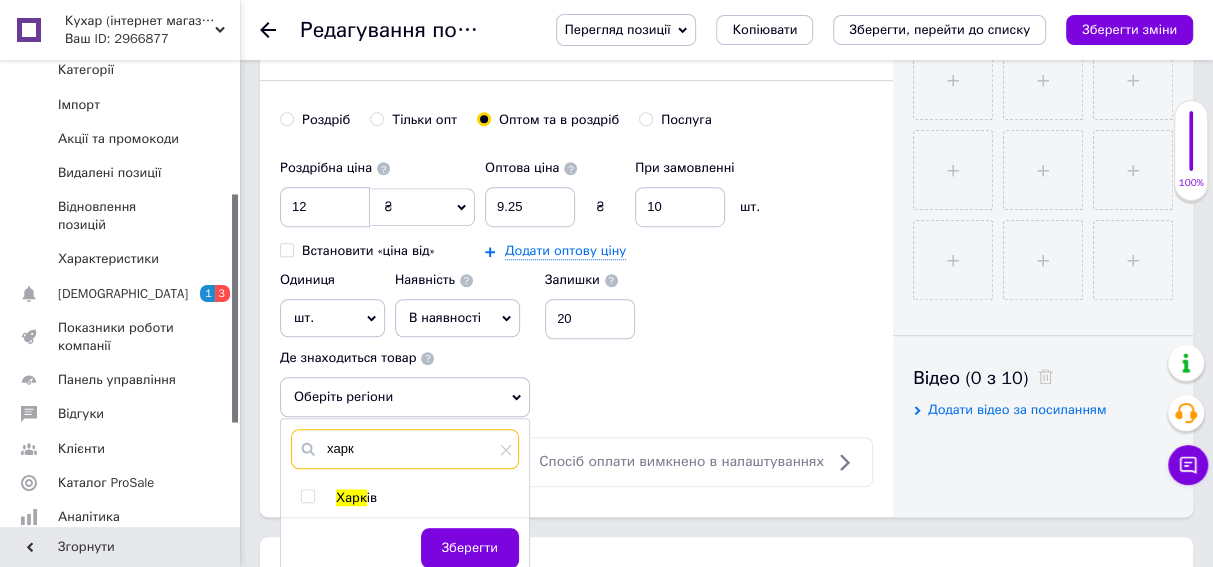 type on "харк" 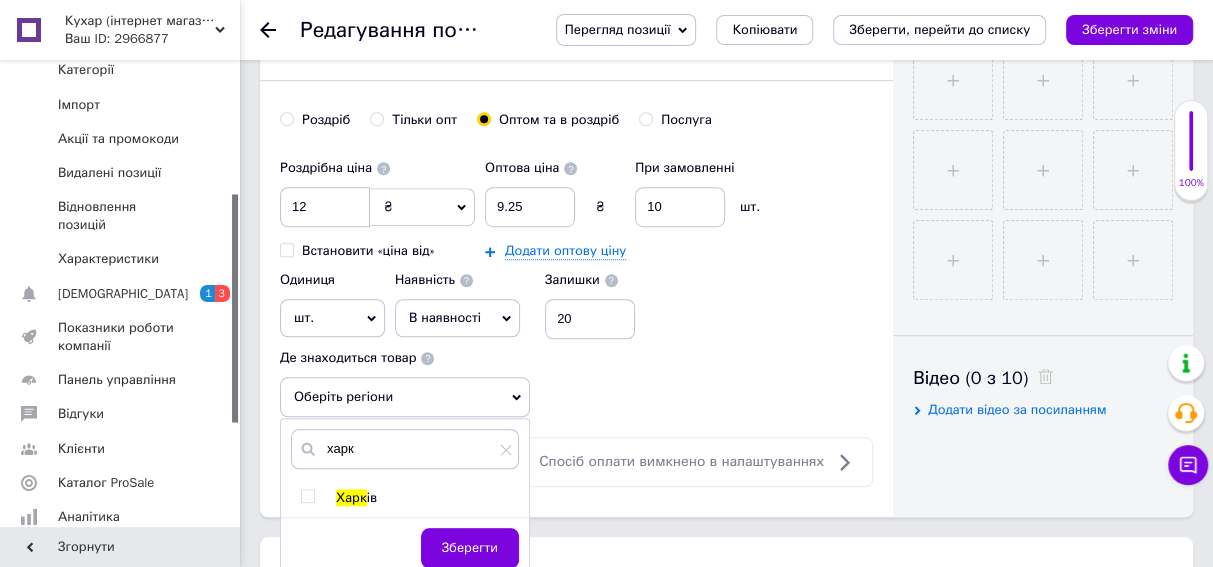 click at bounding box center (307, 496) 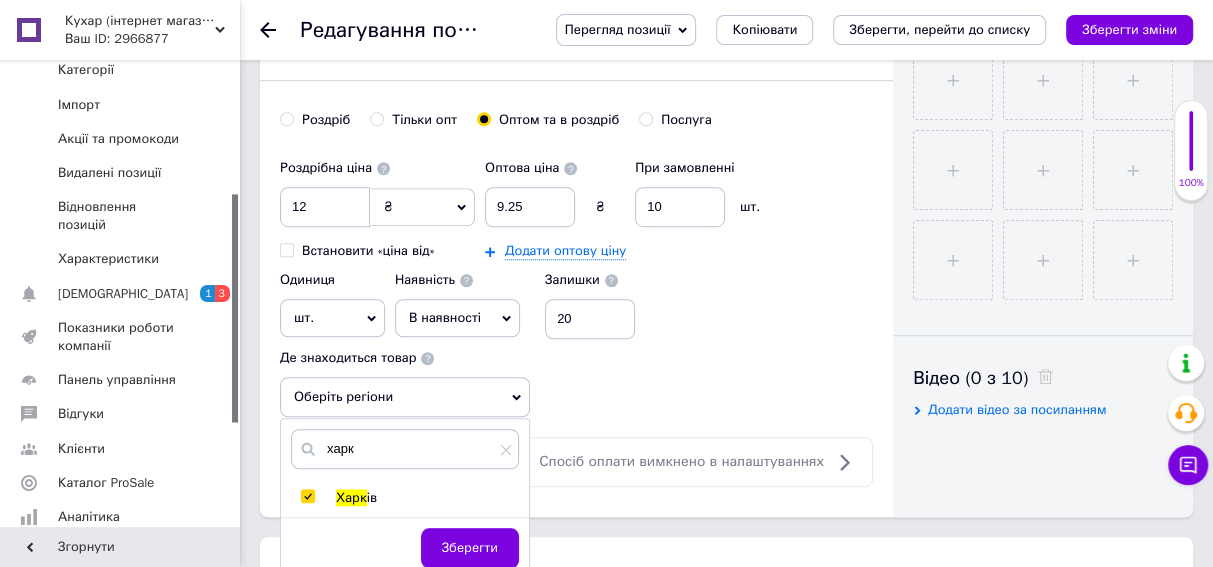 checkbox on "true" 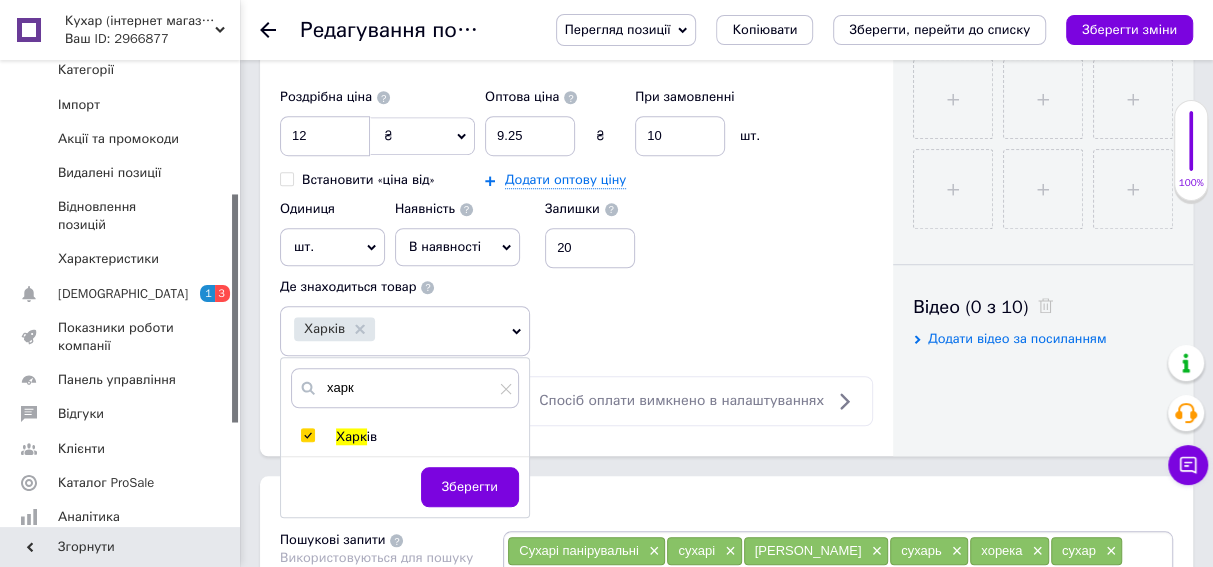 scroll, scrollTop: 909, scrollLeft: 0, axis: vertical 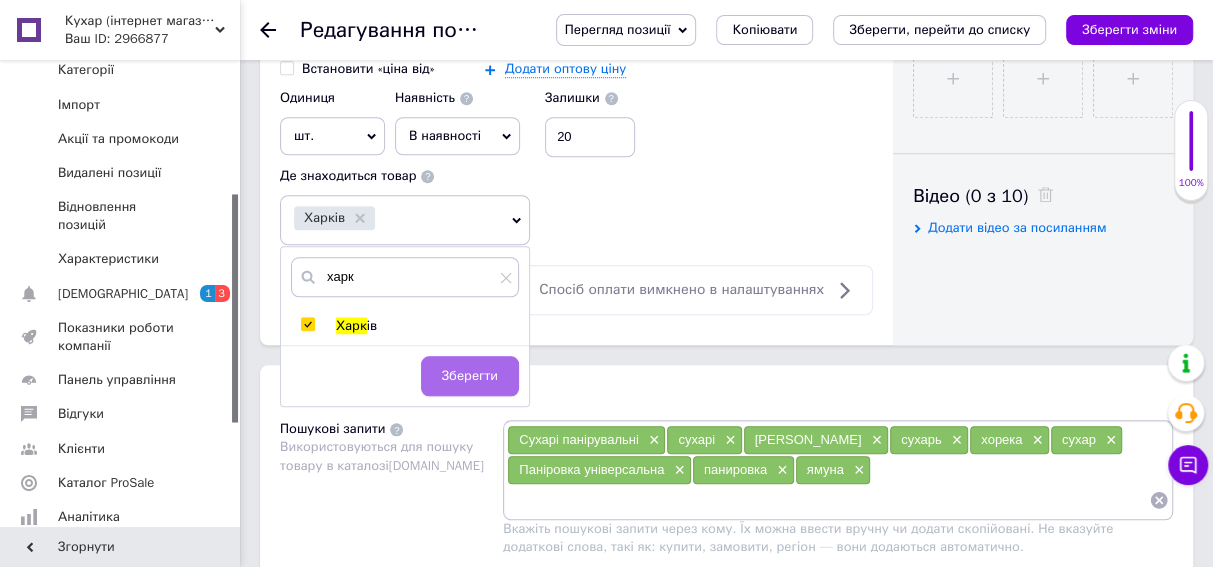 click on "Зберегти" at bounding box center (470, 376) 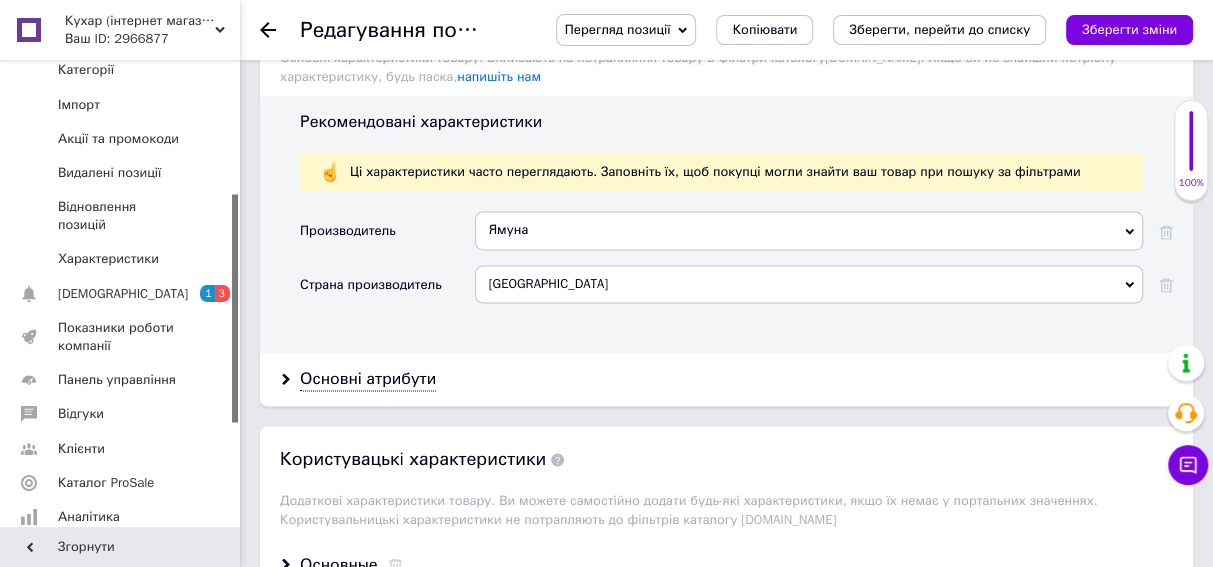 scroll, scrollTop: 1818, scrollLeft: 0, axis: vertical 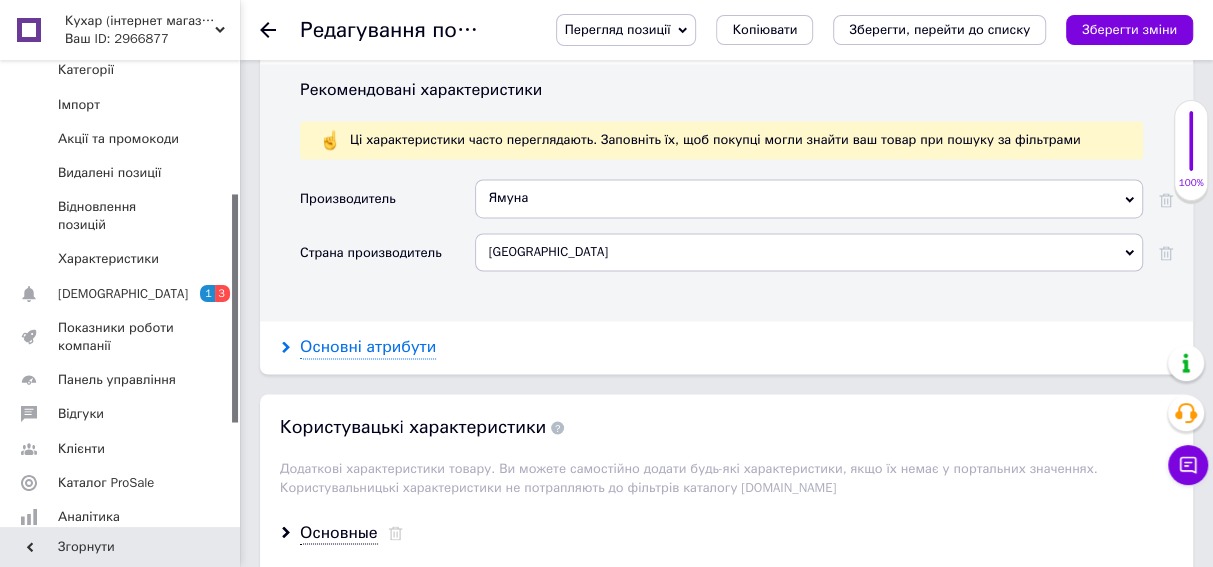 click on "Основні атрибути" at bounding box center (368, 347) 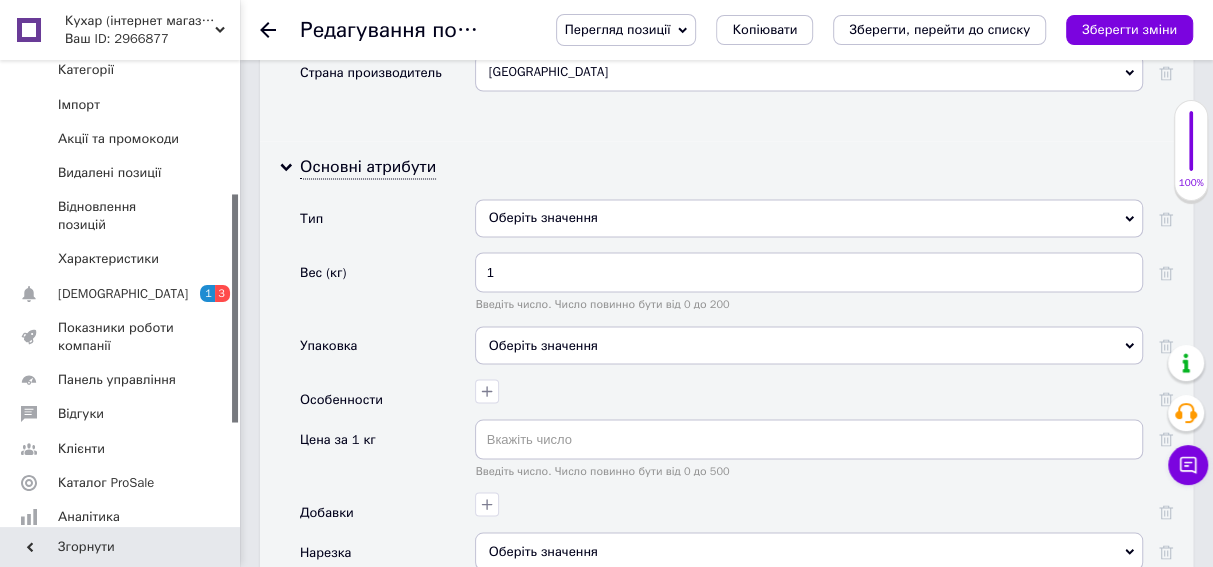 scroll, scrollTop: 2000, scrollLeft: 0, axis: vertical 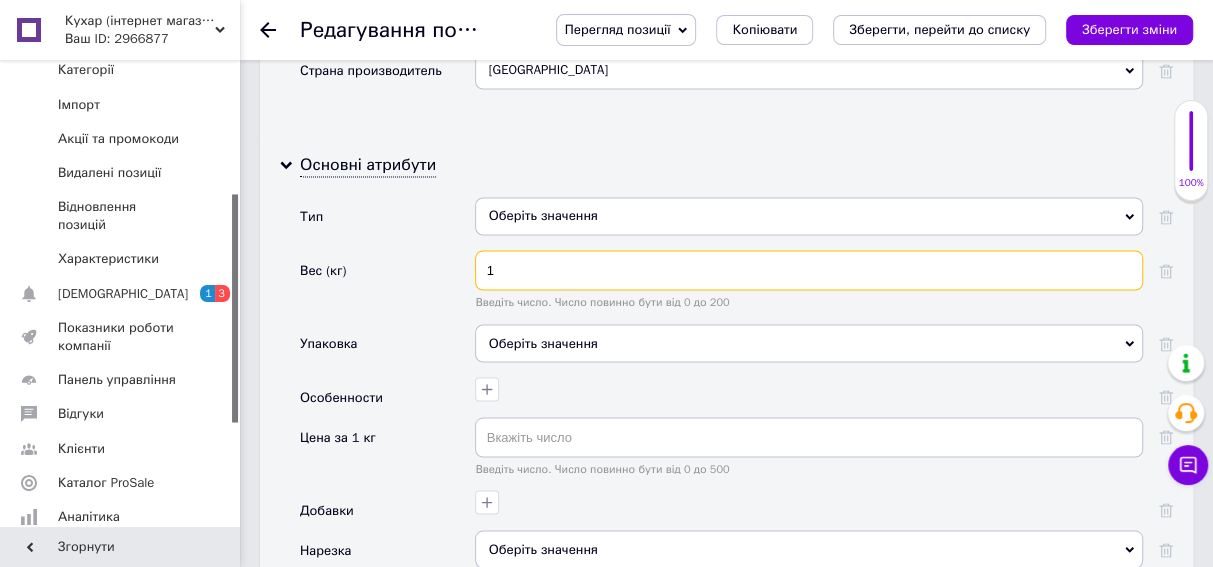 drag, startPoint x: 475, startPoint y: 294, endPoint x: 501, endPoint y: 294, distance: 26 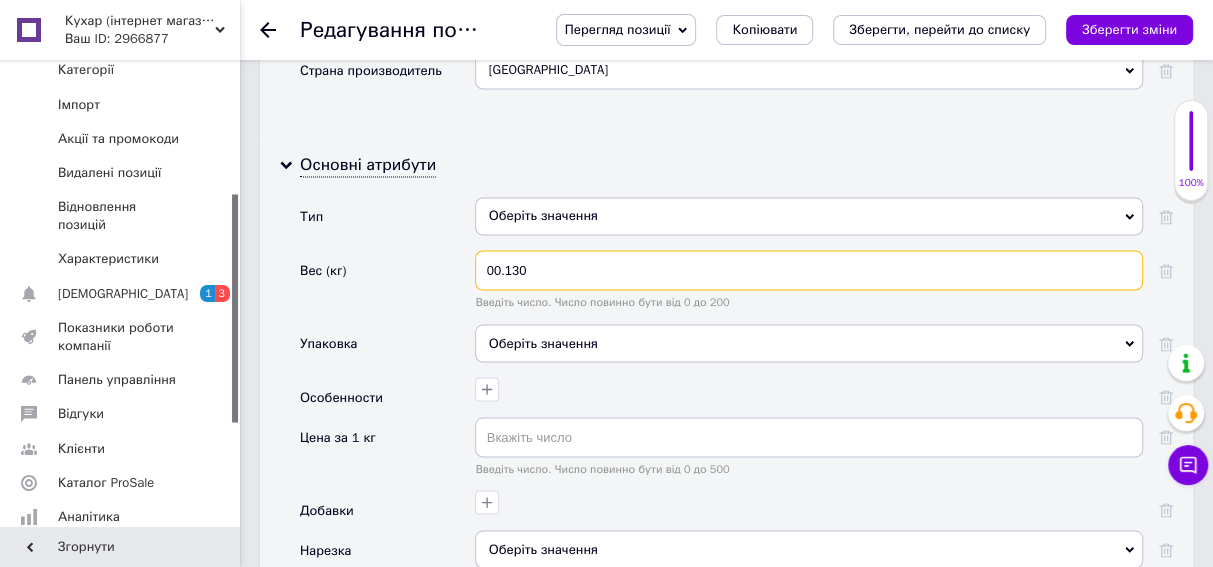 click on "00.130" at bounding box center (809, 270) 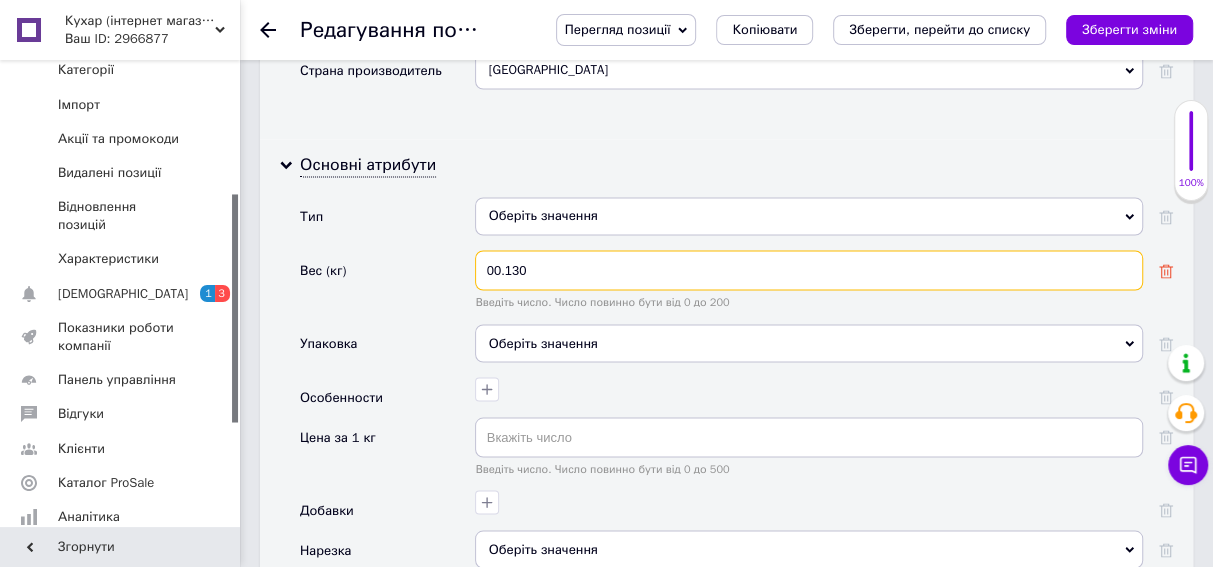 type on "00.130" 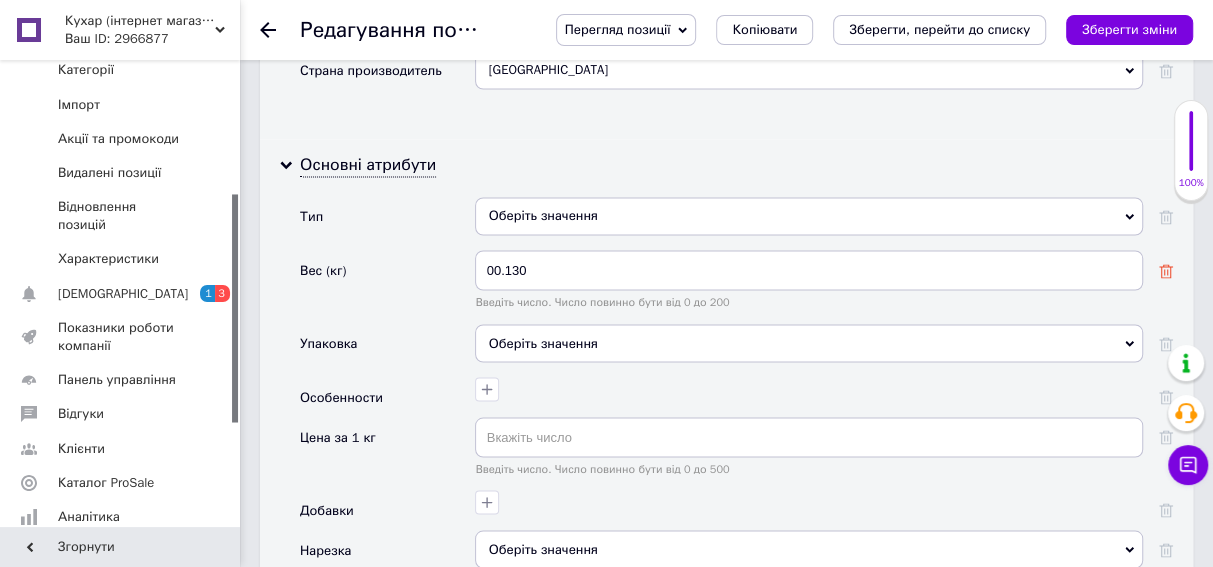 click 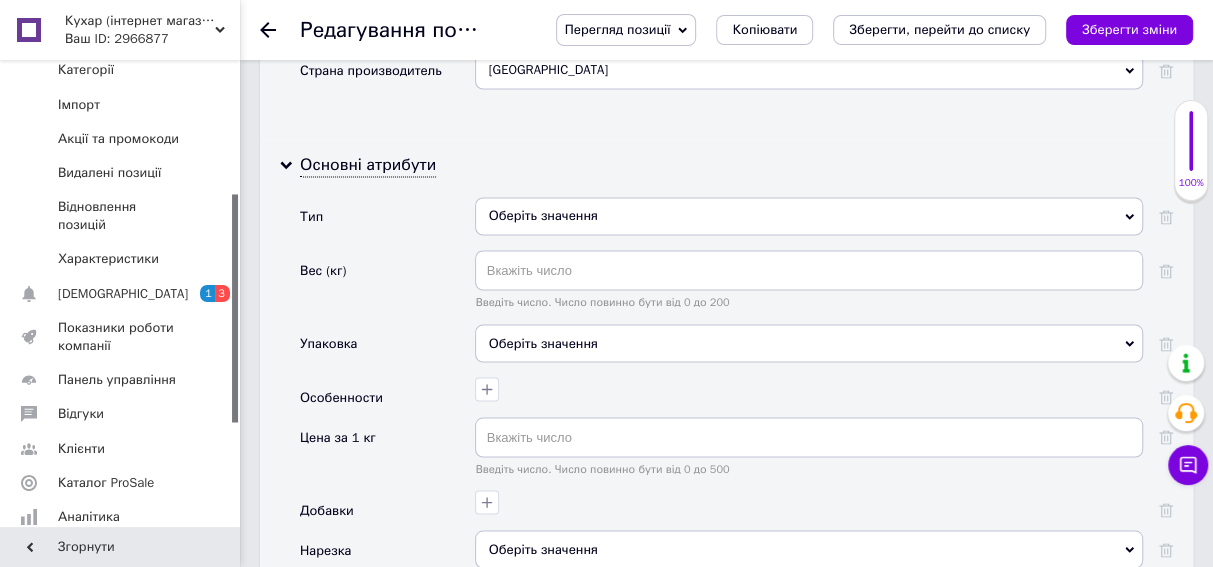 click on "Вес (кг)" at bounding box center [323, 270] 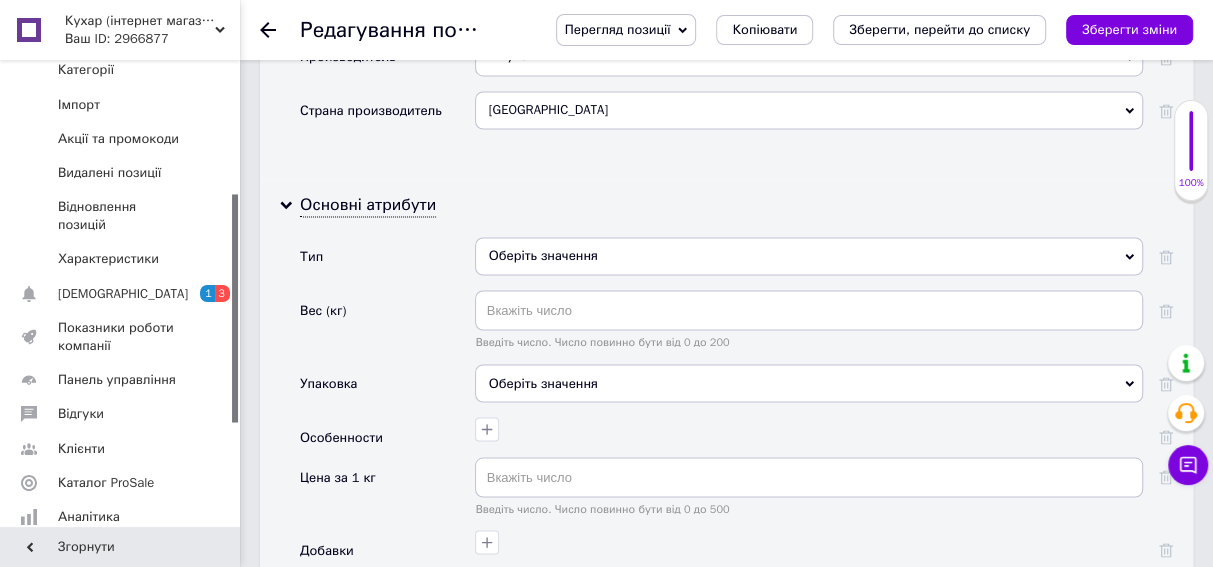 scroll, scrollTop: 2000, scrollLeft: 0, axis: vertical 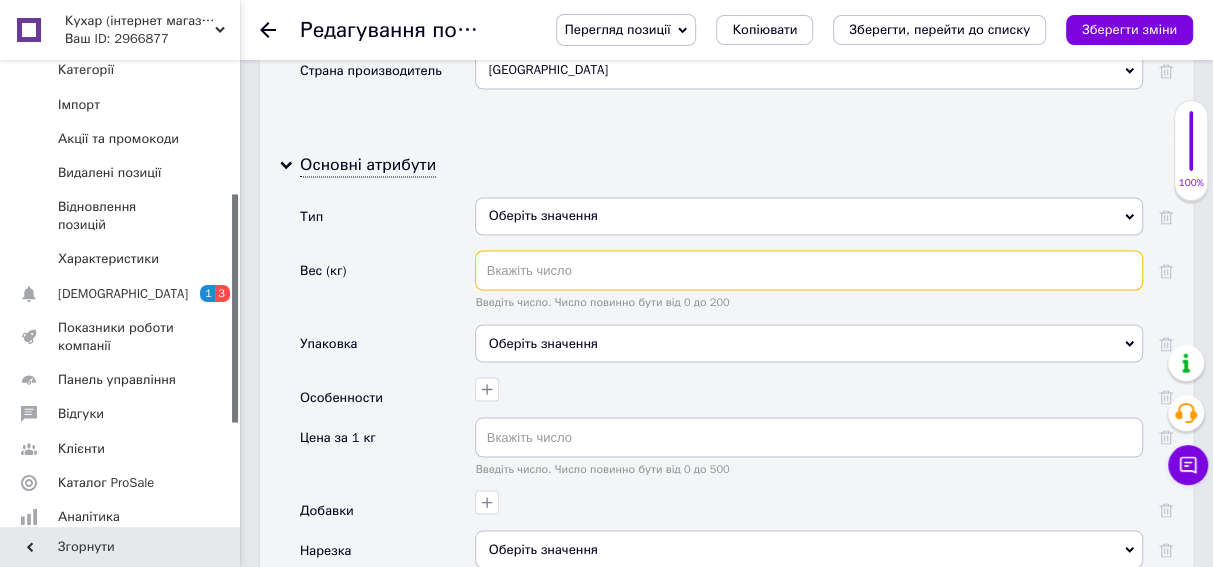 click at bounding box center (809, 270) 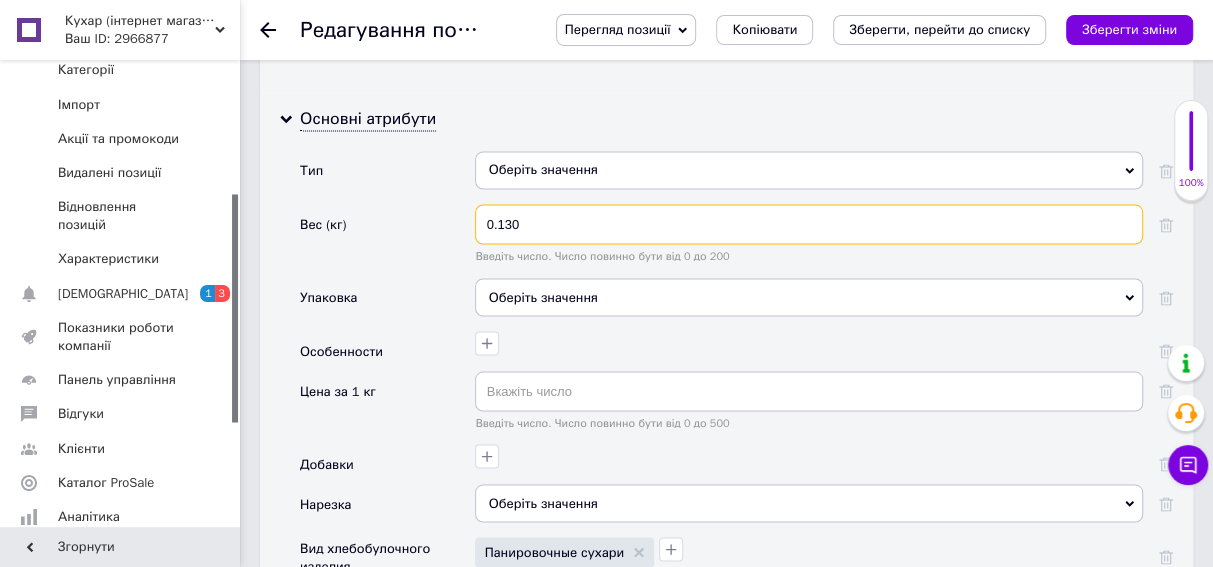 scroll, scrollTop: 2090, scrollLeft: 0, axis: vertical 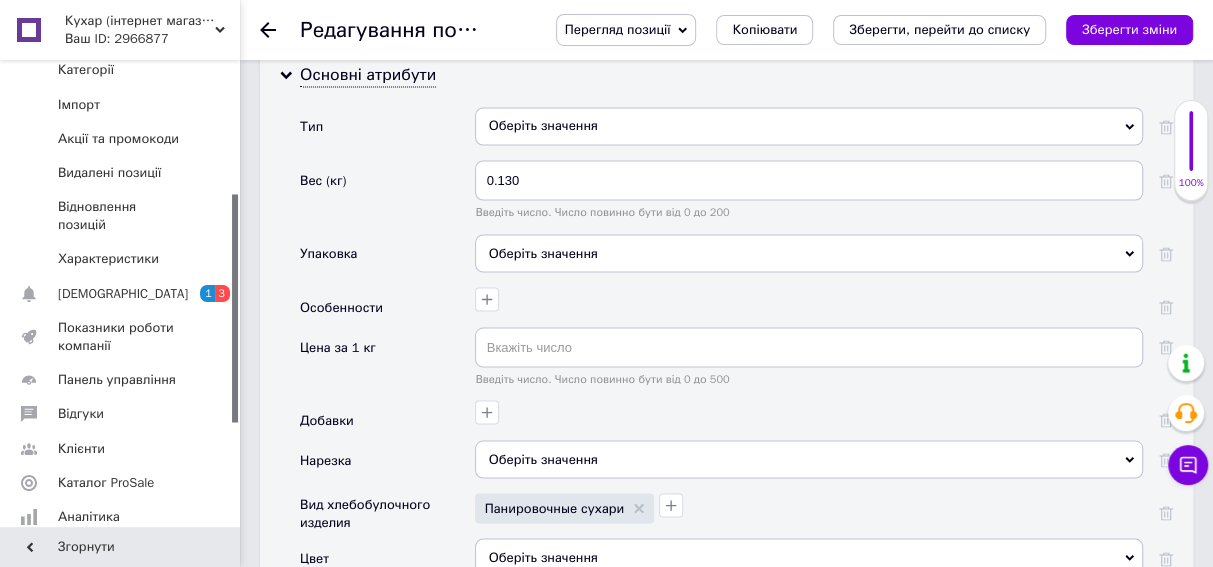 click on "Оберіть значення" at bounding box center (809, 253) 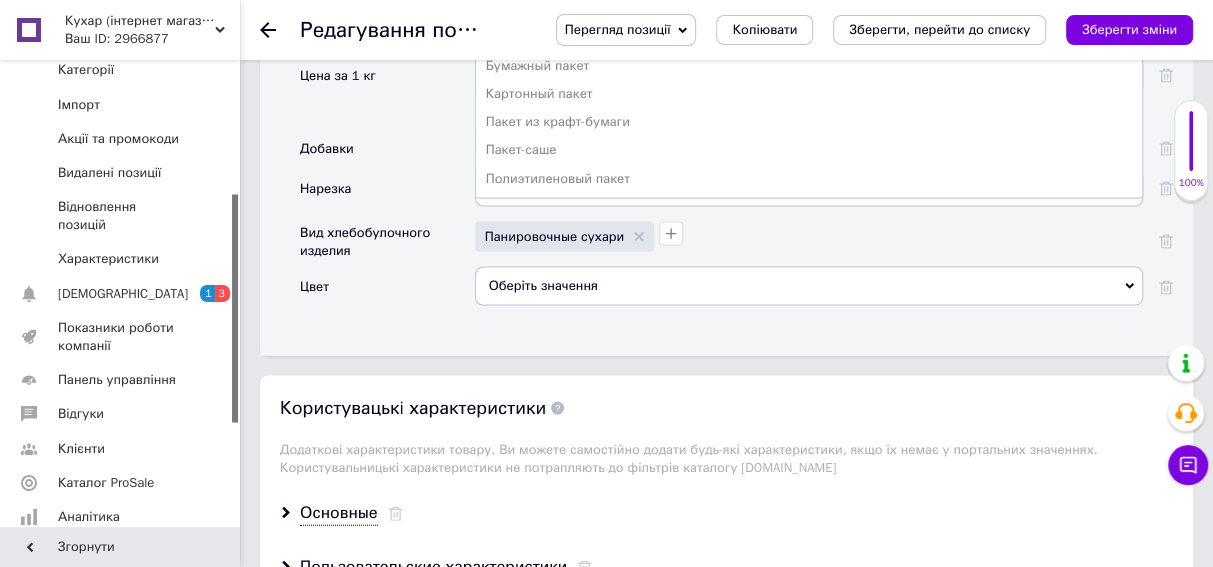 scroll, scrollTop: 2363, scrollLeft: 0, axis: vertical 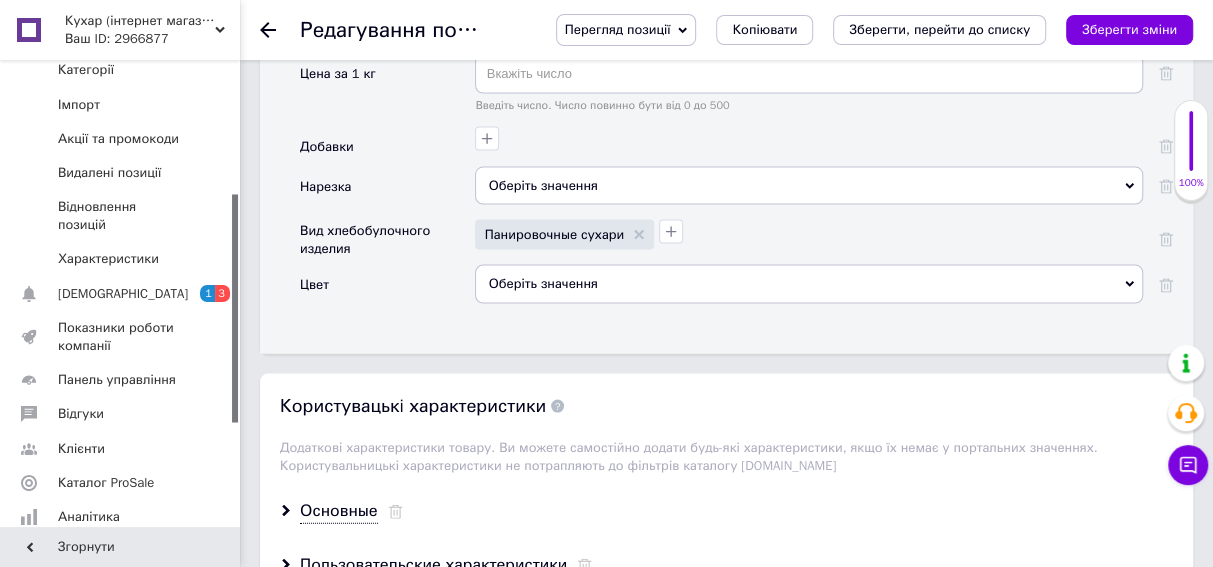 click on "Добавки" at bounding box center (387, 147) 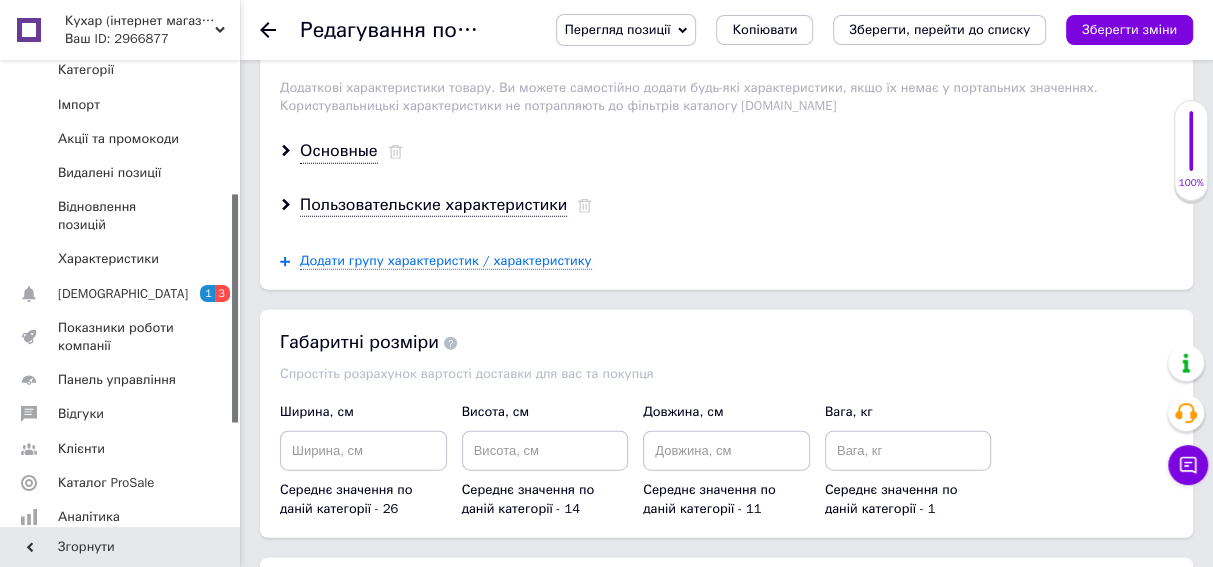 scroll, scrollTop: 2727, scrollLeft: 0, axis: vertical 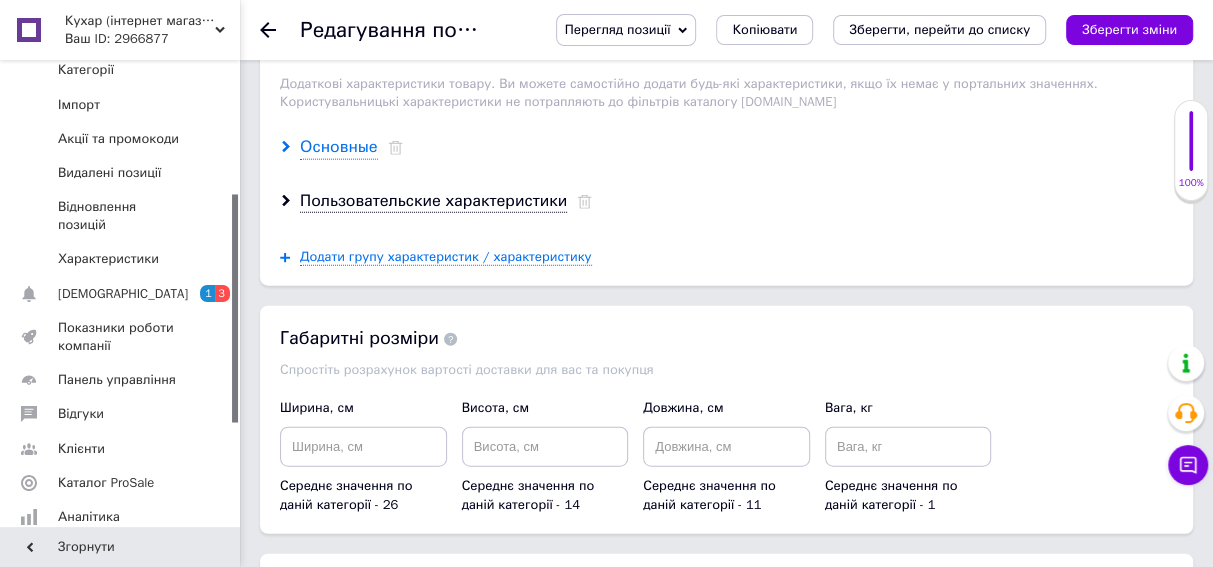 click on "Основные" at bounding box center (339, 147) 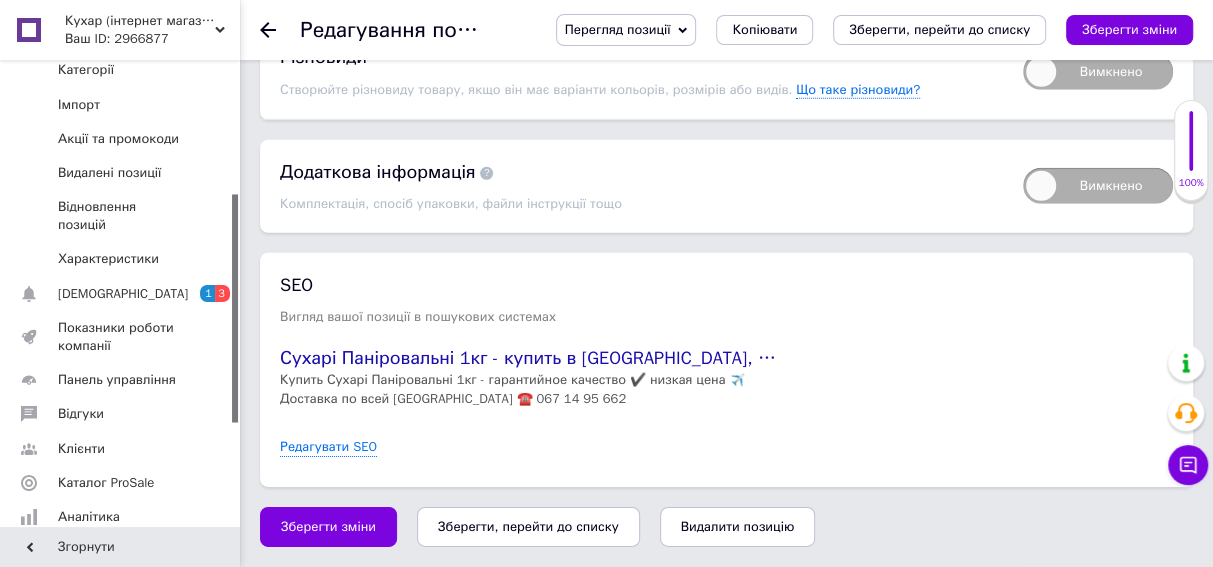 scroll, scrollTop: 3549, scrollLeft: 0, axis: vertical 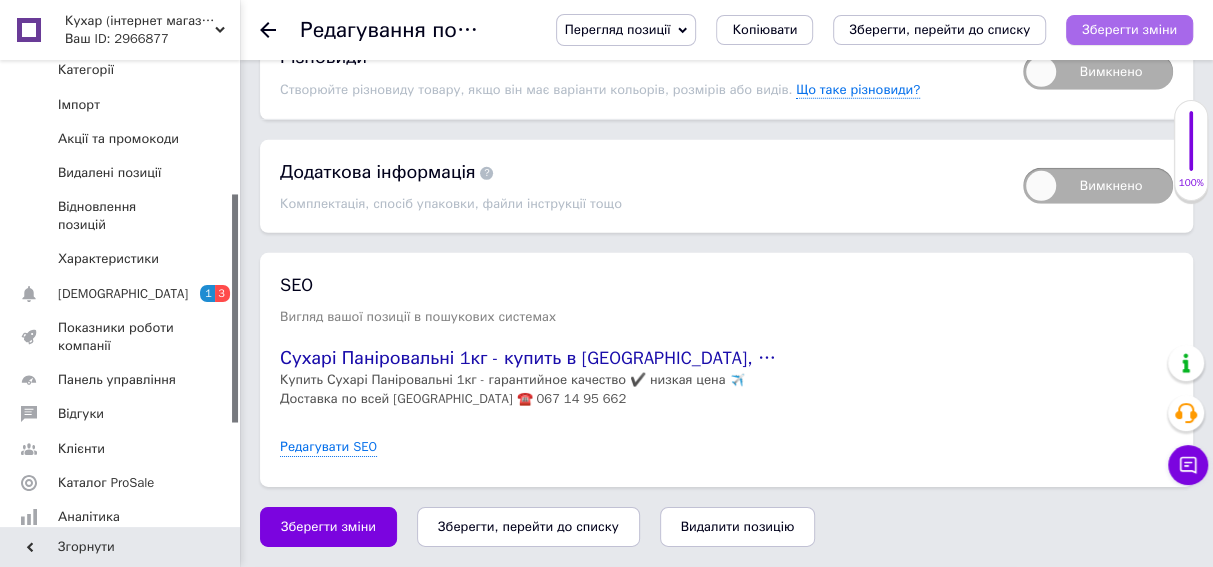 click on "Зберегти зміни" at bounding box center [1129, 29] 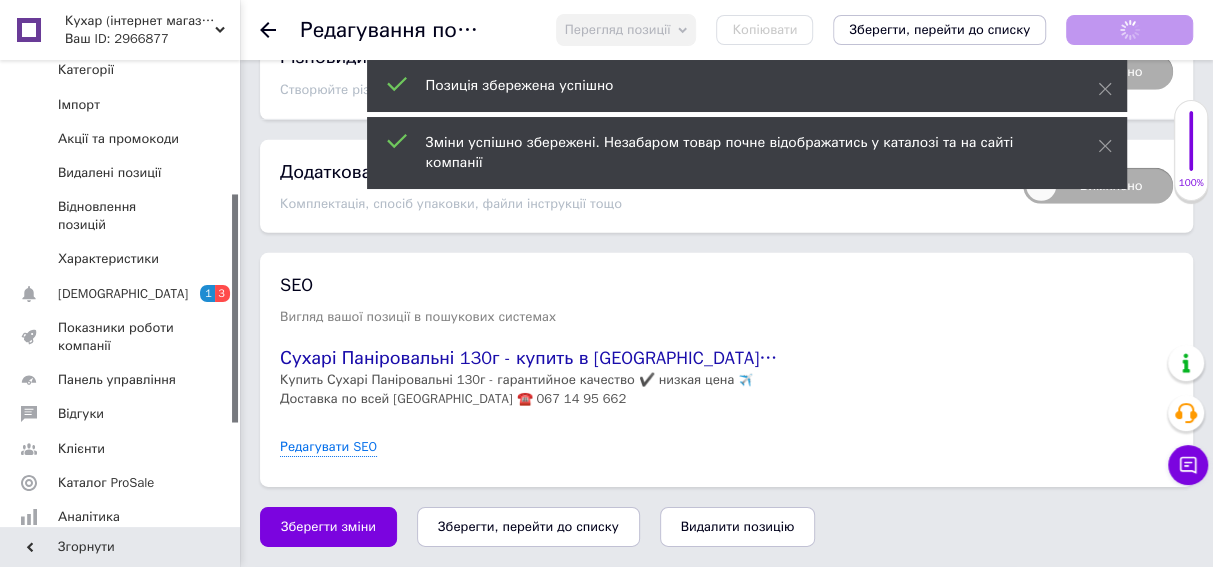 type on "0.13" 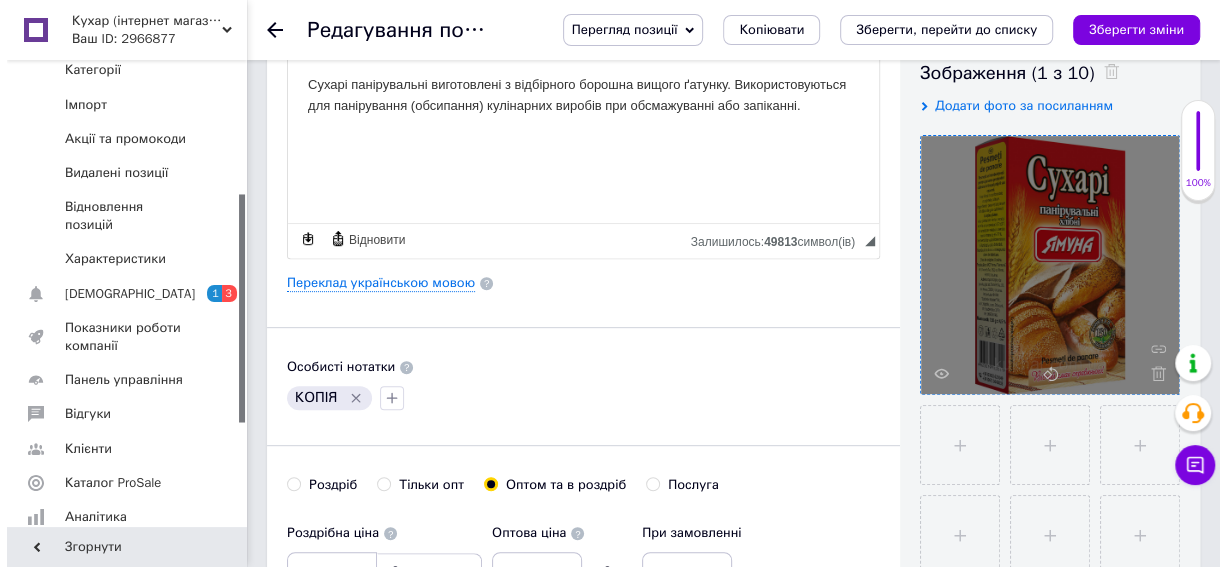 scroll, scrollTop: 363, scrollLeft: 0, axis: vertical 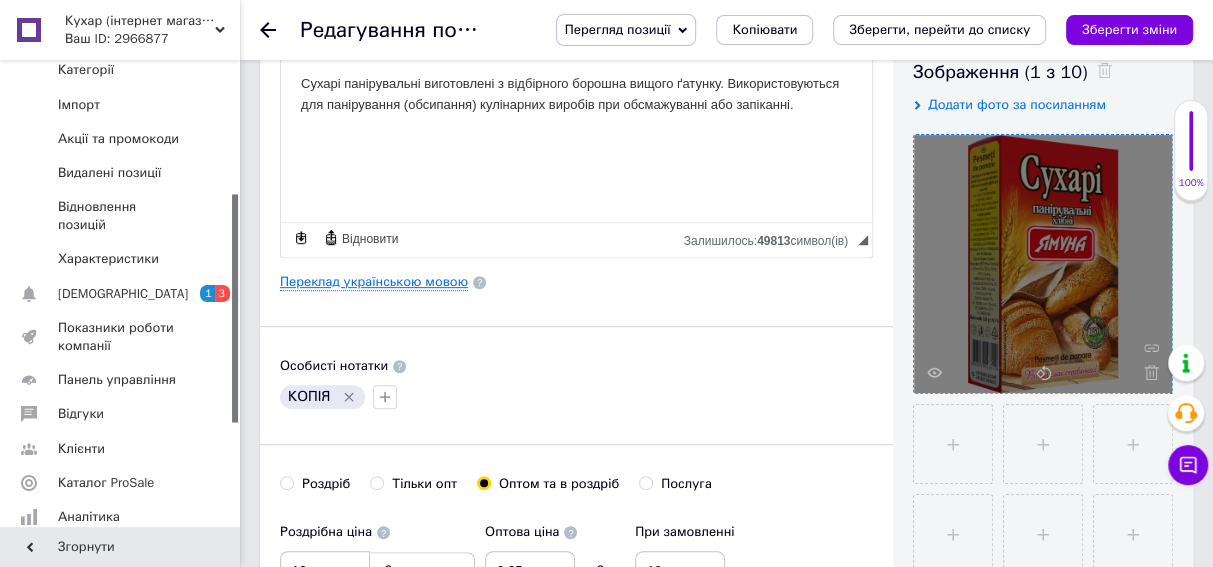 click on "Переклад українською мовою" at bounding box center (374, 282) 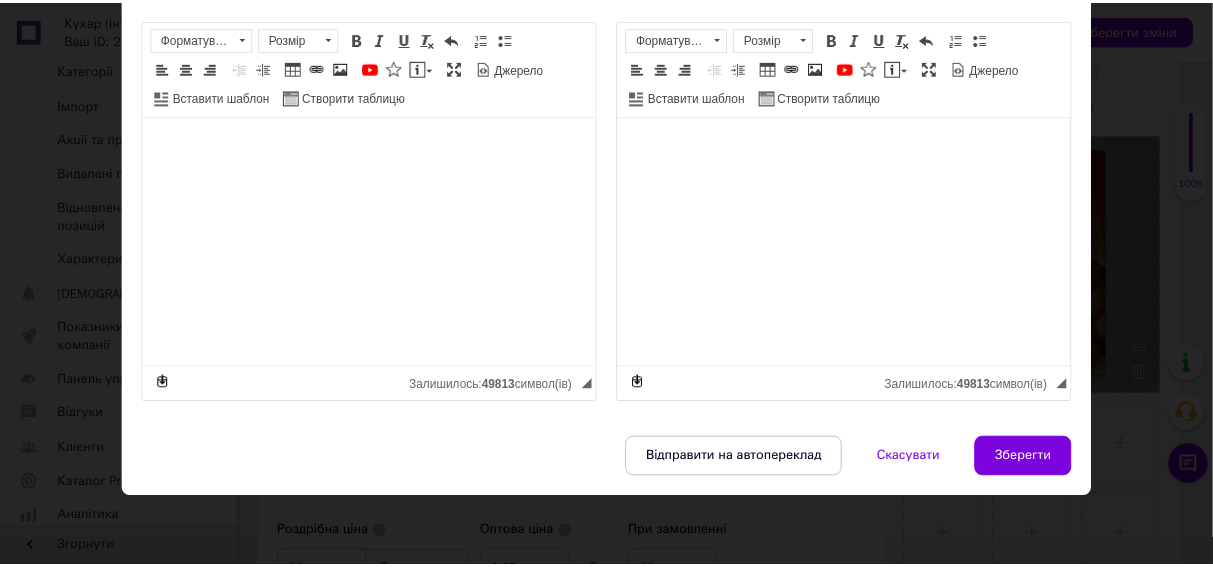 scroll, scrollTop: 259, scrollLeft: 0, axis: vertical 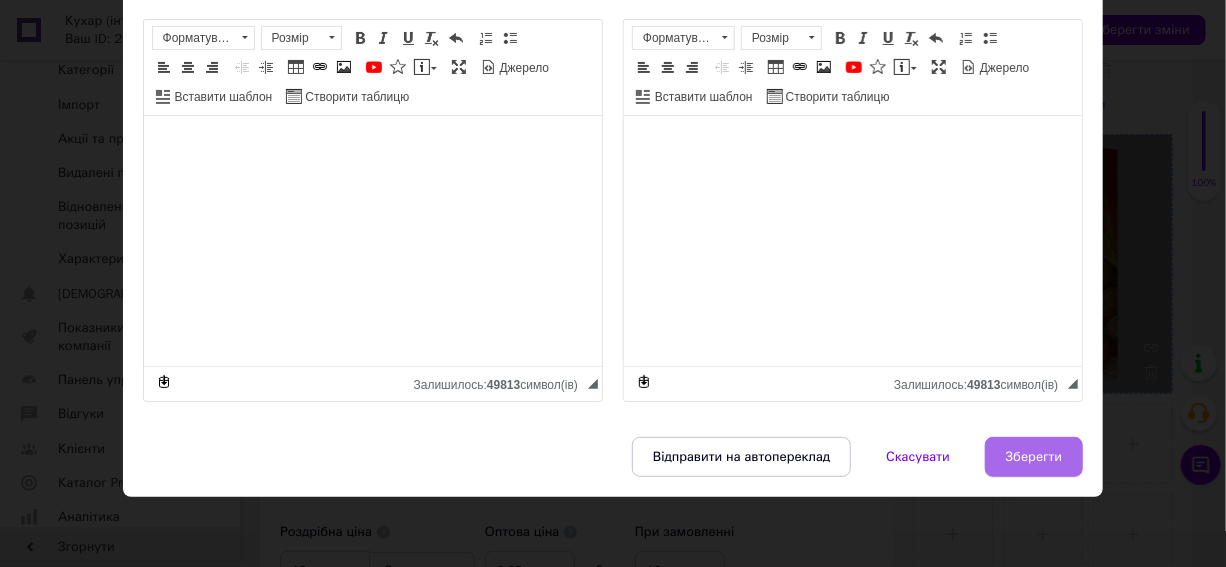 click on "Зберегти" at bounding box center [1034, 457] 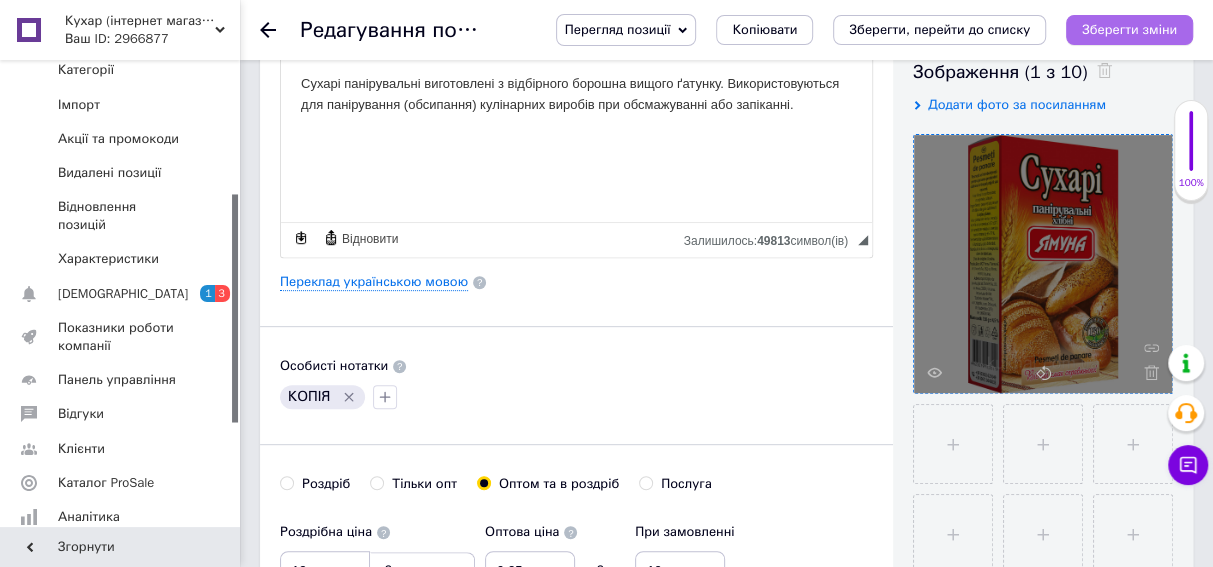 click on "Зберегти зміни" at bounding box center [1129, 29] 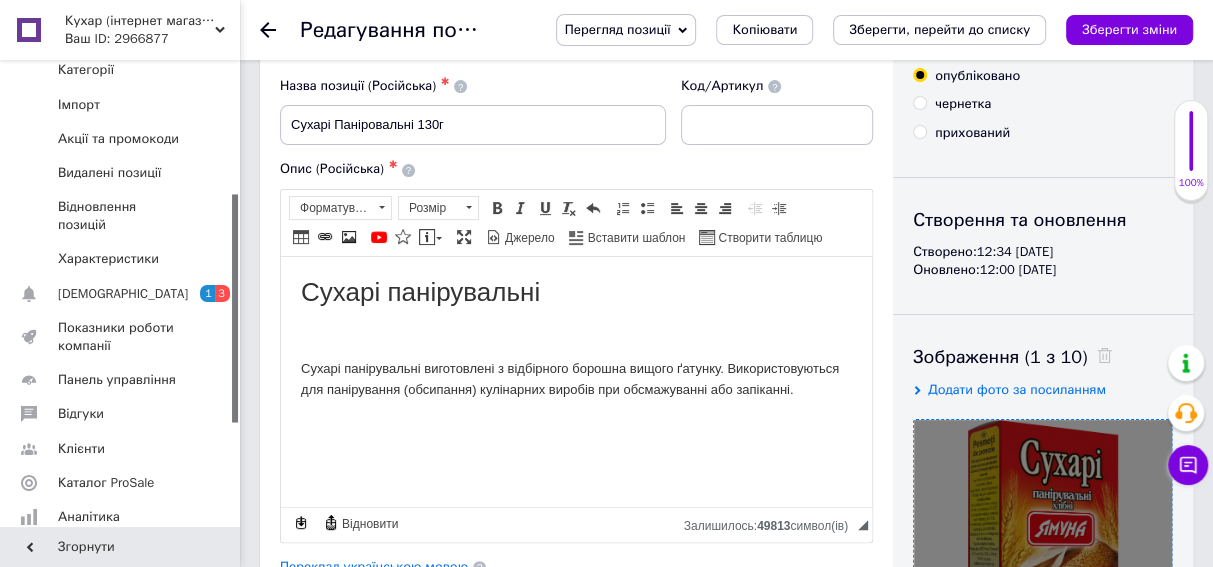 scroll, scrollTop: 0, scrollLeft: 0, axis: both 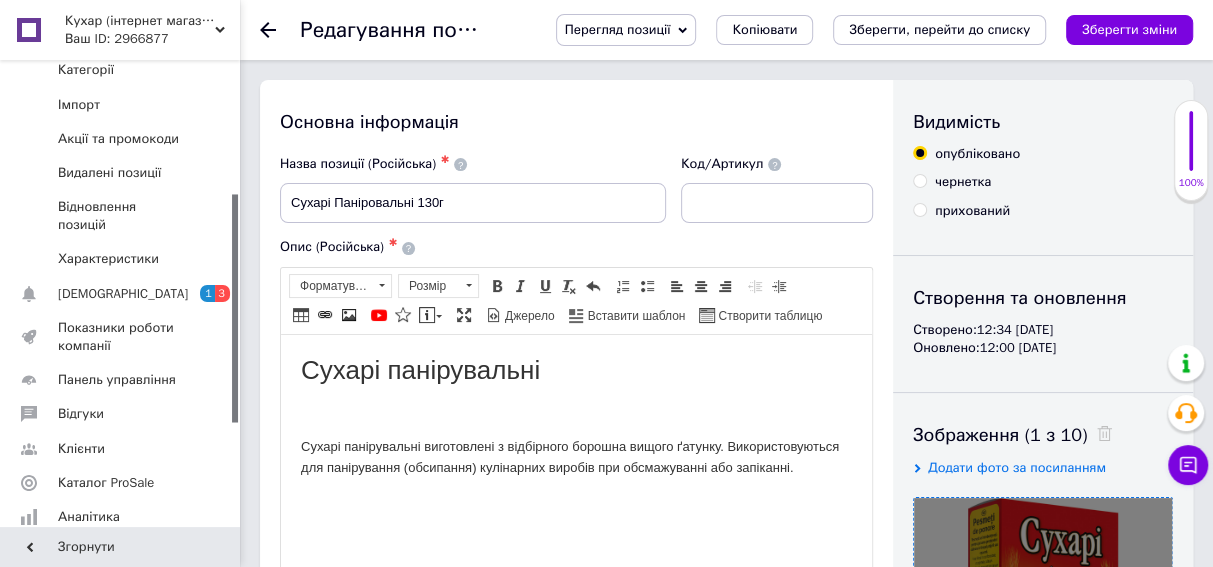 click 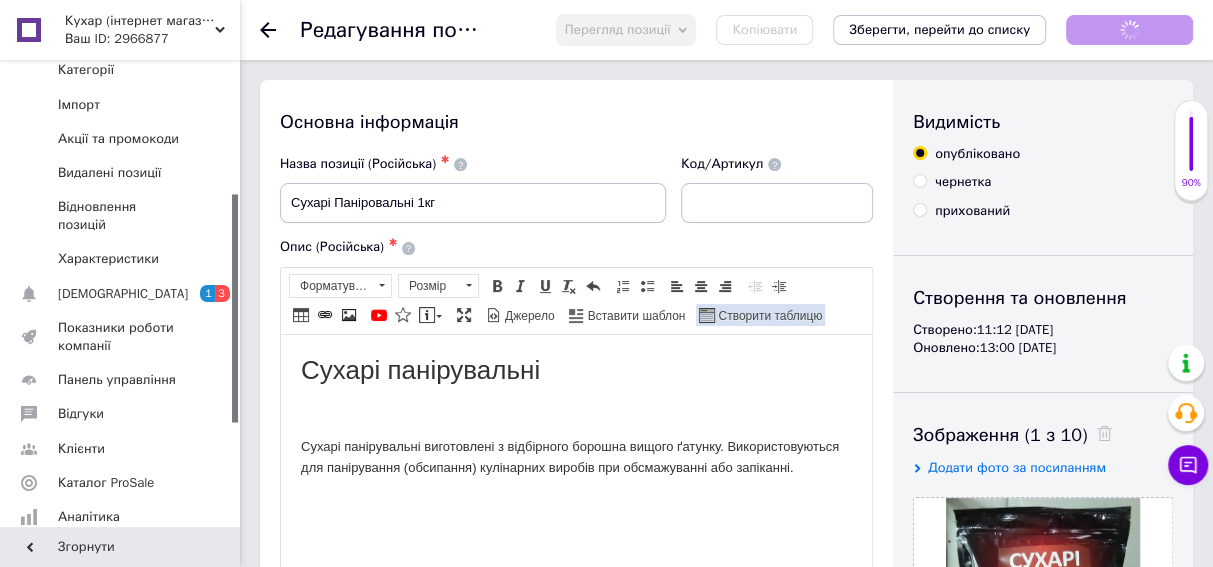 scroll, scrollTop: 0, scrollLeft: 0, axis: both 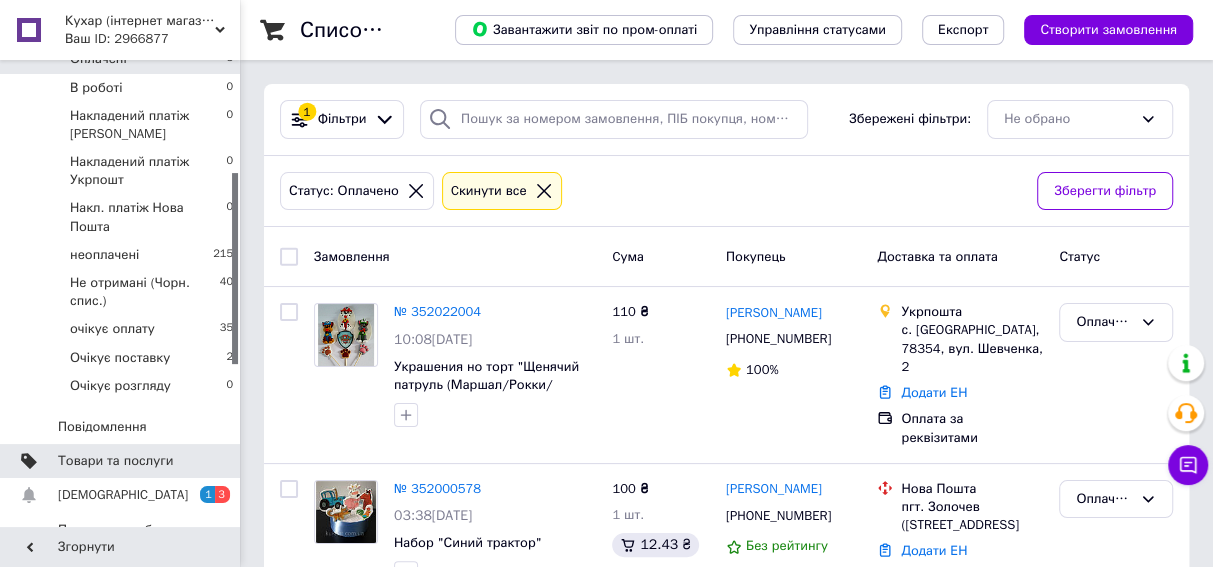 click on "Товари та послуги" at bounding box center [115, 461] 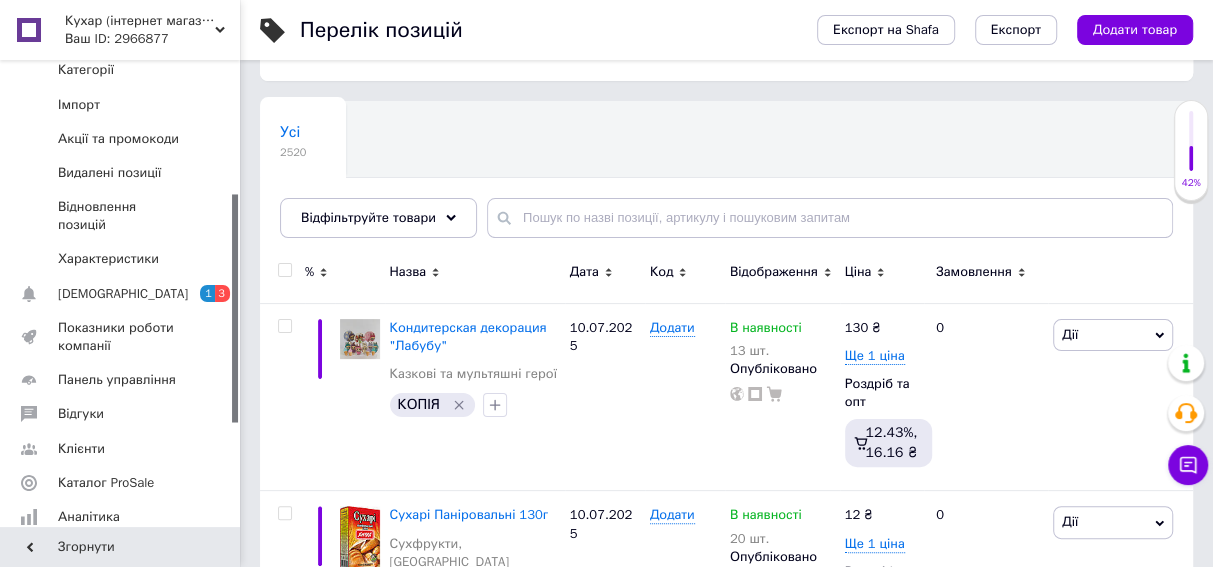 scroll, scrollTop: 272, scrollLeft: 0, axis: vertical 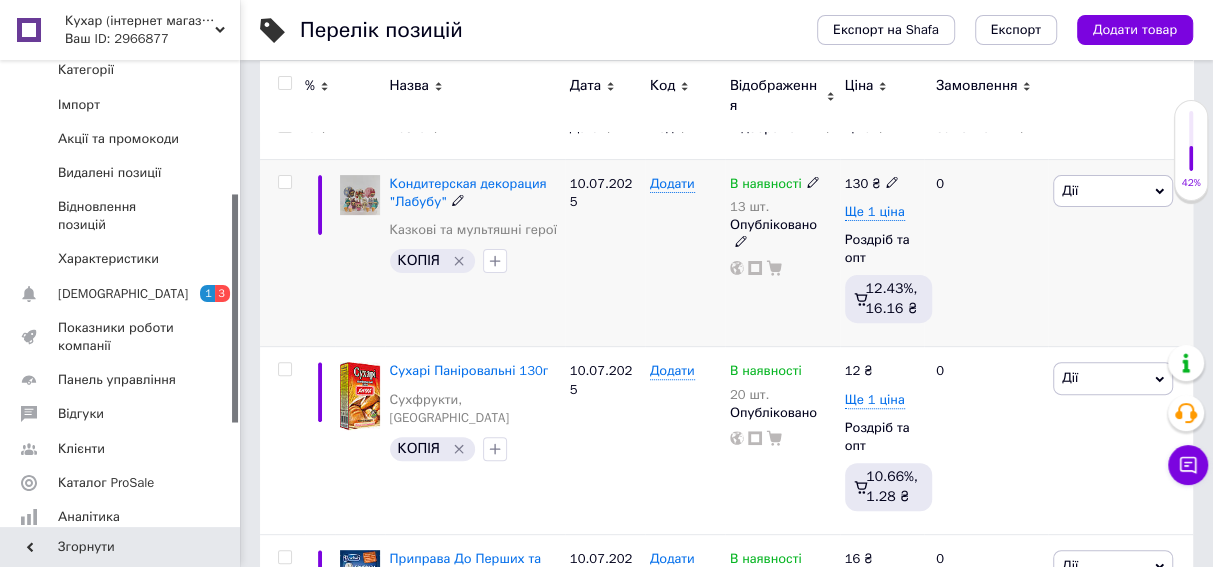 click 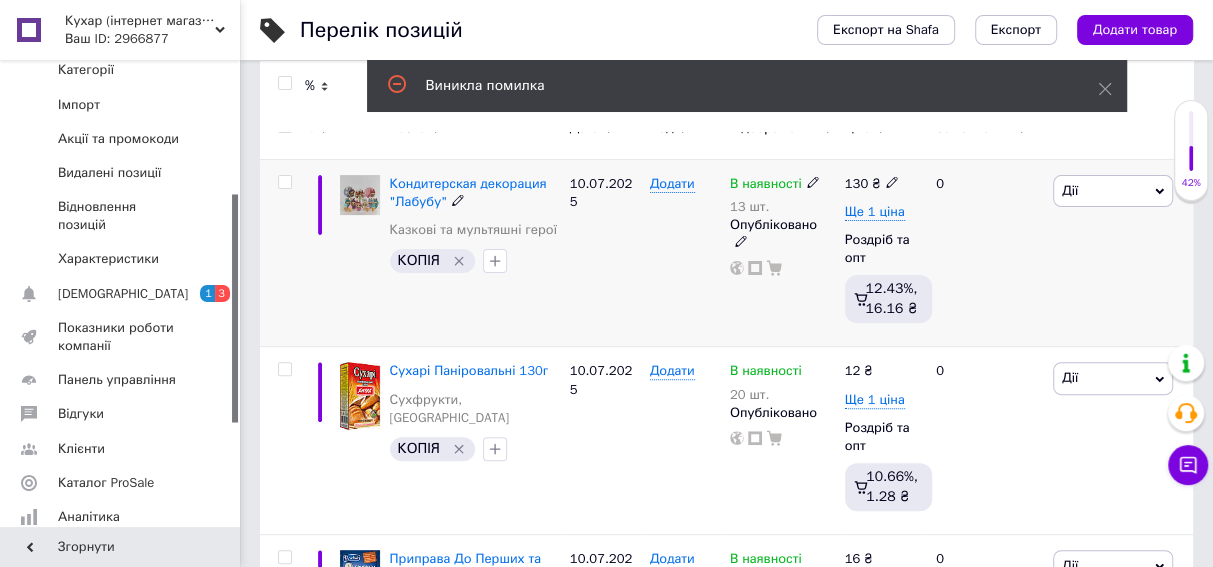 click 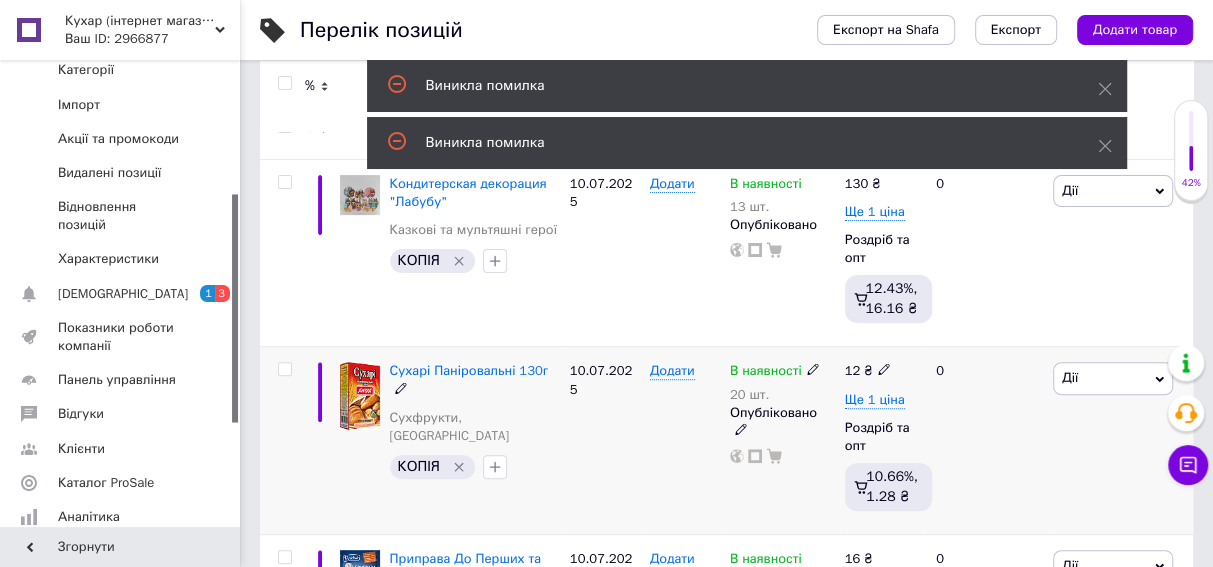 click 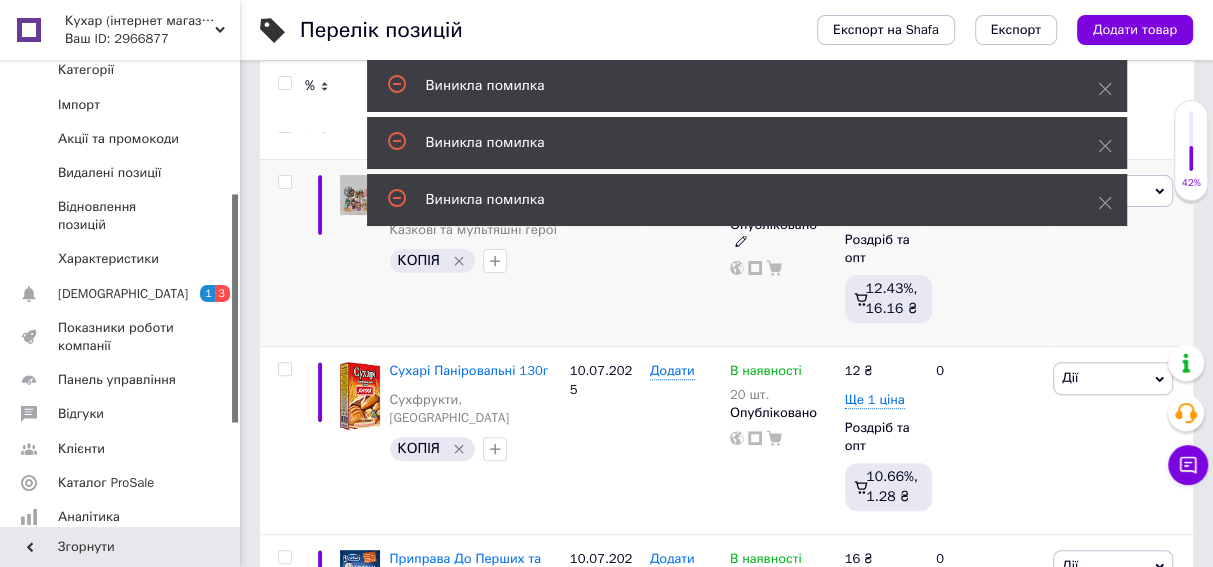click at bounding box center (360, 195) 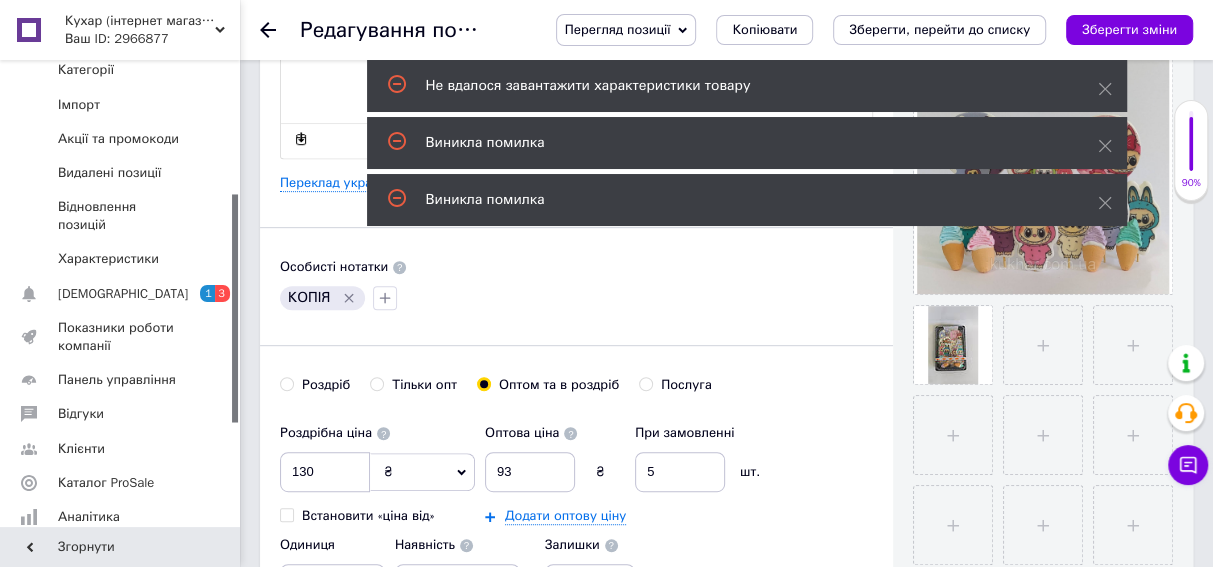 scroll, scrollTop: 545, scrollLeft: 0, axis: vertical 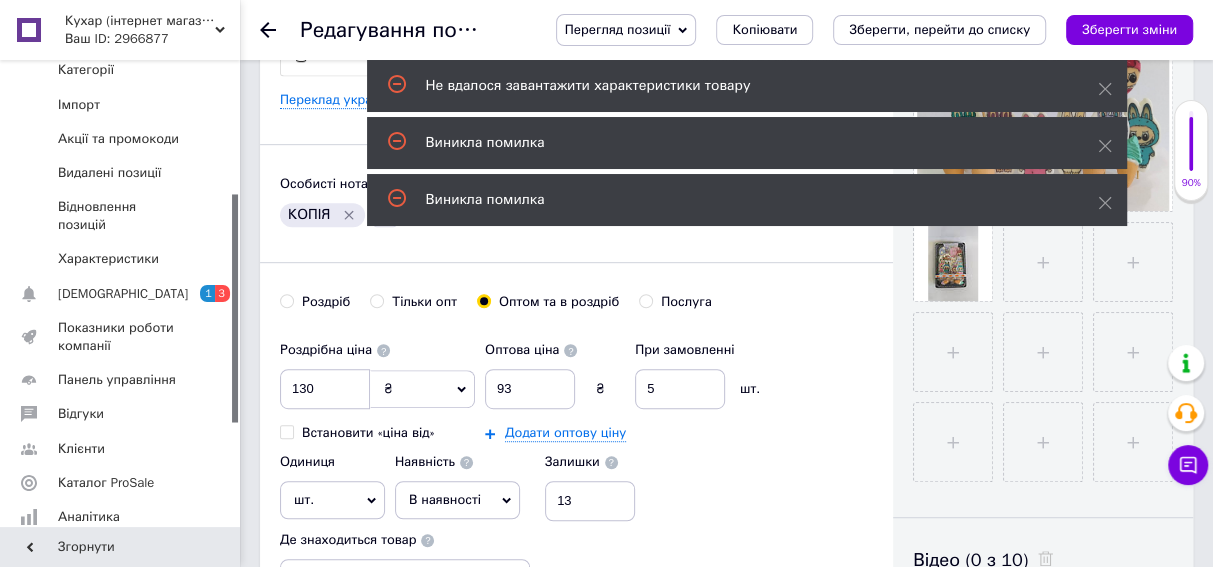 click 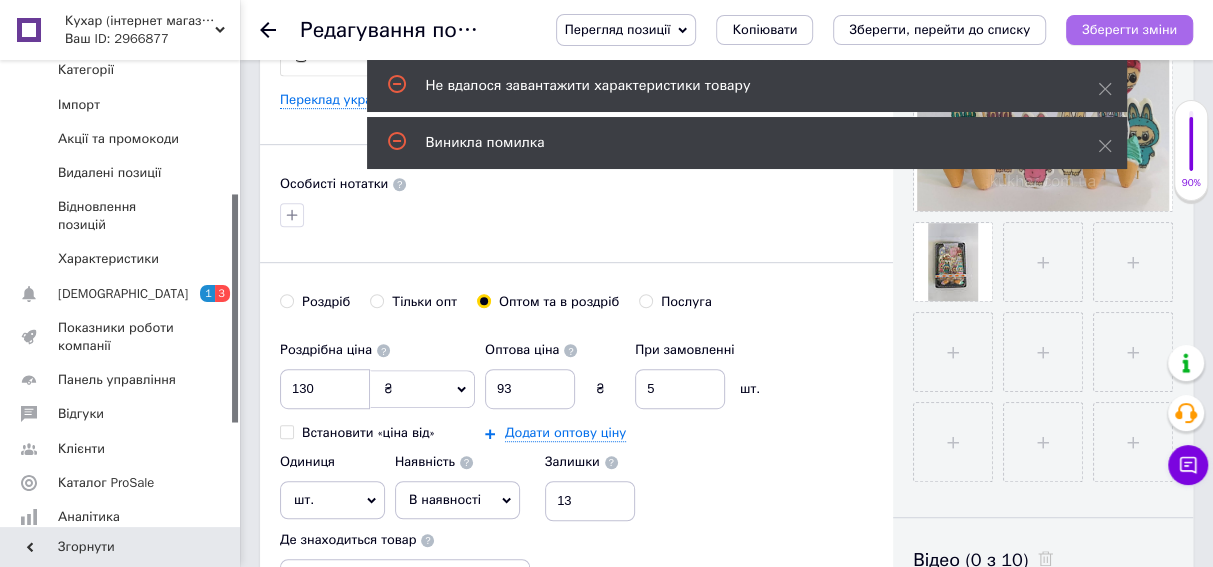 click on "Зберегти зміни" at bounding box center (1129, 29) 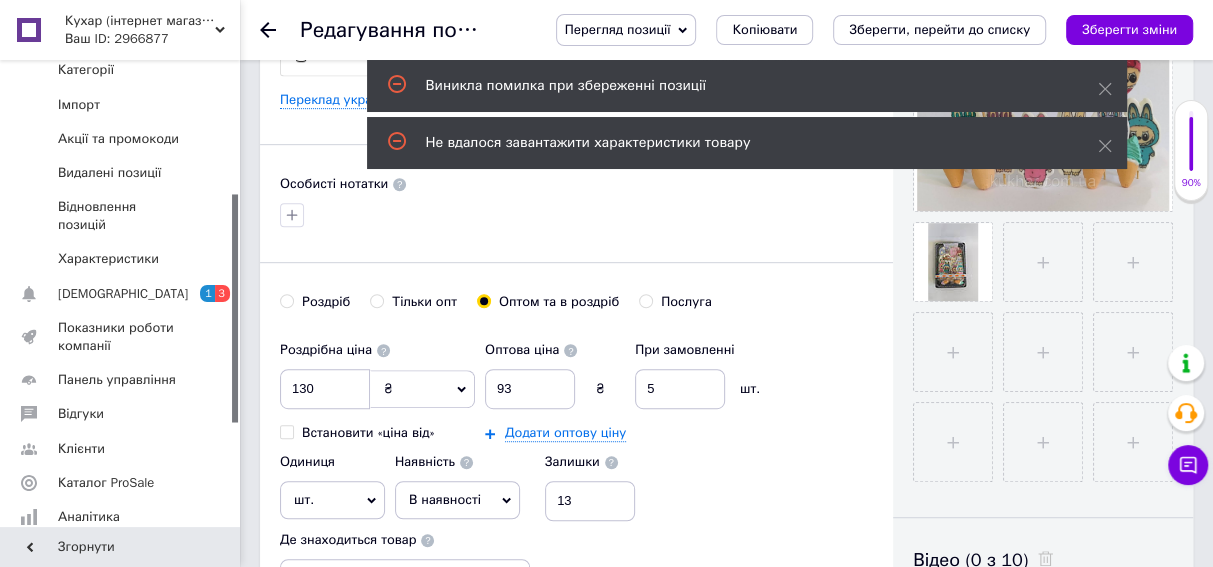 click 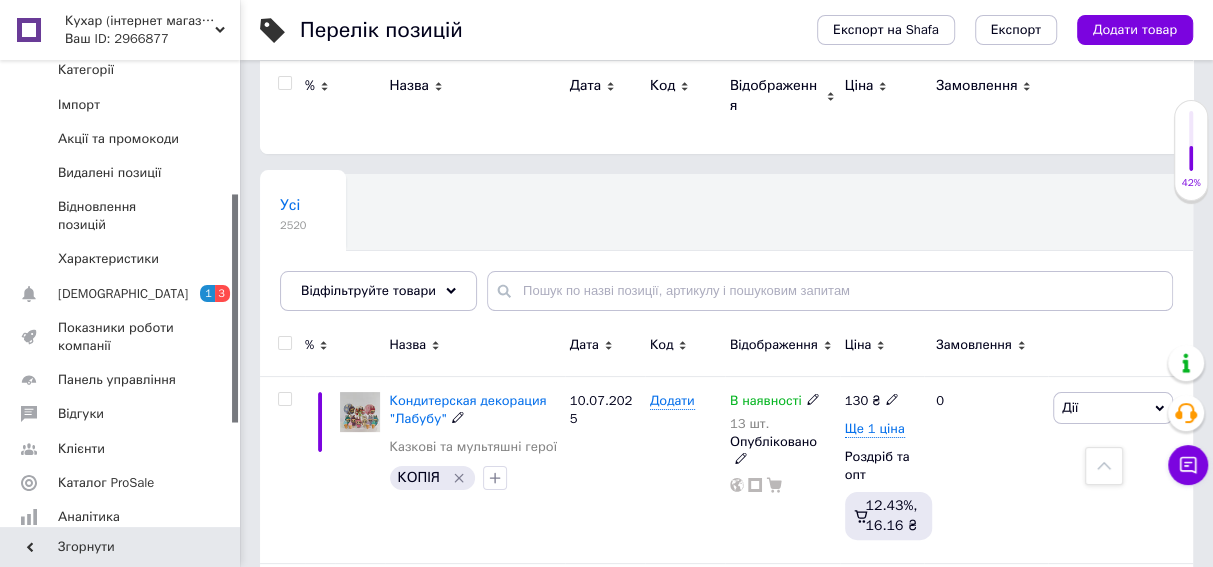 scroll, scrollTop: 0, scrollLeft: 0, axis: both 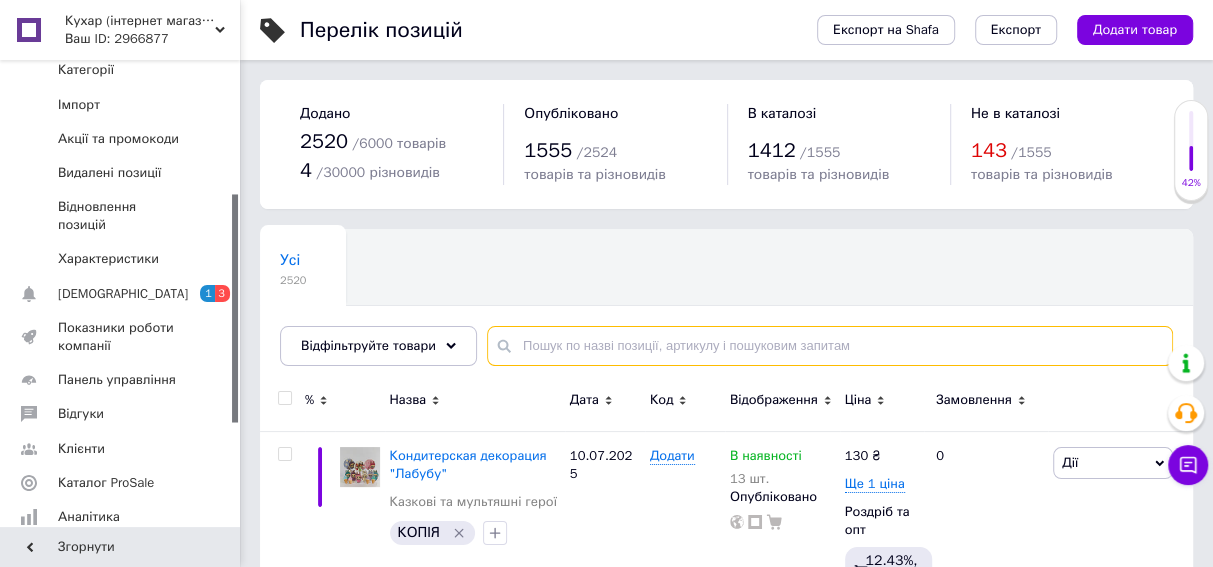 click at bounding box center [830, 346] 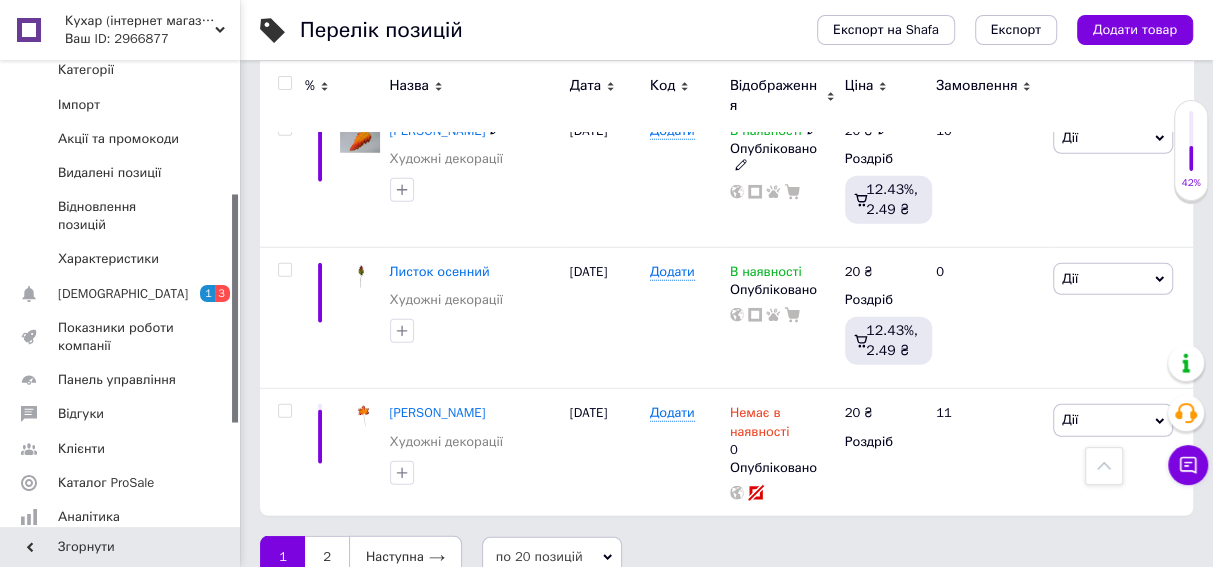 scroll, scrollTop: 3276, scrollLeft: 0, axis: vertical 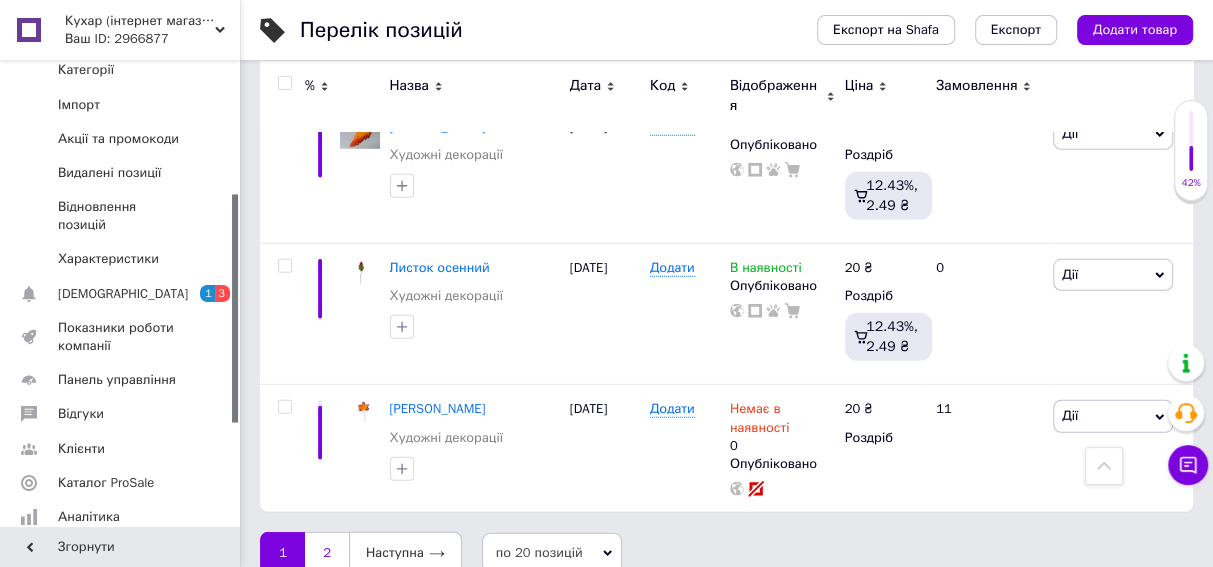 click on "2" at bounding box center (327, 553) 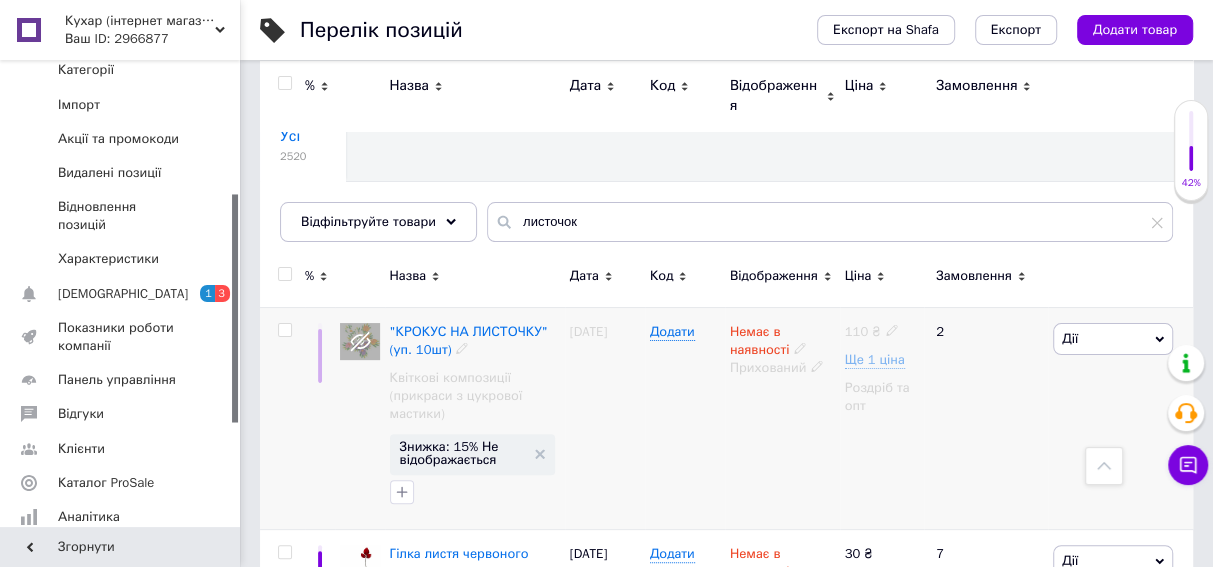 scroll, scrollTop: 0, scrollLeft: 0, axis: both 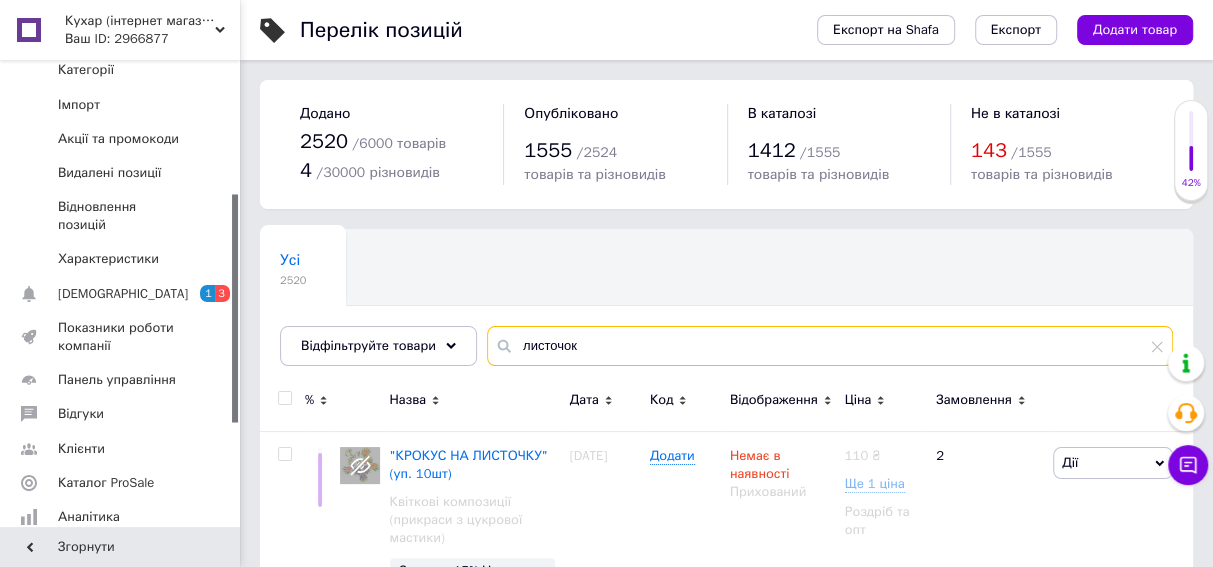 click on "листочок" at bounding box center (830, 346) 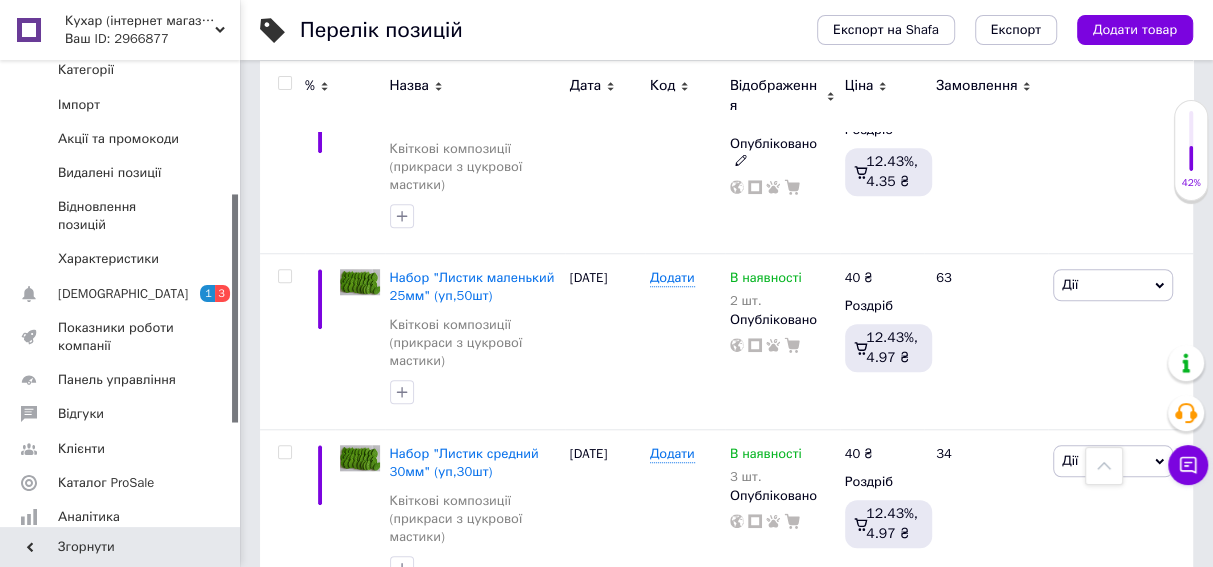 scroll, scrollTop: 909, scrollLeft: 0, axis: vertical 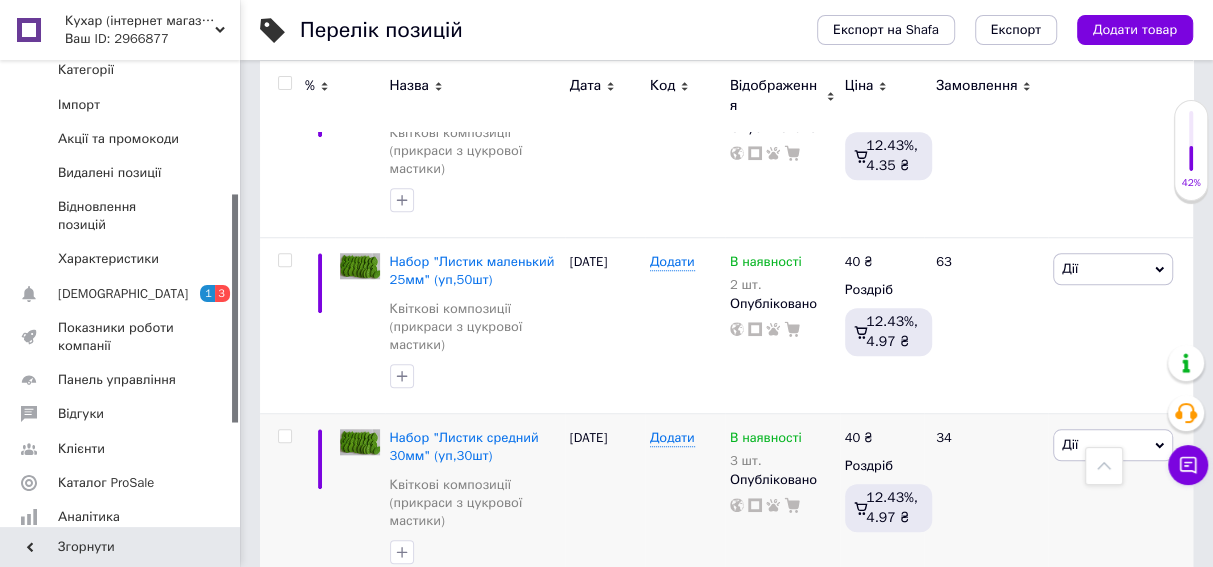type on "листо" 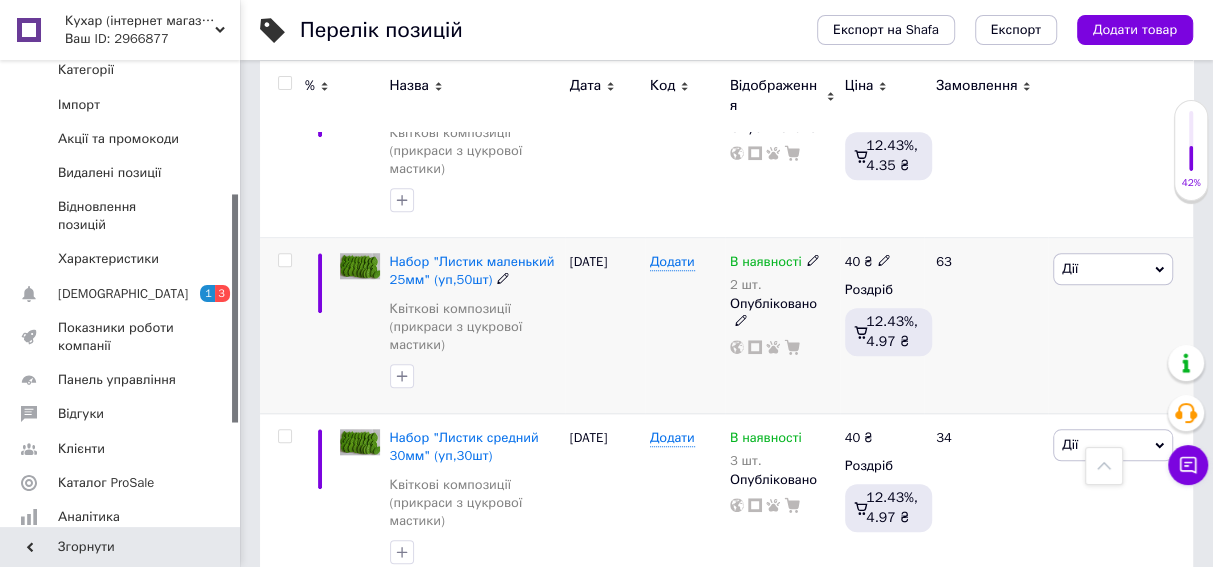 click 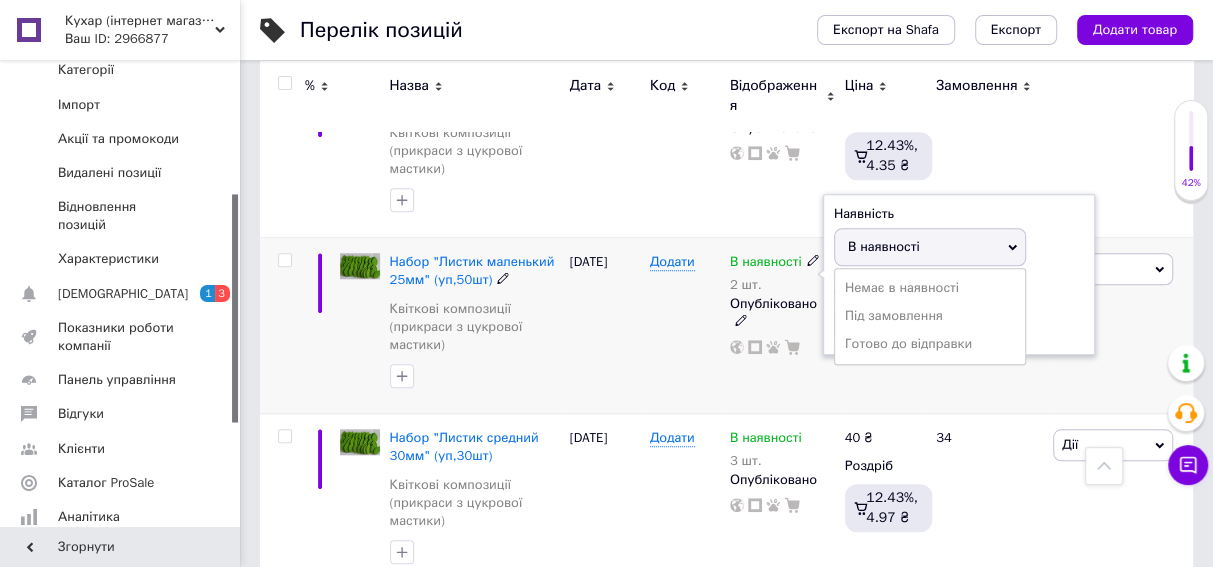 click on "В наявності" at bounding box center (884, 246) 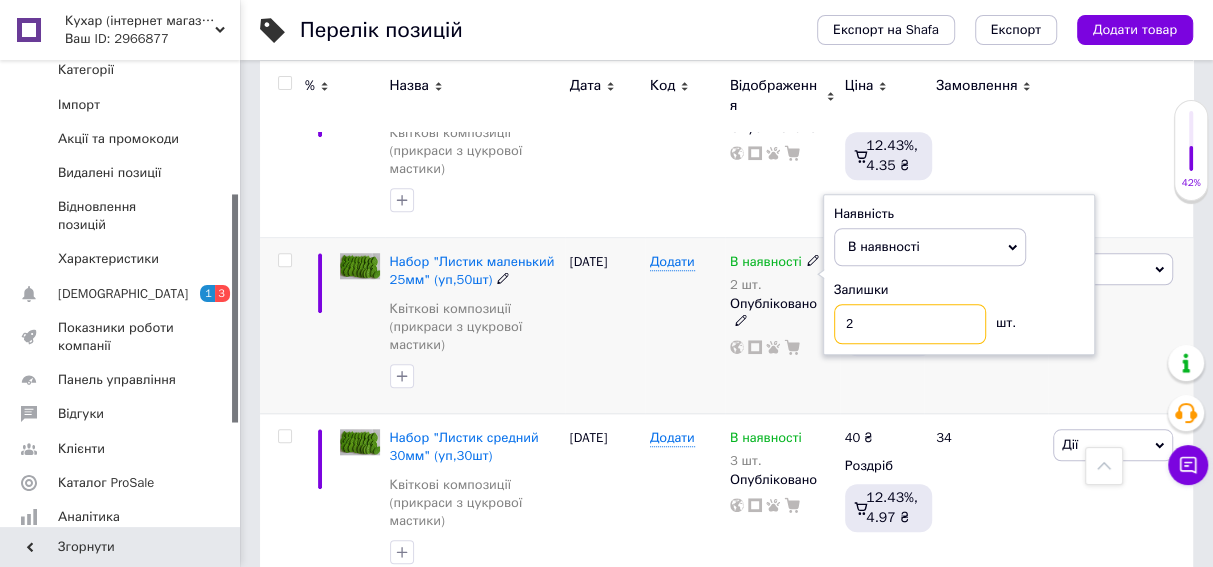 click on "2" at bounding box center (910, 324) 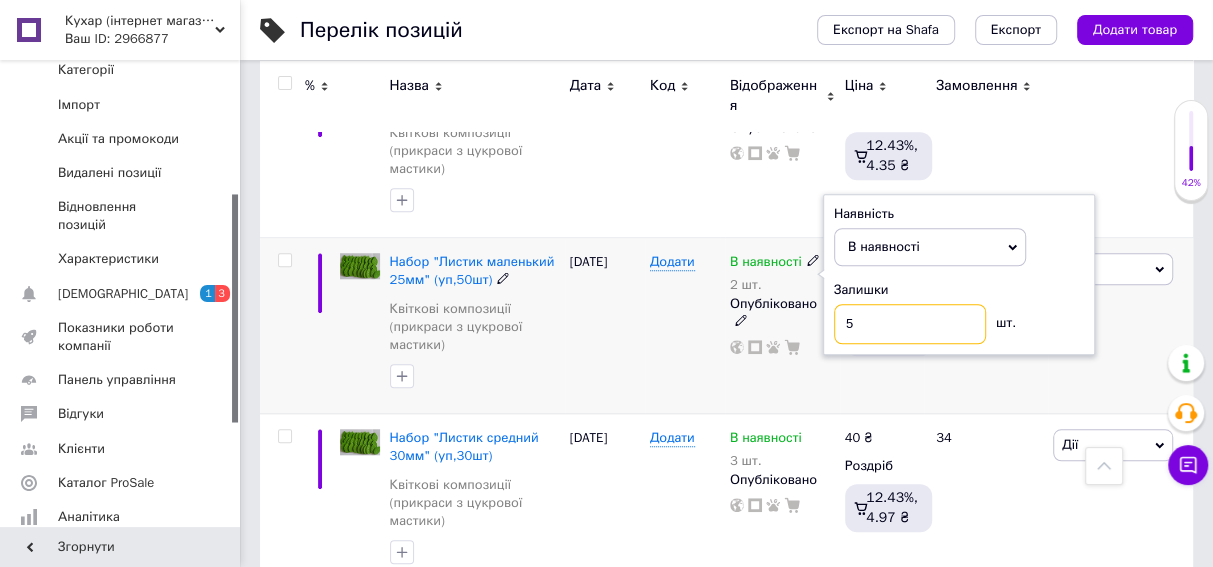 type on "5" 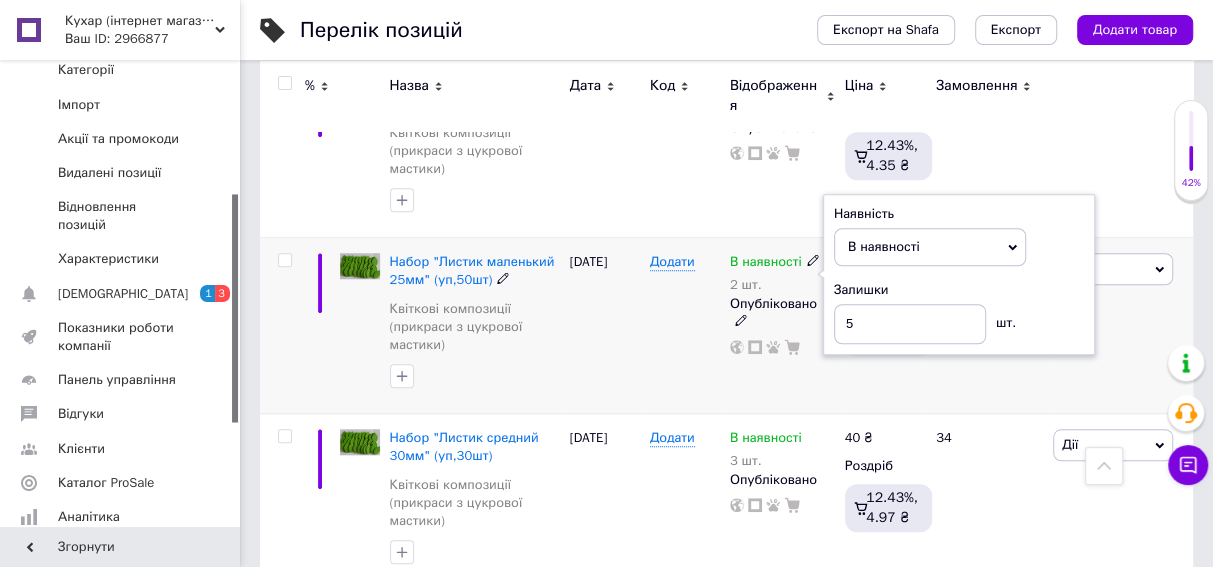 click on "[DATE]" at bounding box center [605, 326] 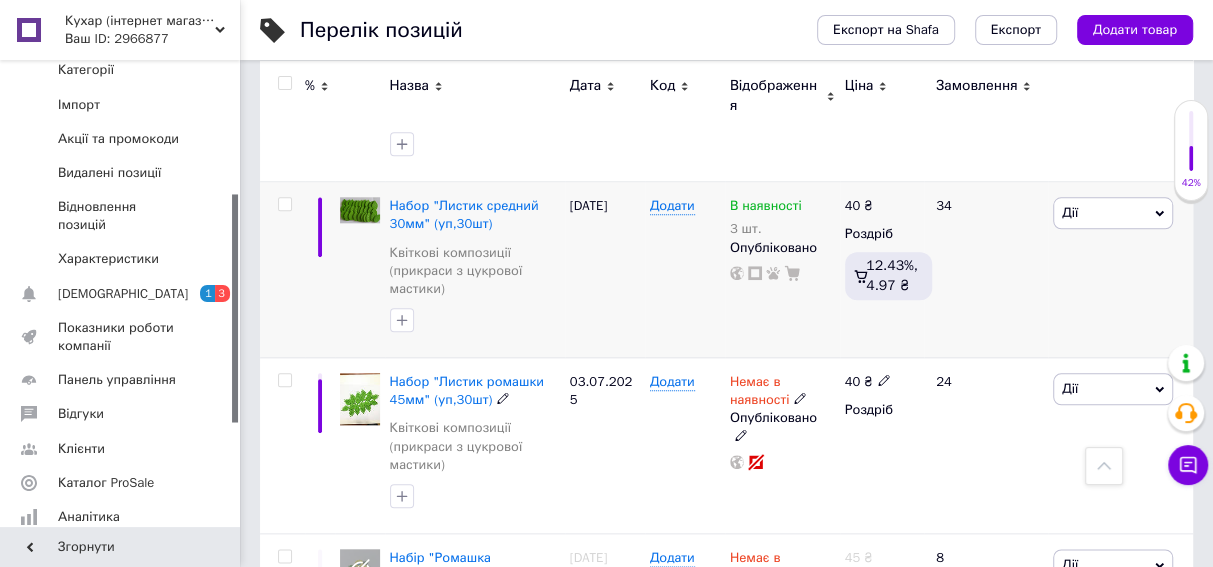 scroll, scrollTop: 1181, scrollLeft: 0, axis: vertical 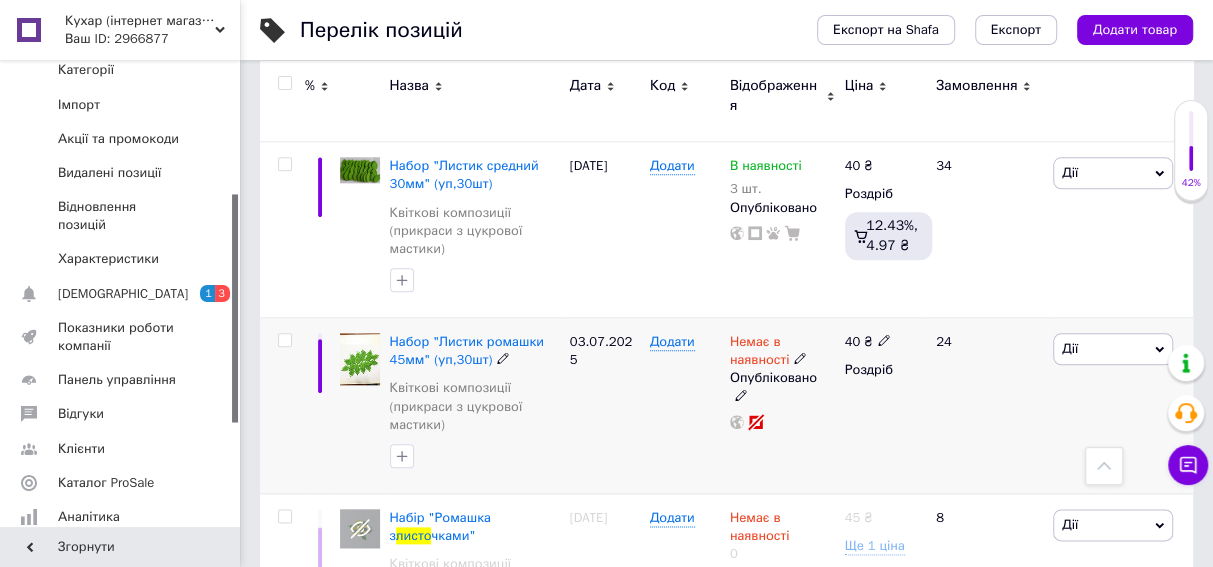 click 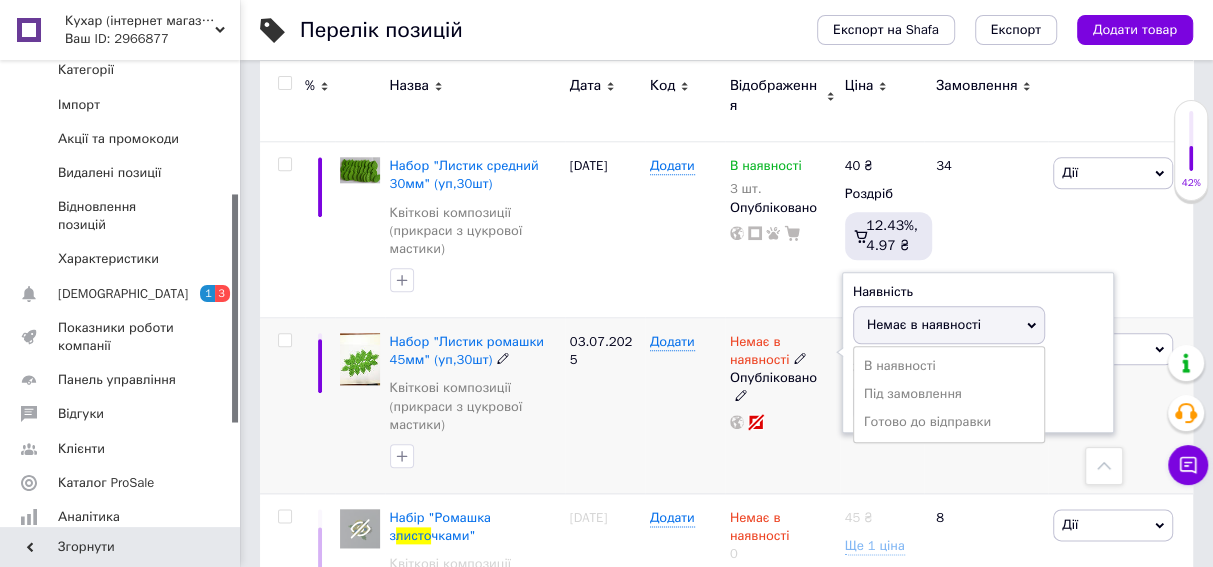click on "В наявності" at bounding box center [949, 366] 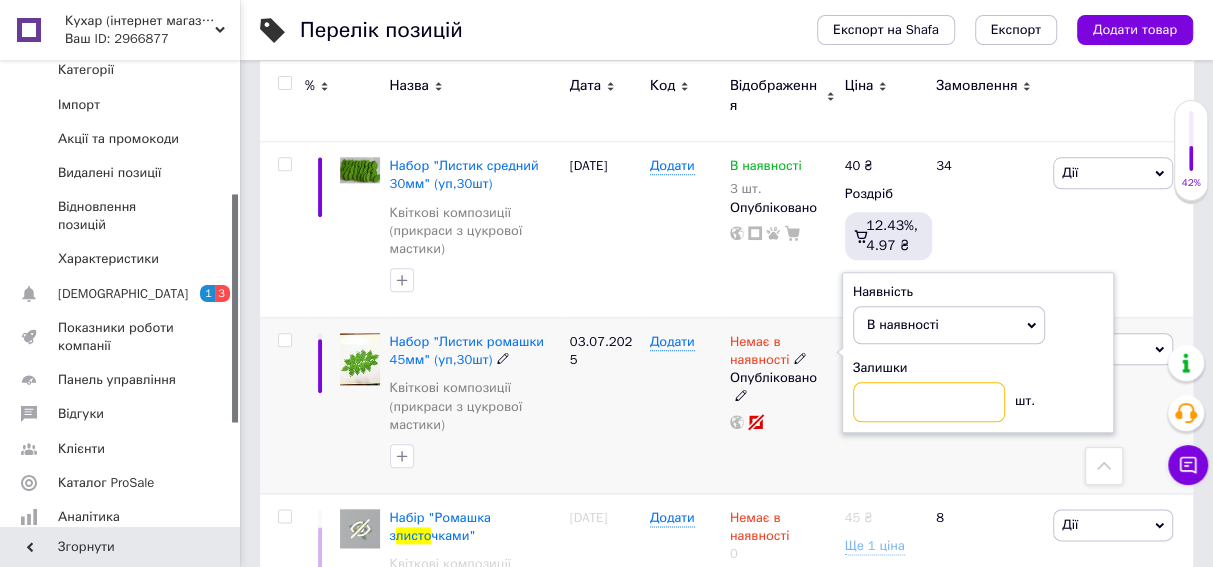 click at bounding box center (929, 402) 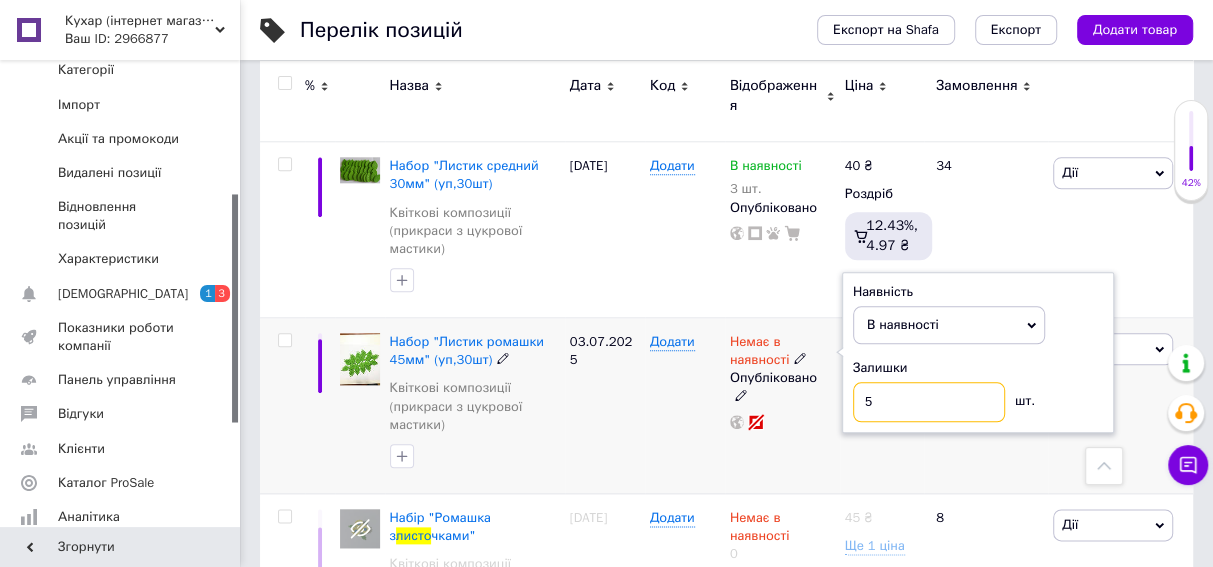 type on "5" 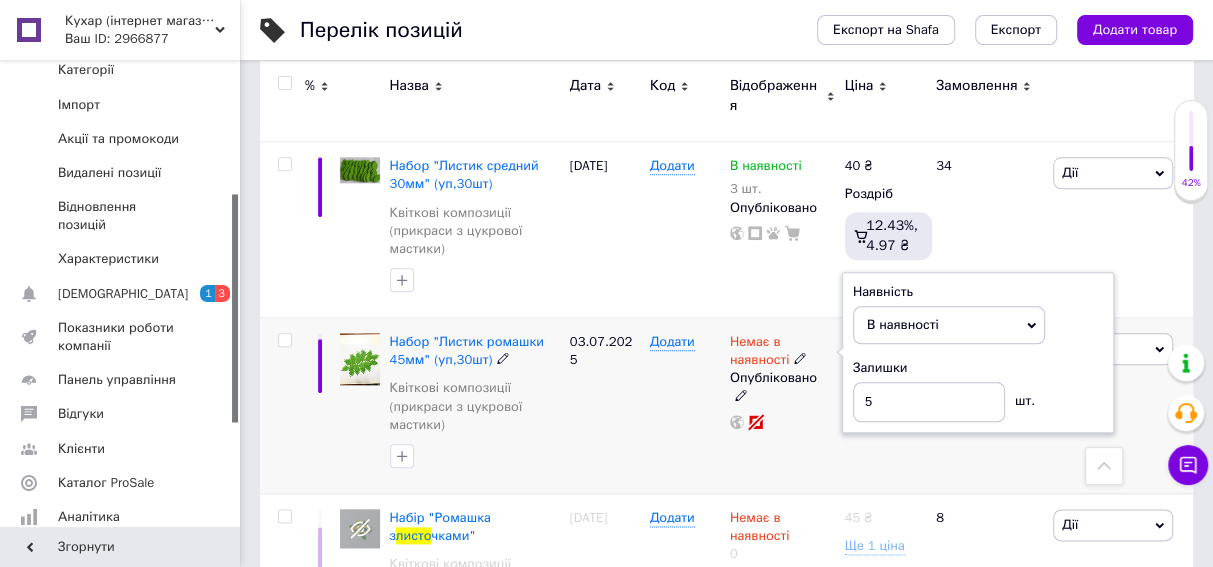 click on "03.07.2025" at bounding box center [605, 406] 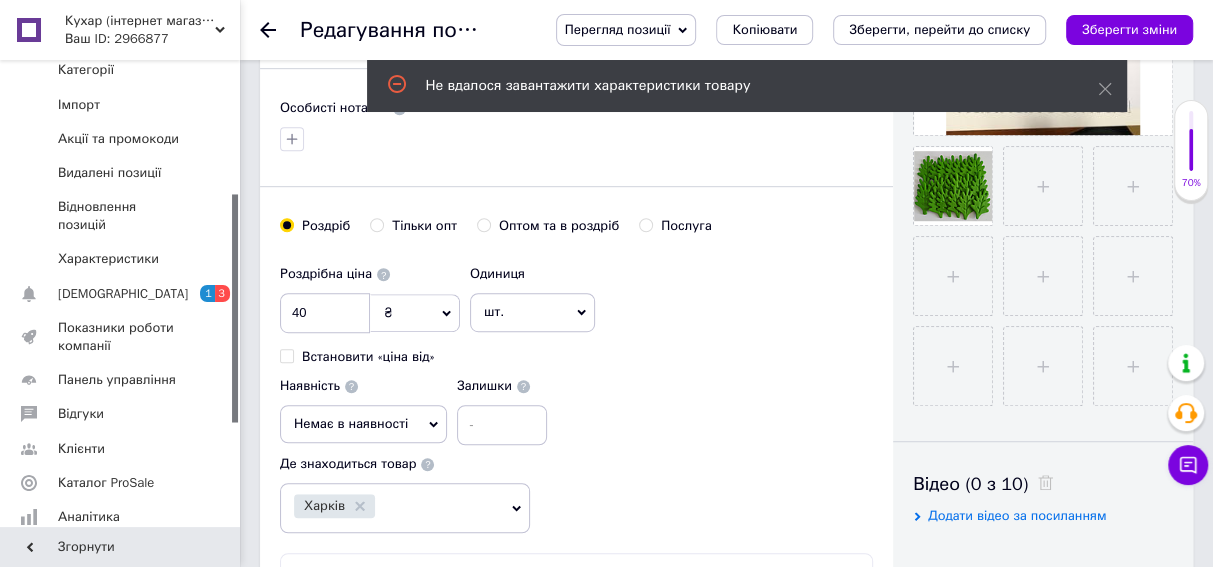 scroll, scrollTop: 727, scrollLeft: 0, axis: vertical 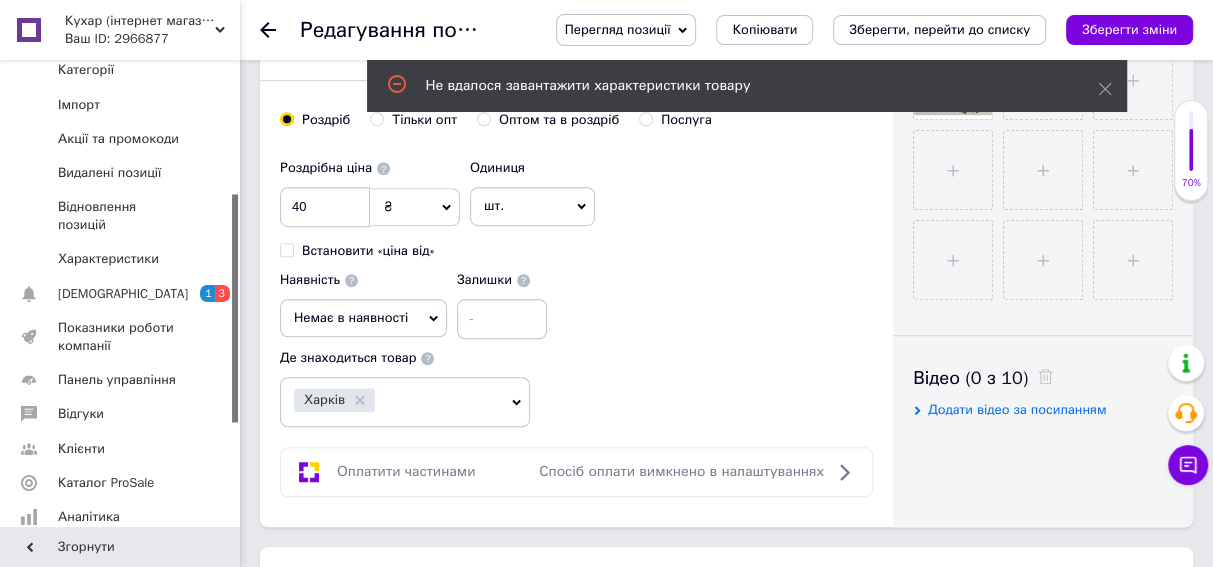 click on "Немає в наявності" at bounding box center (363, 318) 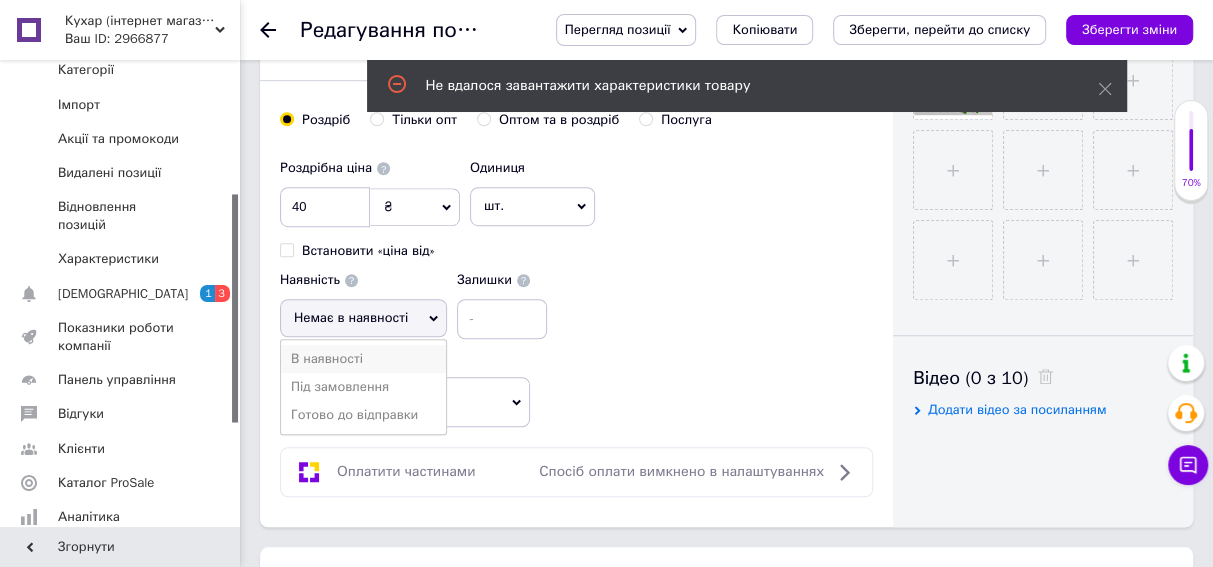 click on "В наявності" at bounding box center [363, 359] 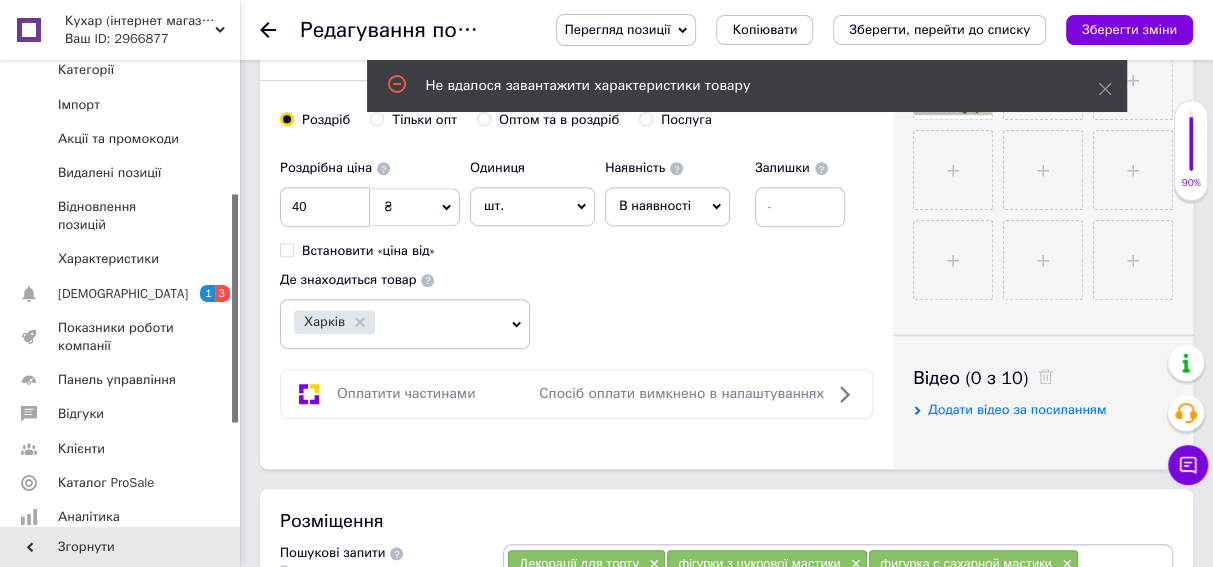 click on "Харків" at bounding box center (392, 324) 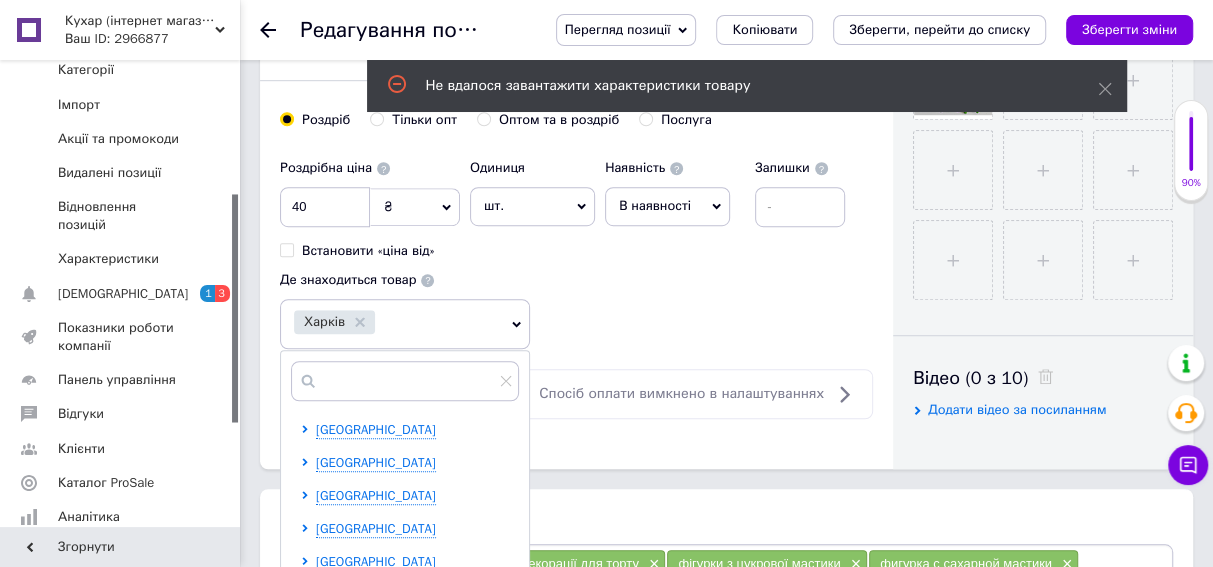 click on "Роздрібна ціна 40 ₴ $ EUR CHF GBP ¥ PLN ₸ MDL HUF KGS CNY TRY KRW lei Встановити «ціна від» Одиниця шт. Популярне комплект упаковка кв.м пара м кг пог.м послуга т а автоцистерна ампула б балон банка блістер бобіна бочка бут бухта в ват виїзд відро г г га година гр/кв.м гігакалорія д дав два місяці день доба доза є єврокуб з зміна к кВт каністра карат кв.дм кв.м кв.см кв.фут квартал кг кг/кв.м км колесо комплект коробка куб.дм куб.м л л лист м м мВт мл мм моток місяць мішок н набір номер о об'єкт од. п палетомісце пара партія пач пог.м послуга посівна одиниця птахомісце півроку пігулка 1" at bounding box center (576, 249) 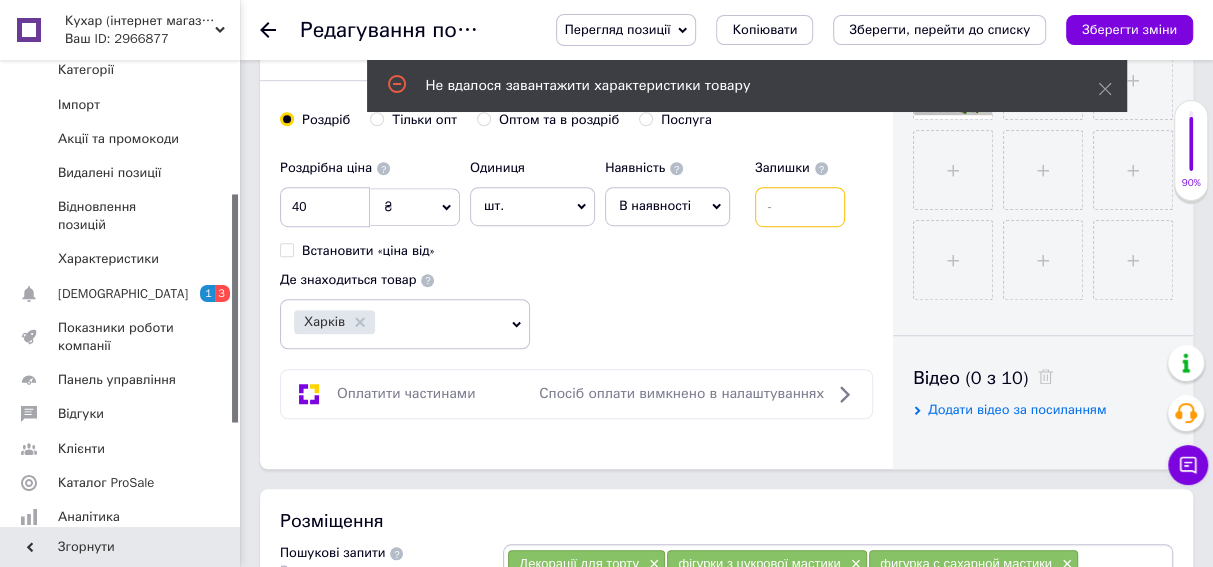 click at bounding box center [800, 207] 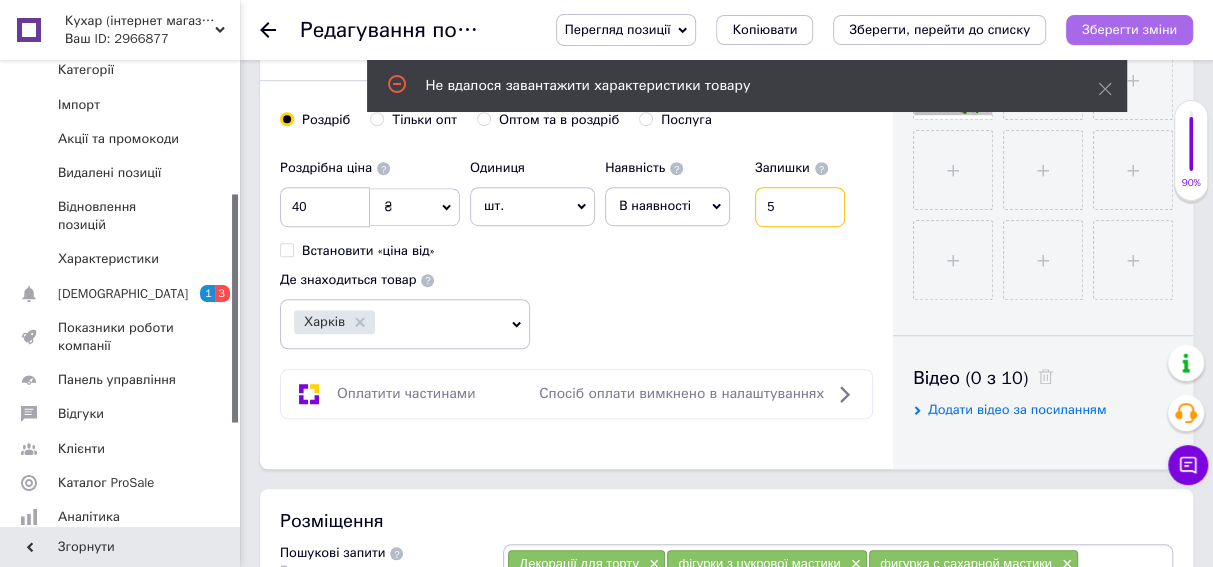 type on "5" 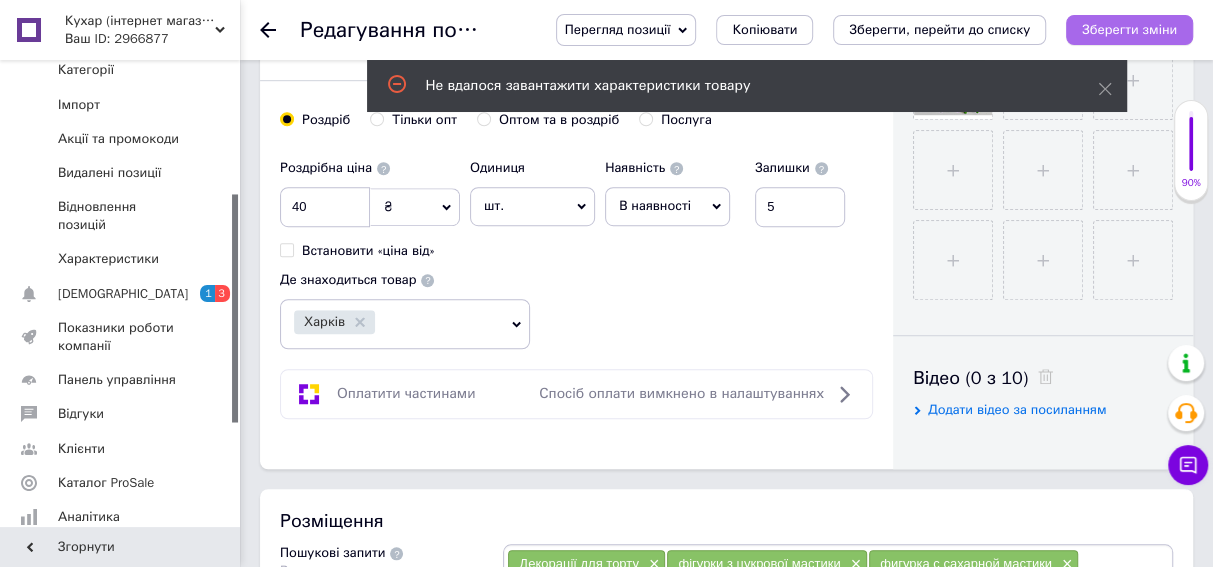 click on "Зберегти зміни" at bounding box center (1129, 29) 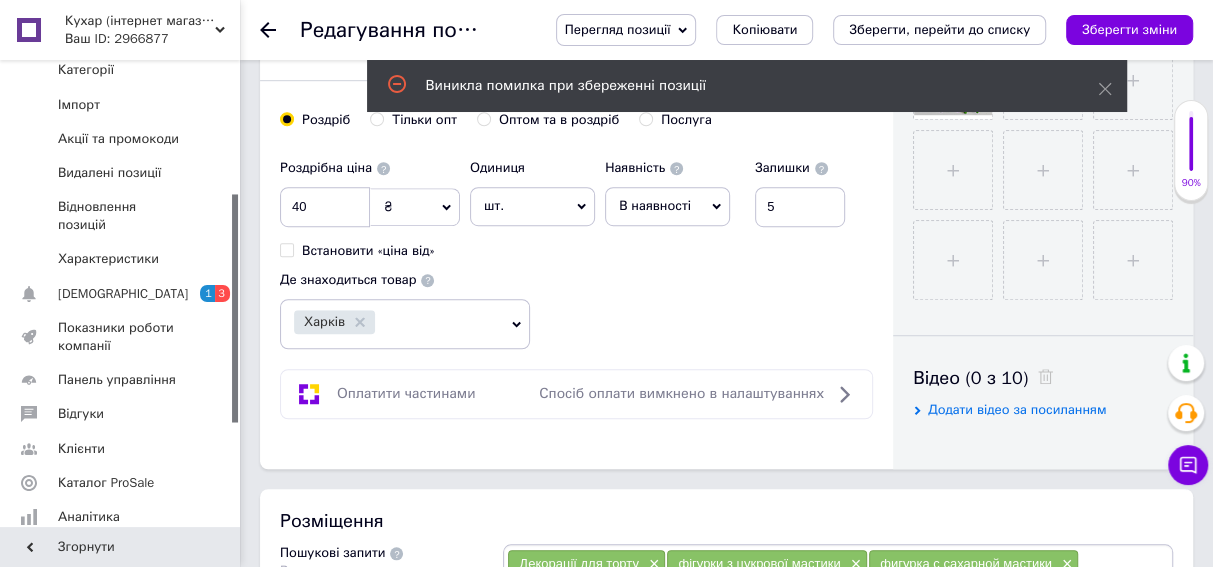 click 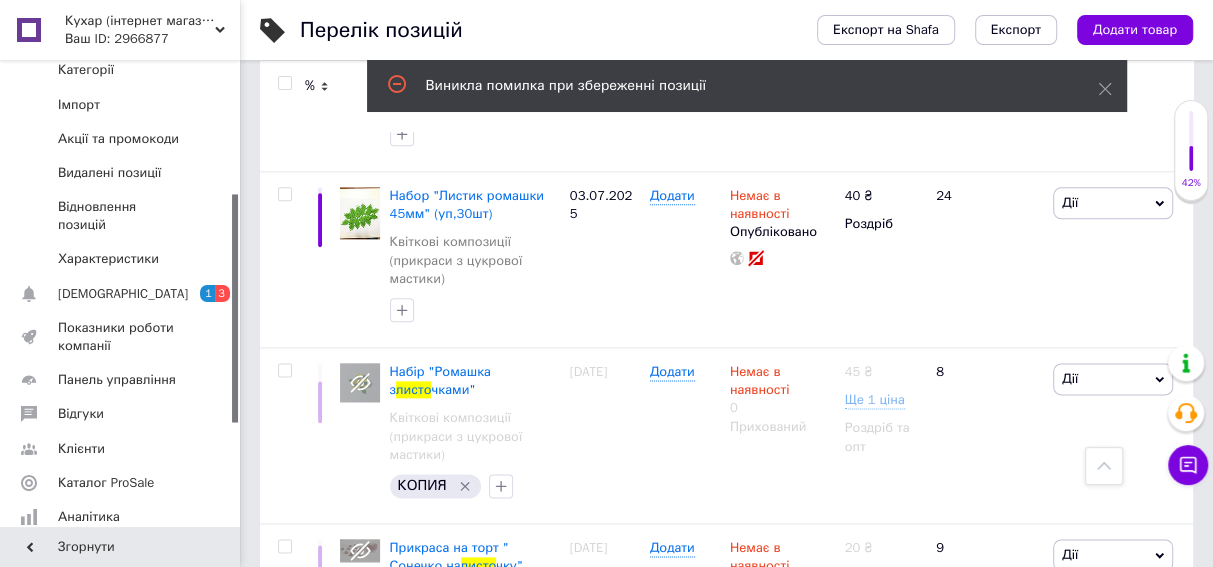 scroll, scrollTop: 1363, scrollLeft: 0, axis: vertical 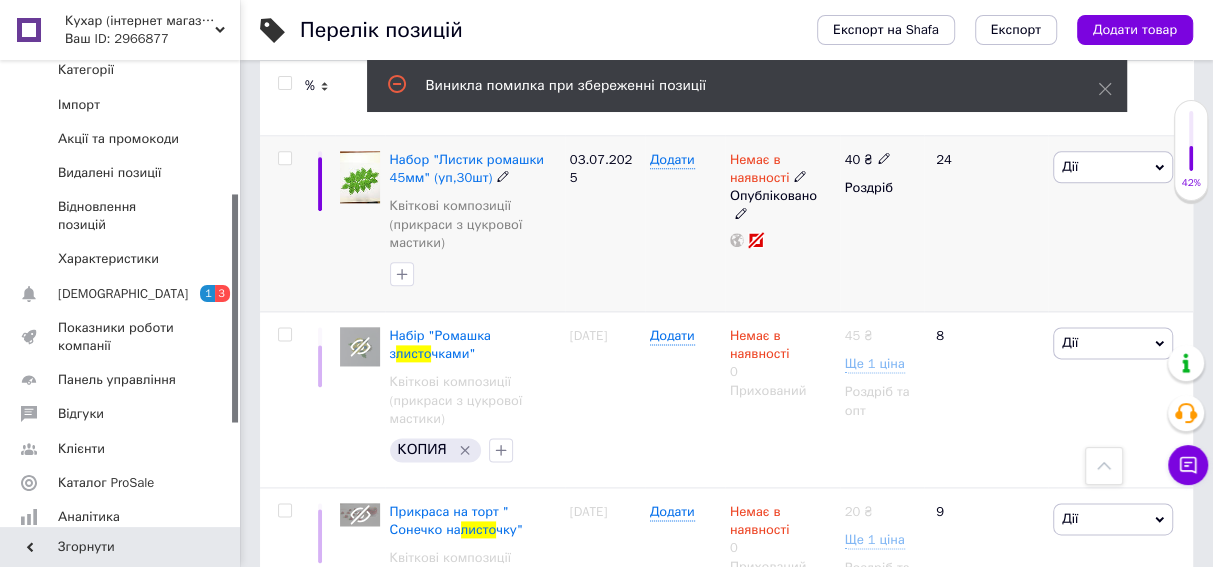 click 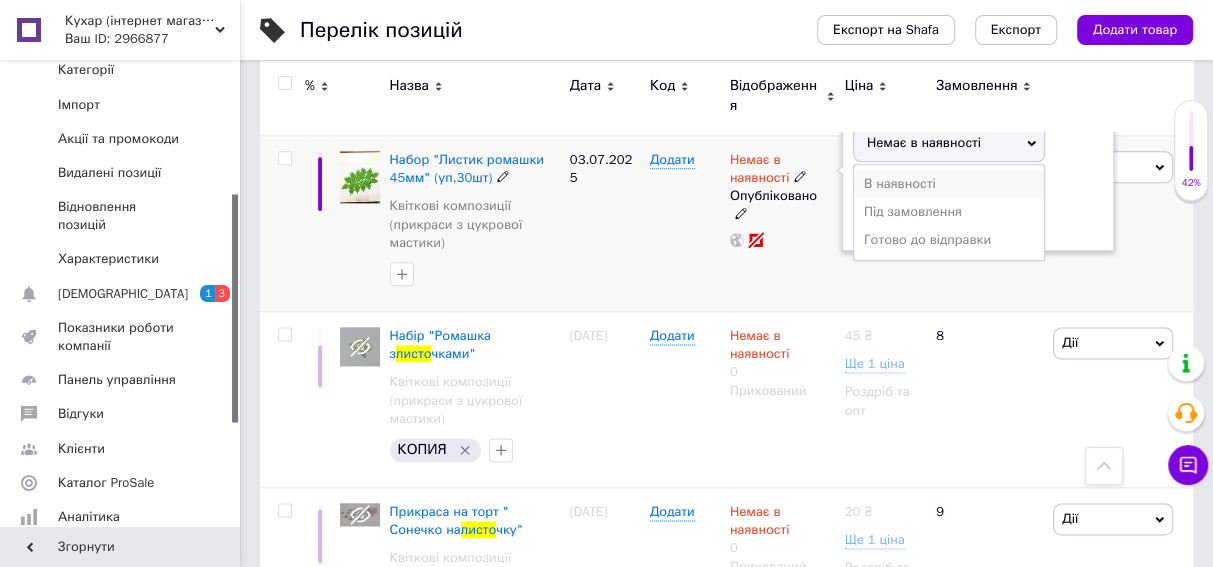 click on "В наявності" at bounding box center (949, 184) 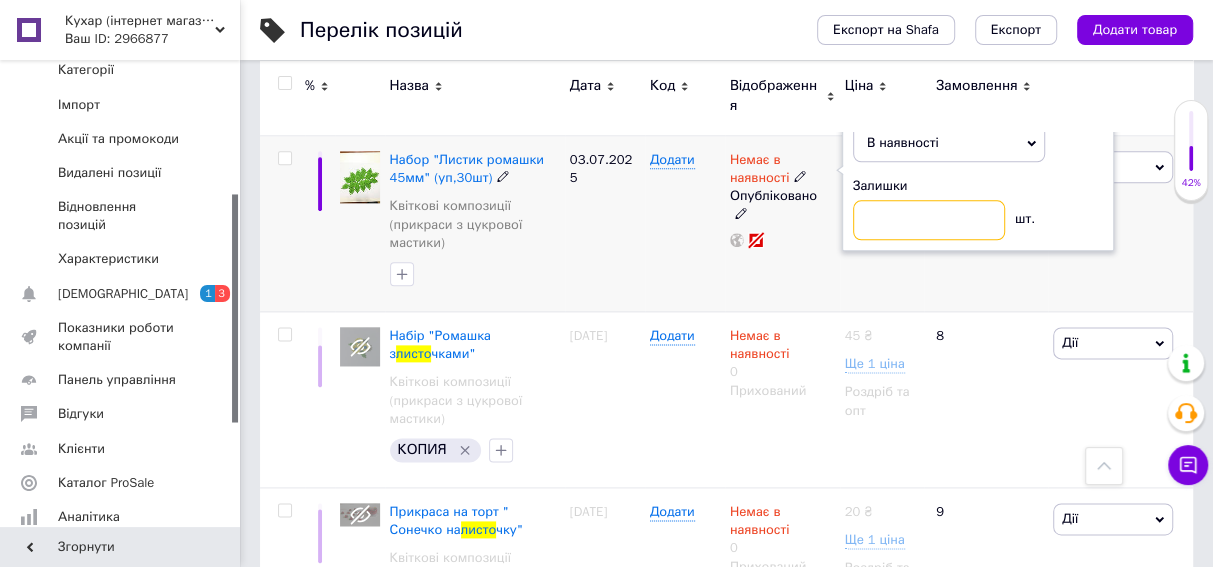 click at bounding box center [929, 220] 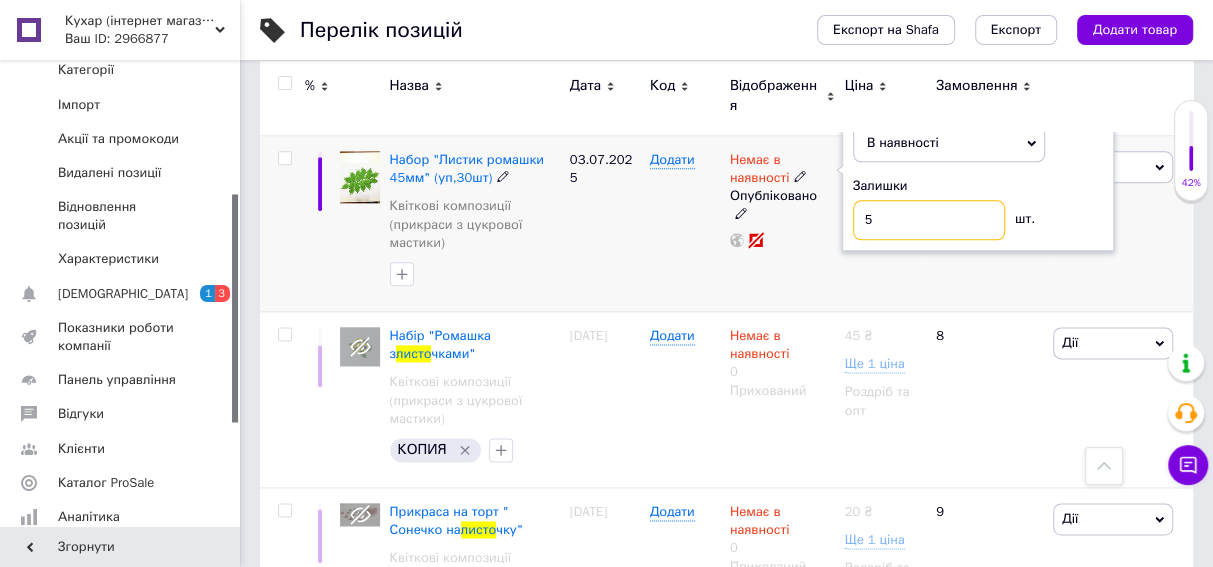 type on "5" 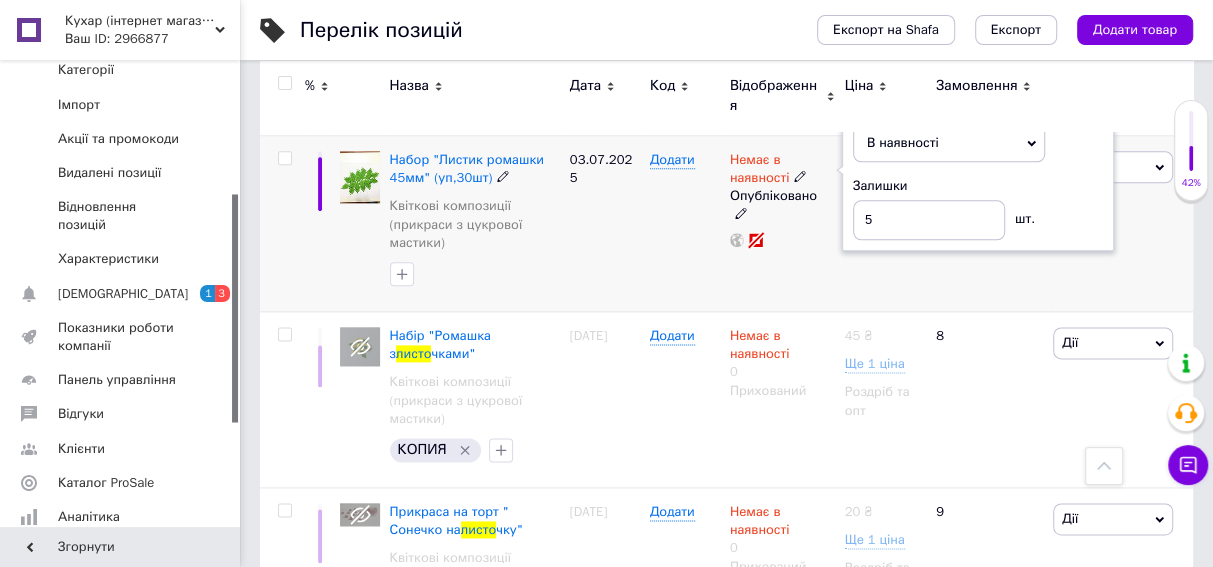 click on "03.07.2025" at bounding box center [605, 224] 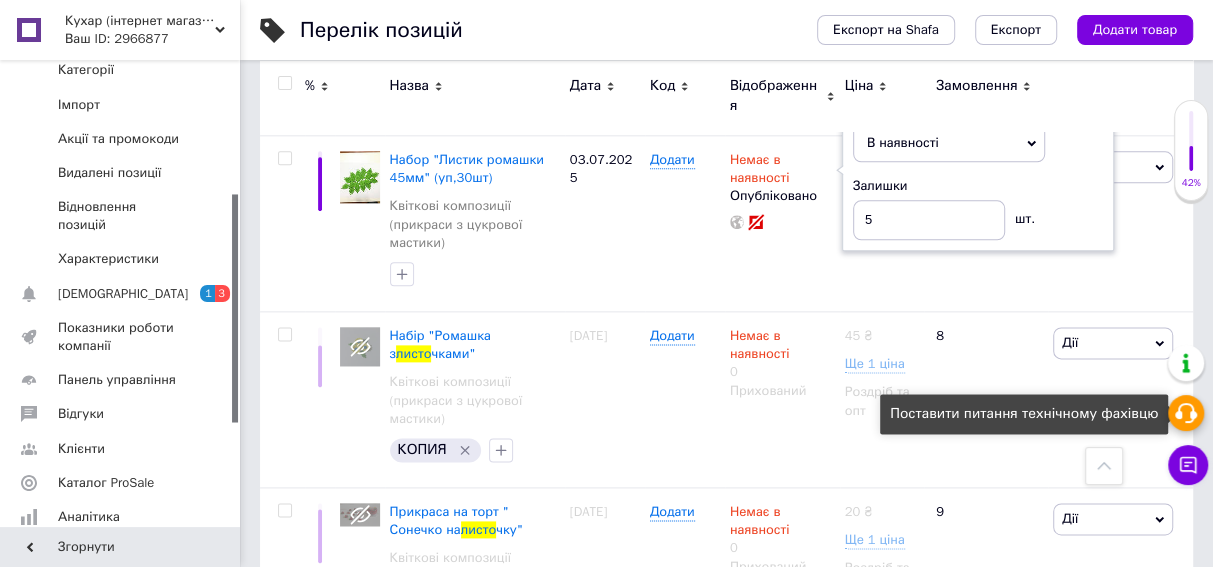 click 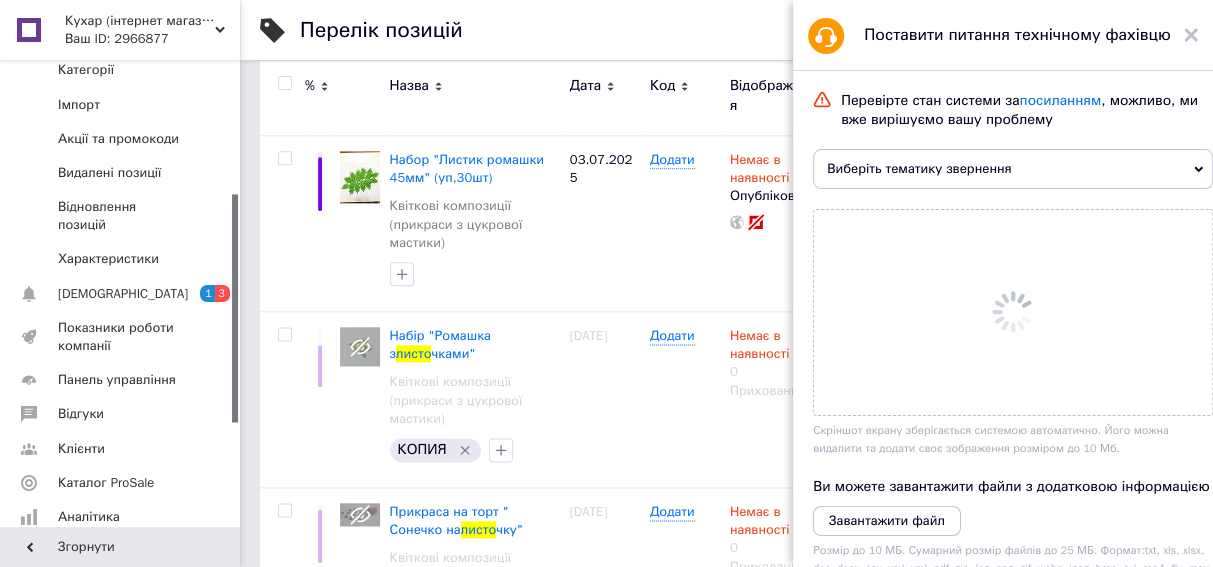 click on "Поставити питання технічному фахівцю Перевірте стан системи за  посиланням ,
можливо, ми вже вирішуємо вашу проблему Виберіть тематику звернення Скріншот екрану зберігається системою автоматично.
Його можна видалити та додати своє зображення розміром до 10 Мб. Ви можете завантажити файли з додатковою інформацією Завантажити файл Розмір до 10 МБ. Сумарний розмір файлів до 25 МБ. Формат: txt, xls, xlsx, doc, docx, csv, xml, yml, pdf, zip, jpg, png, gif, webp, jpeg, bmp, avi, mp4, flv, mov Відправити Написати у Viber Написати у Telegram" at bounding box center [1188, 413] 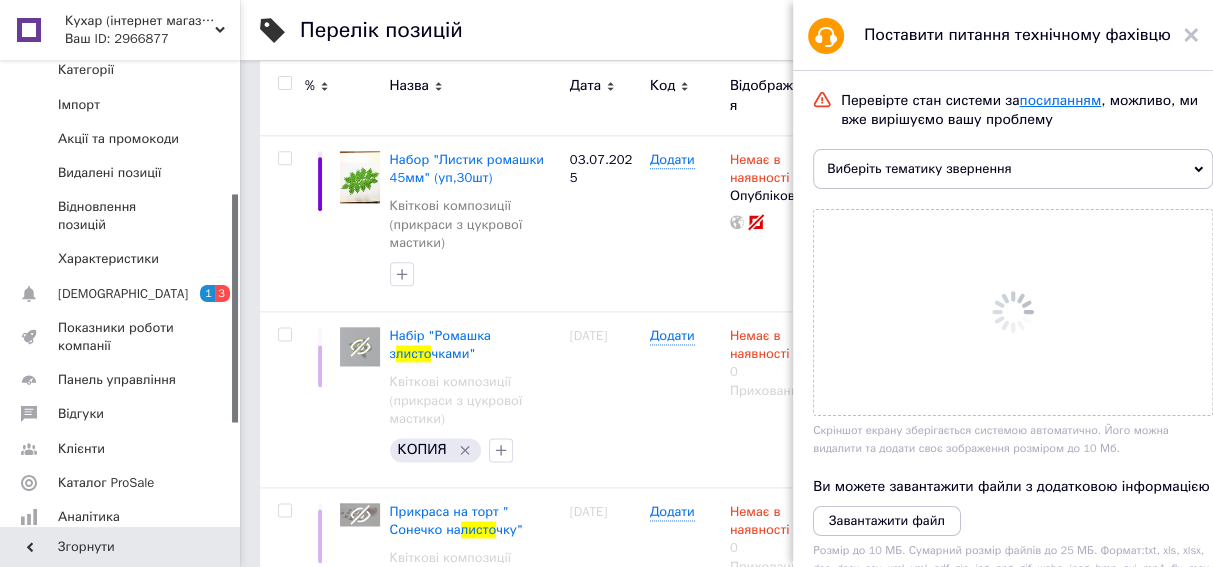 click on "посиланням" at bounding box center (1060, 100) 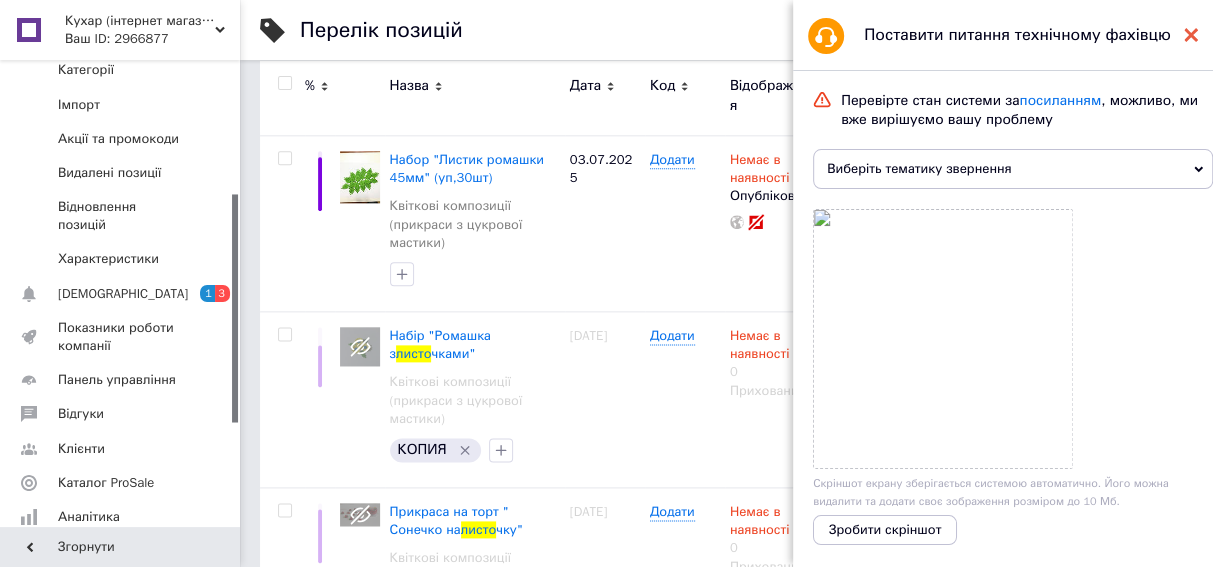 click 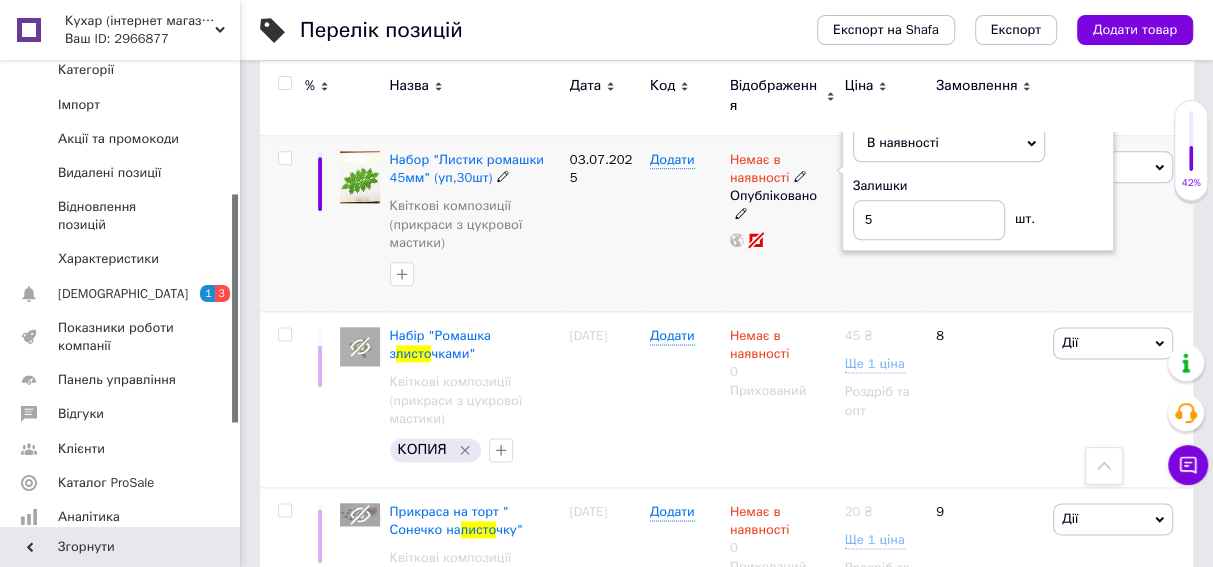 click on "03.07.2025" at bounding box center (605, 224) 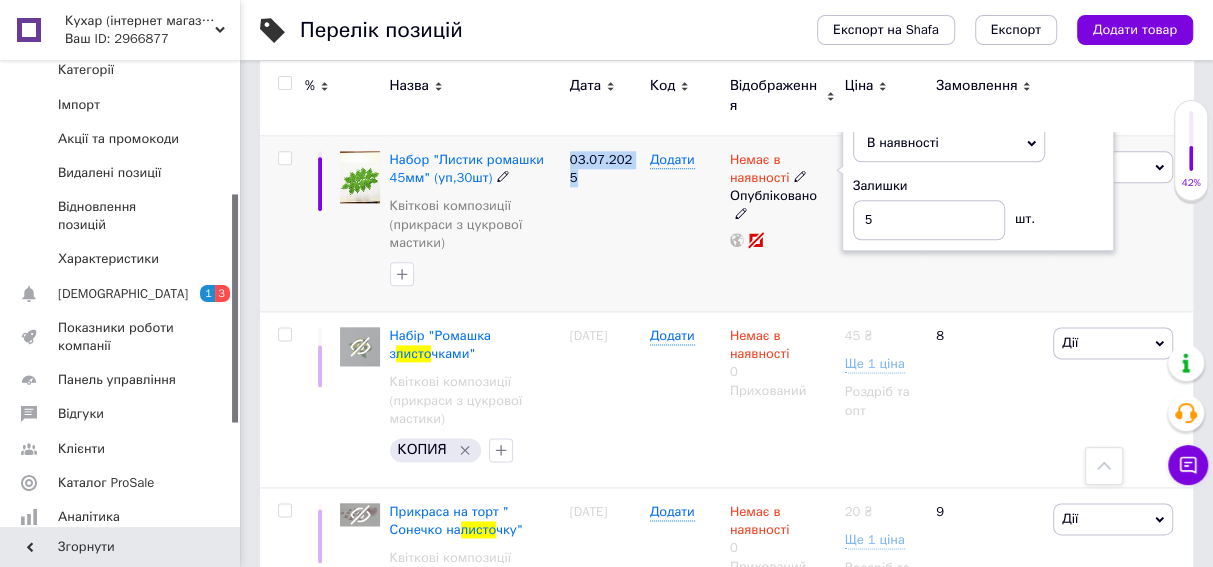 click on "03.07.2025" at bounding box center (605, 224) 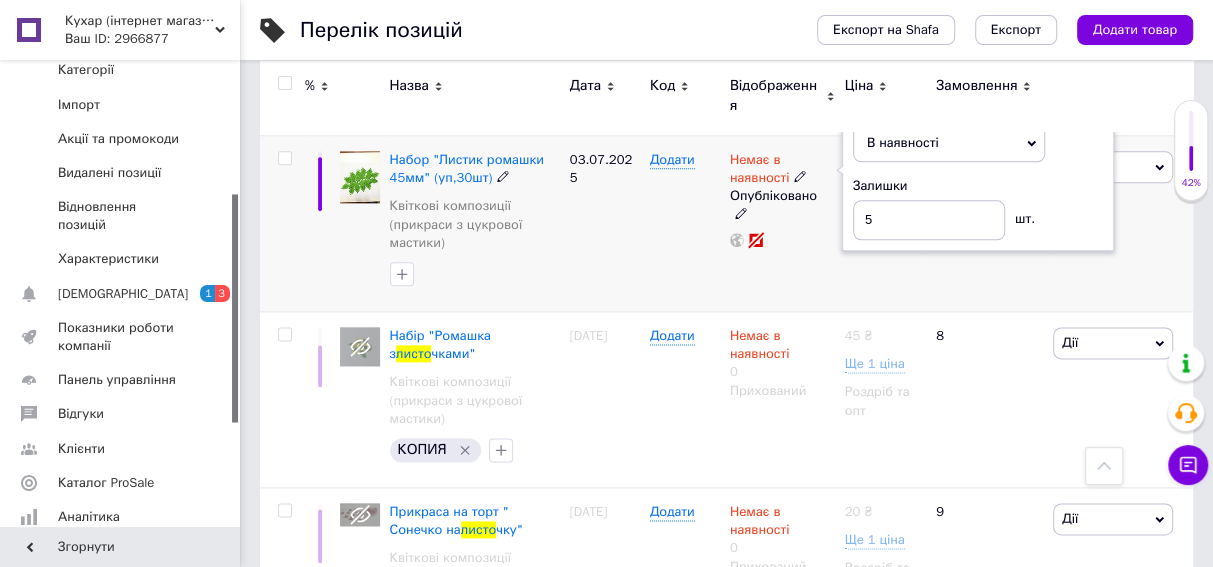 click 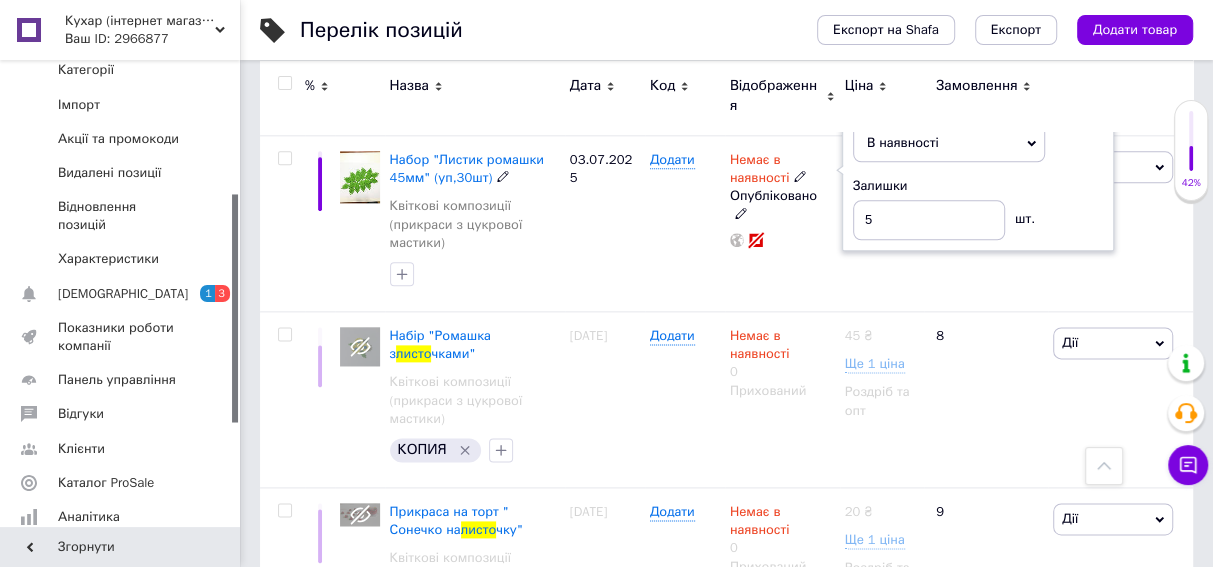 click on "В наявності" at bounding box center (903, 142) 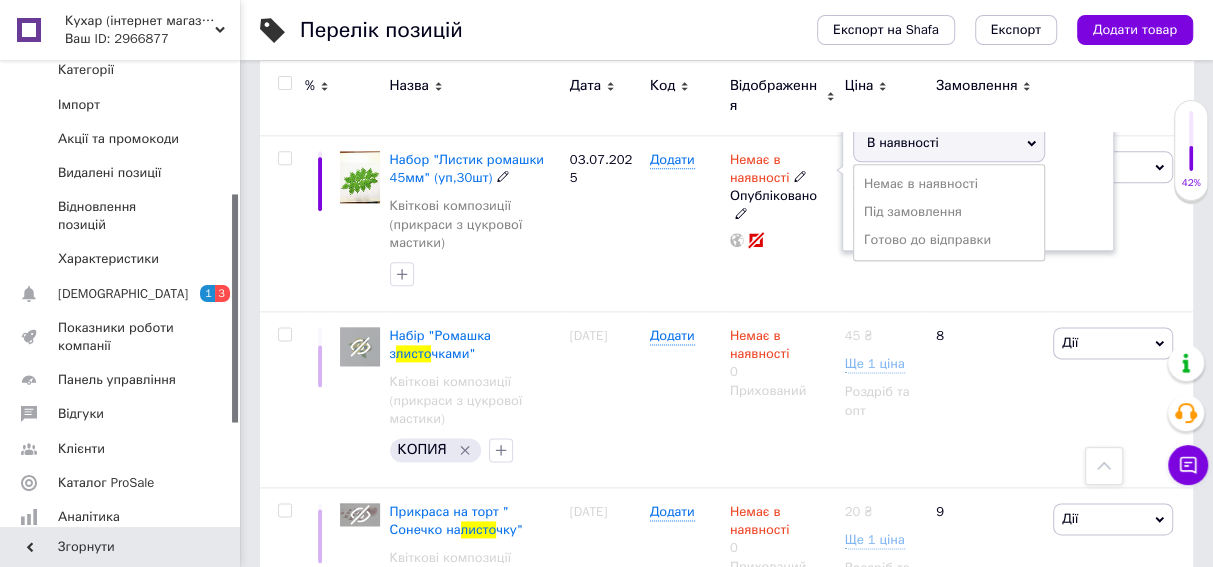 click on "В наявності" at bounding box center [903, 142] 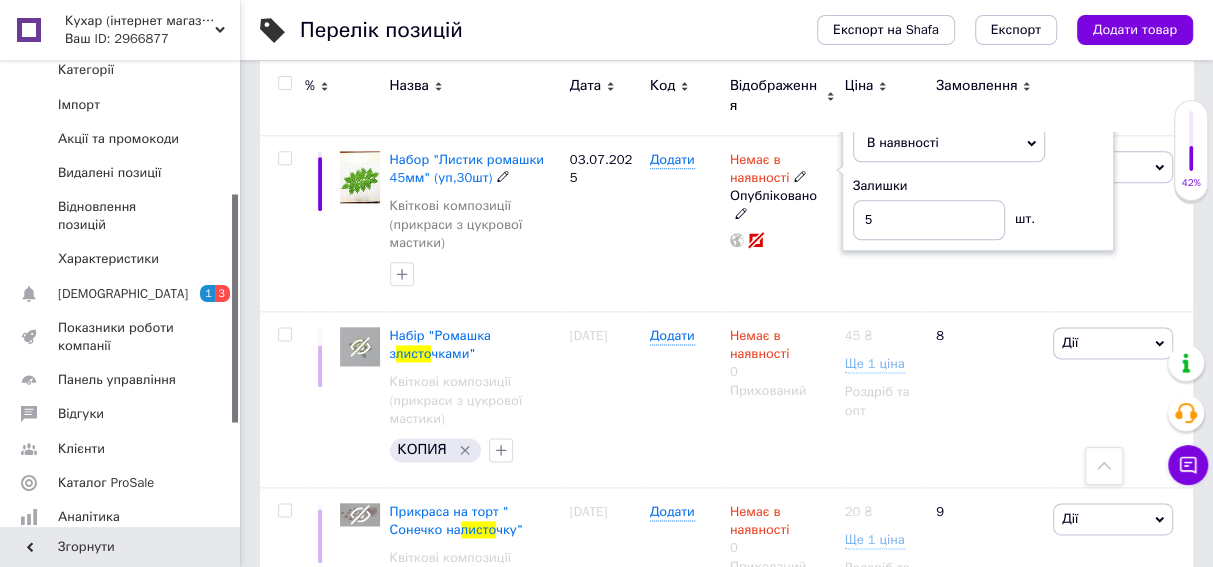 click on "В наявності" at bounding box center (903, 142) 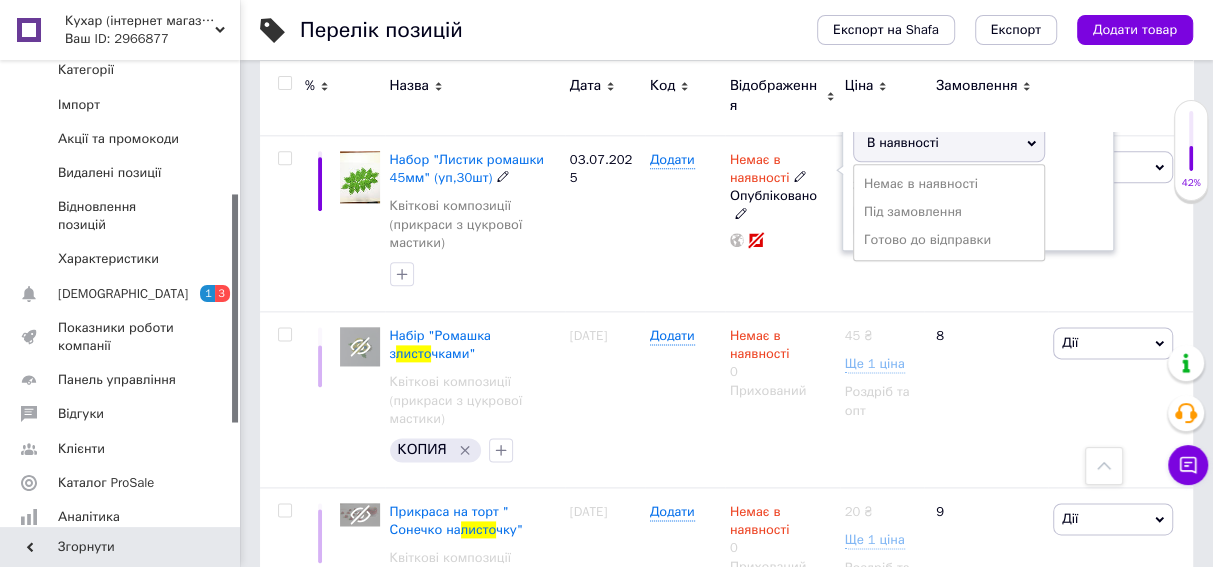 click on "В наявності" at bounding box center [903, 142] 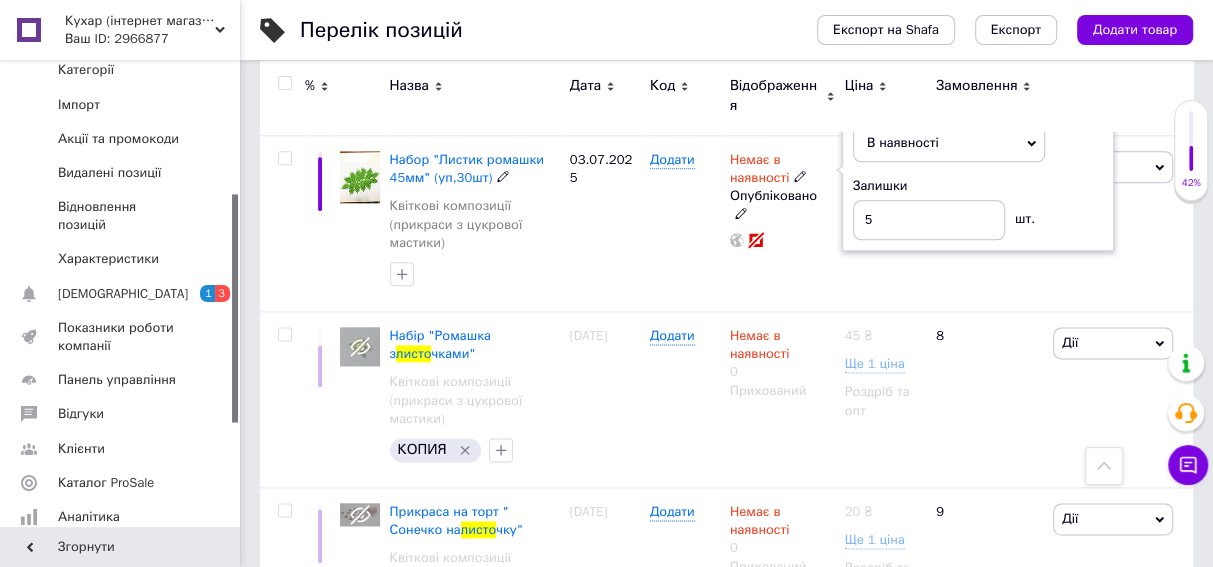 click on "03.07.2025" at bounding box center [605, 224] 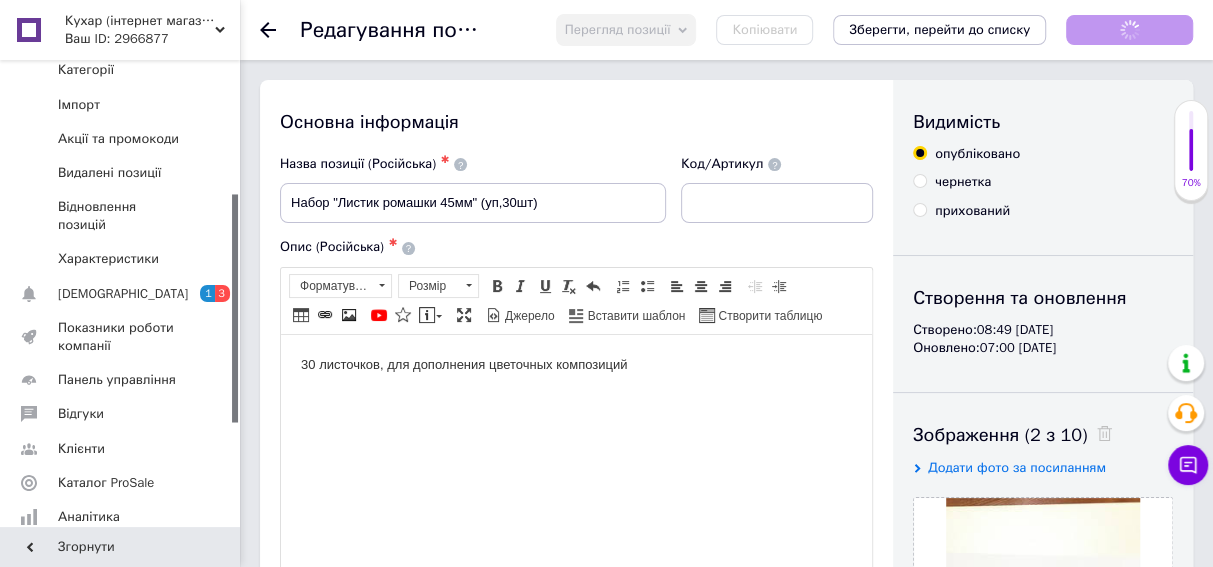 scroll, scrollTop: 0, scrollLeft: 0, axis: both 